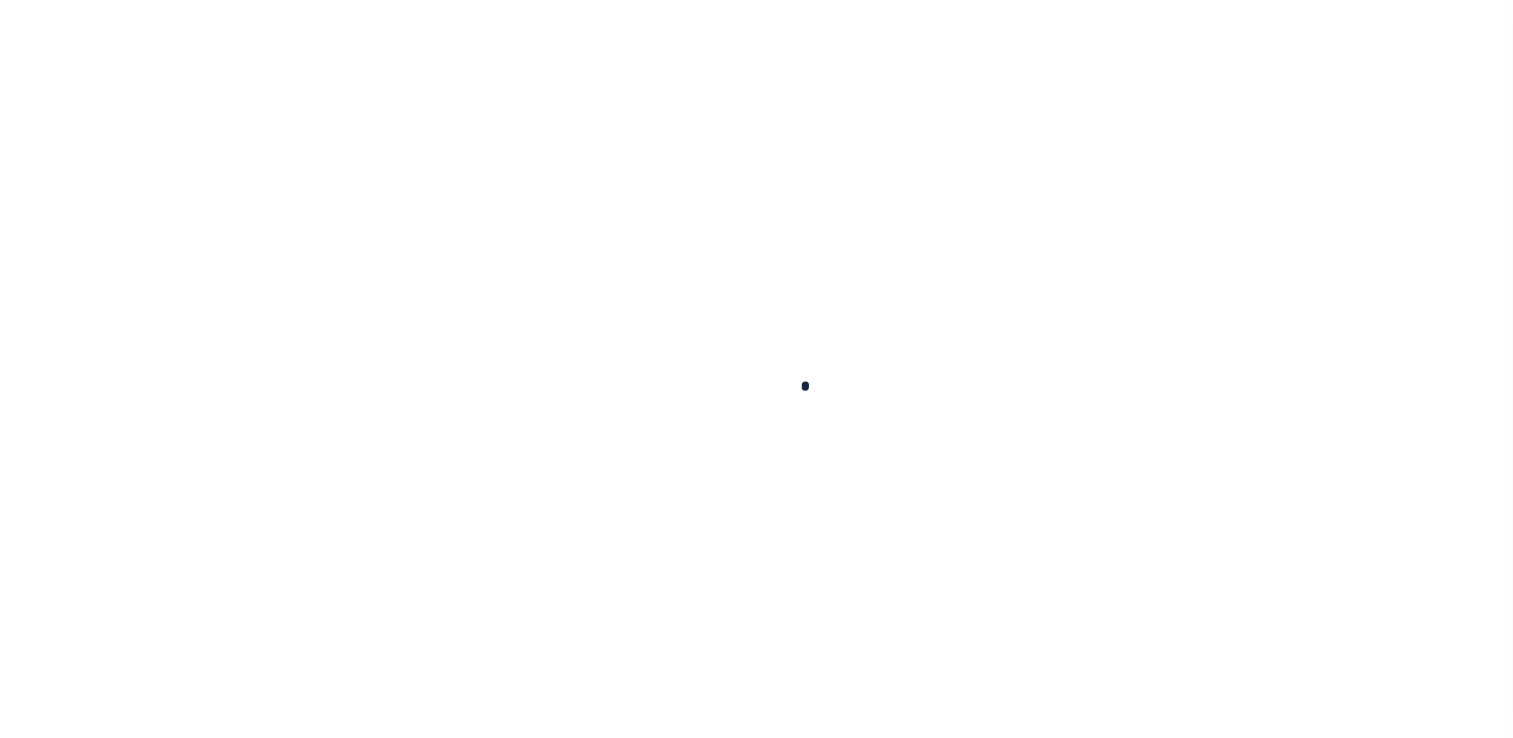 scroll, scrollTop: 0, scrollLeft: 0, axis: both 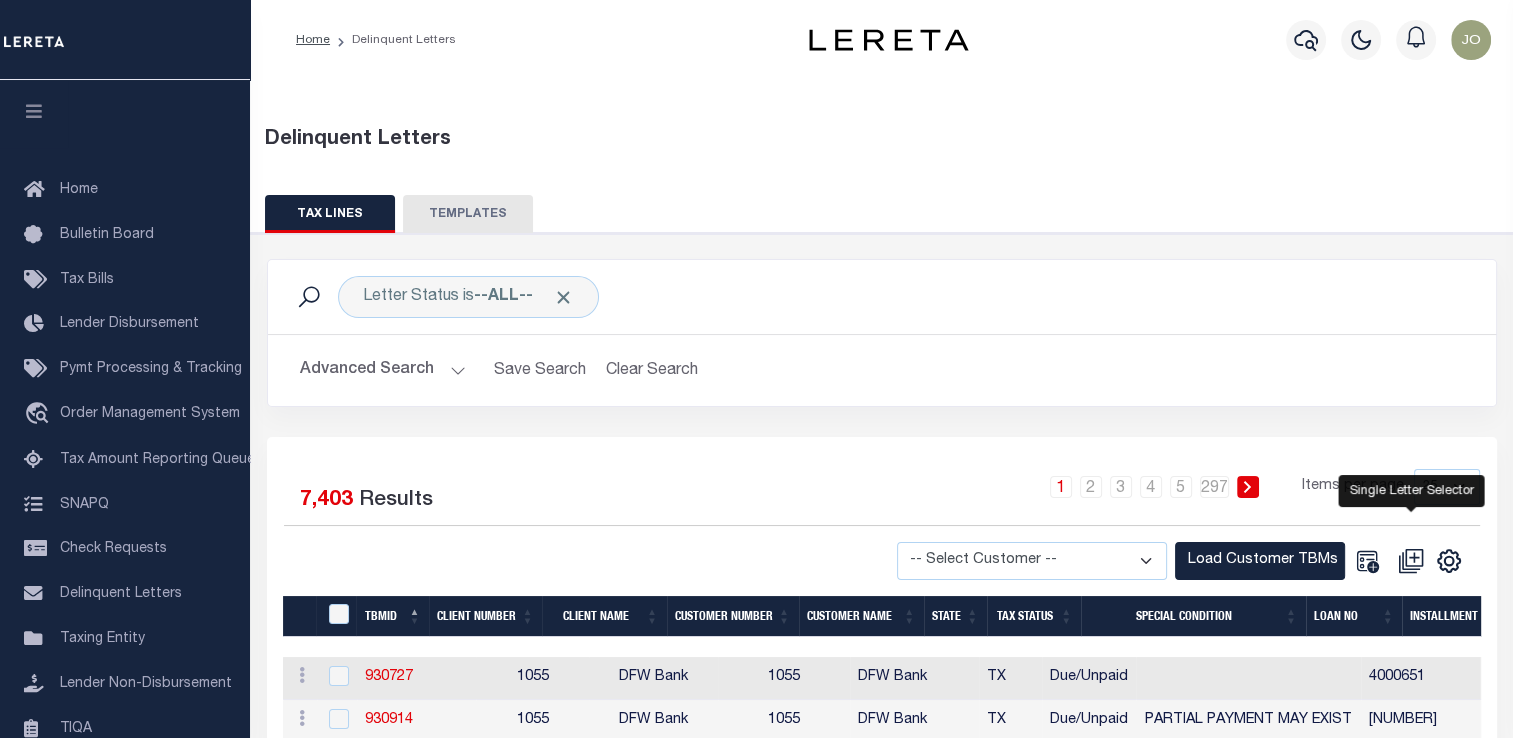 click 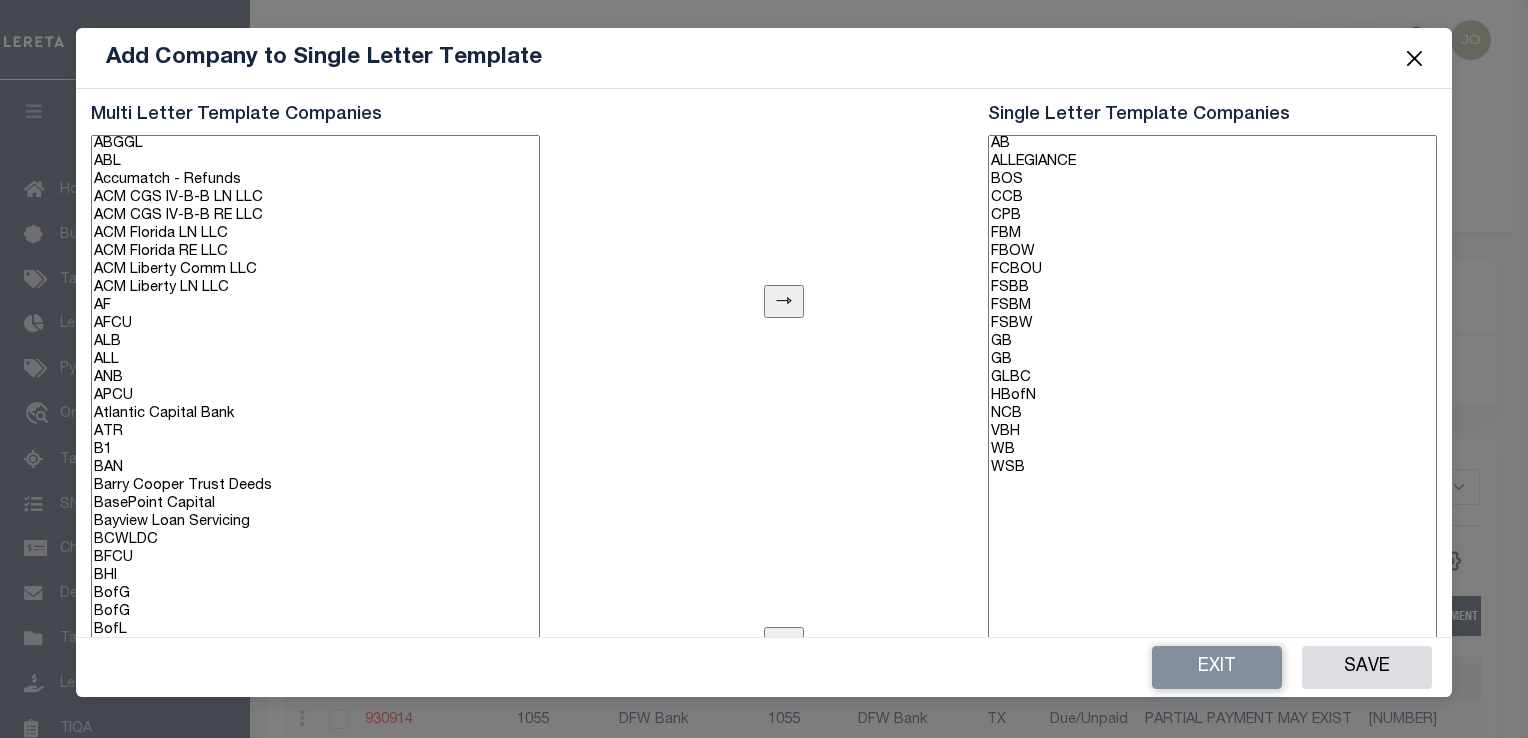 scroll, scrollTop: 46, scrollLeft: 0, axis: vertical 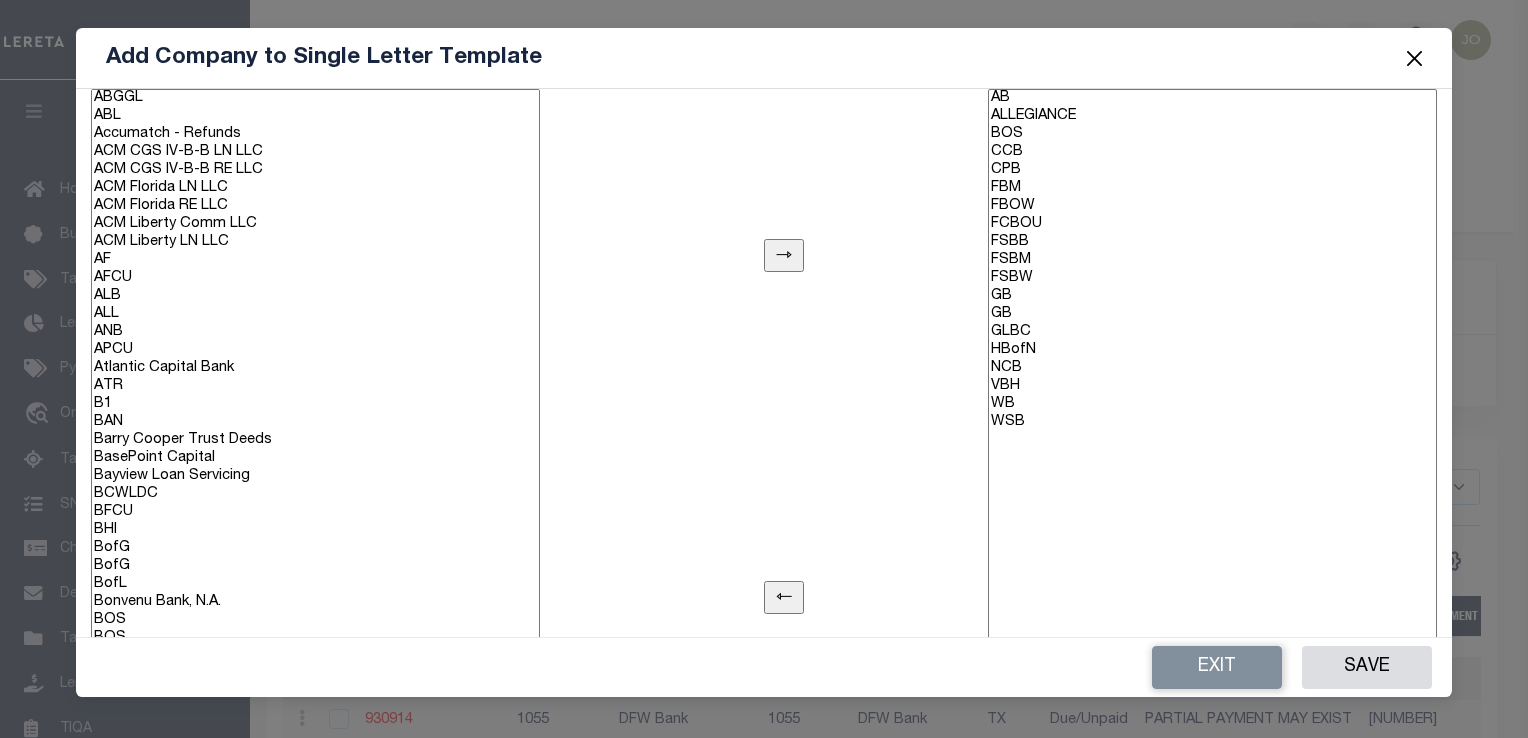 click on "Accumatch - Refunds" at bounding box center [315, 135] 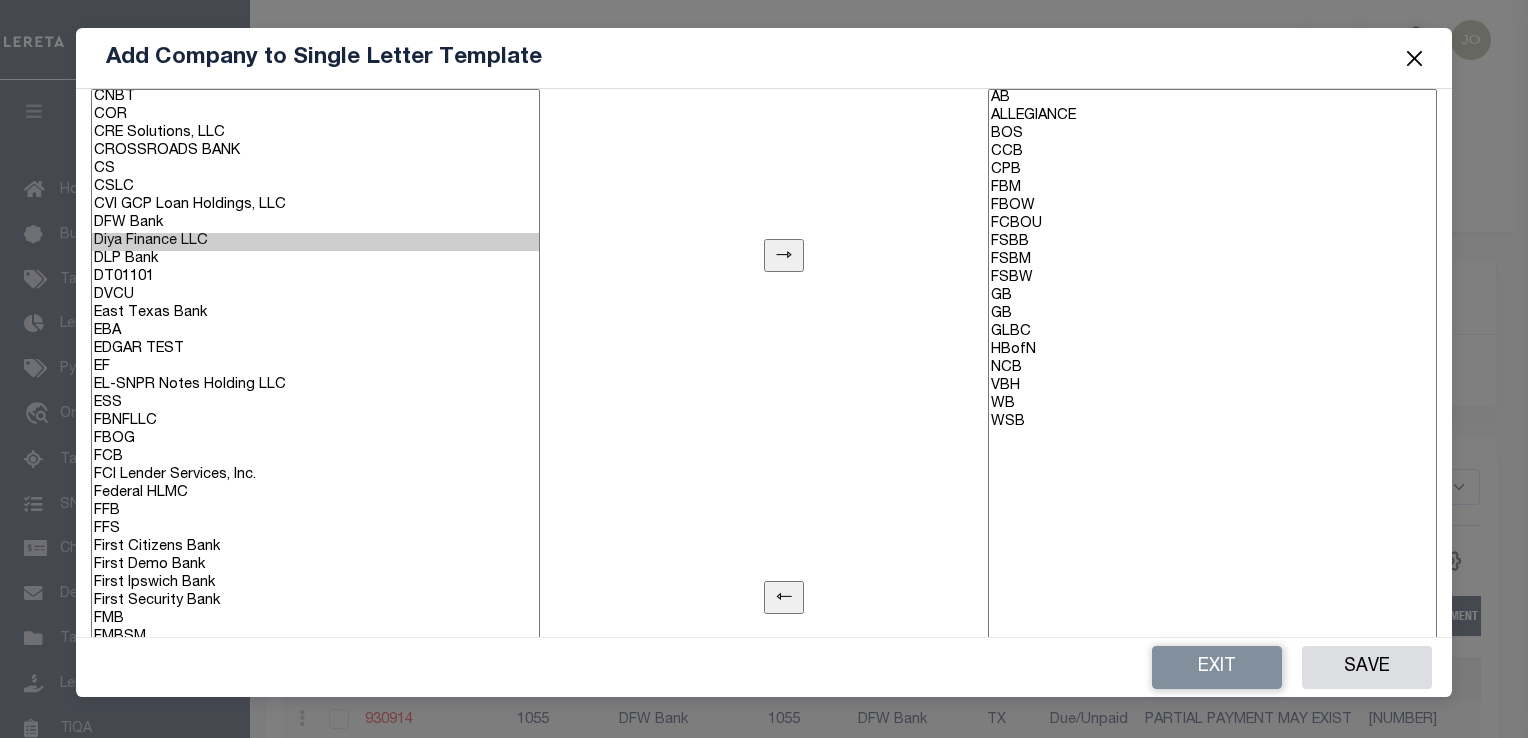 scroll, scrollTop: 1073, scrollLeft: 0, axis: vertical 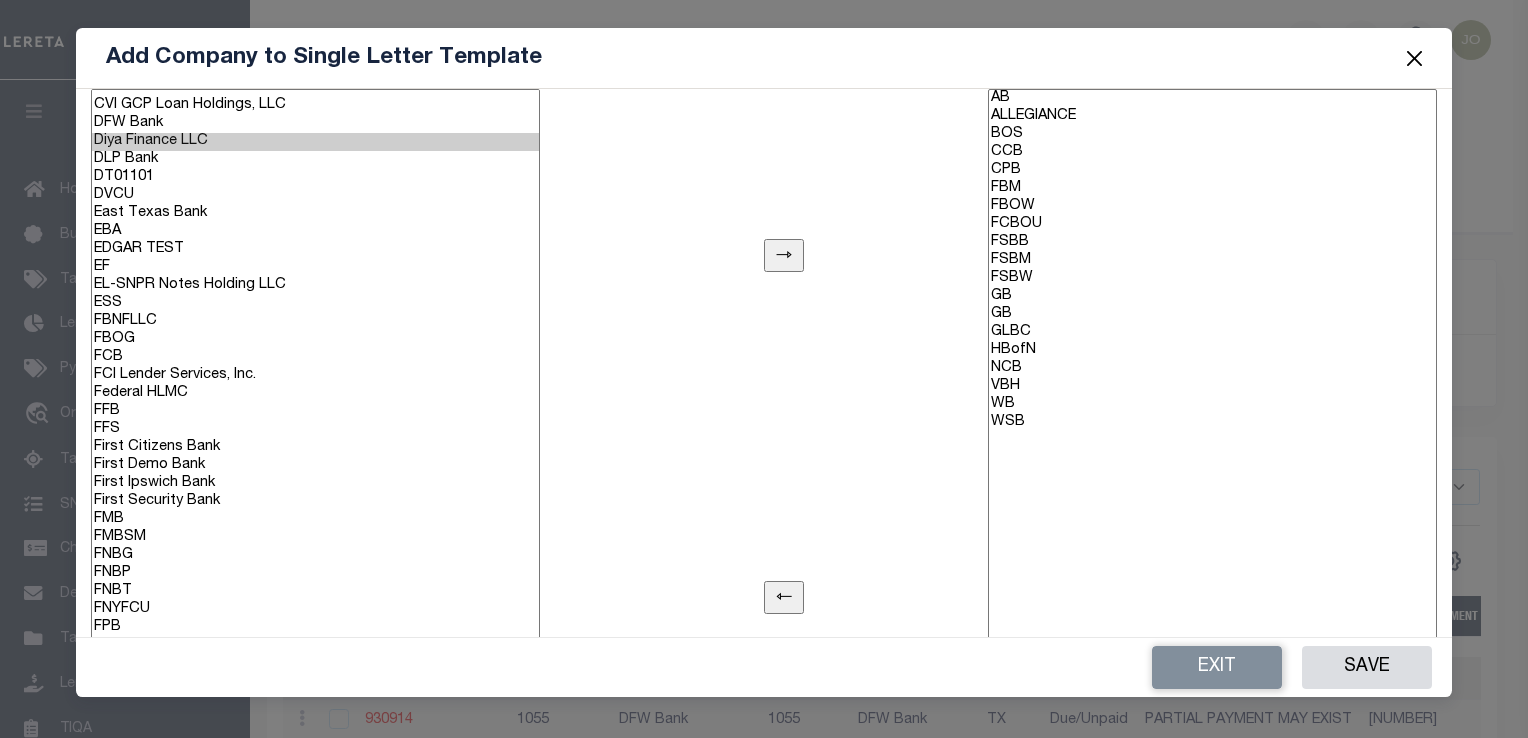 select on "1055" 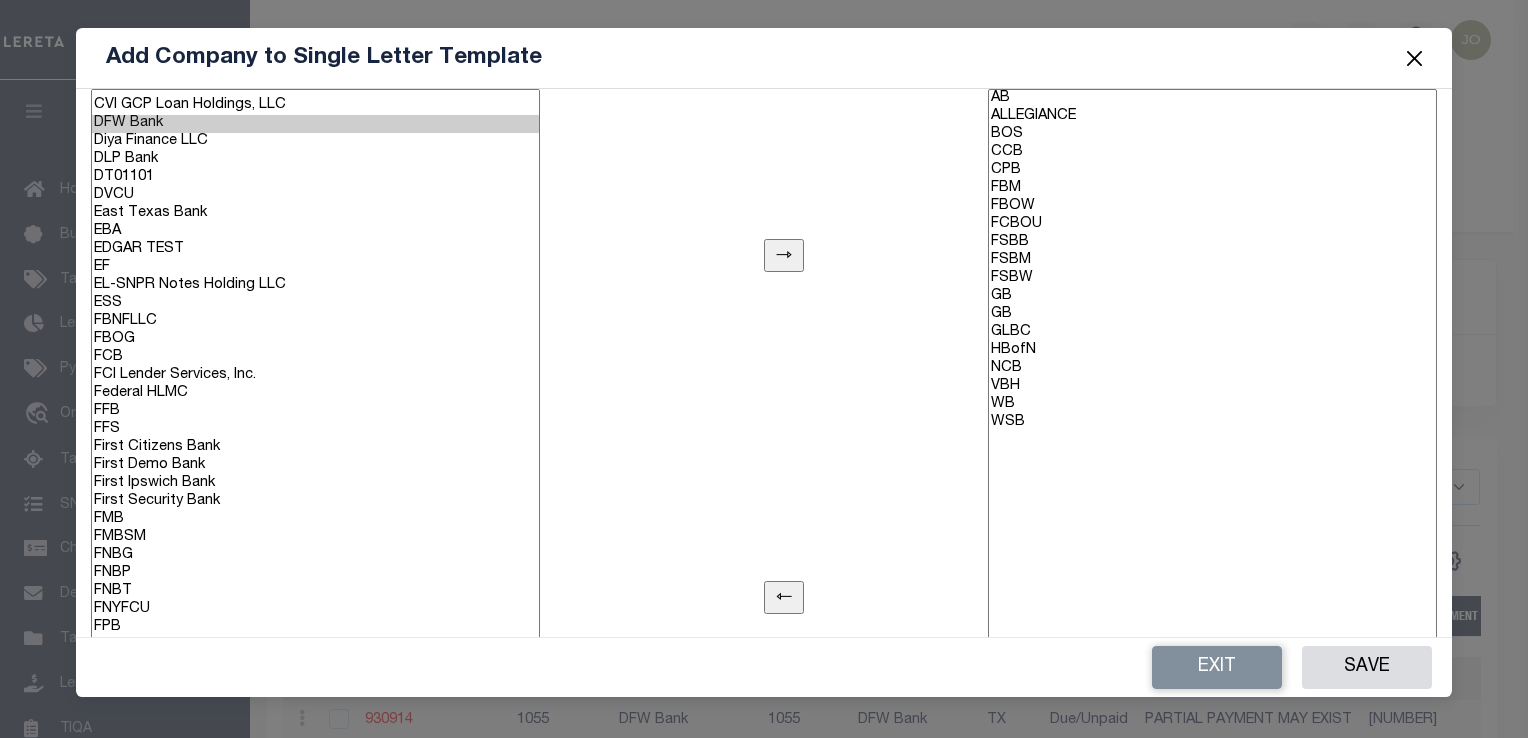 click at bounding box center [1414, 58] 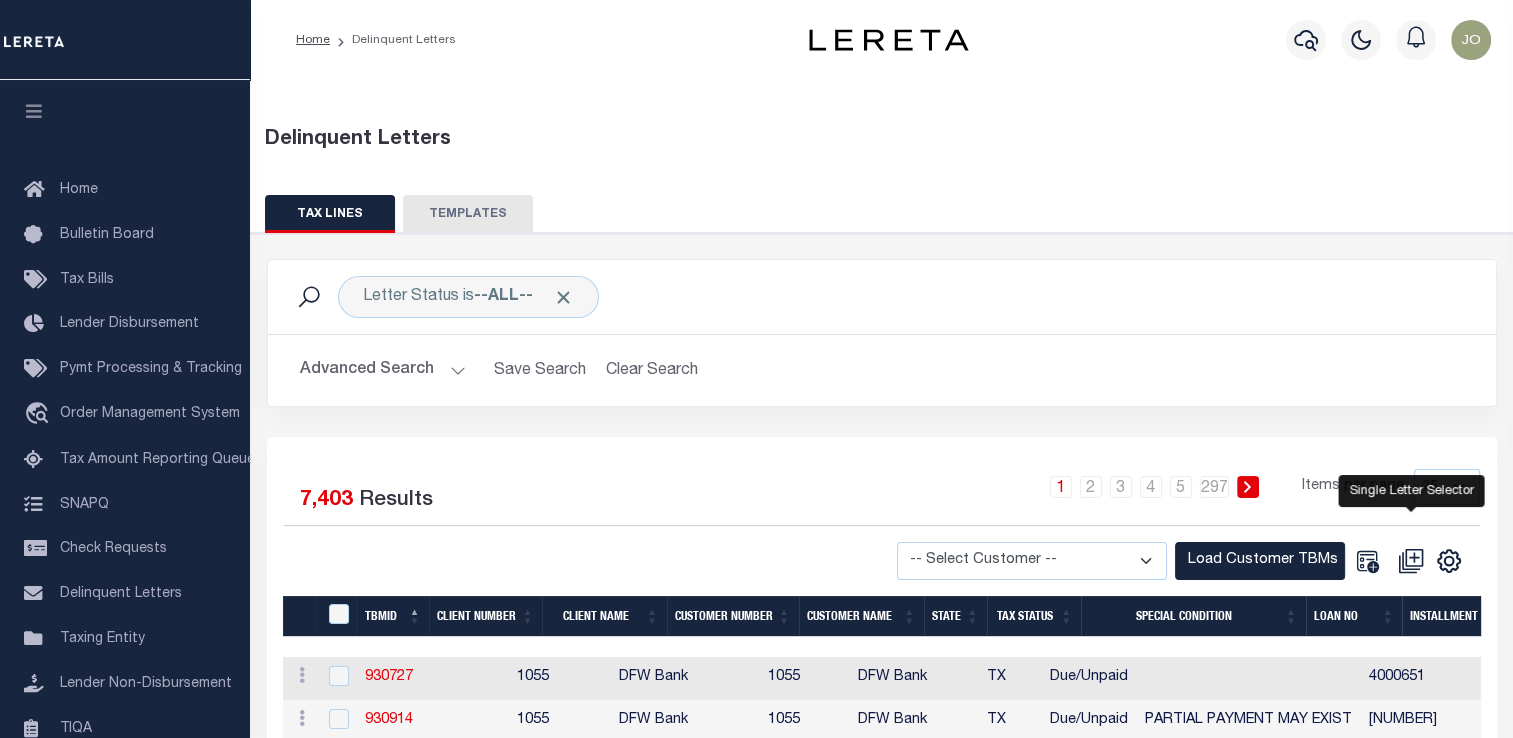 click 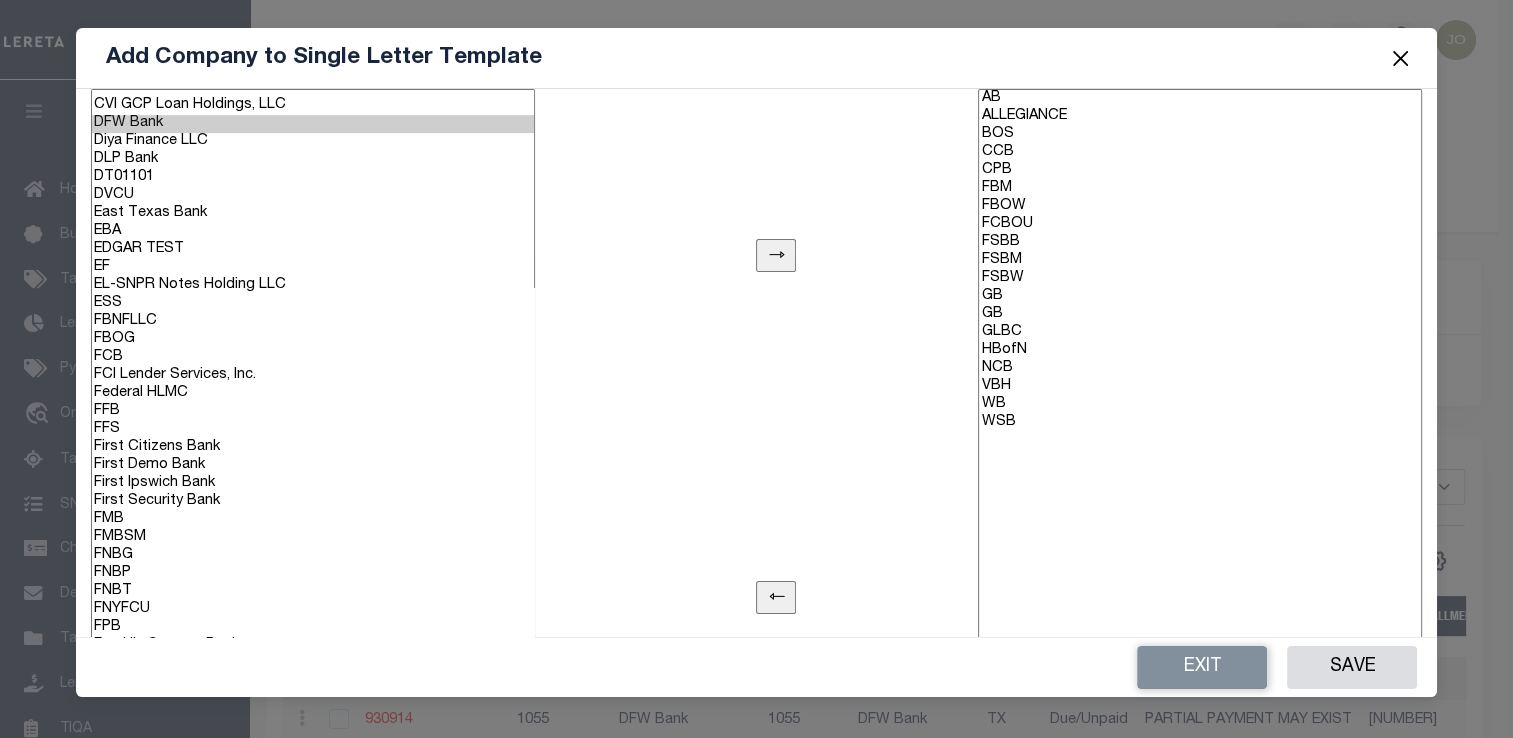 scroll, scrollTop: 0, scrollLeft: 0, axis: both 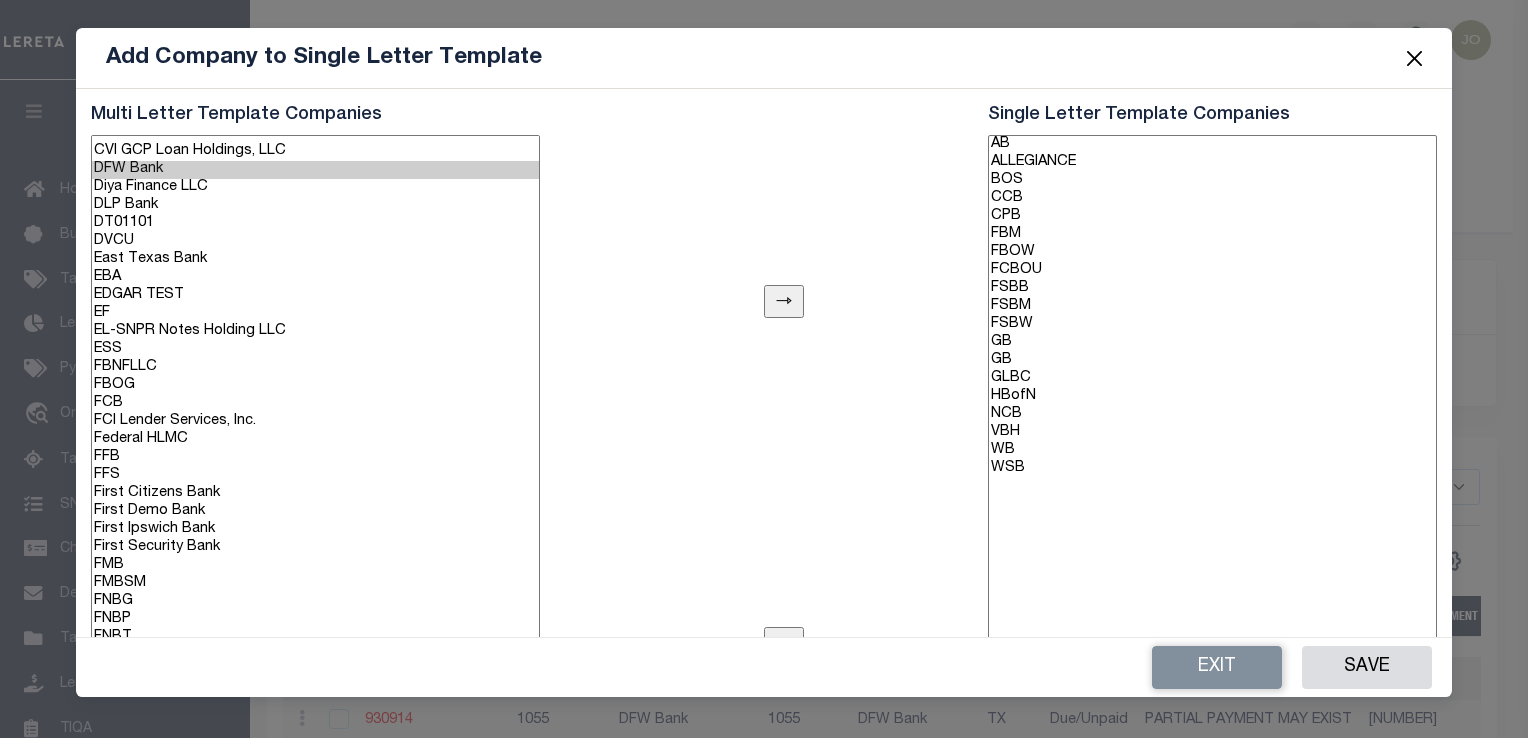 click at bounding box center [1414, 58] 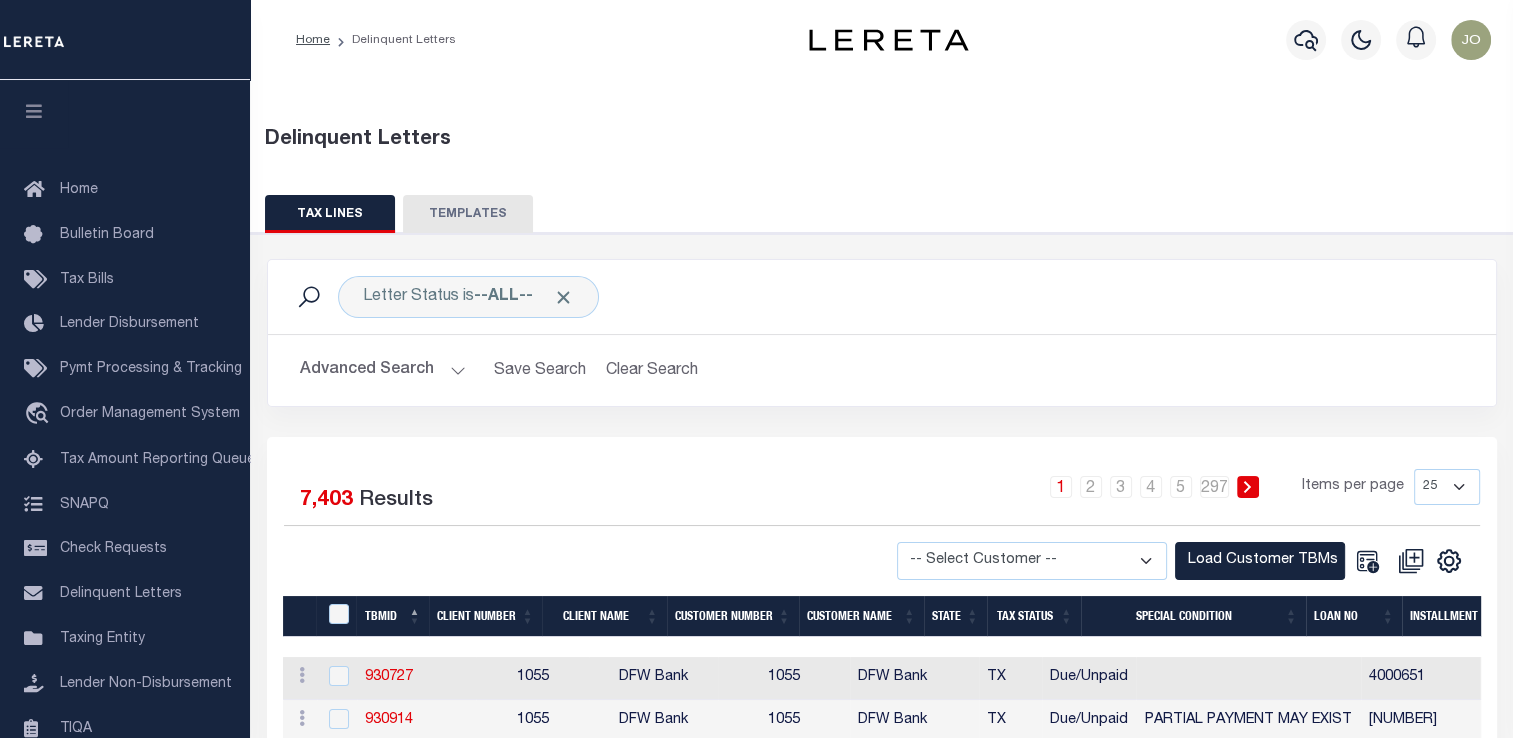 scroll, scrollTop: 100, scrollLeft: 0, axis: vertical 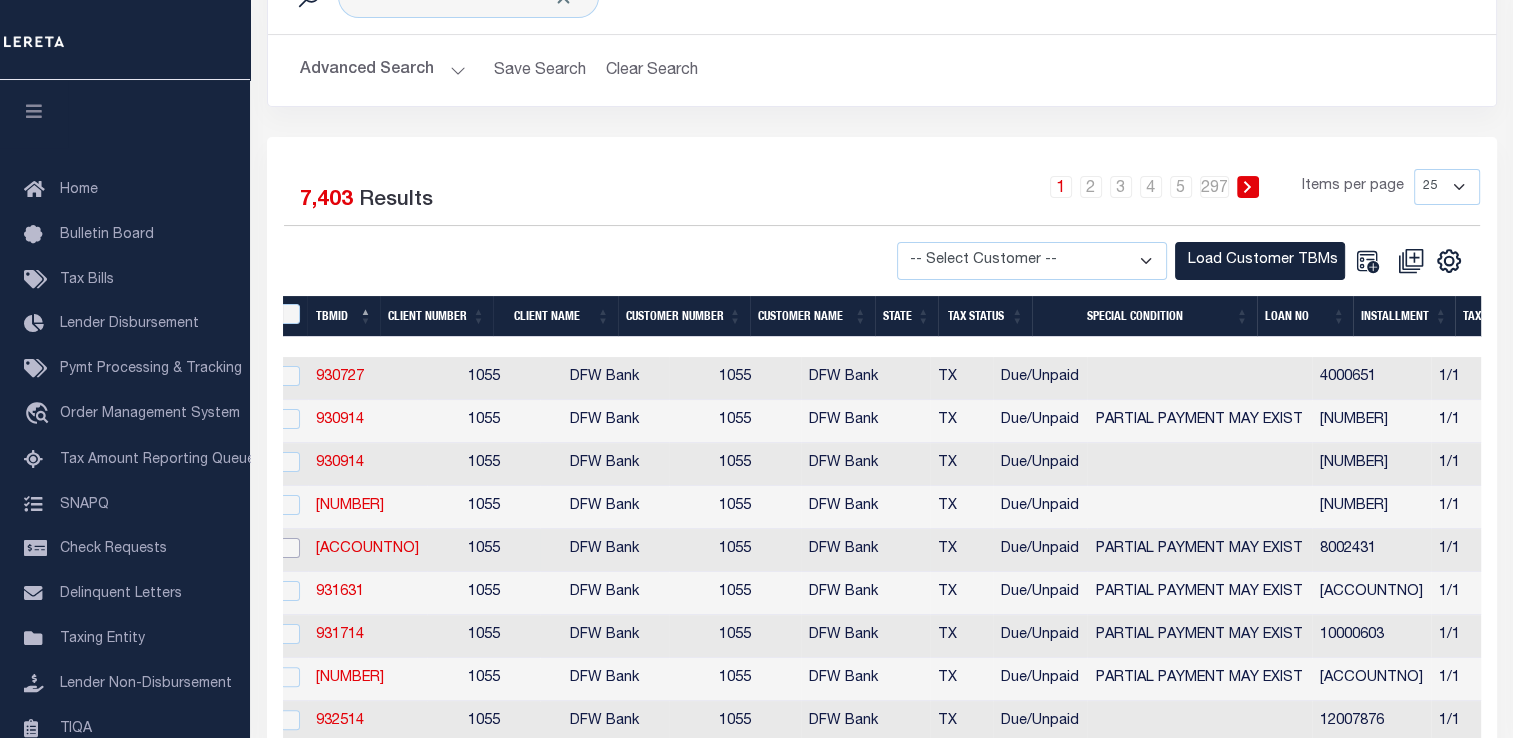 click at bounding box center (290, 548) 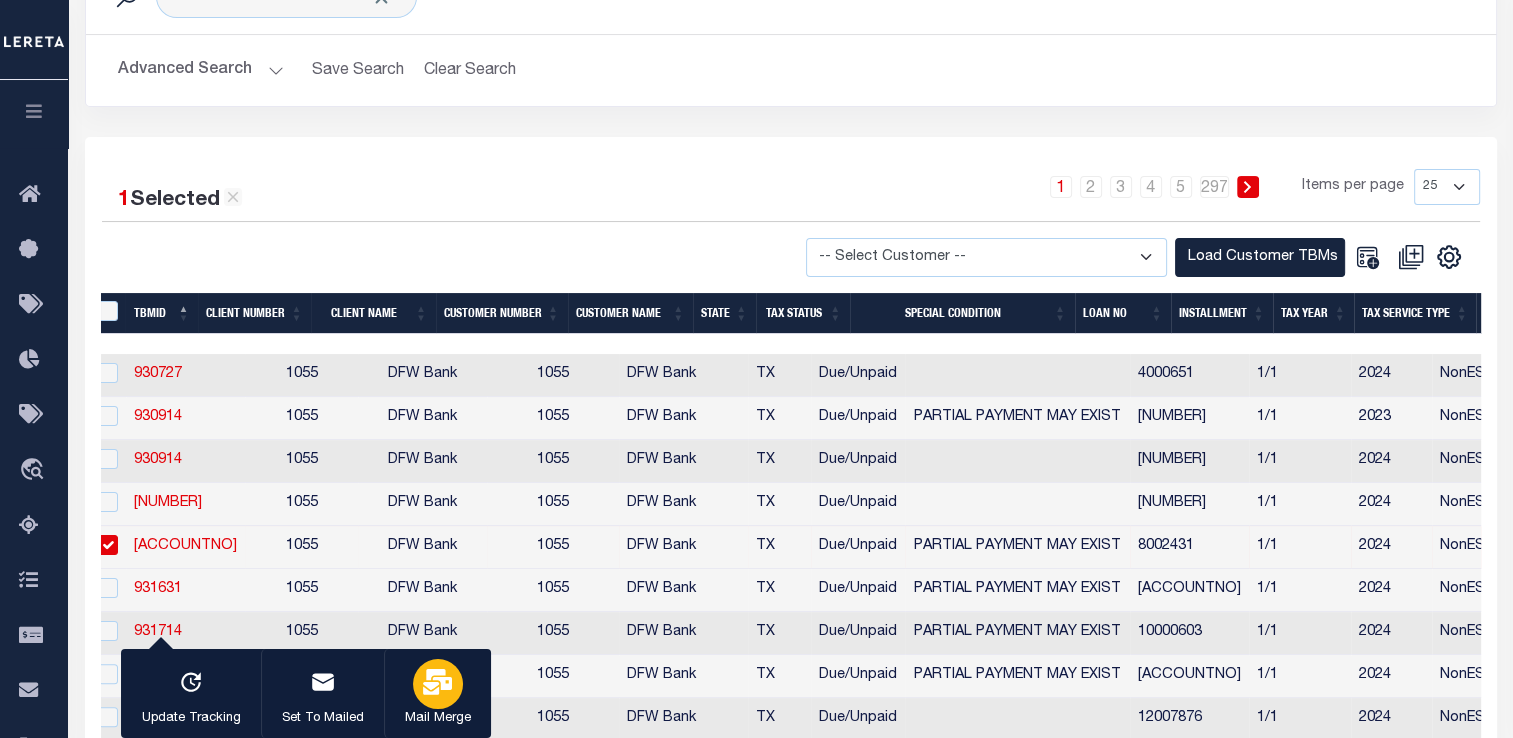 click 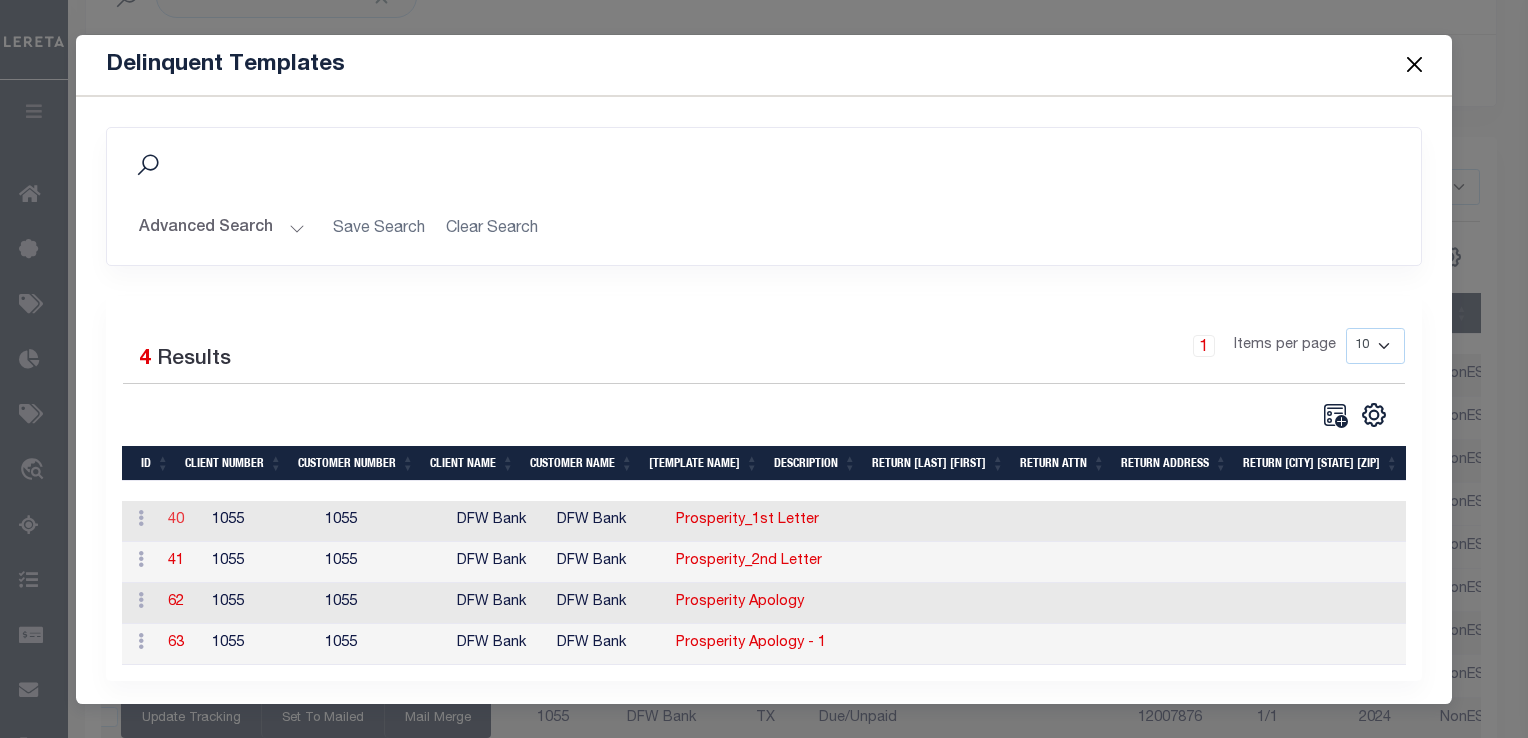 click on "40" at bounding box center [176, 520] 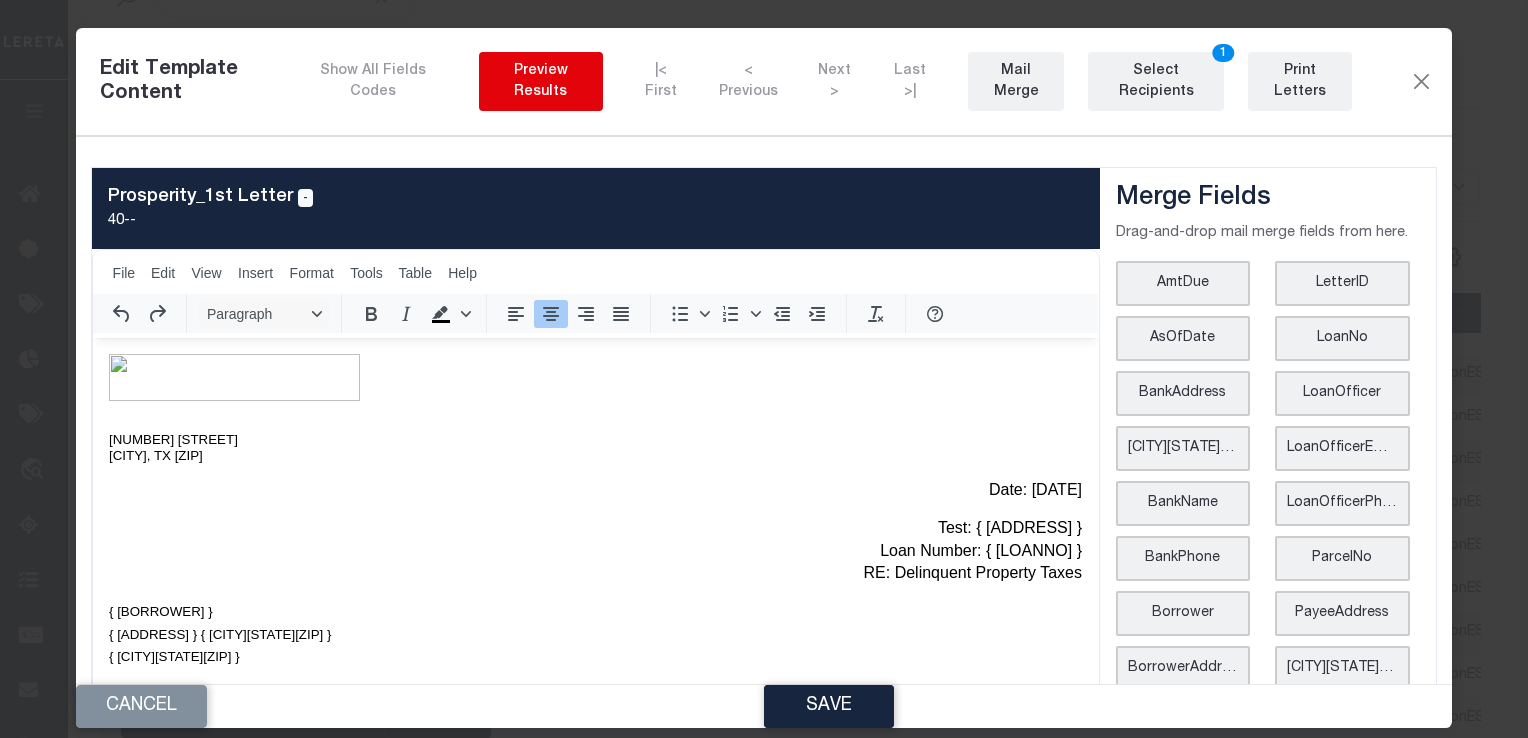 click on "Preview Results" at bounding box center (541, 82) 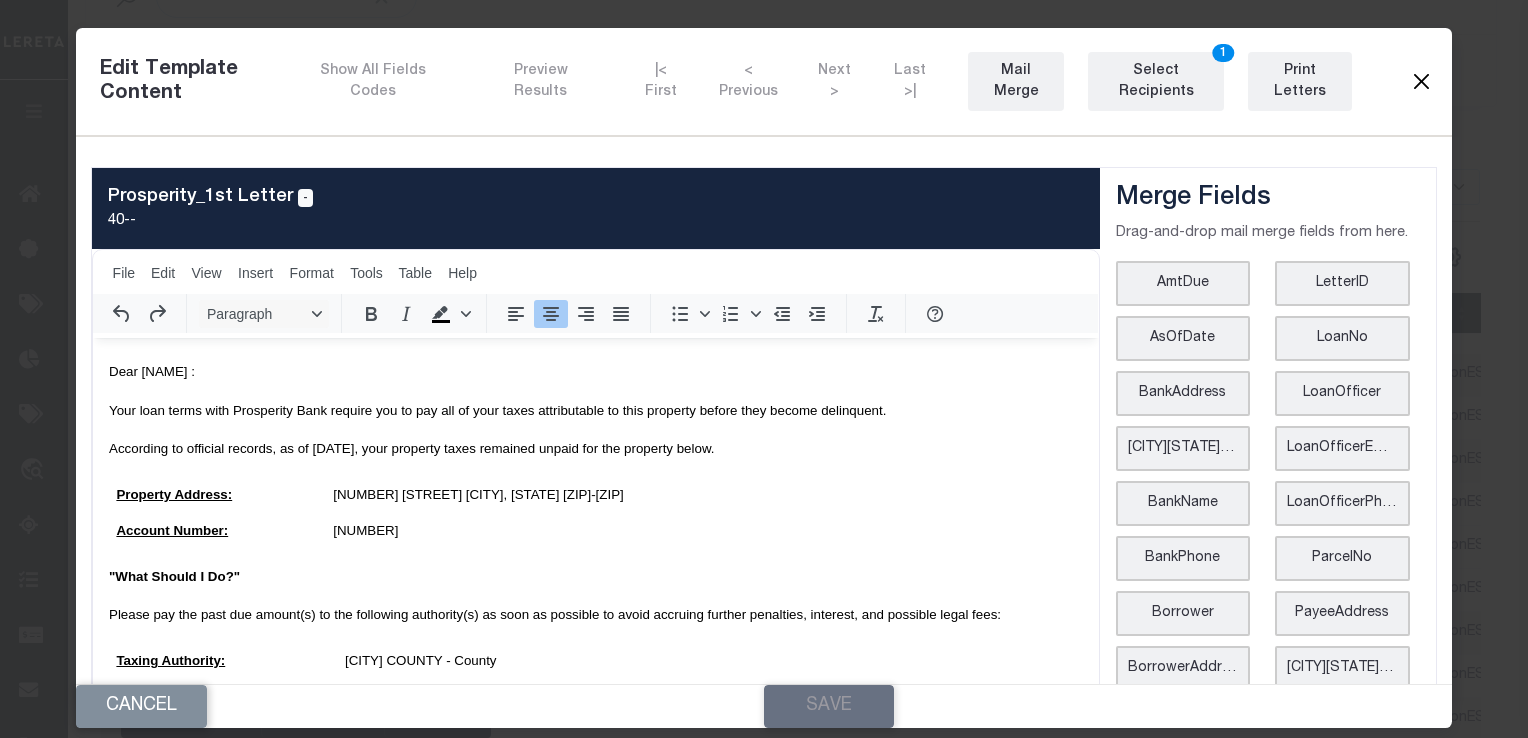 click at bounding box center (1421, 82) 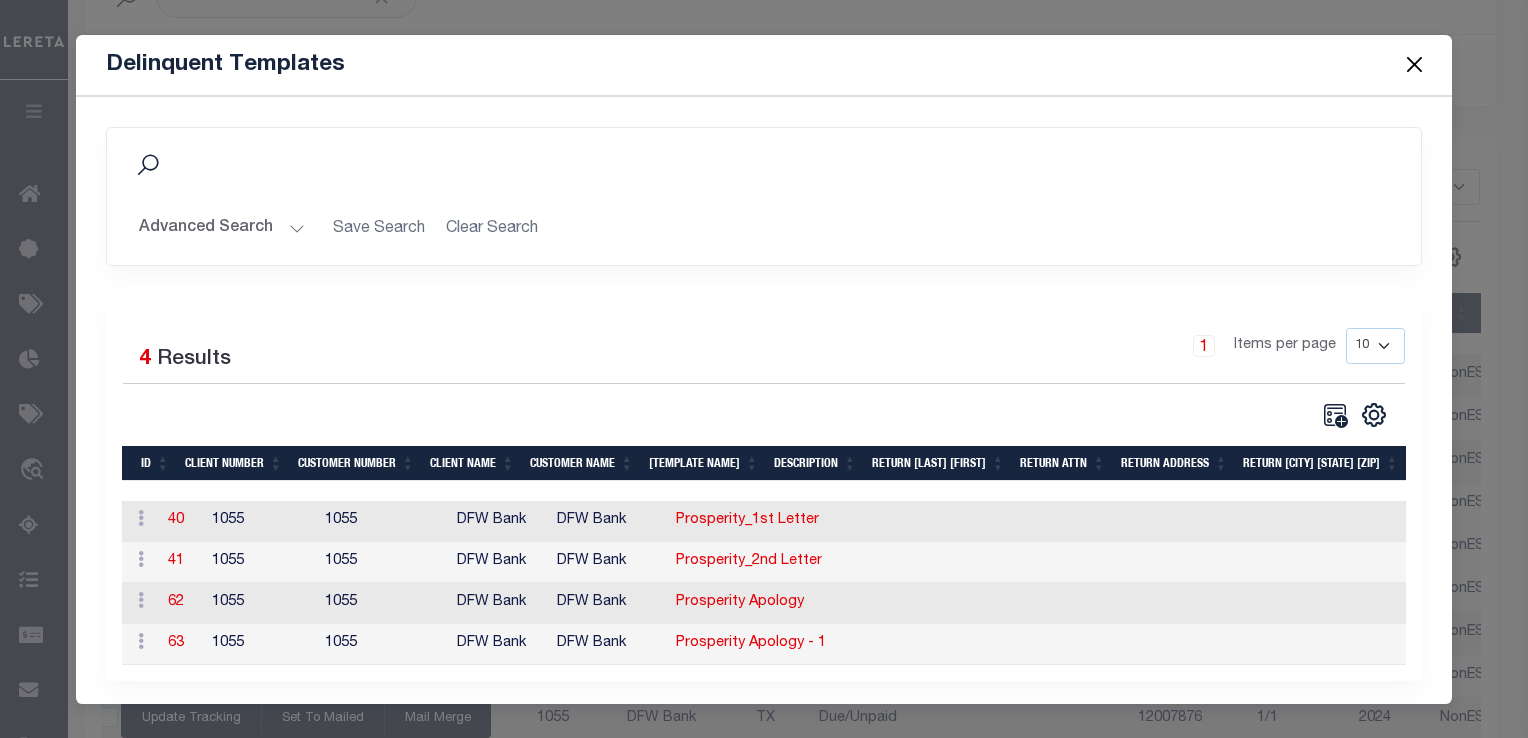 click at bounding box center [1414, 65] 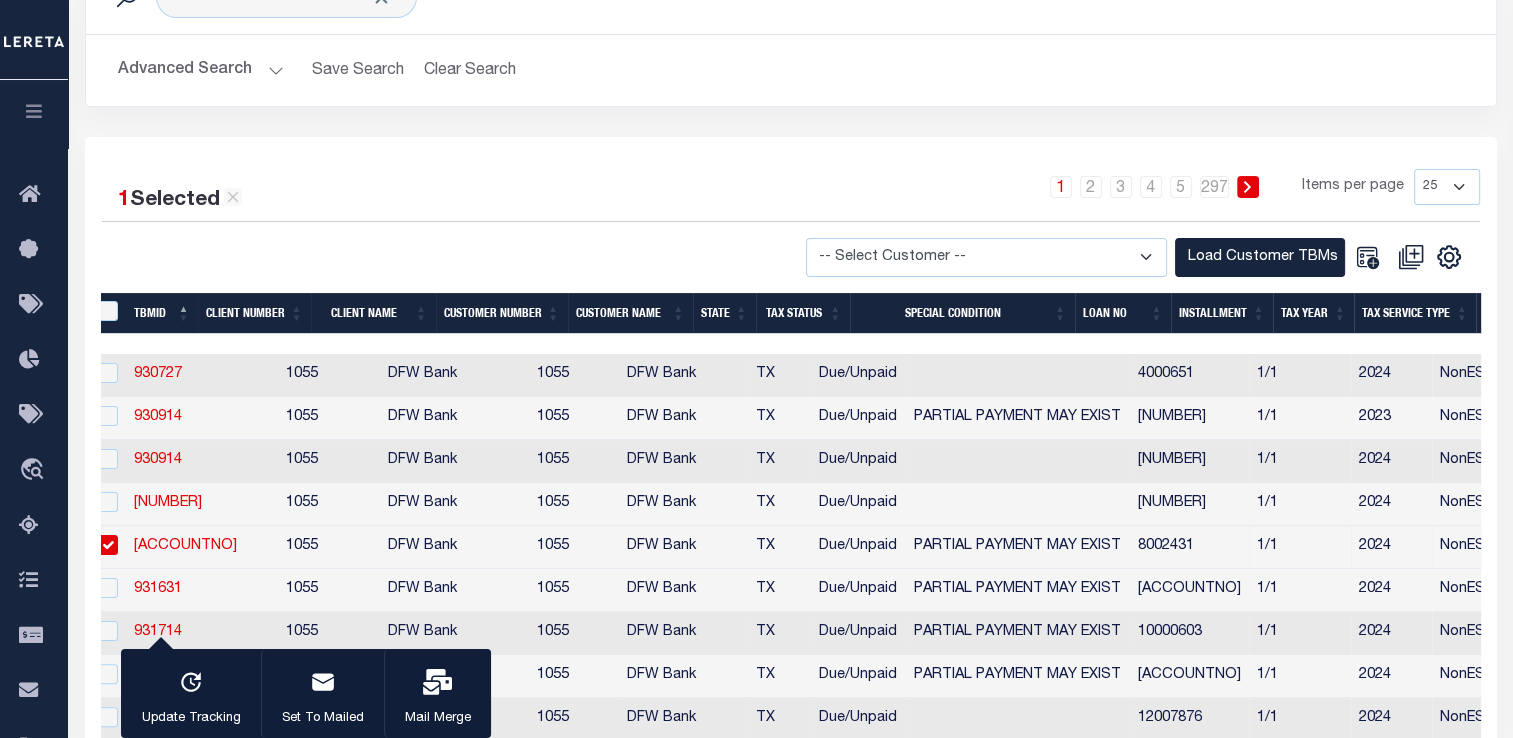 click at bounding box center (108, 545) 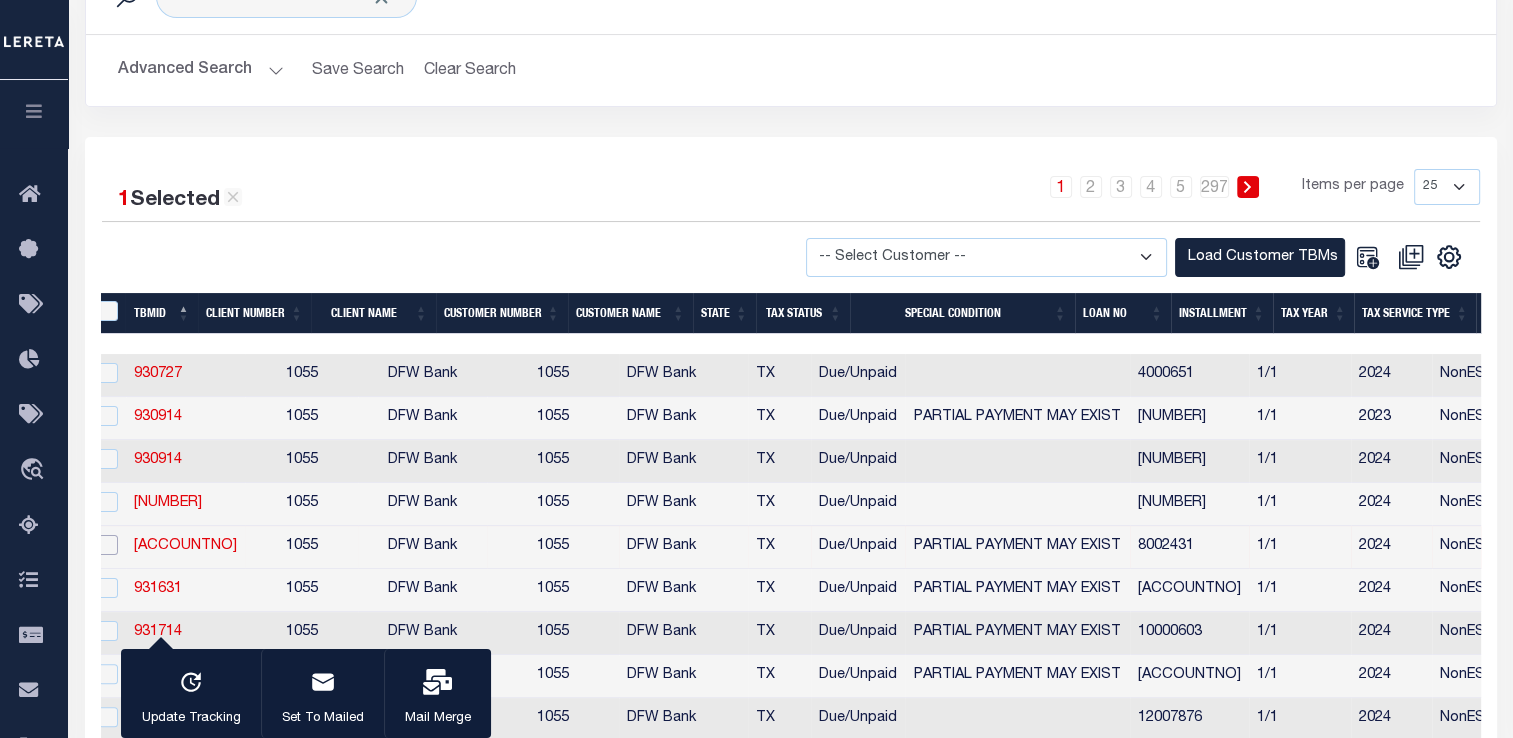 checkbox on "false" 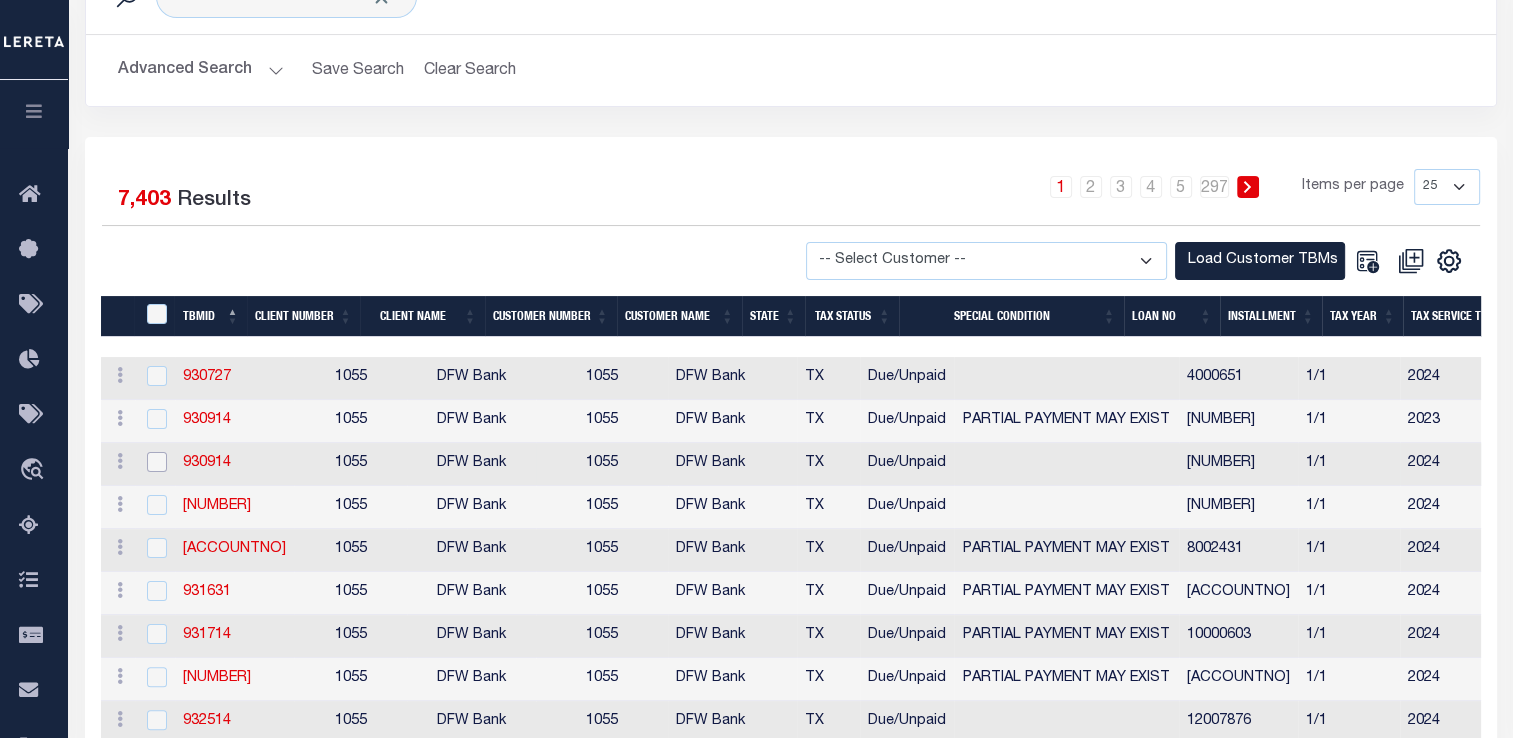click at bounding box center (157, 462) 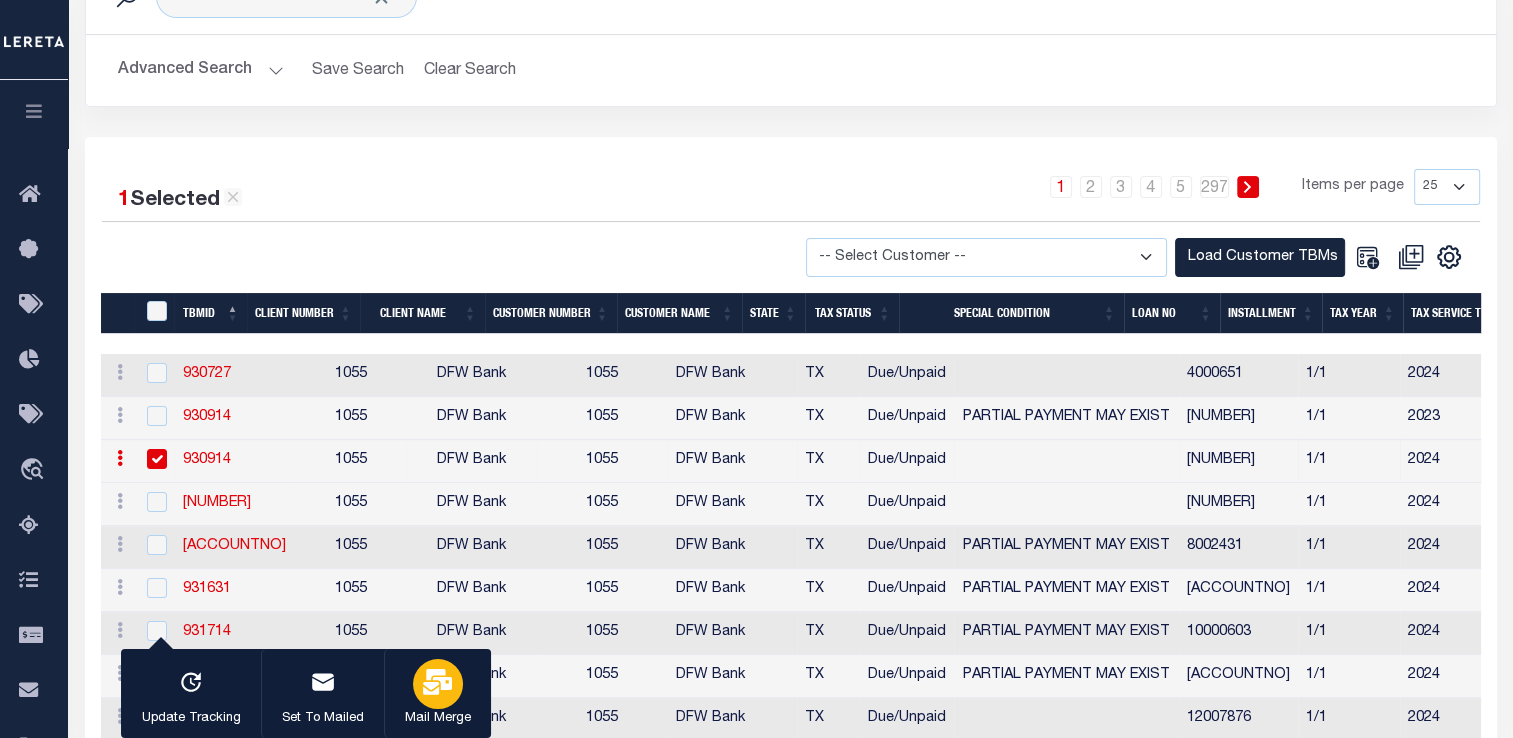 click 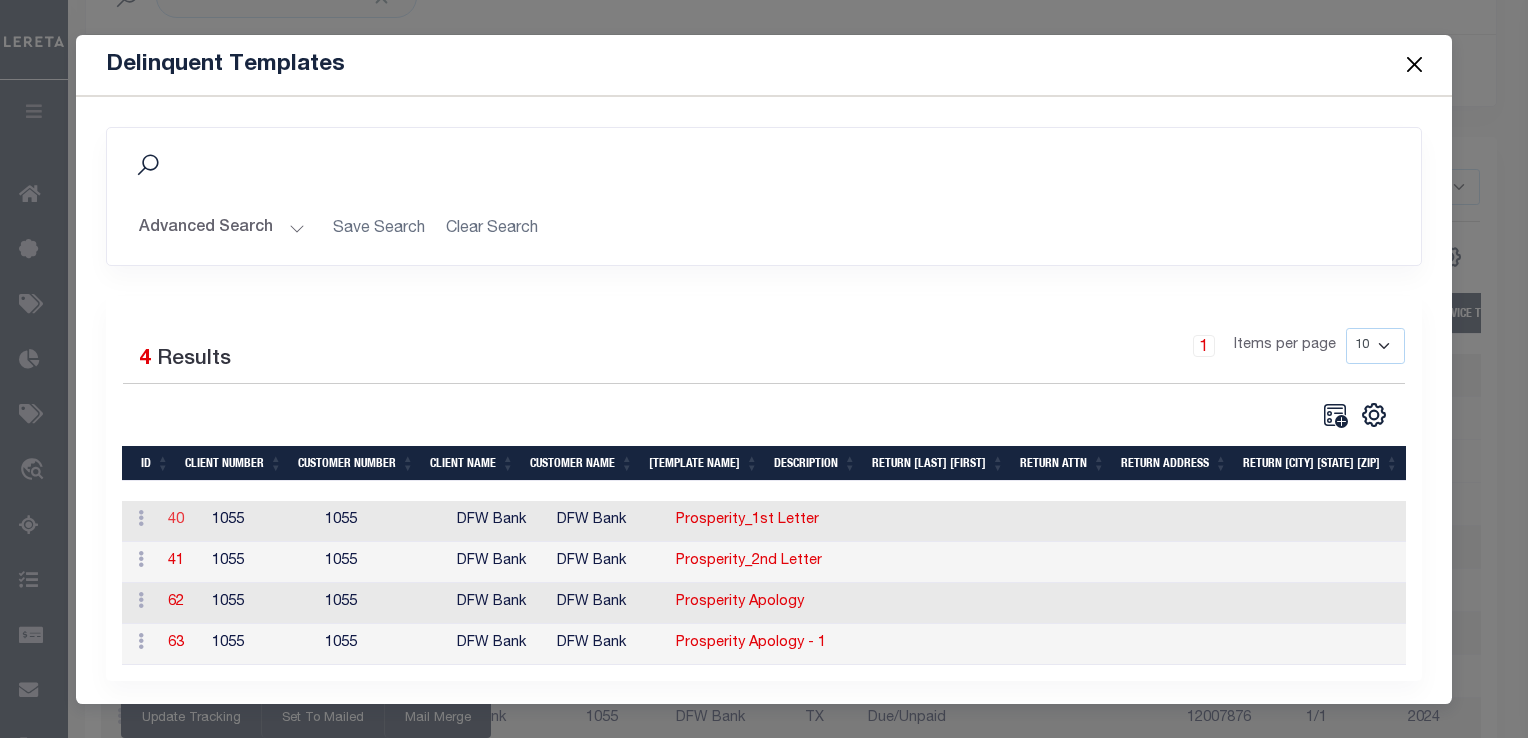 click on "40" at bounding box center [176, 520] 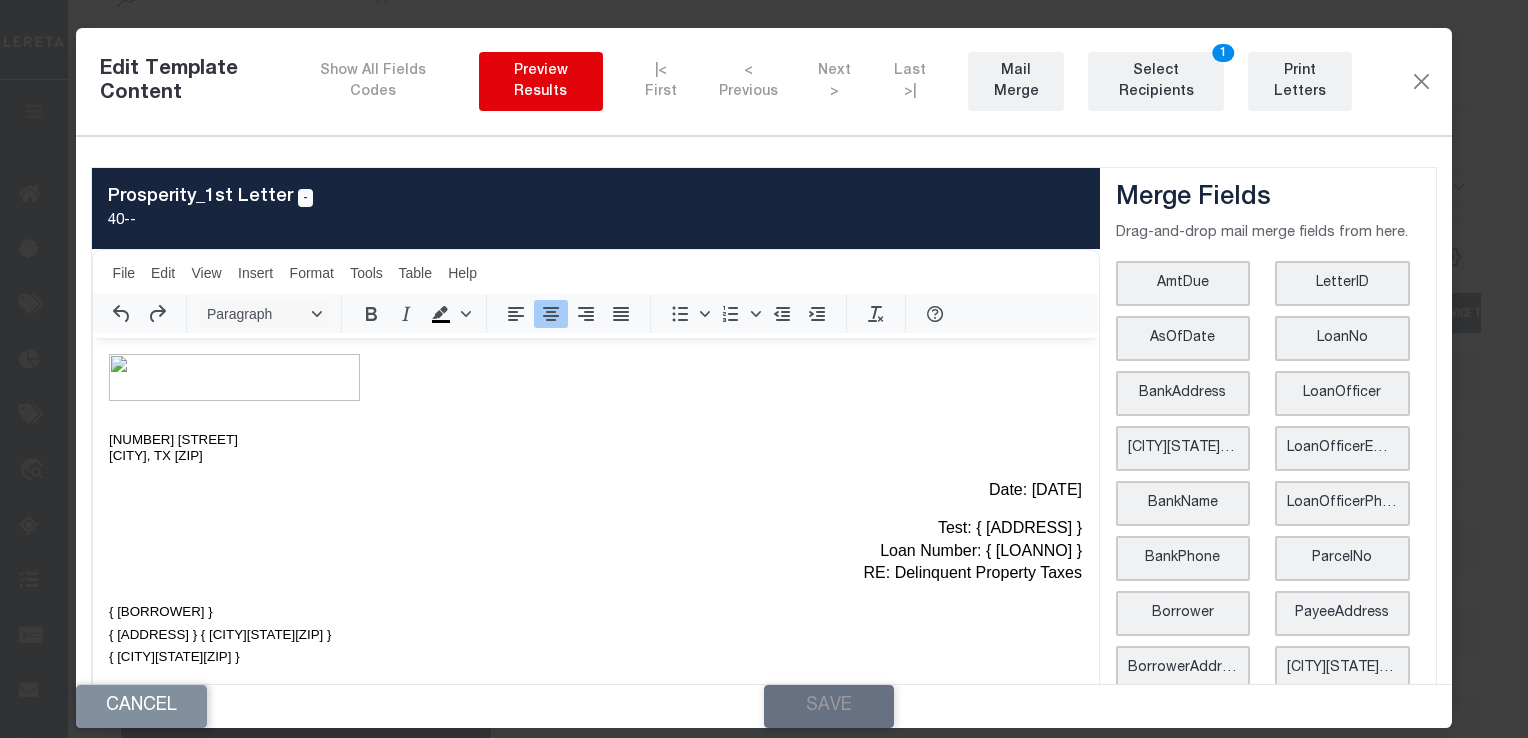 click on "Preview Results" at bounding box center (541, 82) 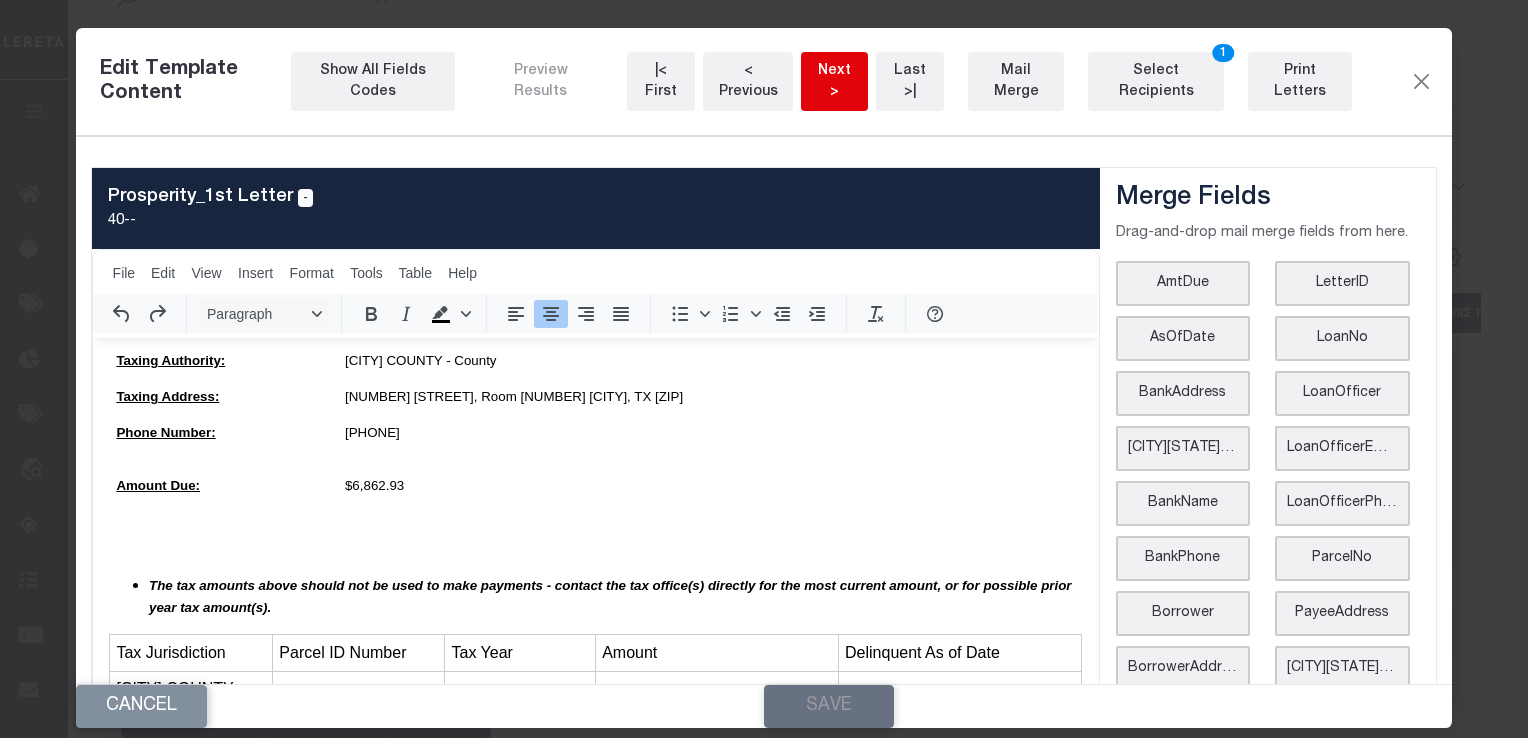 click on "Next >" at bounding box center (834, 82) 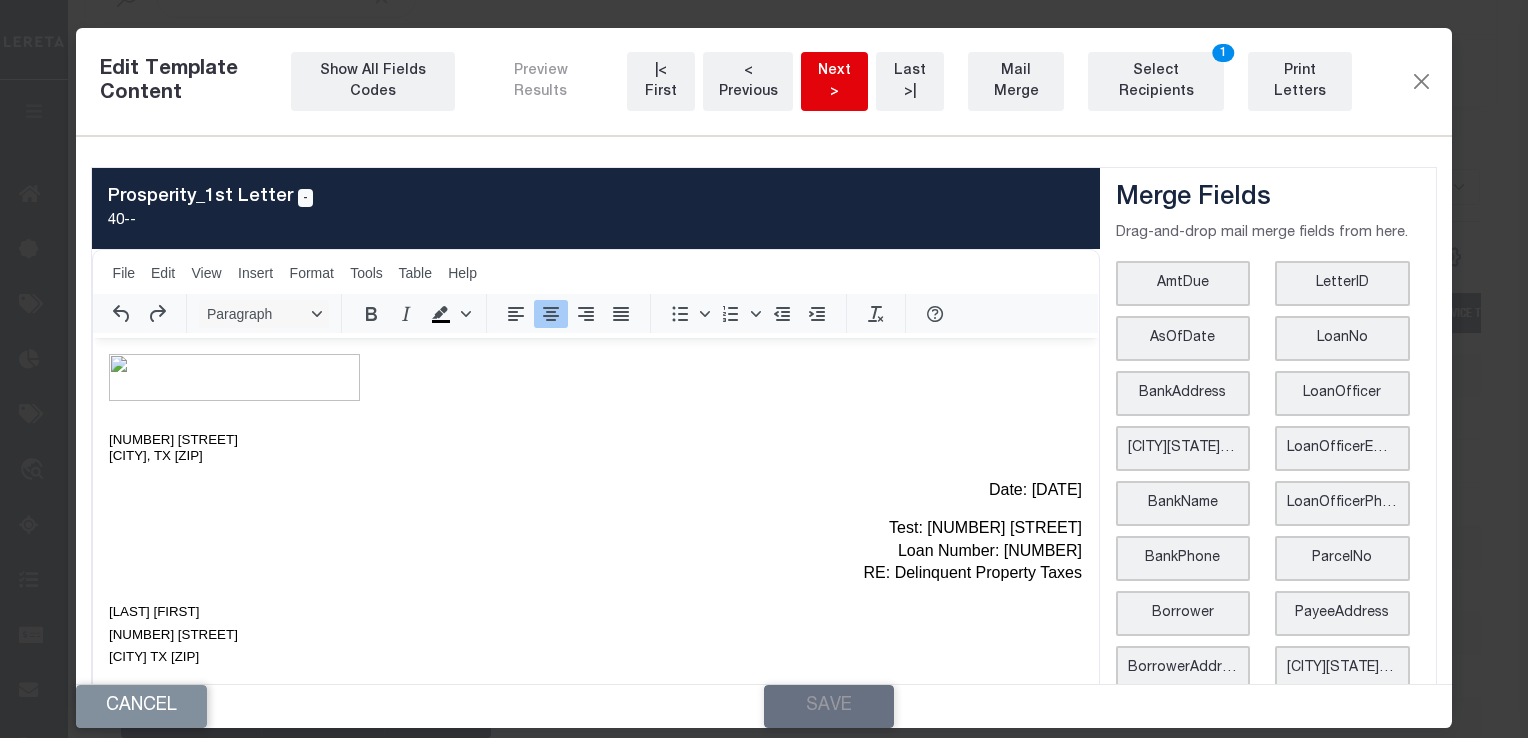 click on "Next >" at bounding box center (834, 82) 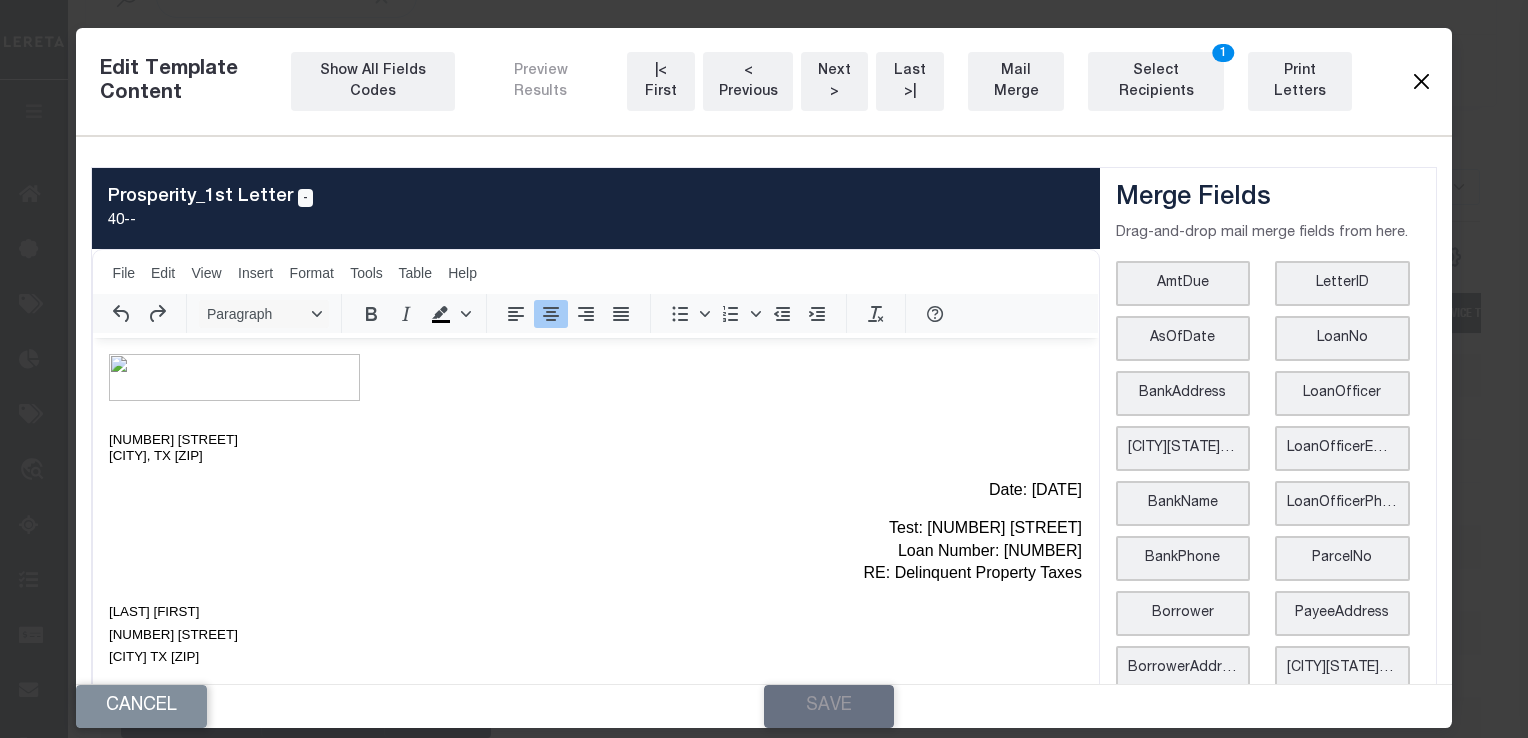 click at bounding box center [1421, 82] 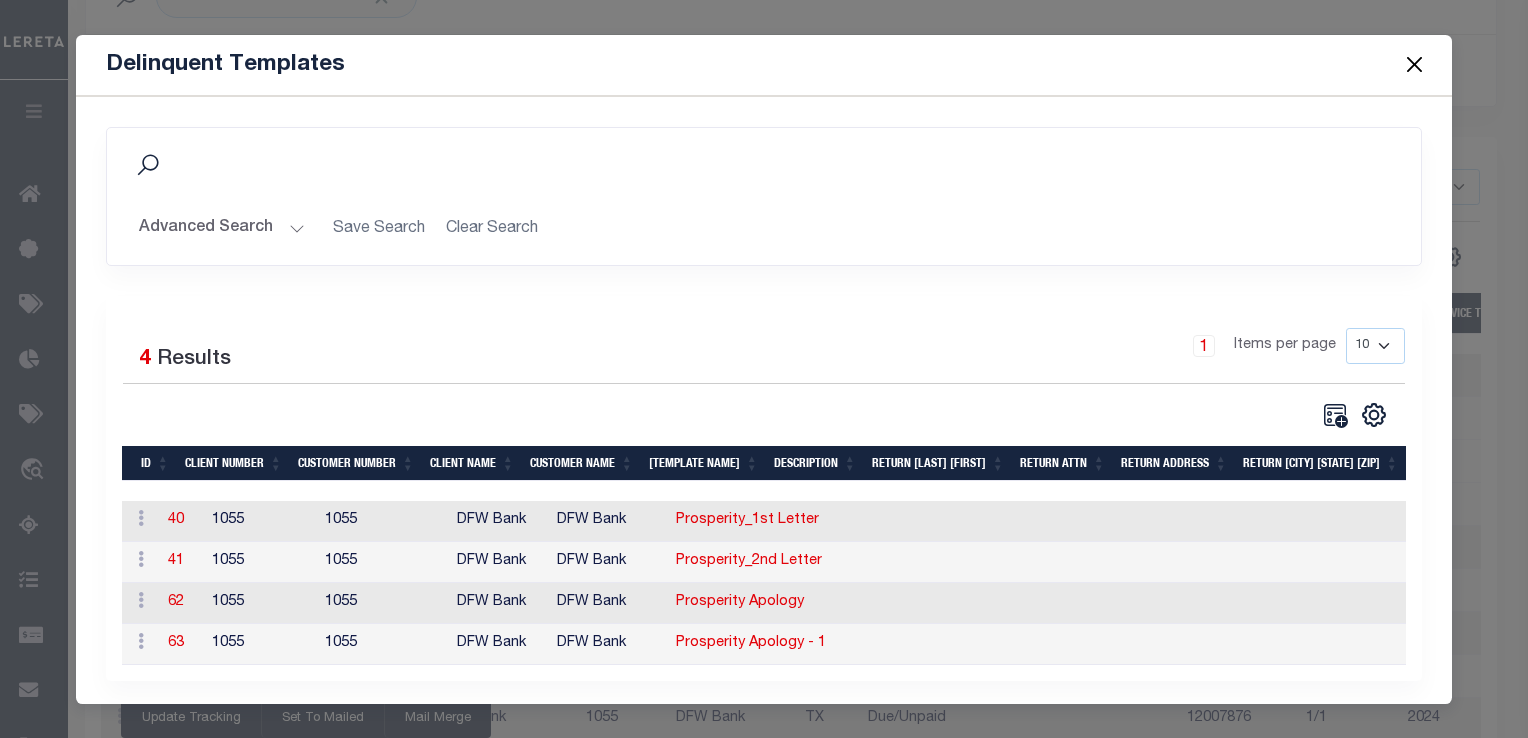 click at bounding box center [1414, 65] 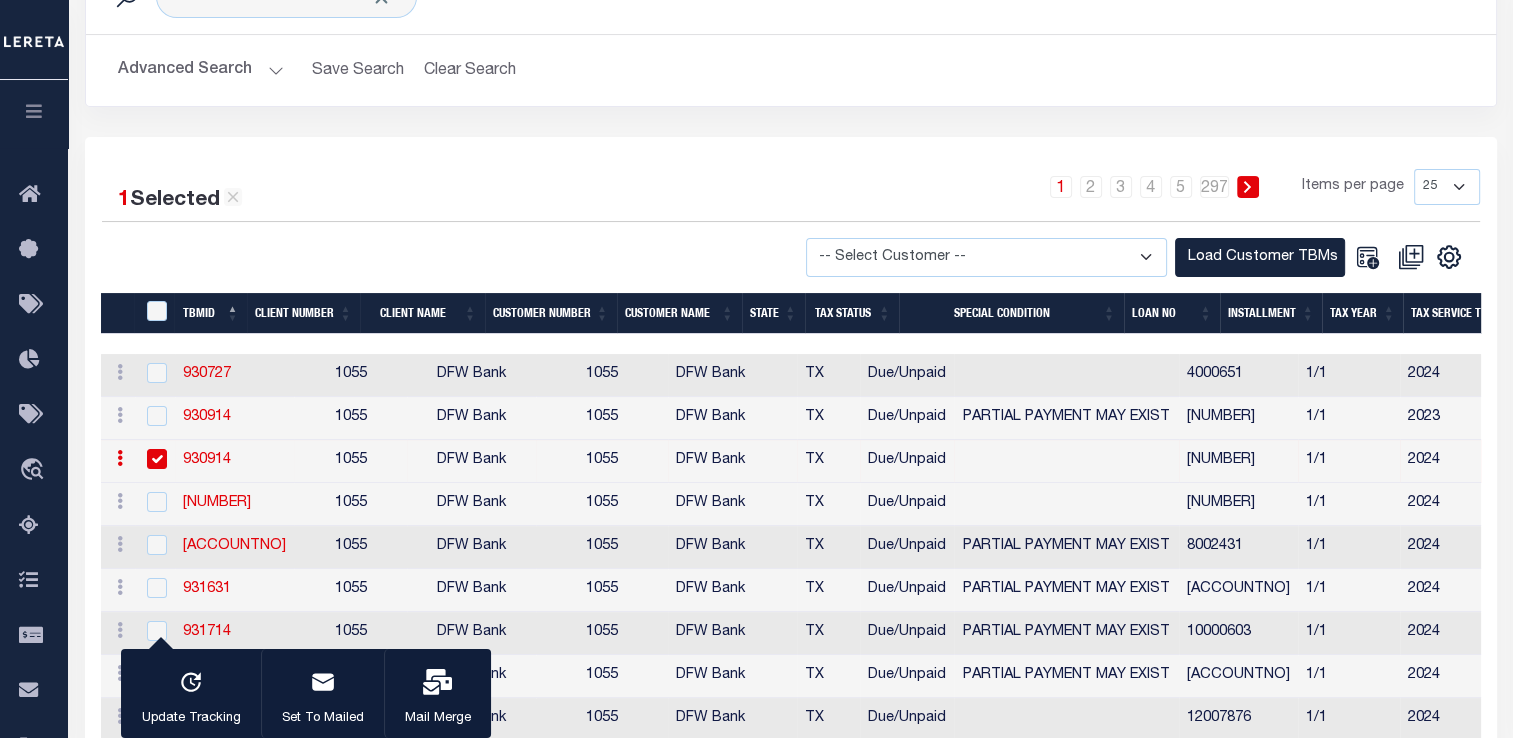 click at bounding box center [157, 459] 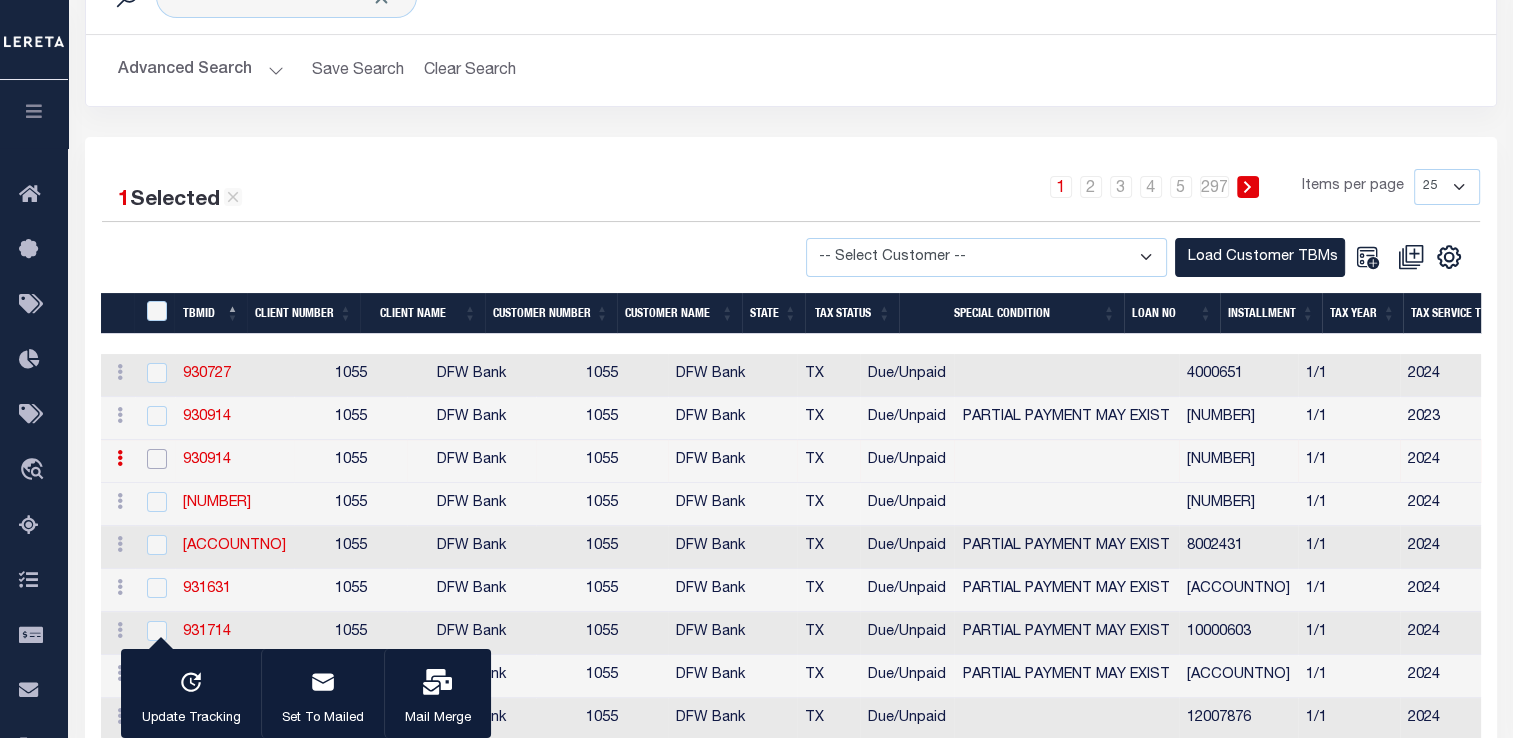 checkbox on "false" 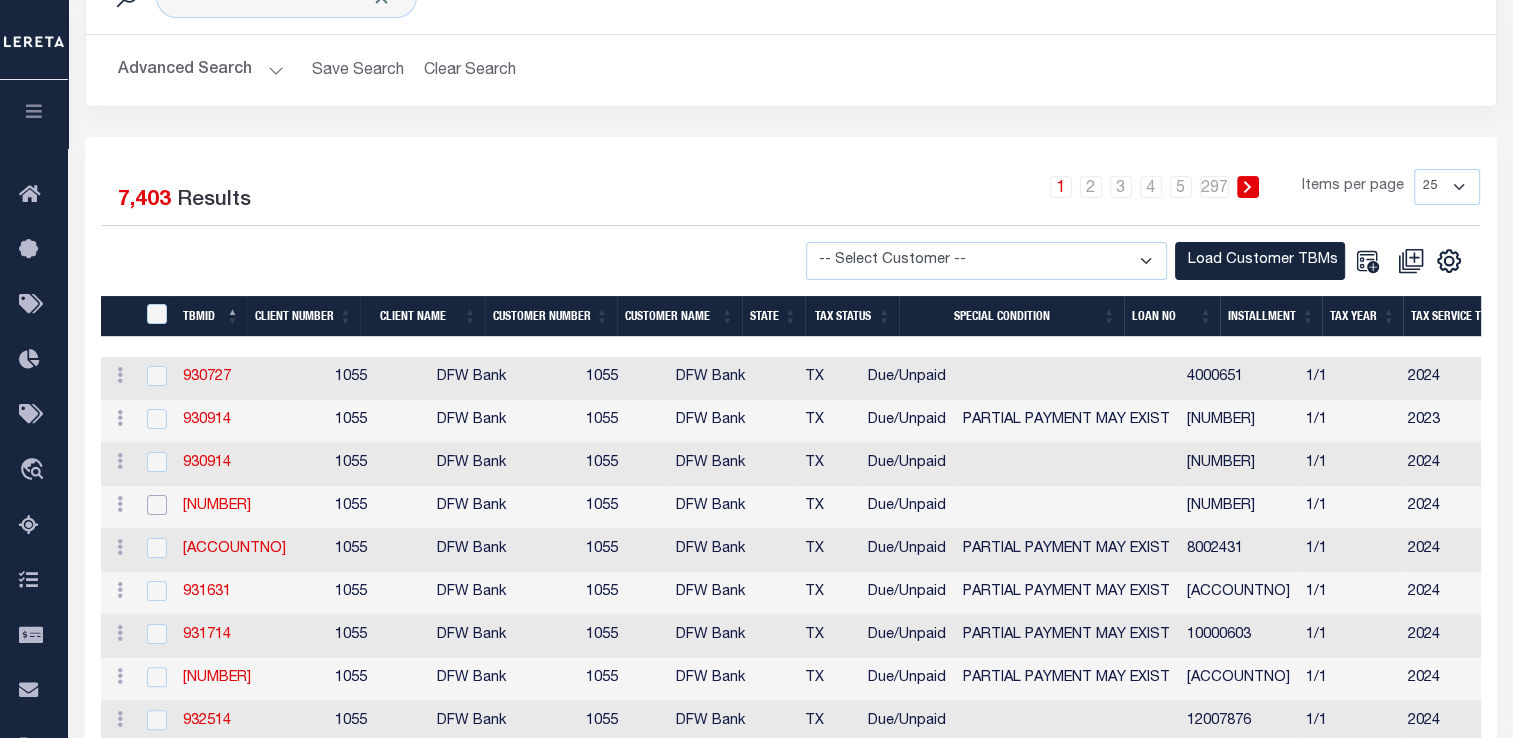 click at bounding box center [157, 505] 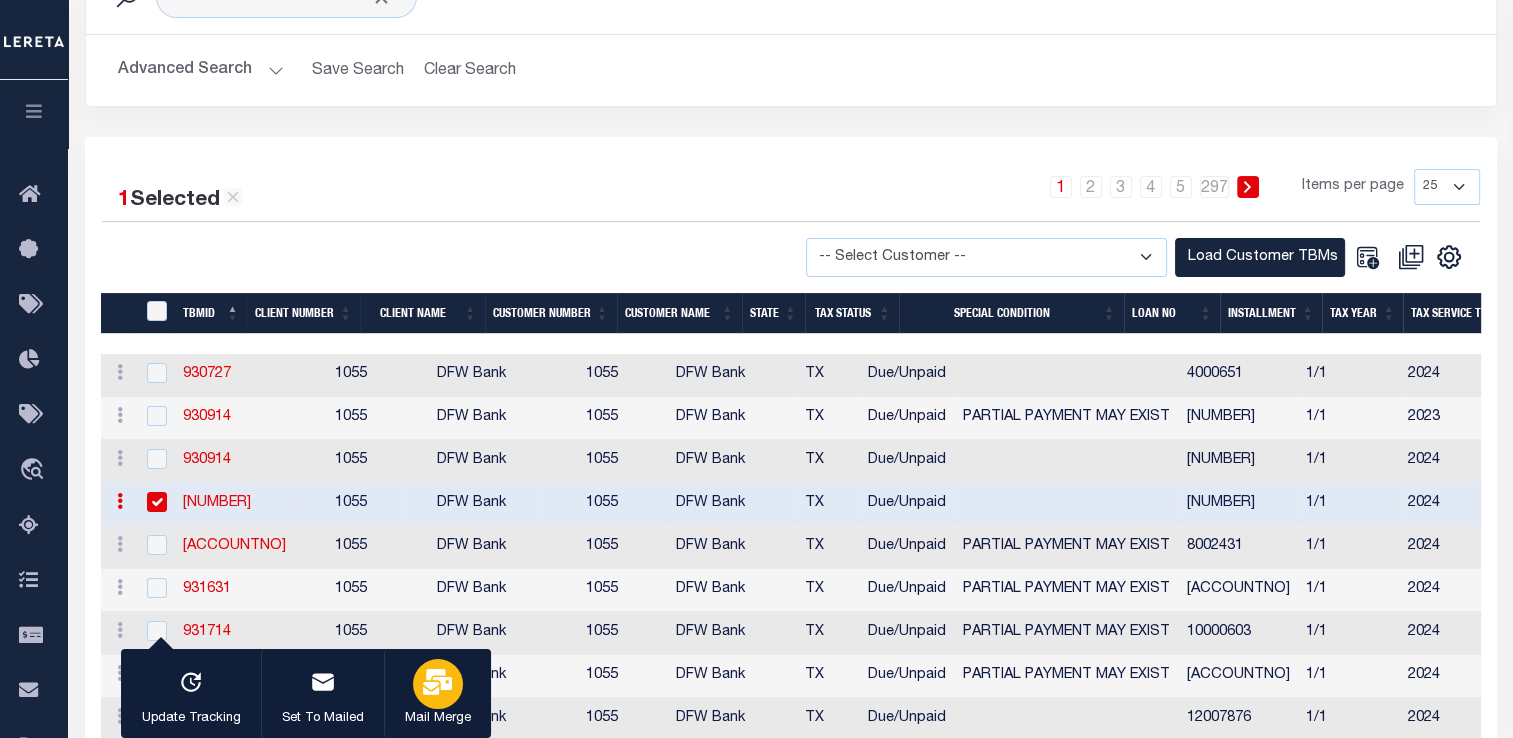 click 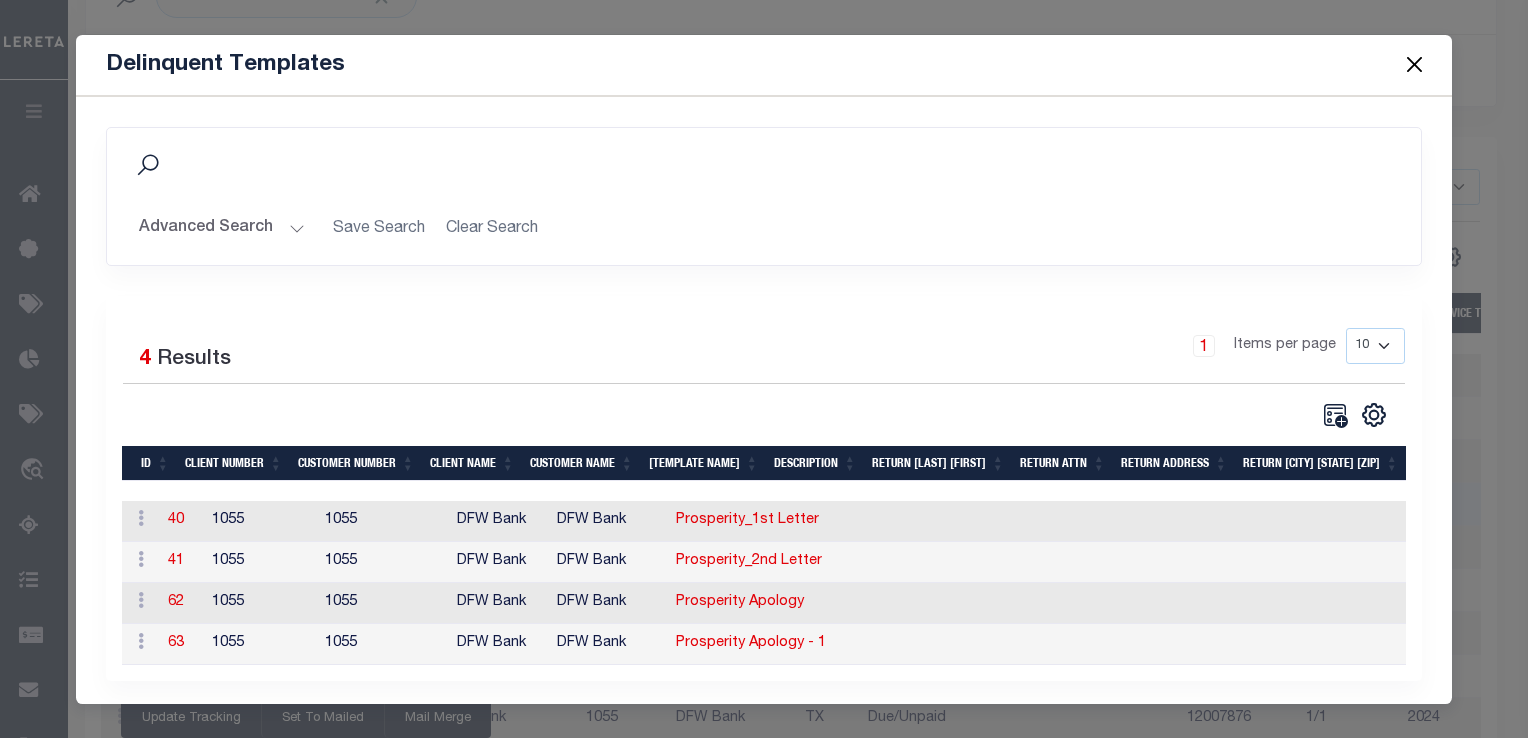 click at bounding box center (1414, 65) 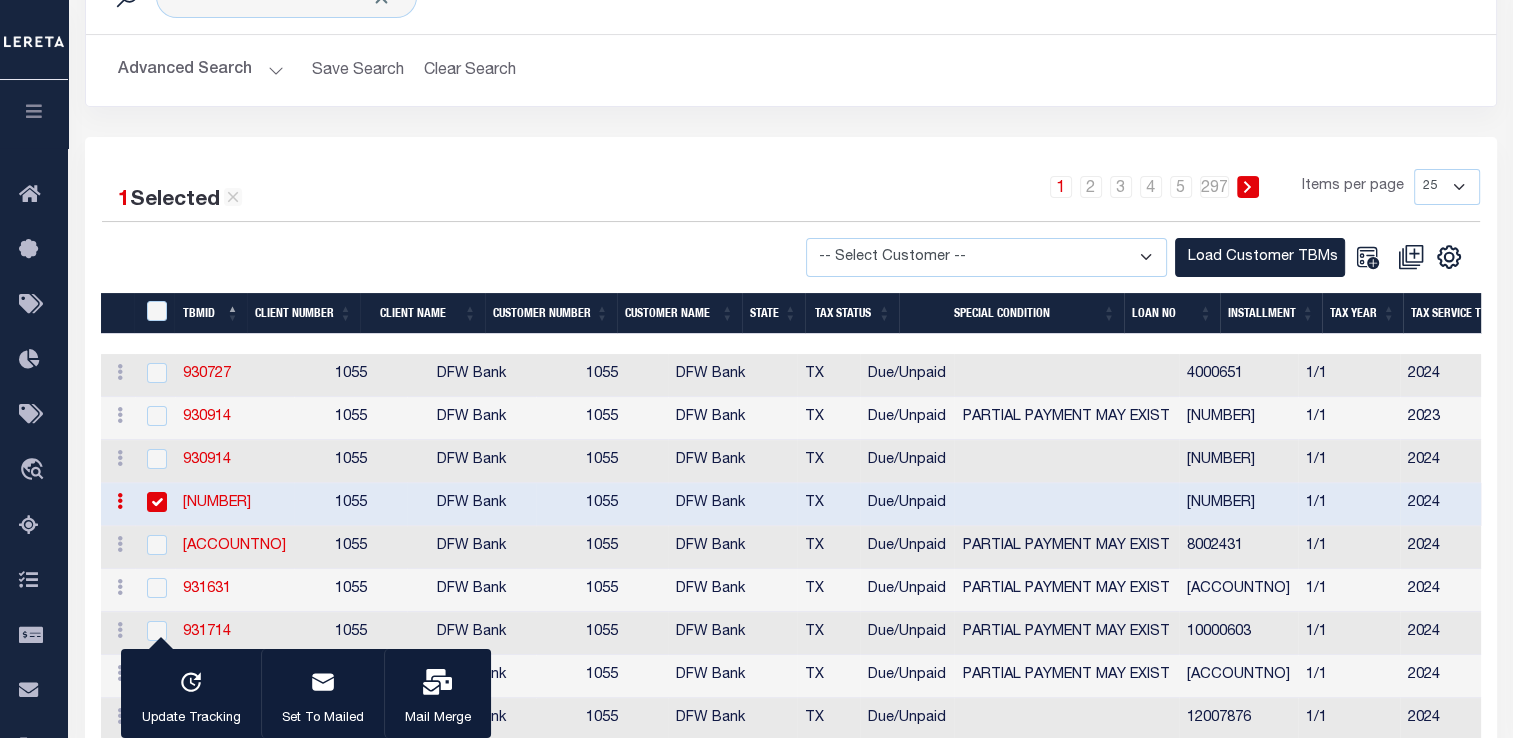 click at bounding box center [157, 502] 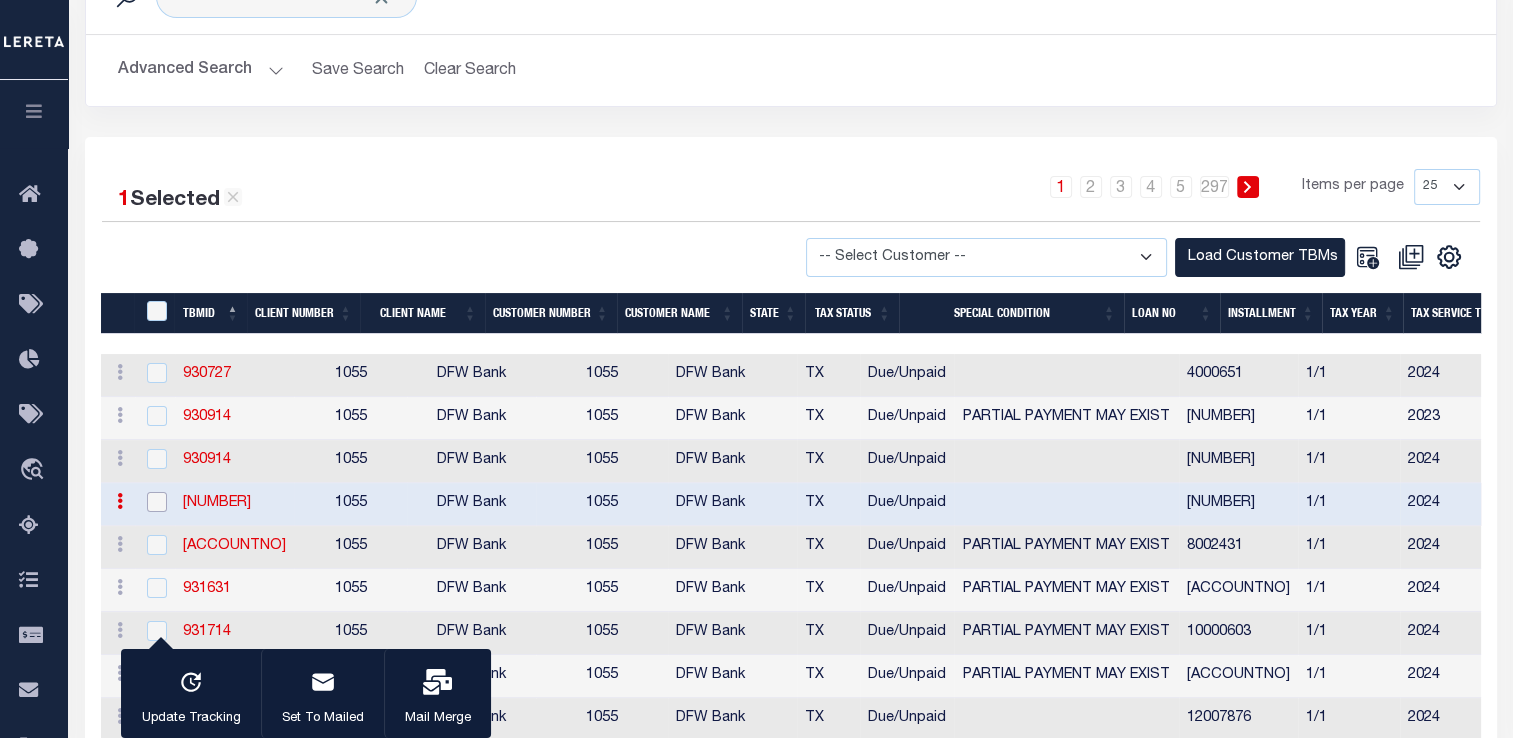 checkbox on "false" 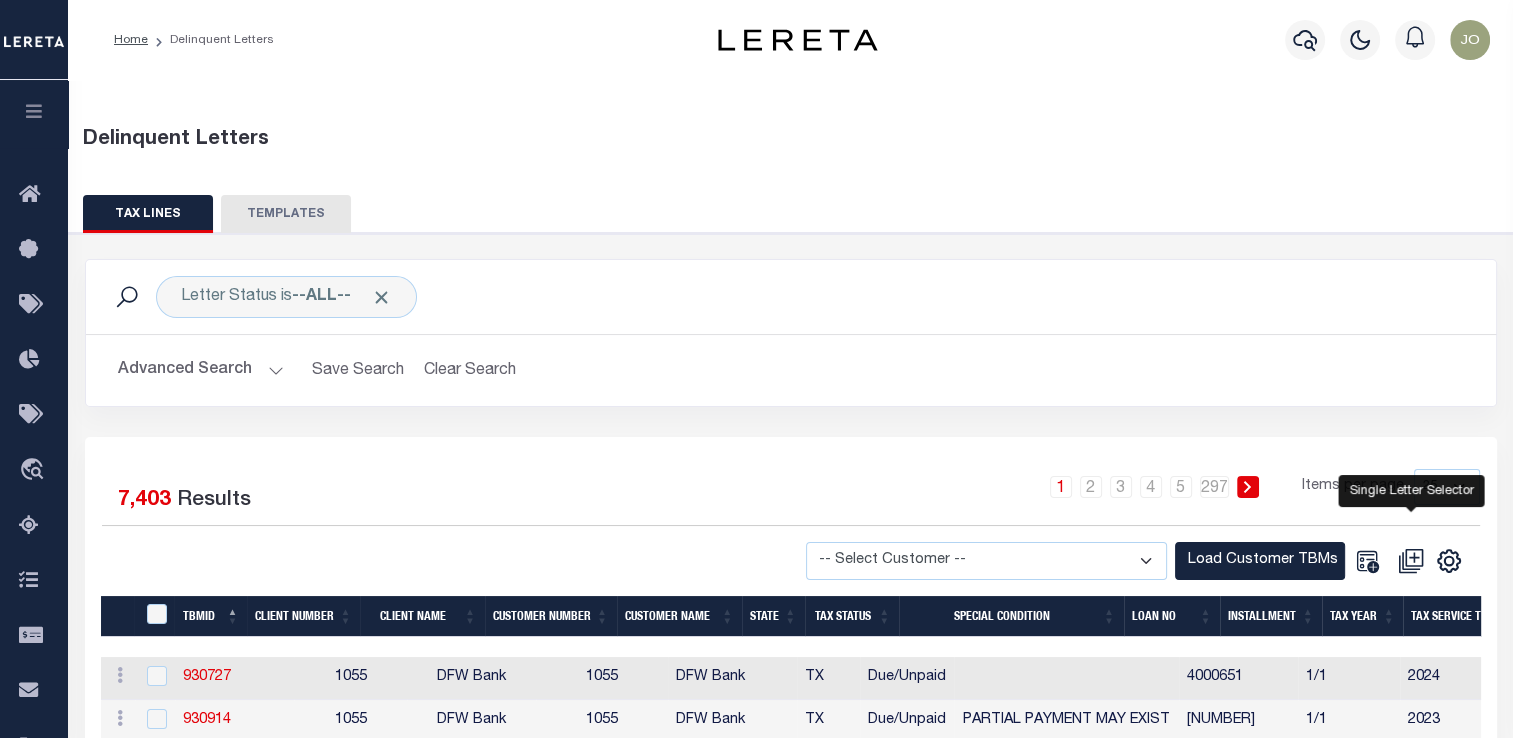 click 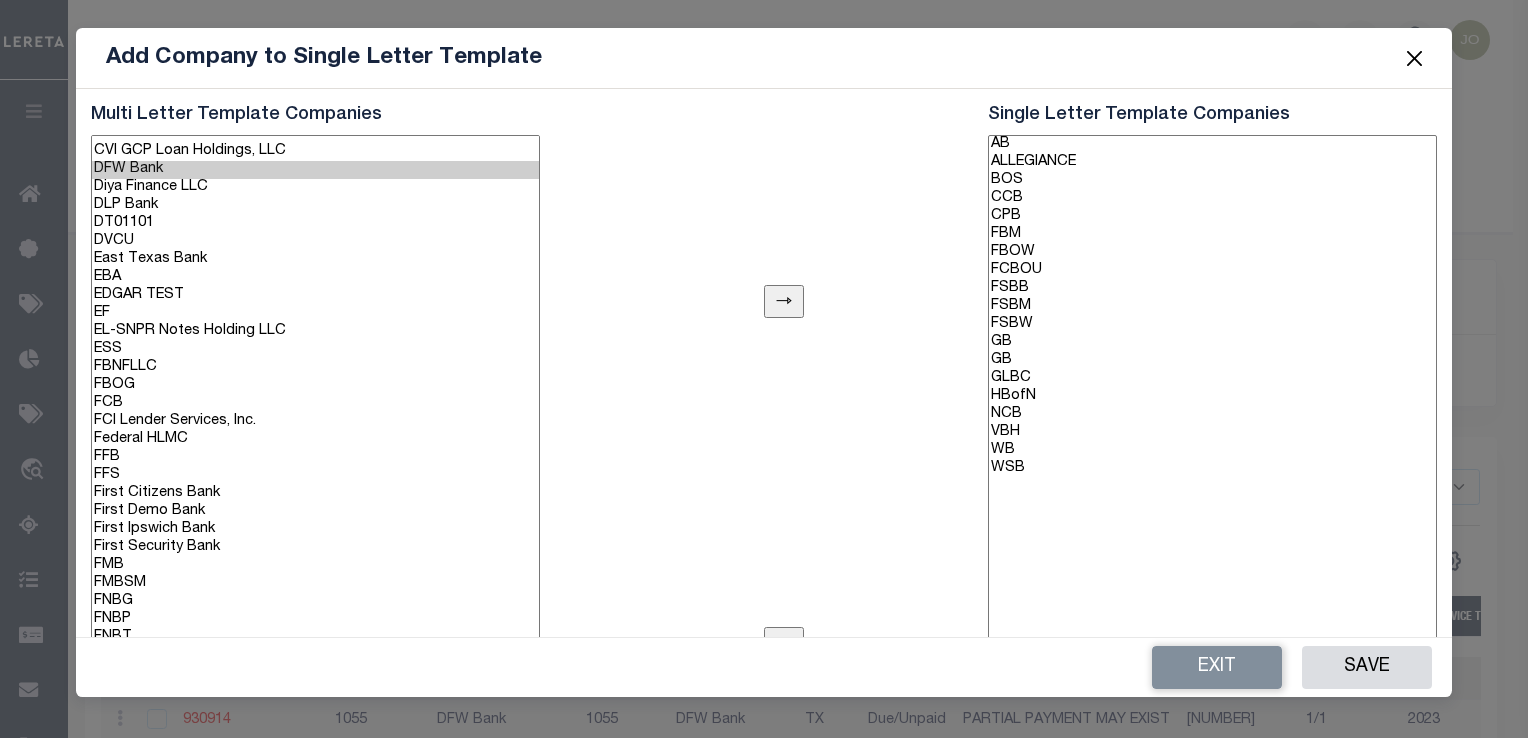 click at bounding box center [1414, 58] 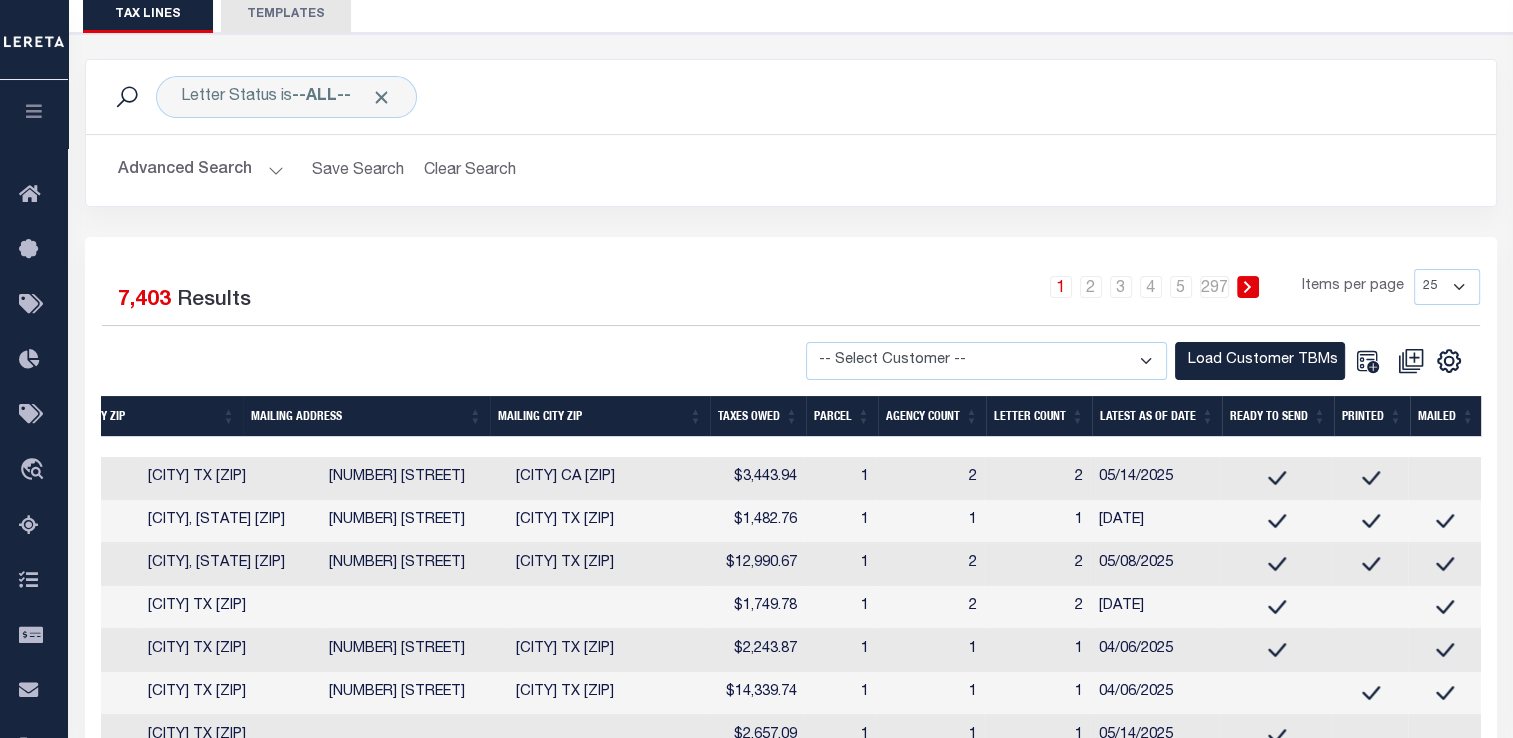 click on "1" at bounding box center (840, 650) 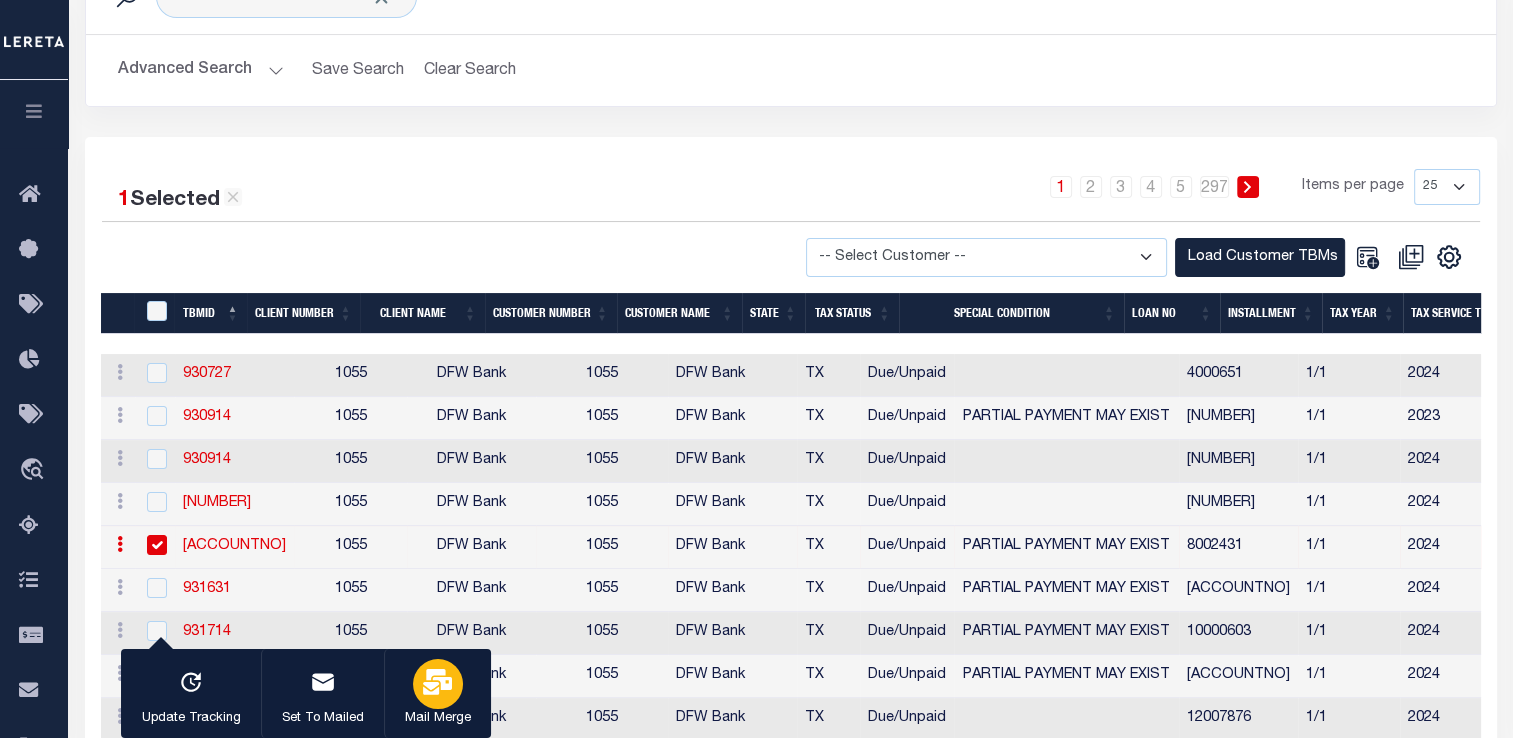 click at bounding box center [438, 684] 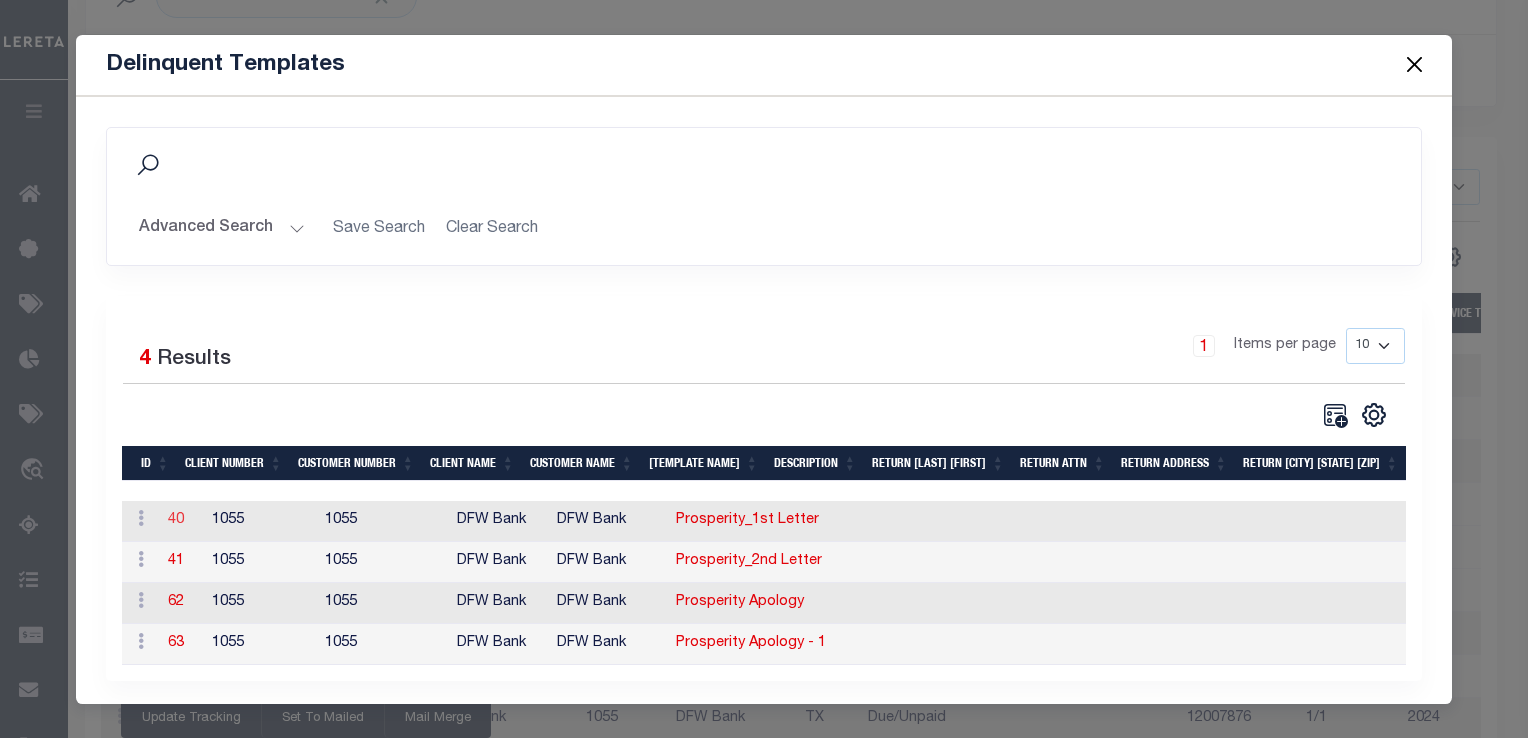 click on "40" at bounding box center [176, 520] 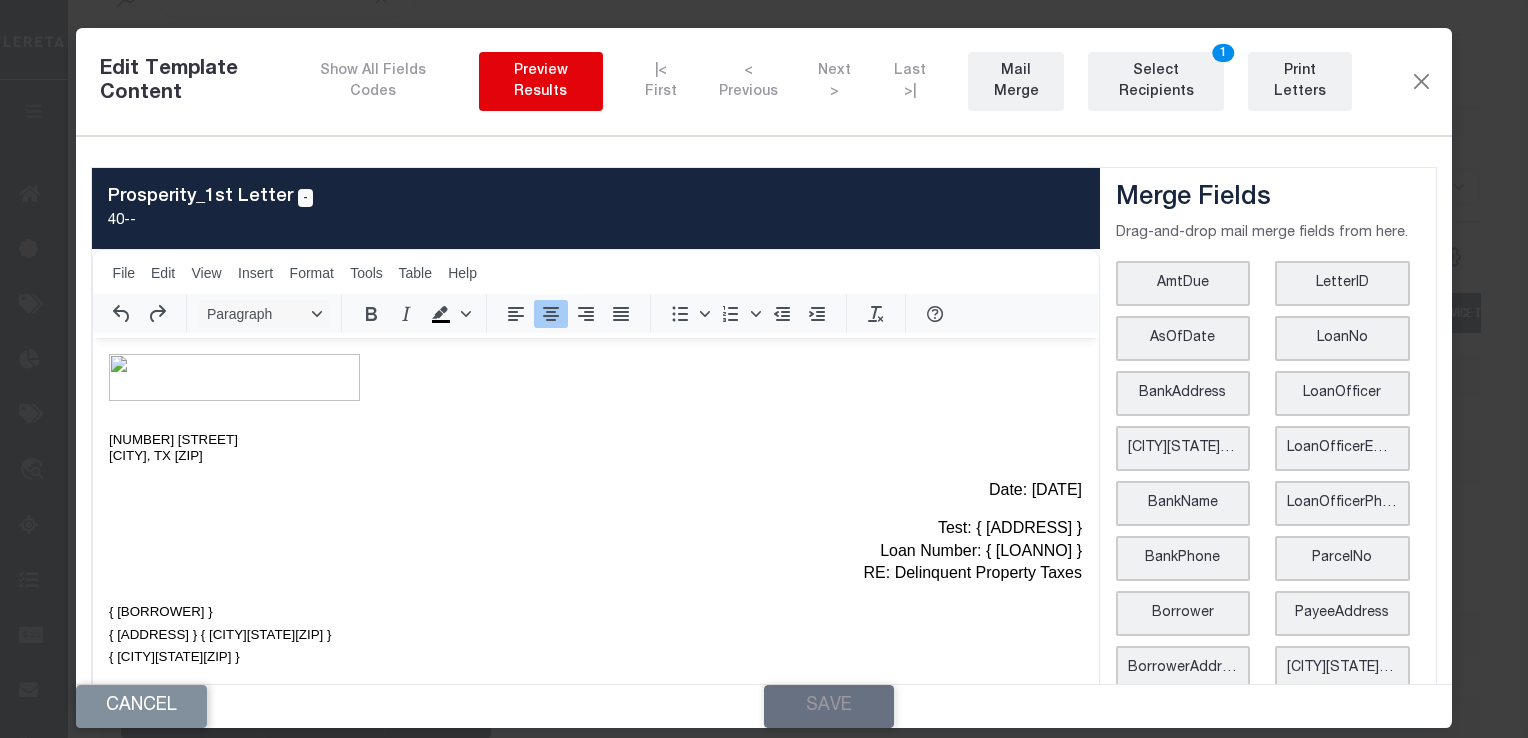 click on "Preview Results" at bounding box center (541, 82) 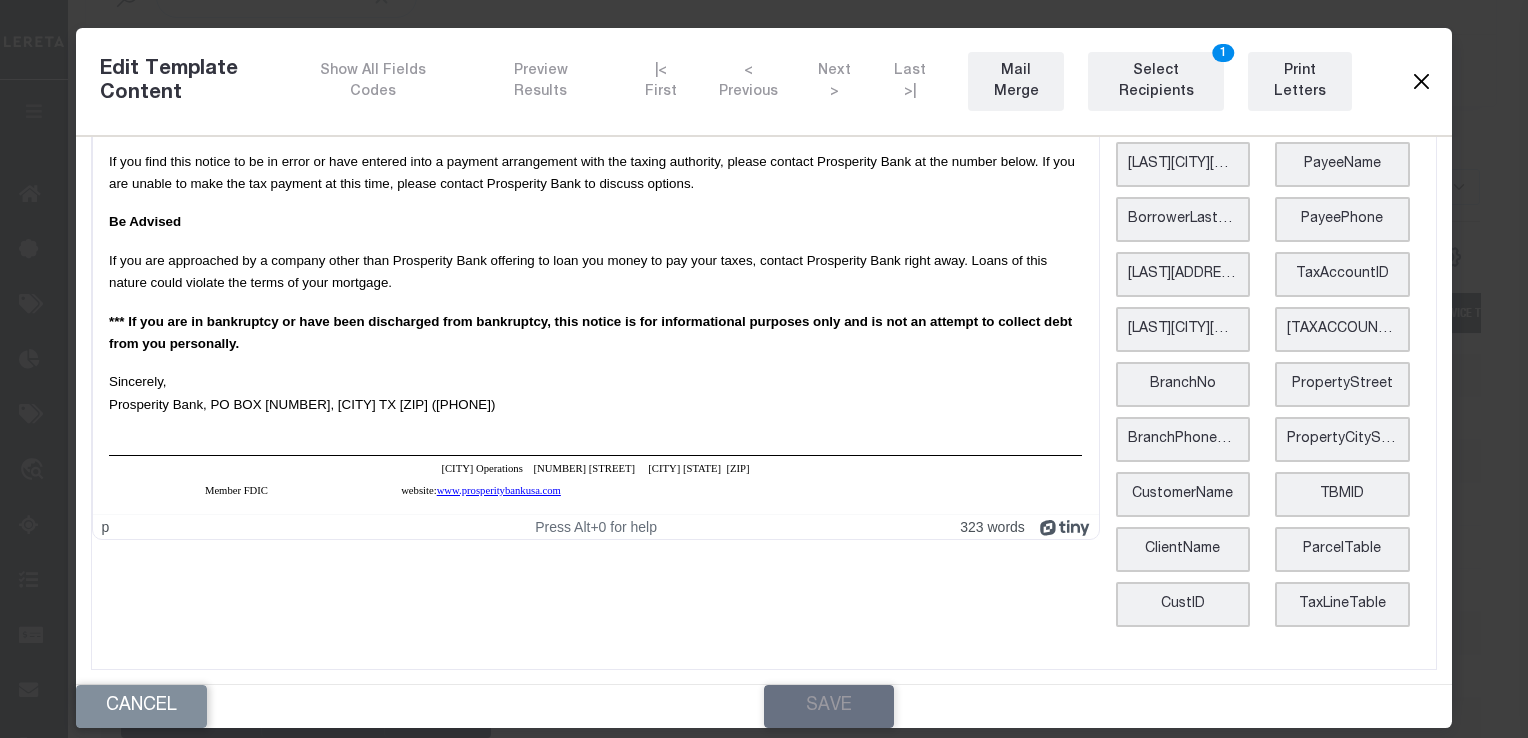 click at bounding box center (1421, 82) 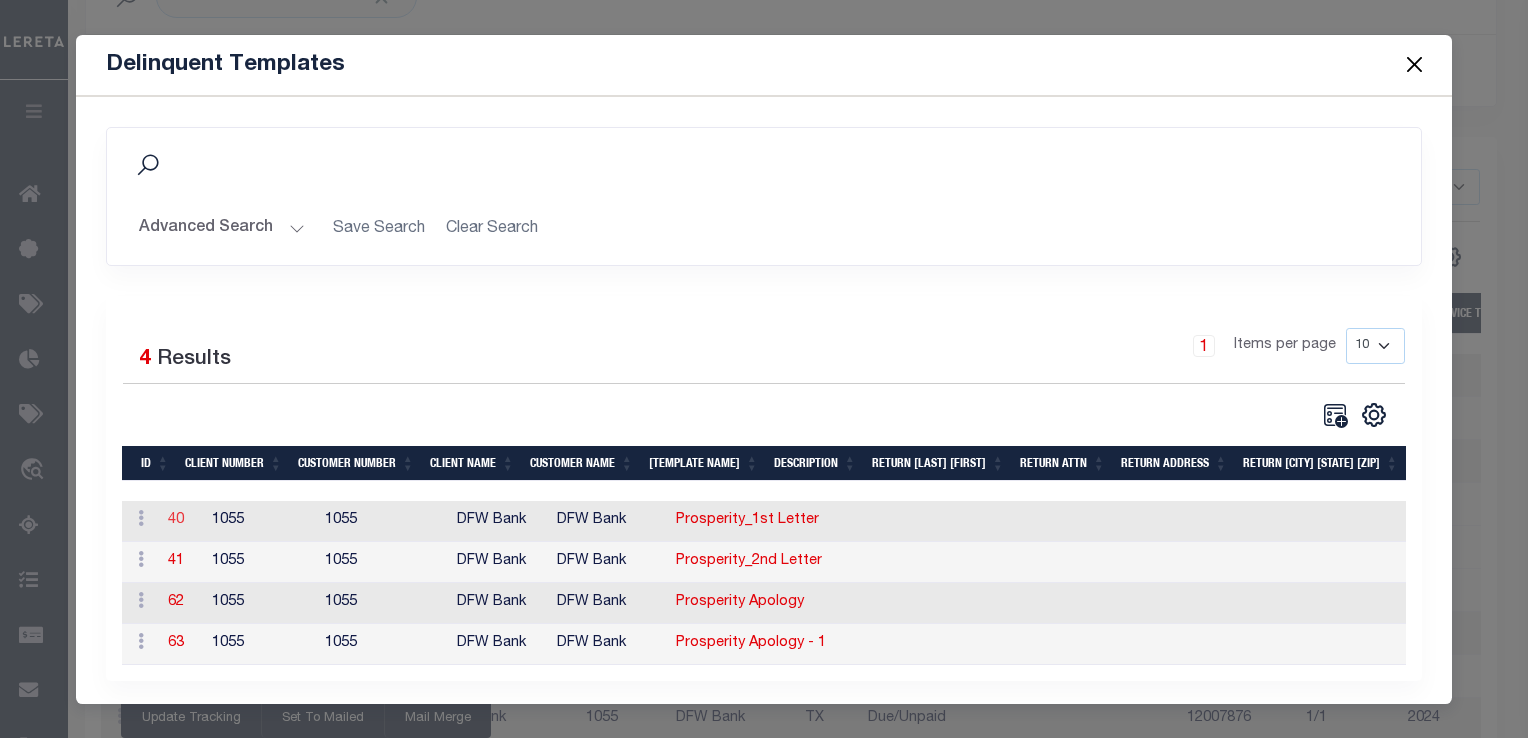click on "40" at bounding box center (176, 520) 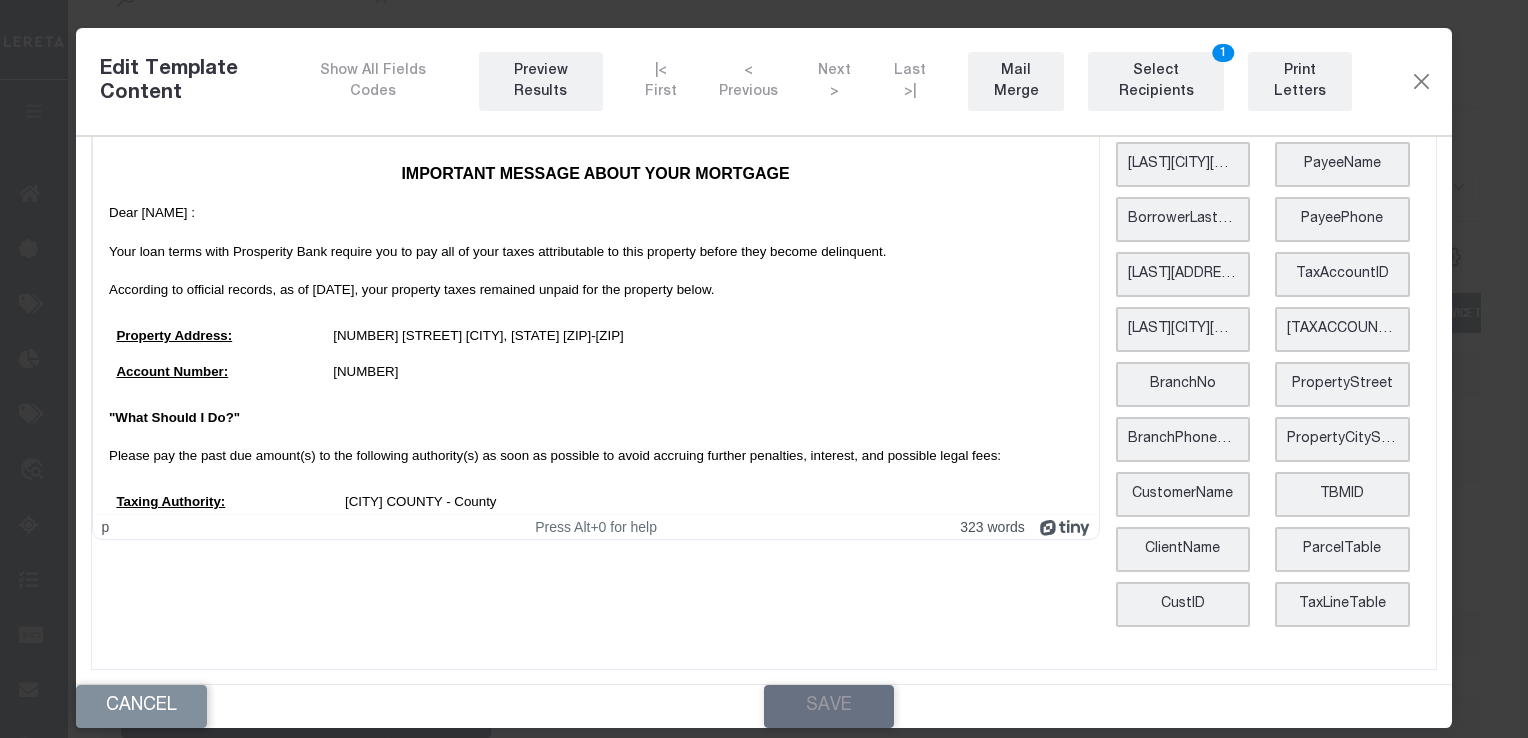 scroll, scrollTop: 0, scrollLeft: 0, axis: both 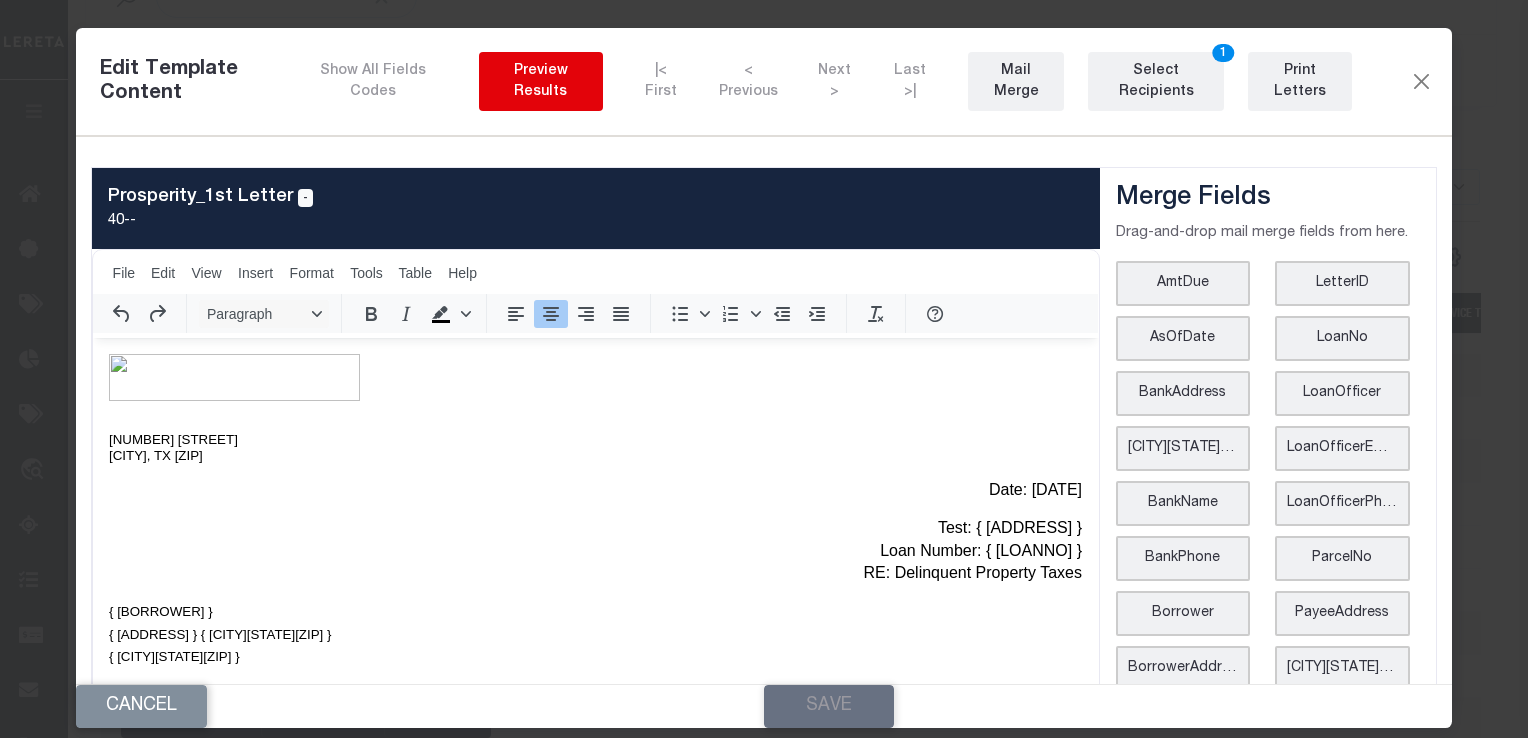 click on "Preview Results" at bounding box center [541, 82] 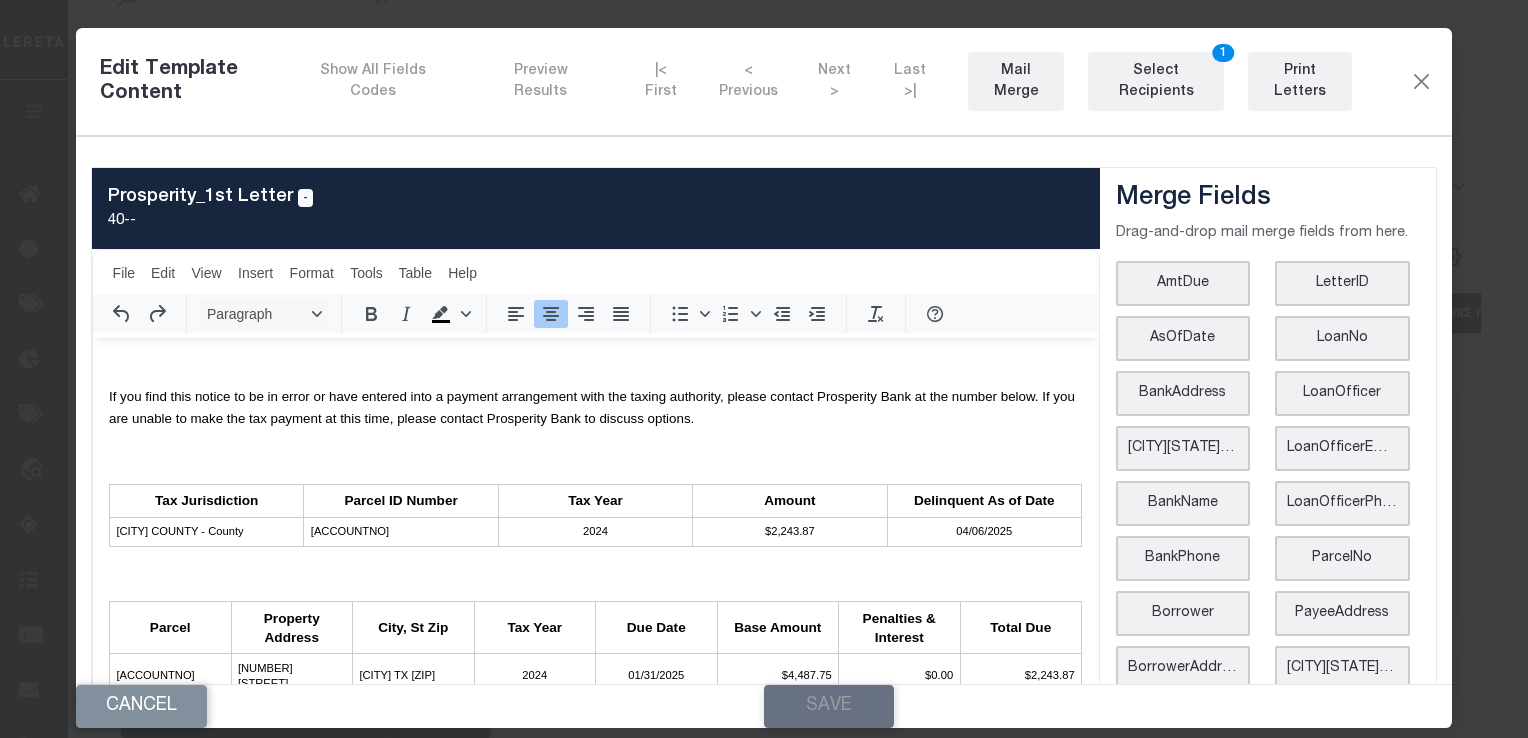 scroll, scrollTop: 1114, scrollLeft: 0, axis: vertical 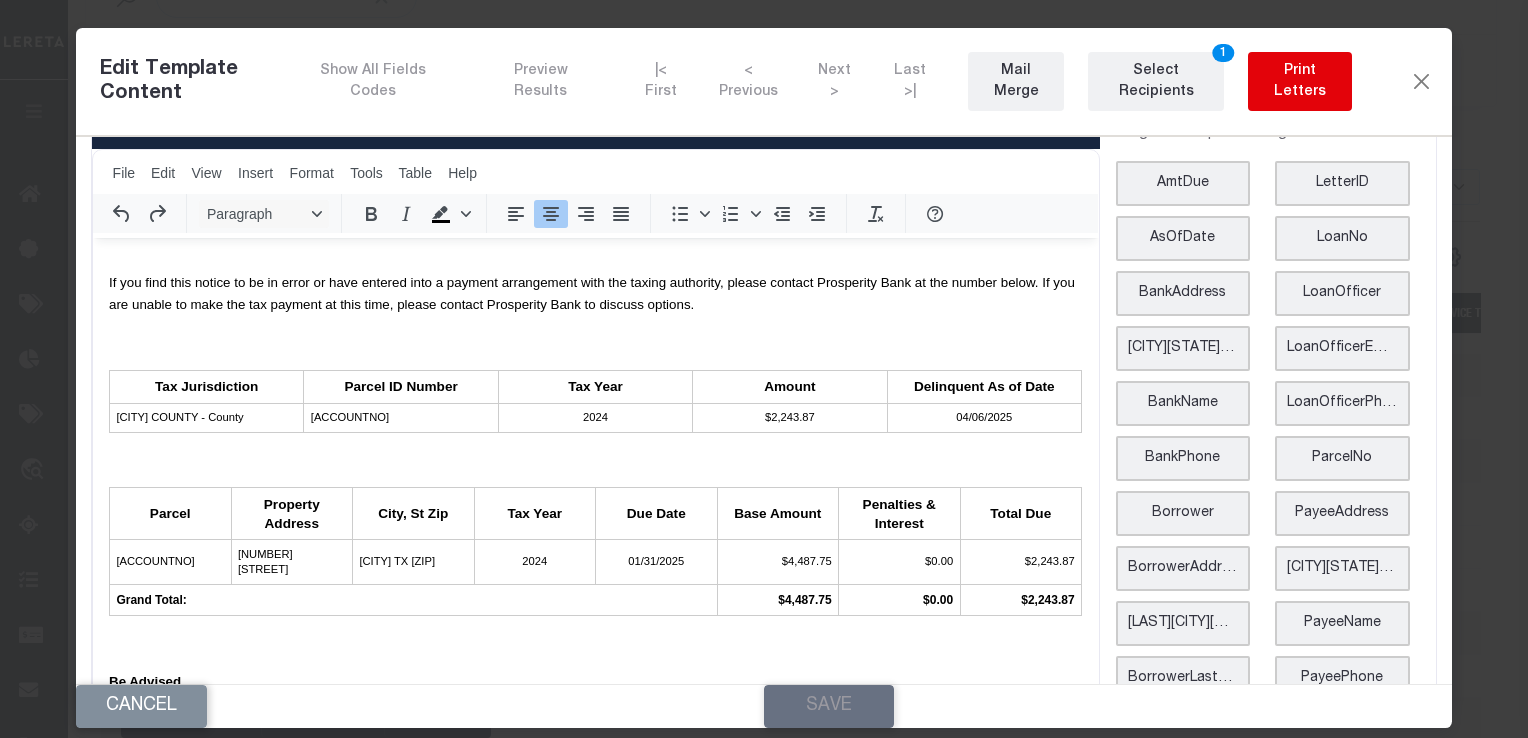 click on "Print Letters" at bounding box center [1300, 82] 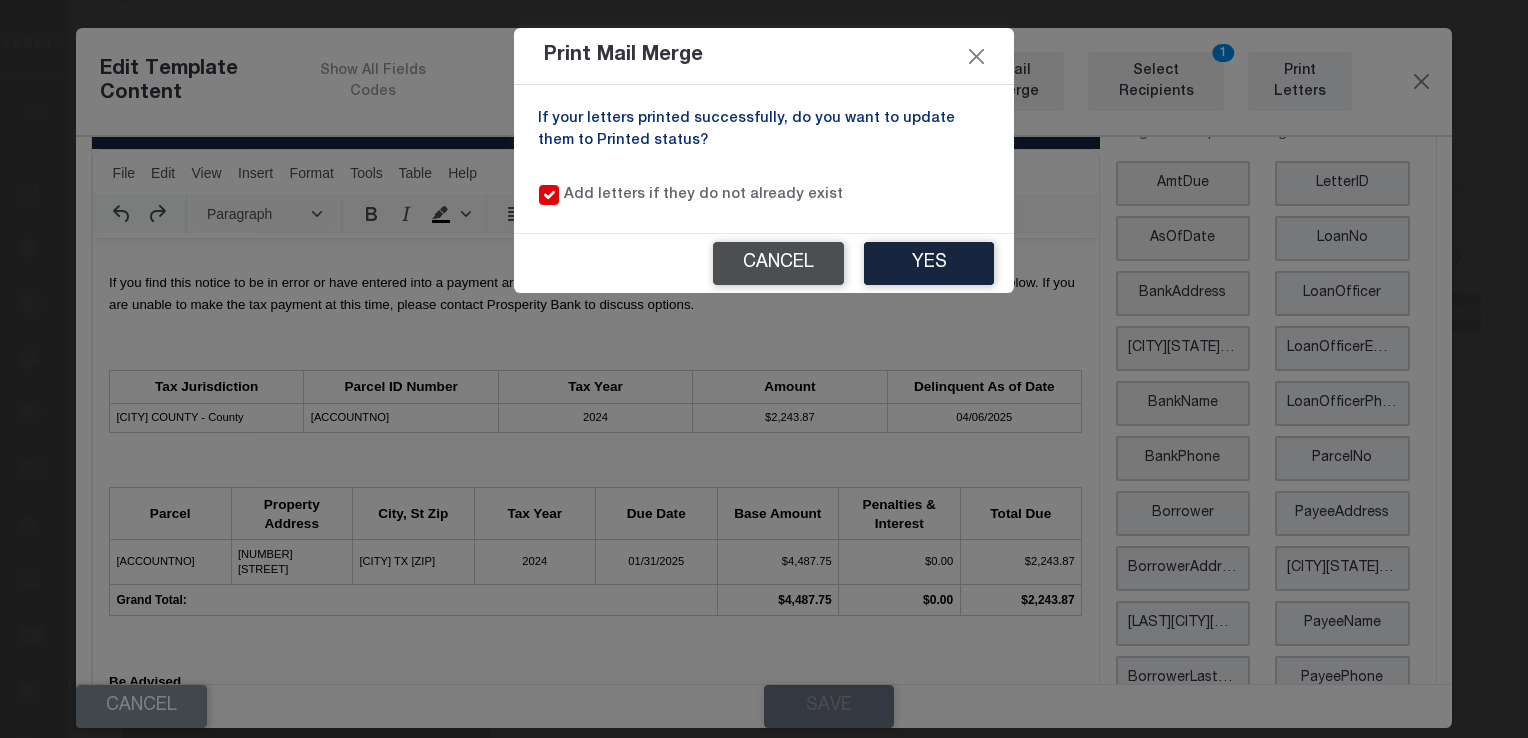 click on "Cancel" at bounding box center (778, 263) 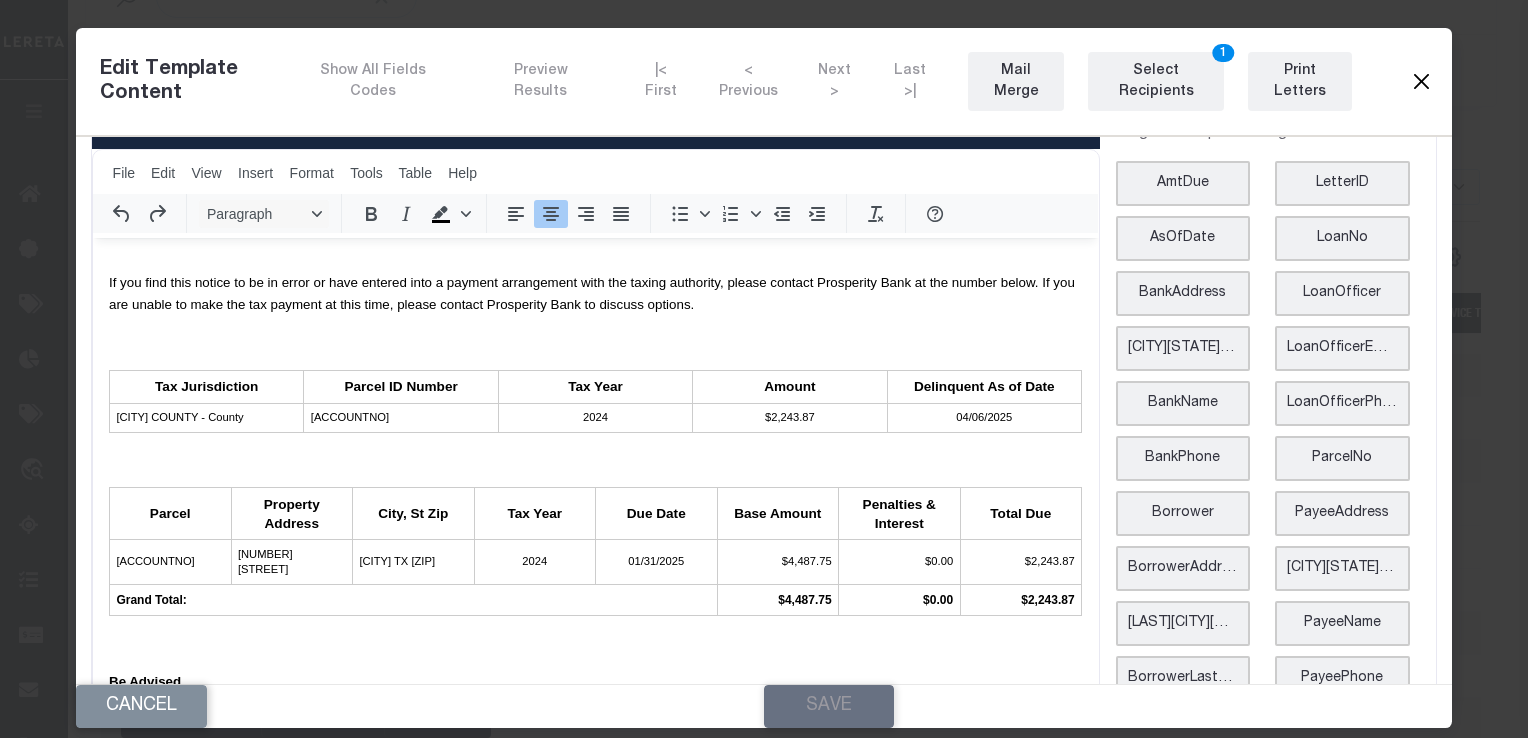 click at bounding box center [1421, 82] 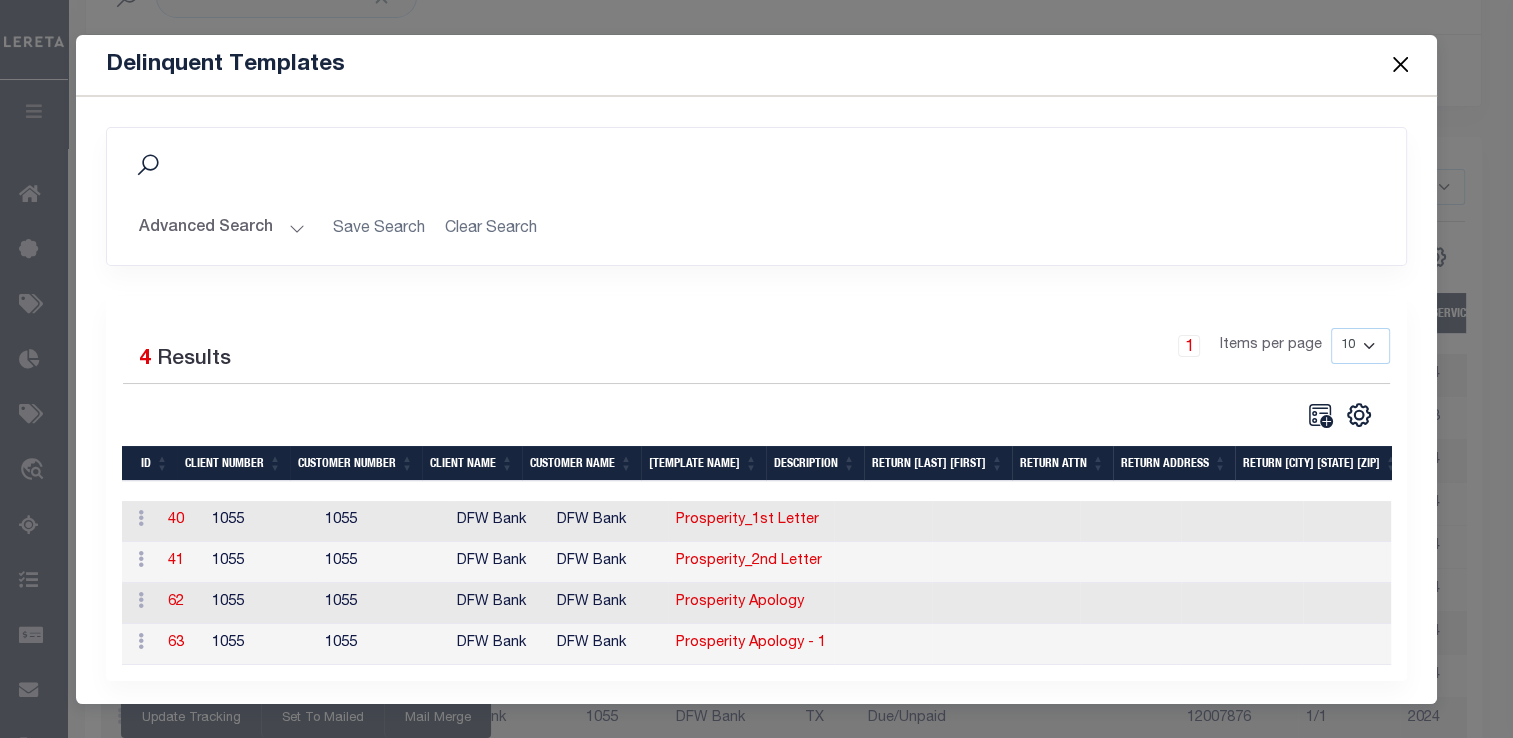 scroll, scrollTop: 0, scrollLeft: 0, axis: both 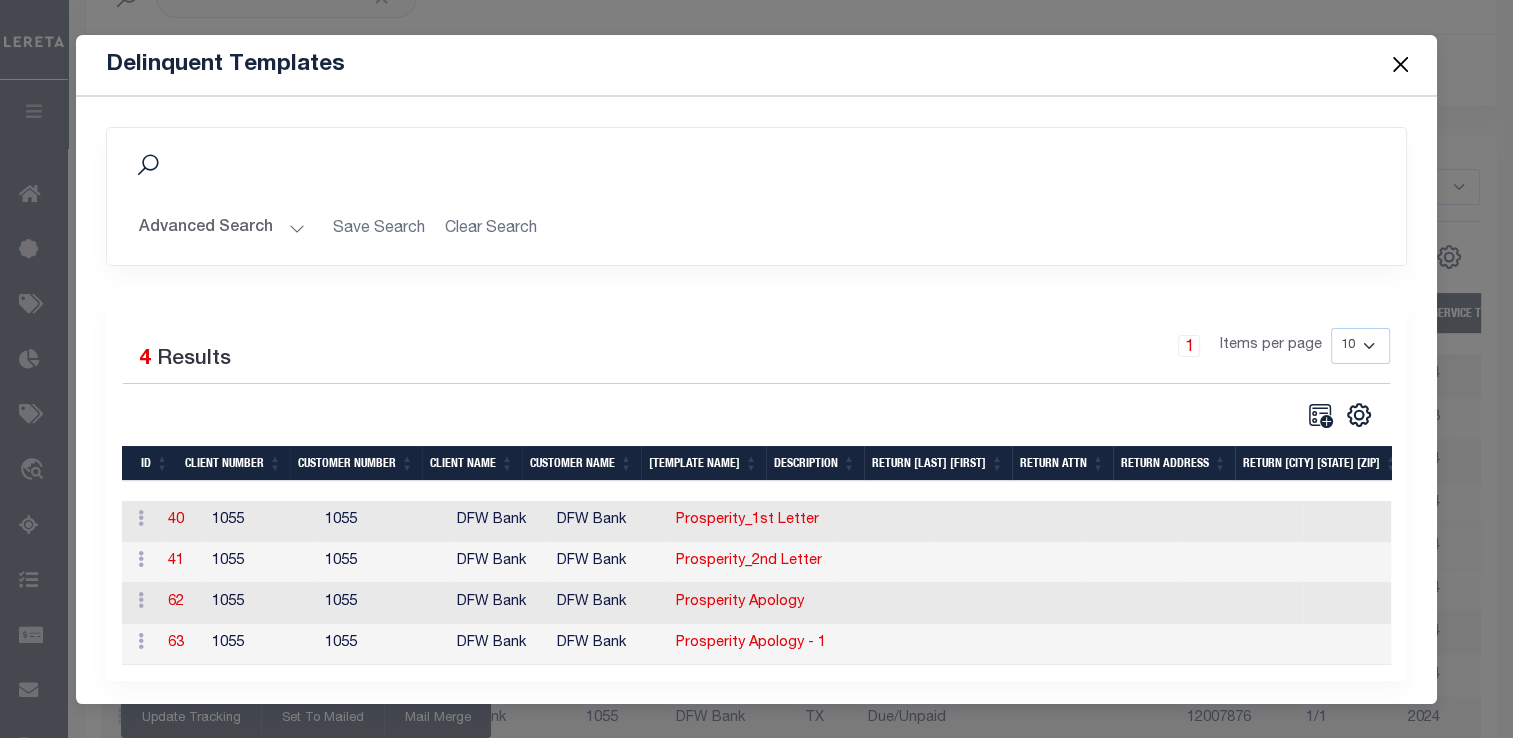click at bounding box center [1400, 65] 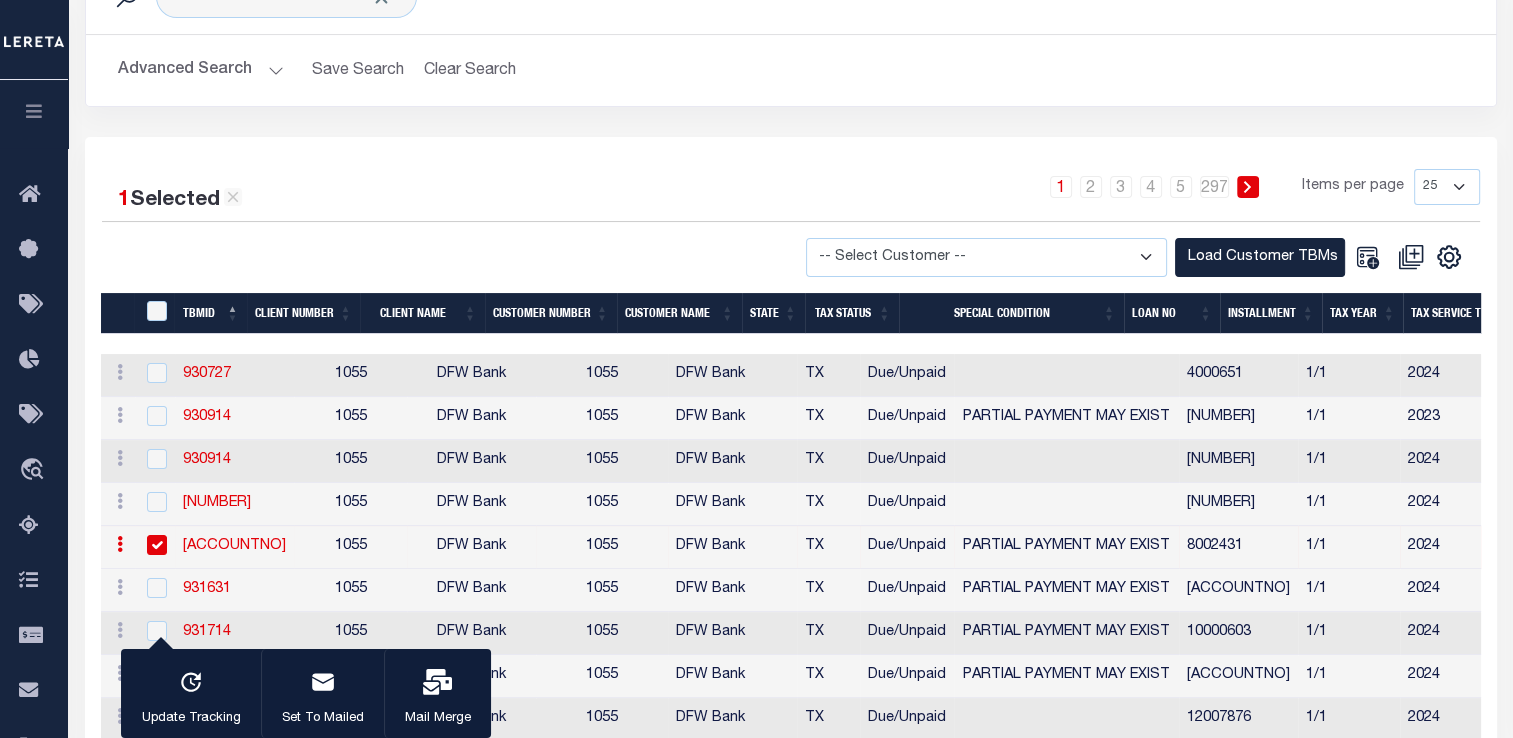 click at bounding box center [120, 547] 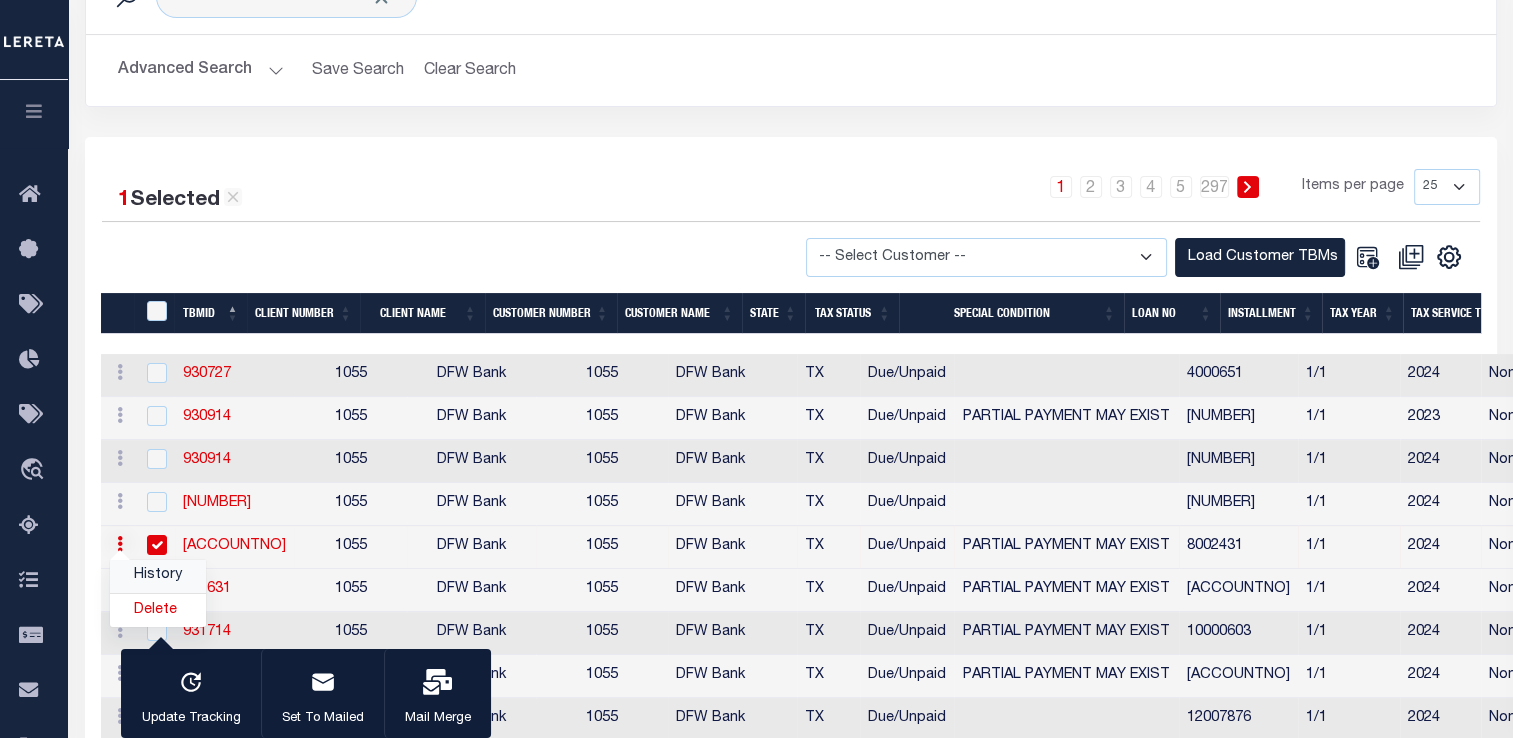 scroll, scrollTop: 0, scrollLeft: 2313, axis: horizontal 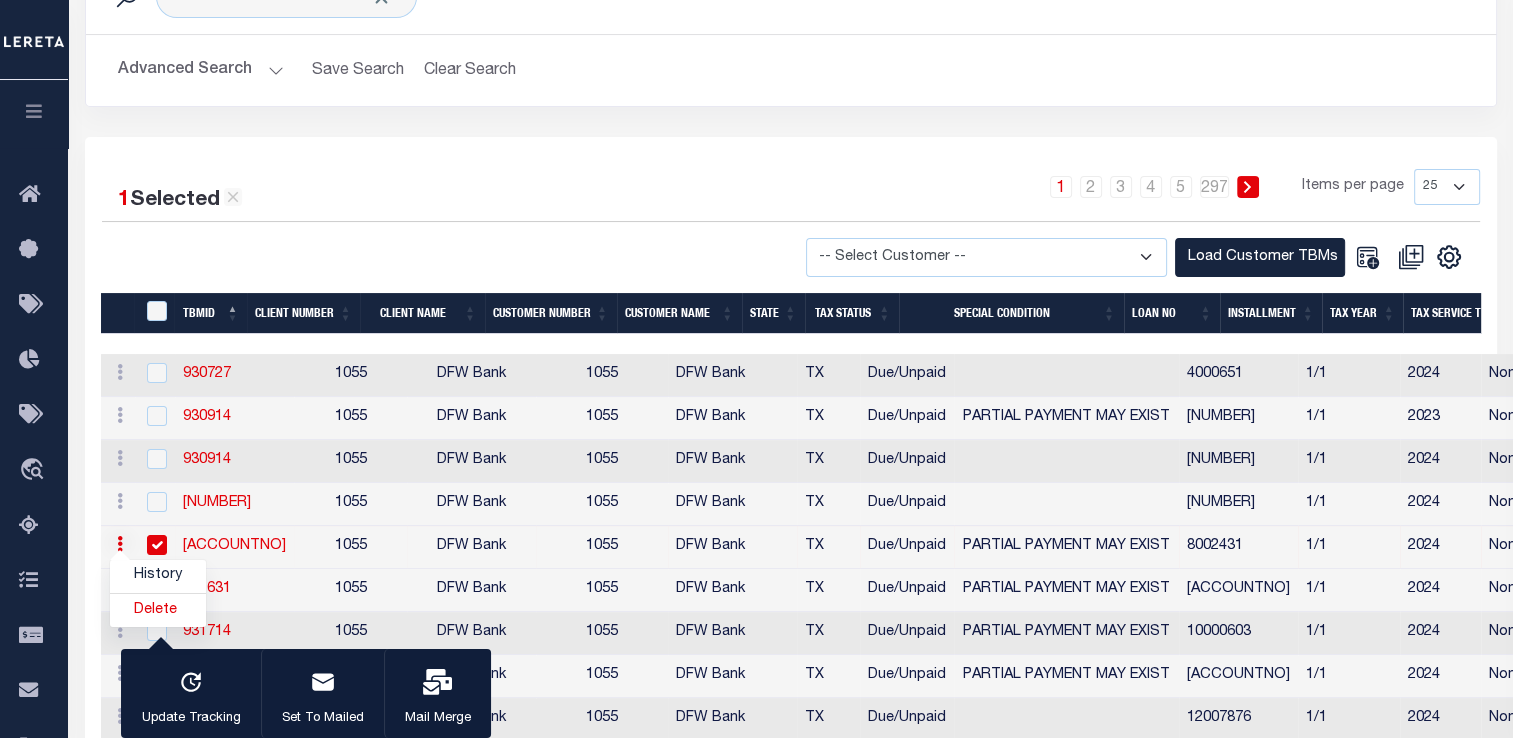 click at bounding box center (446, 257) 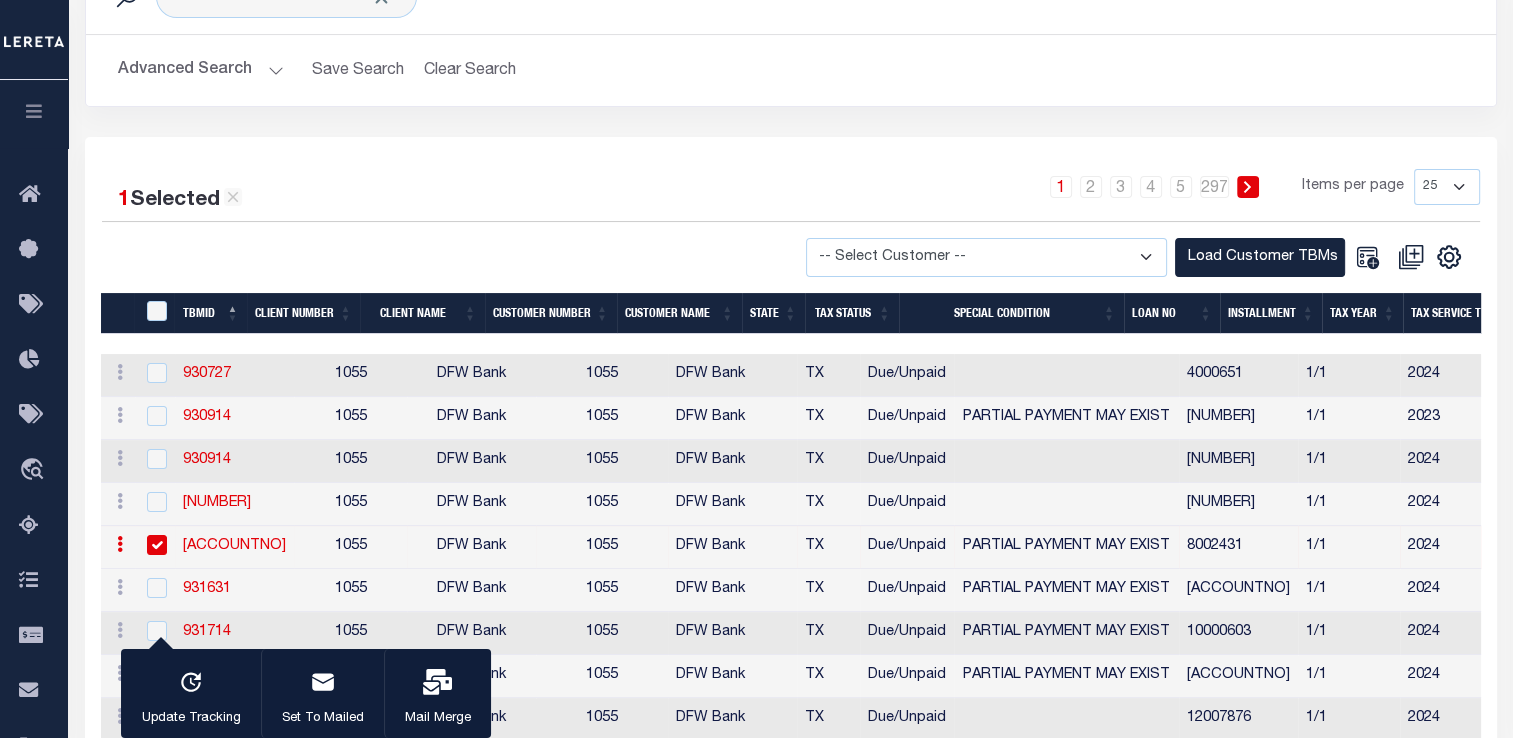 scroll, scrollTop: 0, scrollLeft: 2200, axis: horizontal 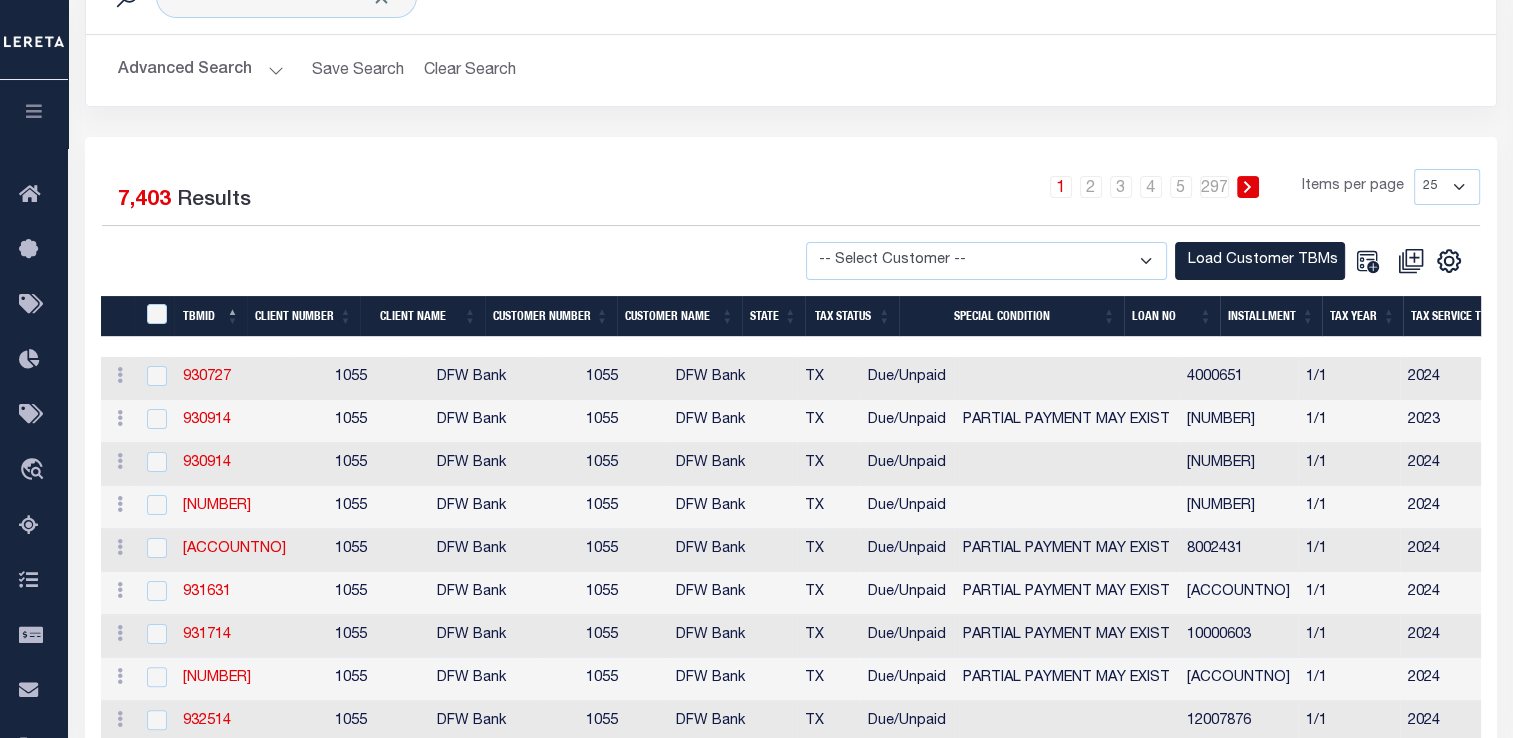 click on "1  Selected
7,403   Results
1 2 3 4 5 … 297
Items per page   25 50 100 500 1000
AB ABGGL" at bounding box center [791, 792] 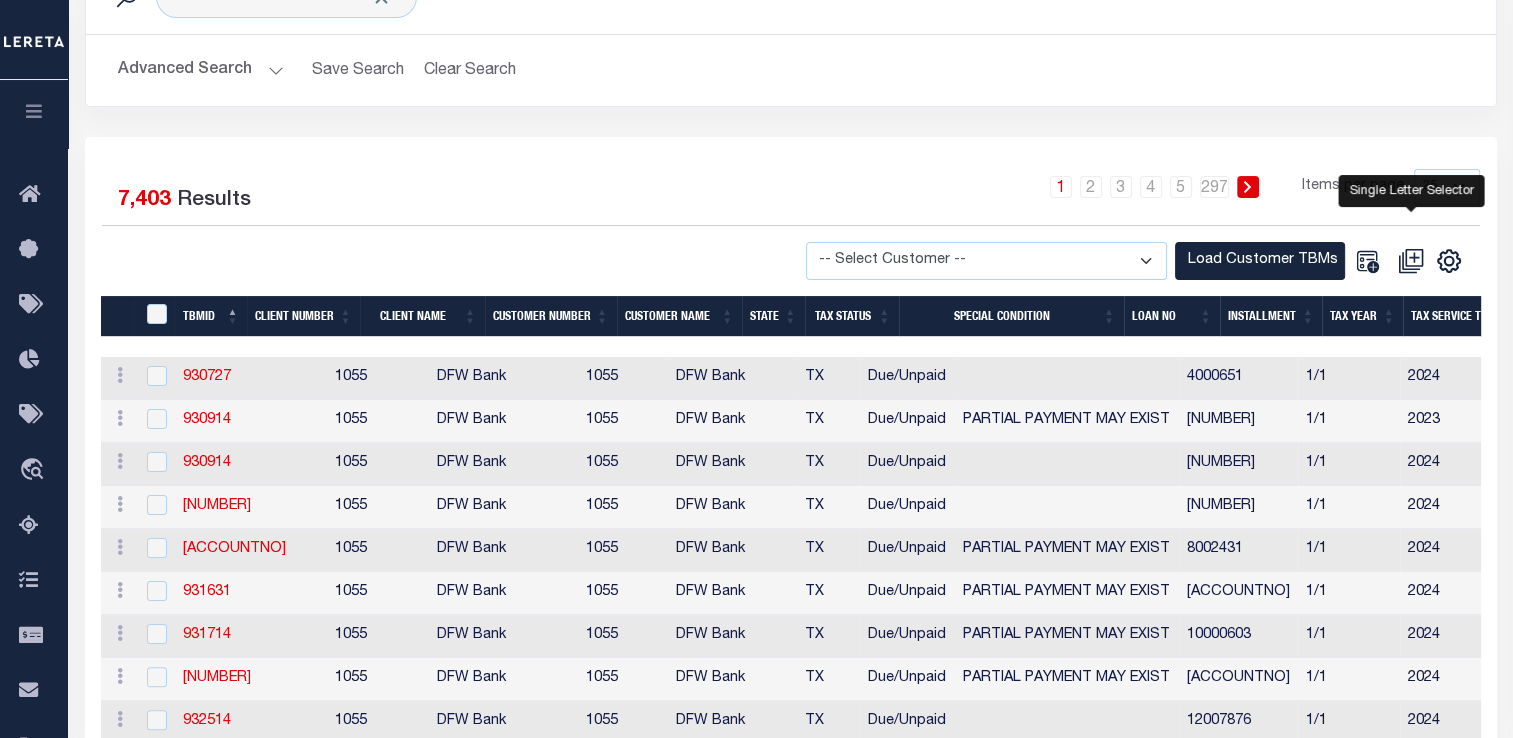 click 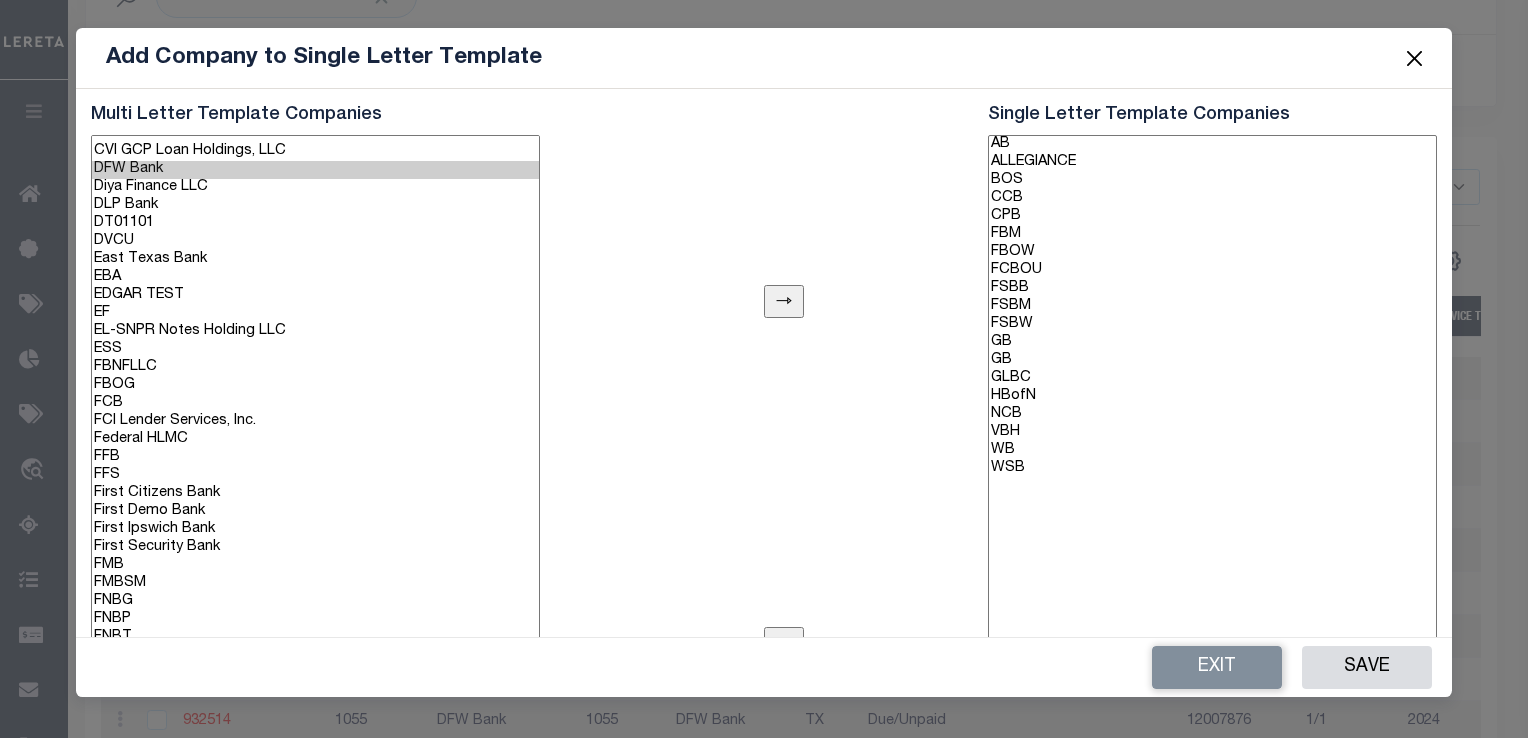 click at bounding box center (1414, 58) 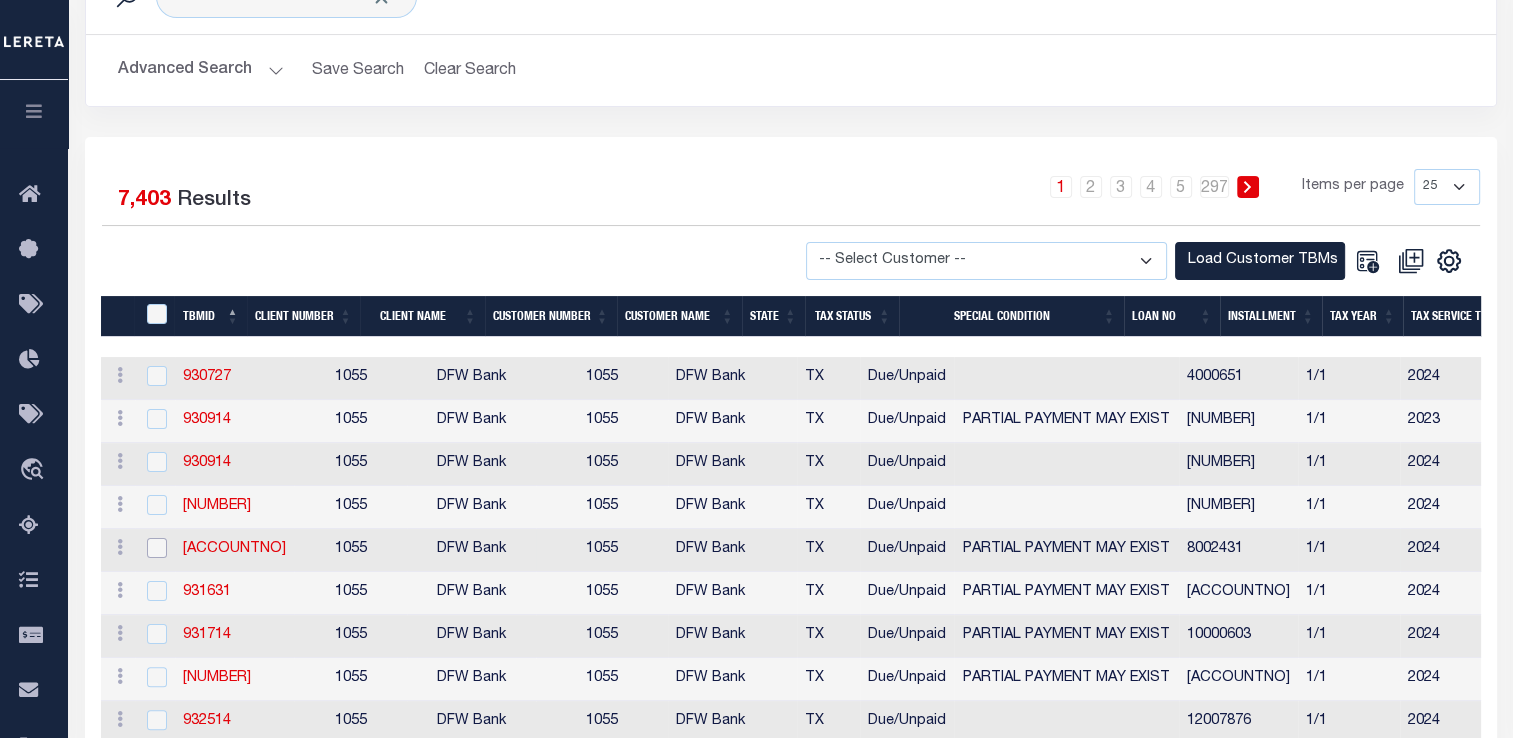 click at bounding box center (157, 548) 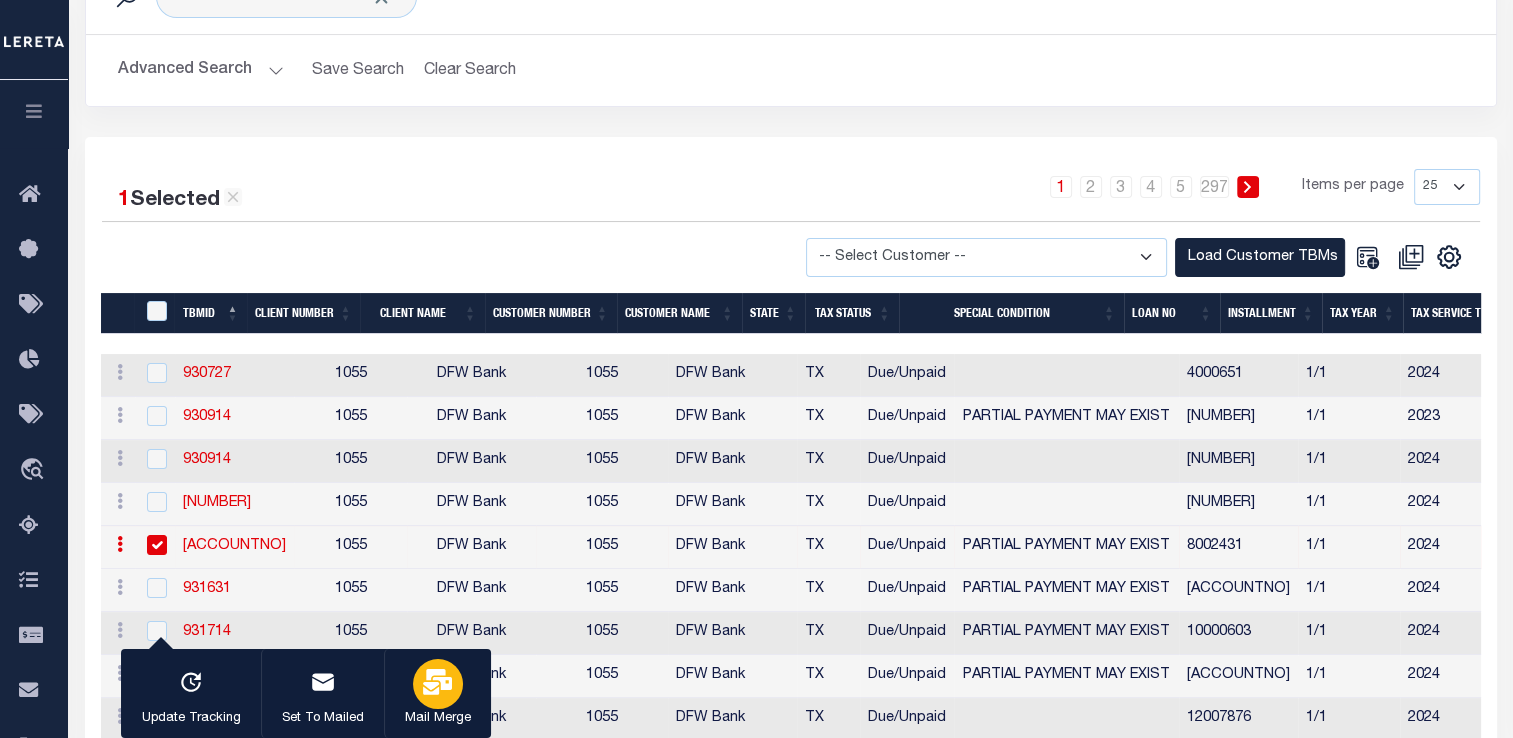 click at bounding box center [438, 684] 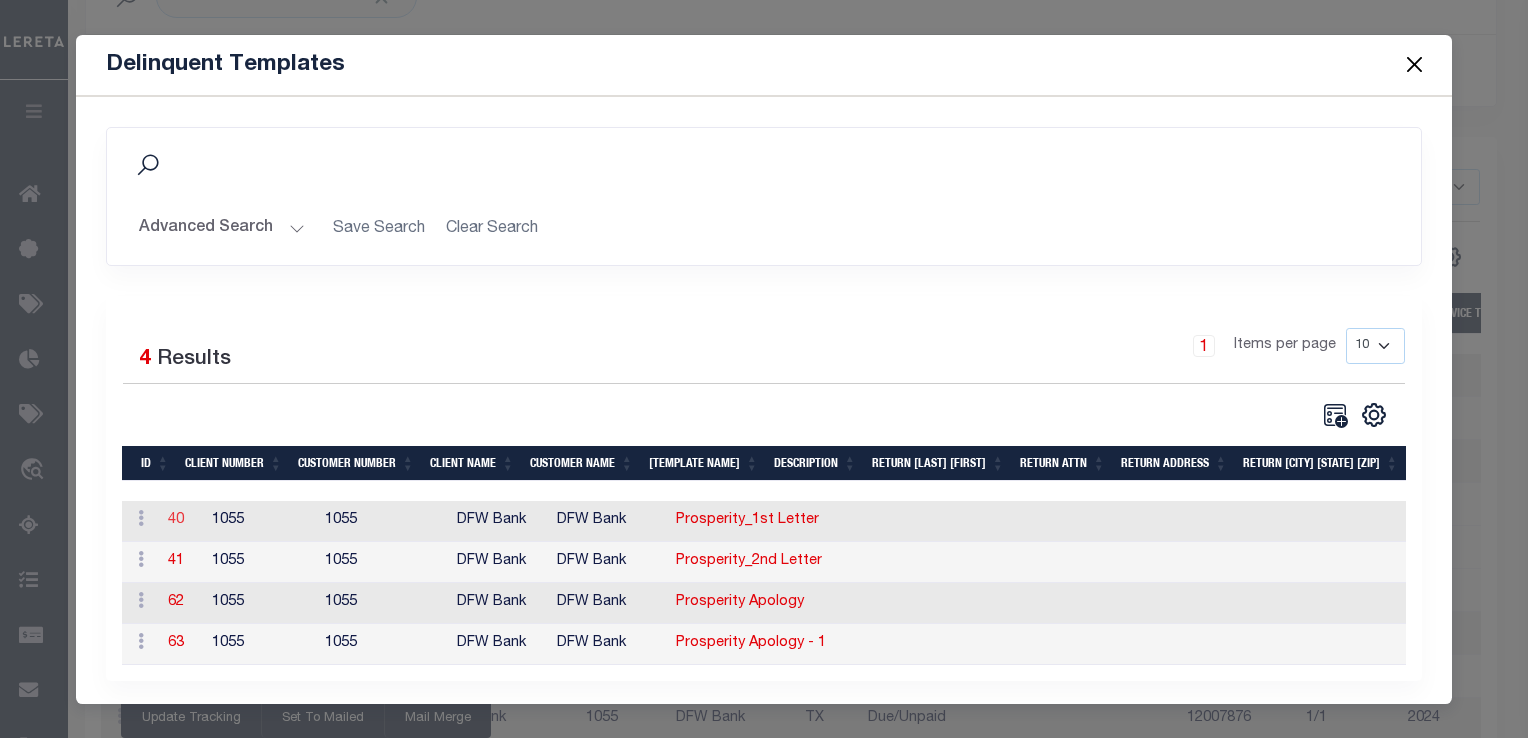 click on "40" at bounding box center (176, 520) 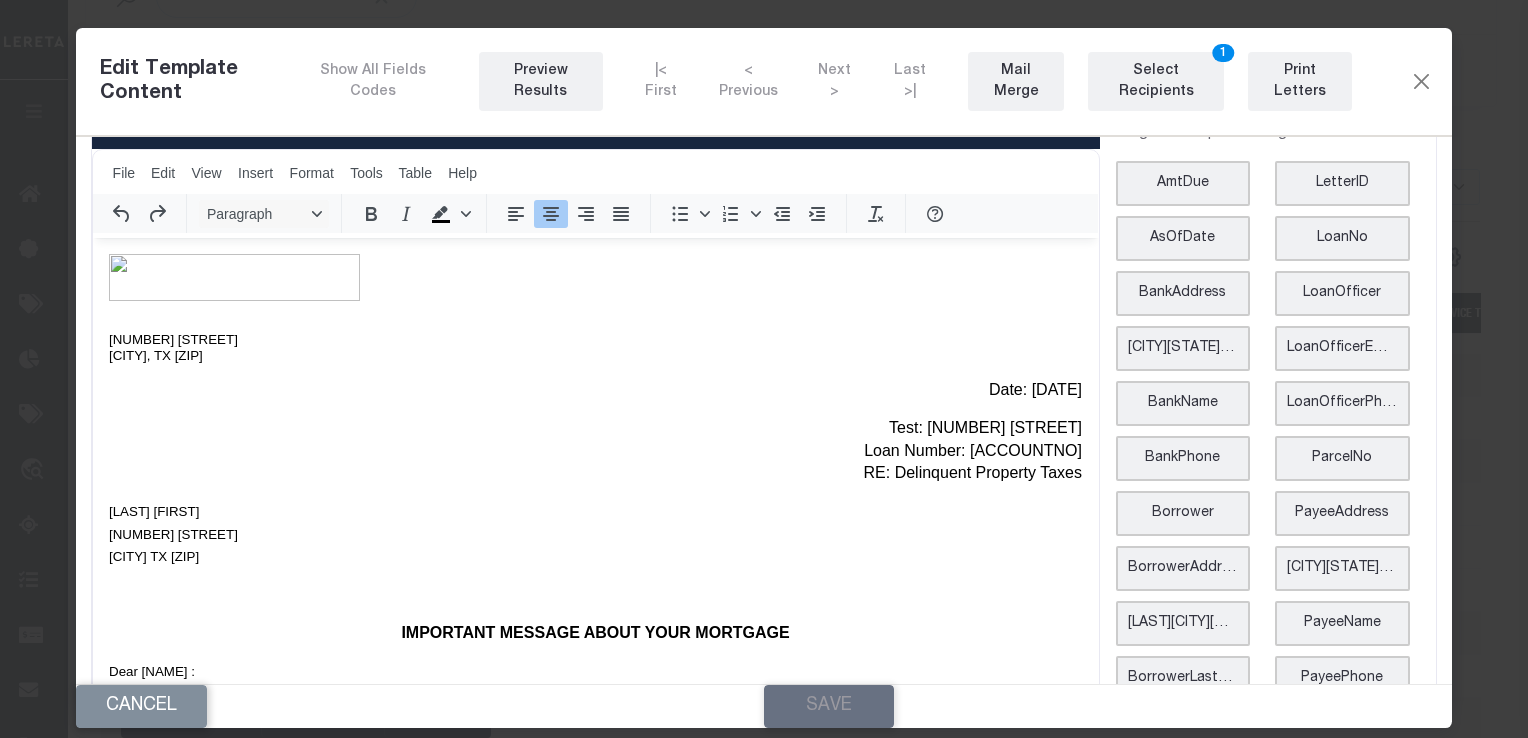 scroll, scrollTop: 0, scrollLeft: 0, axis: both 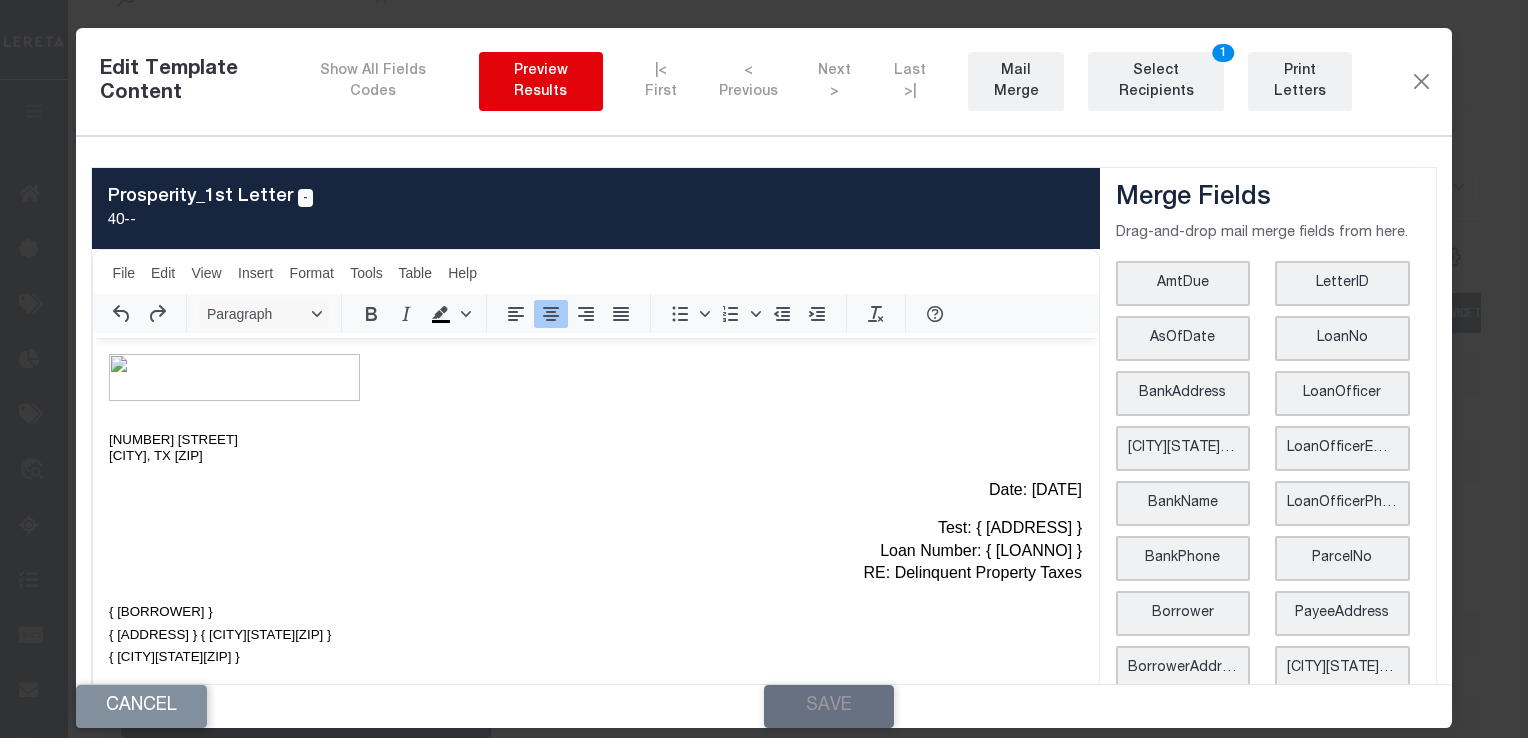 click on "Preview Results" at bounding box center (541, 82) 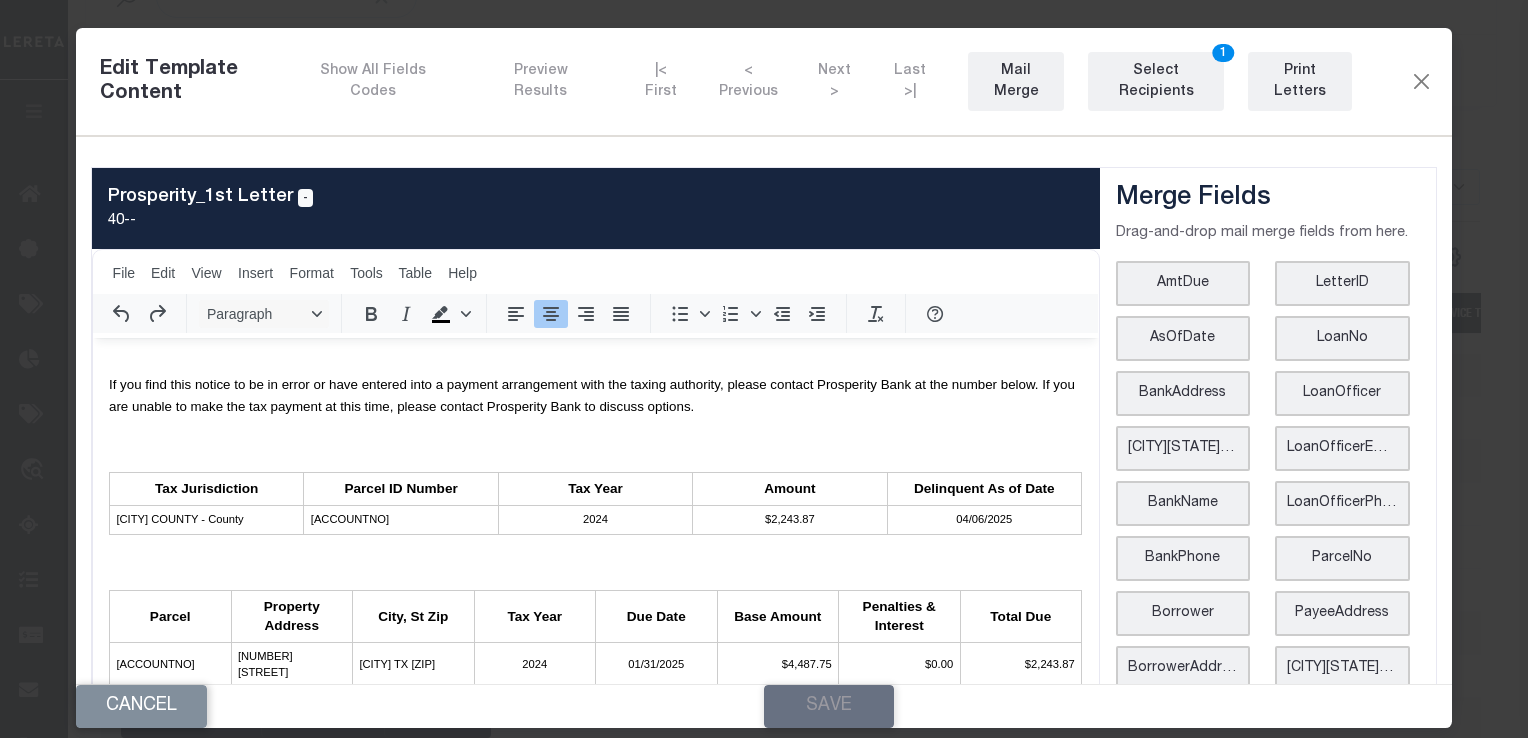 scroll, scrollTop: 1003, scrollLeft: 0, axis: vertical 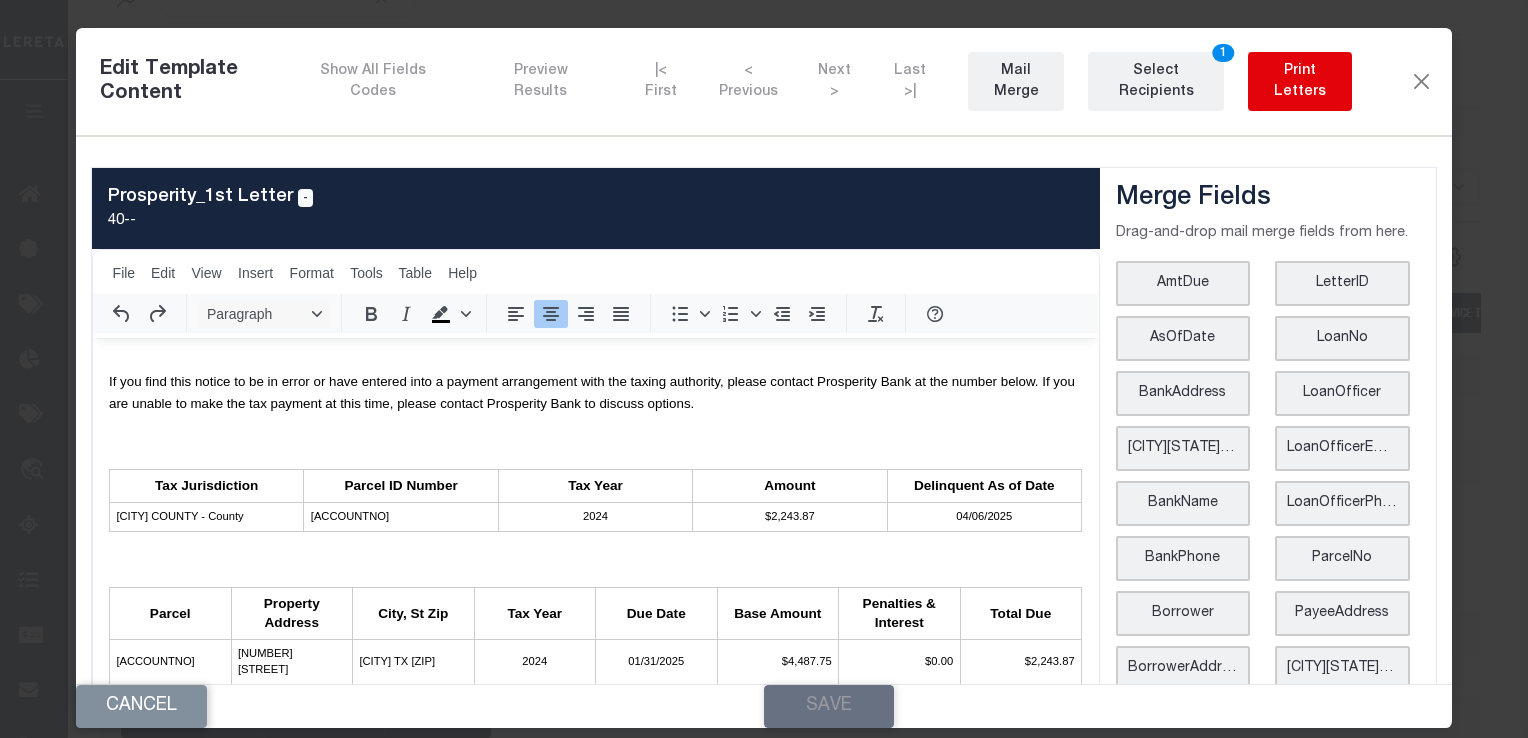 click on "Print Letters" at bounding box center (1300, 82) 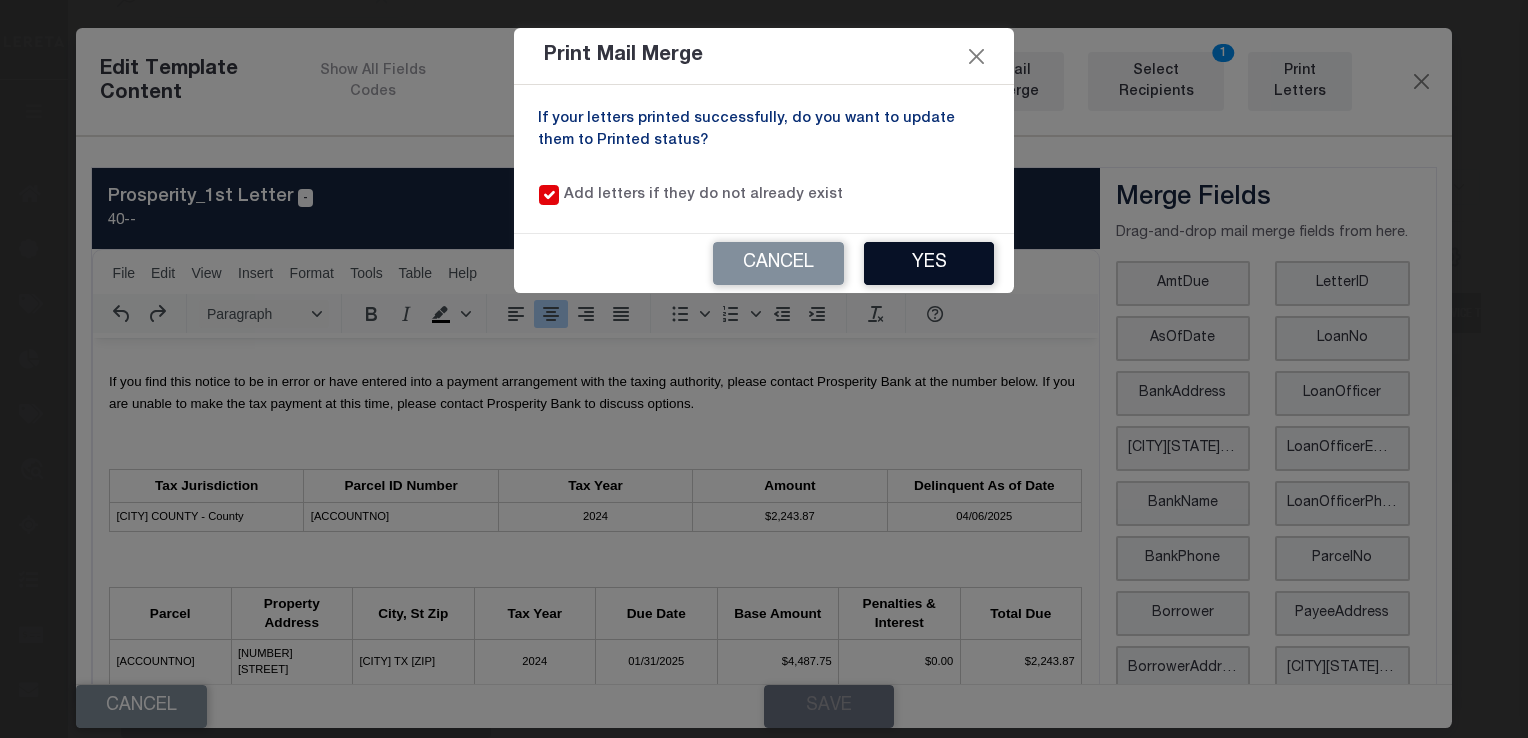click on "Yes" at bounding box center (929, 263) 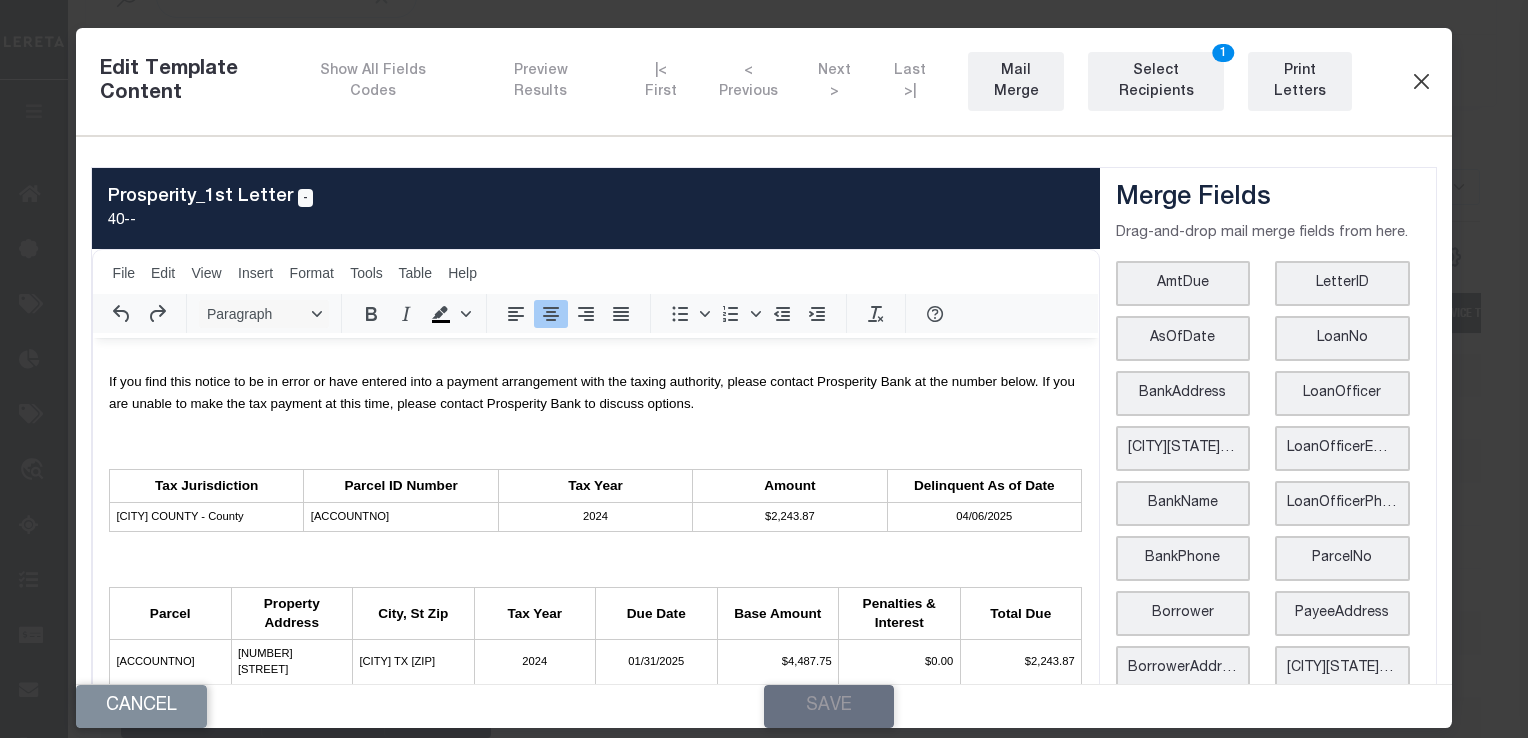 click at bounding box center [1421, 82] 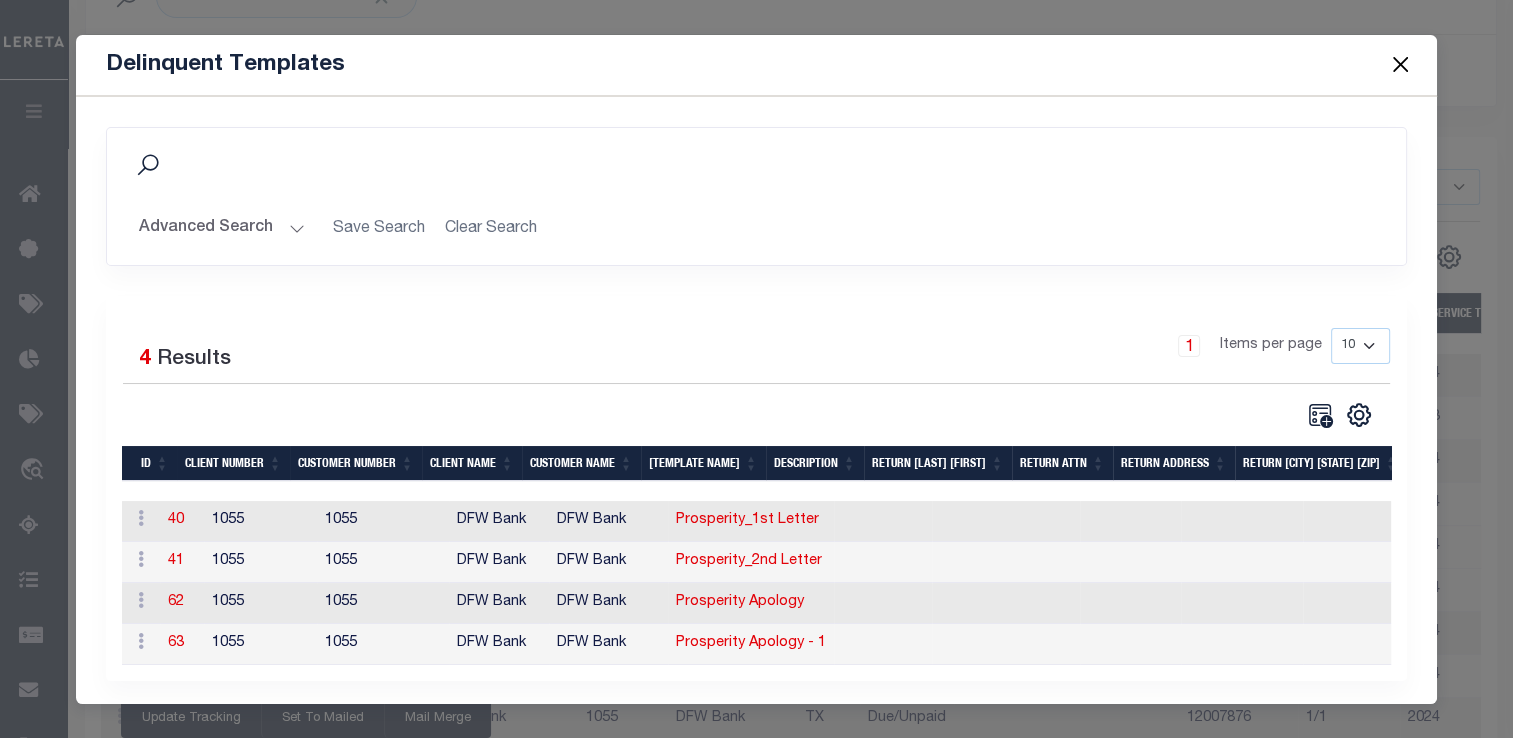 click at bounding box center [1400, 65] 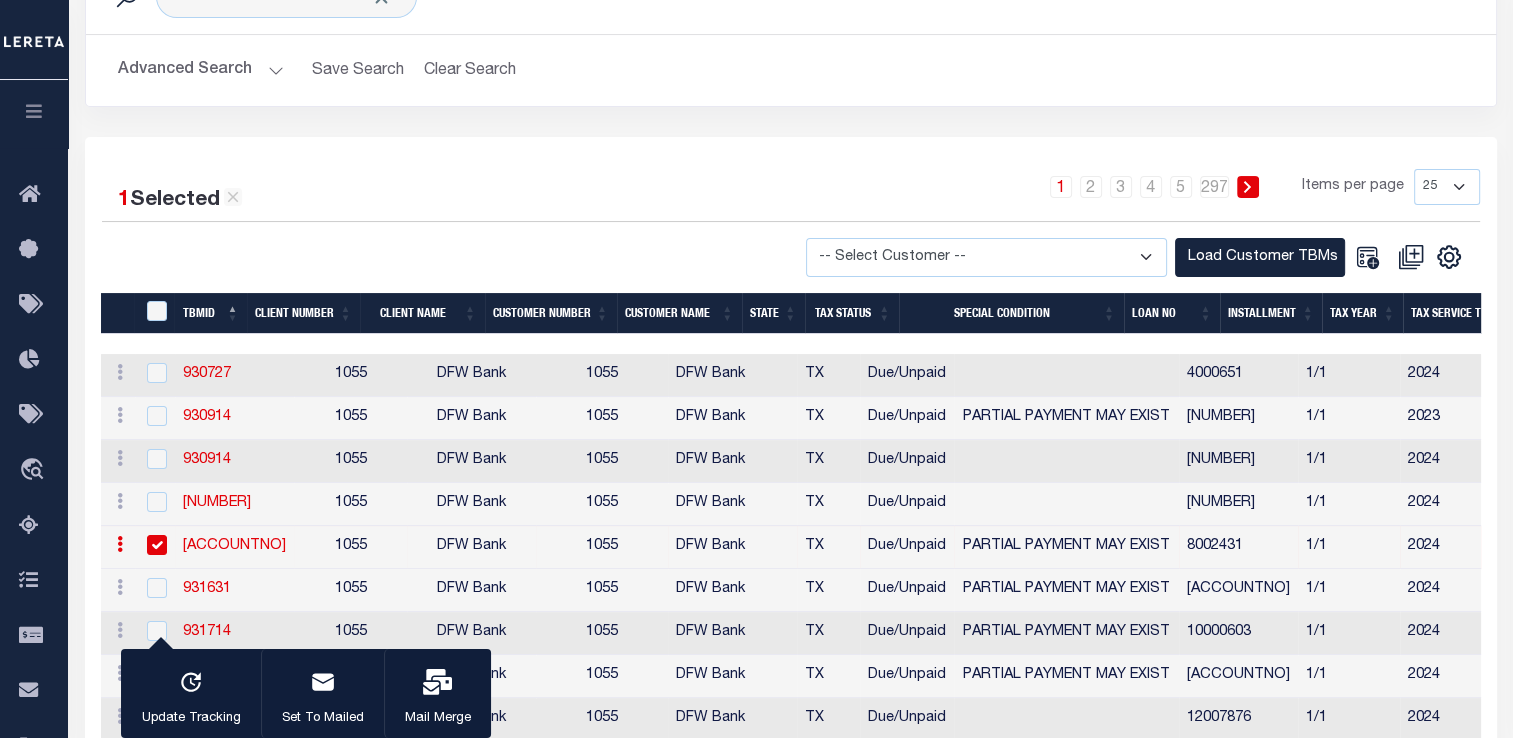 click at bounding box center (120, 544) 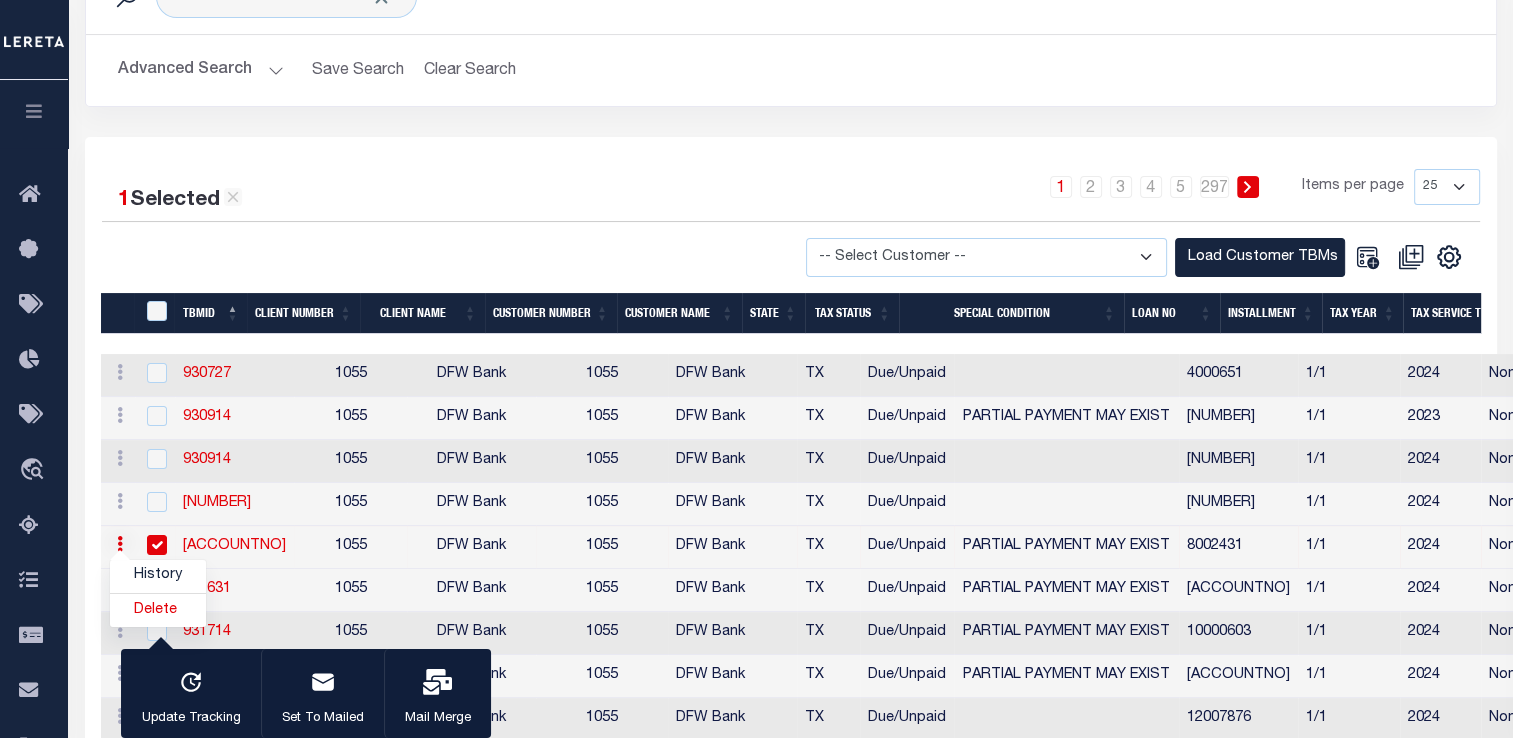 click at bounding box center (157, 545) 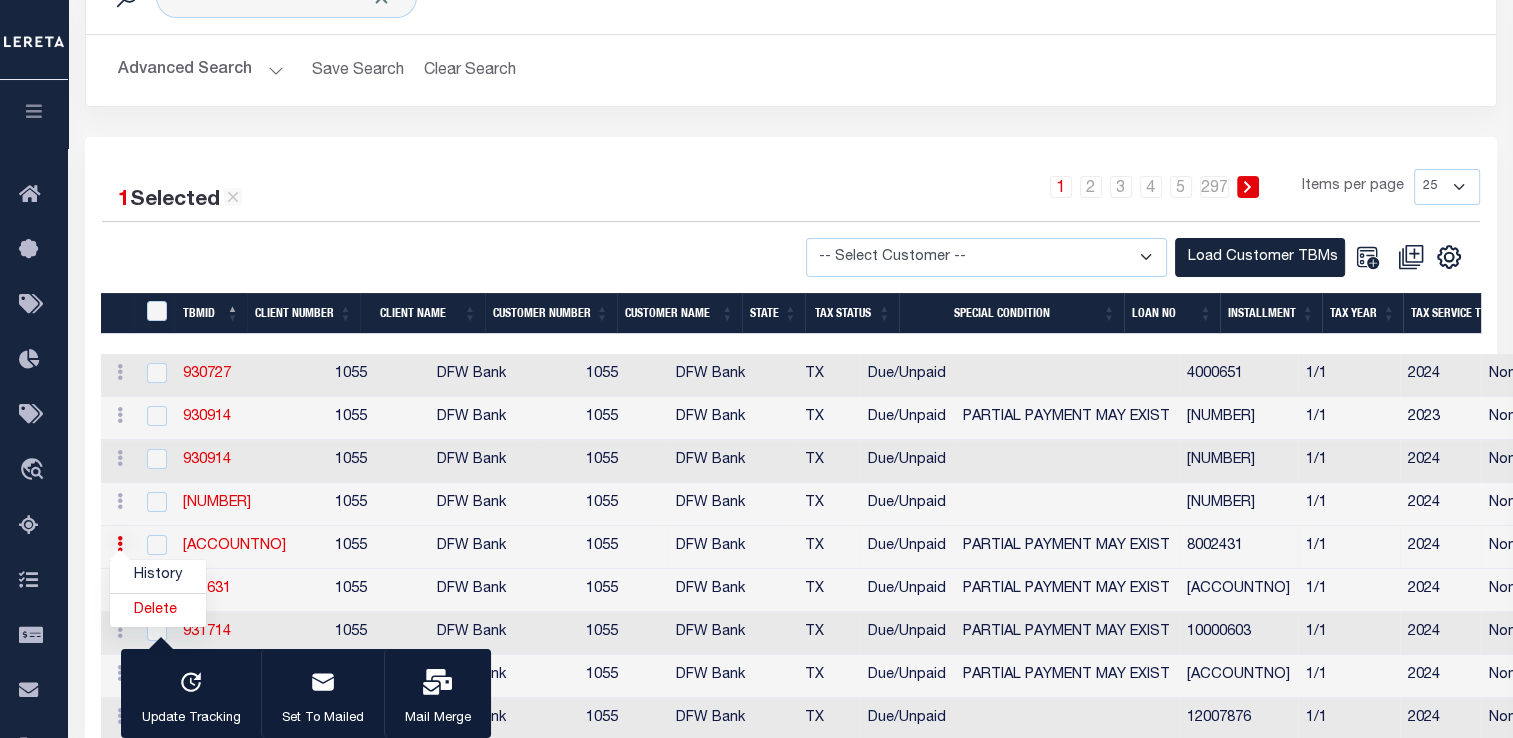 checkbox on "false" 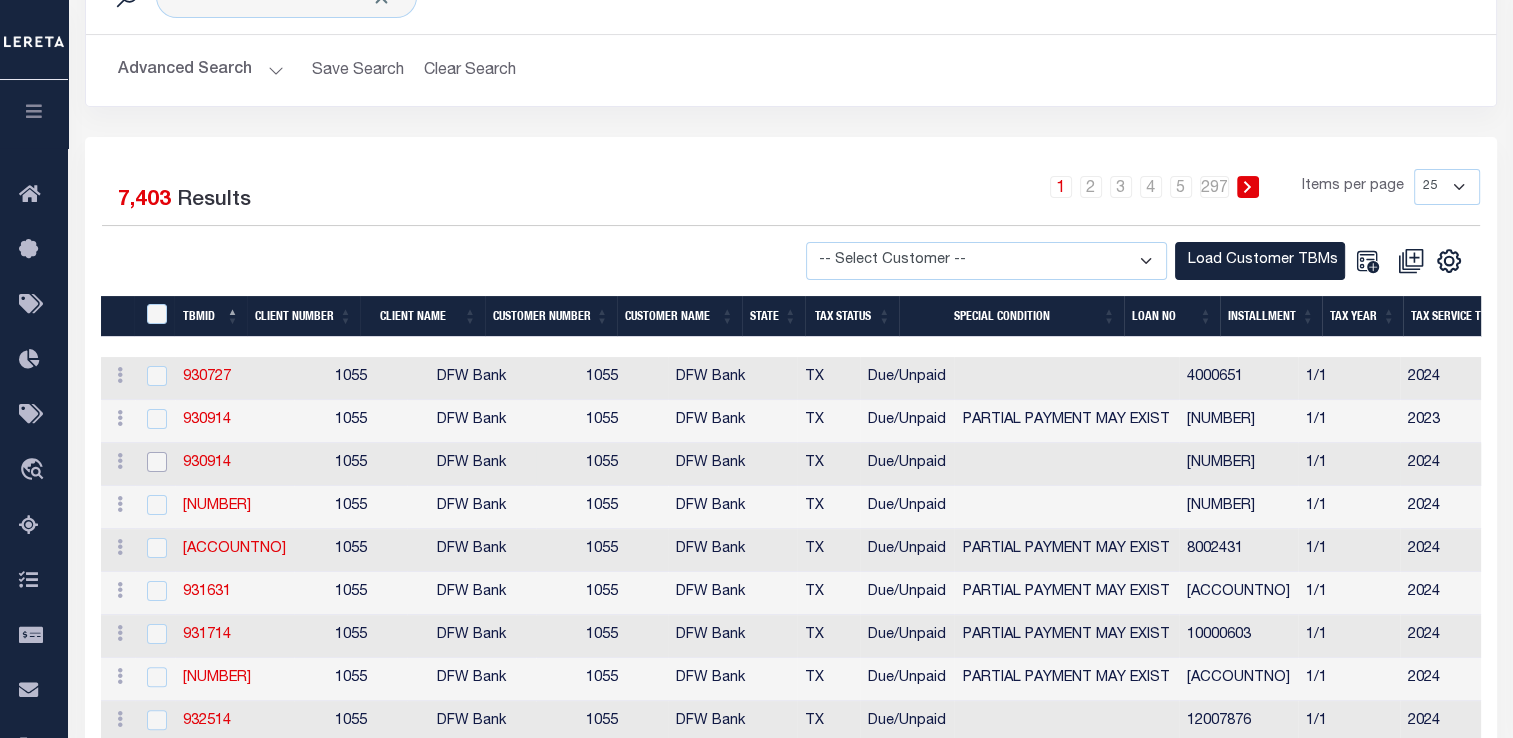 click at bounding box center [157, 462] 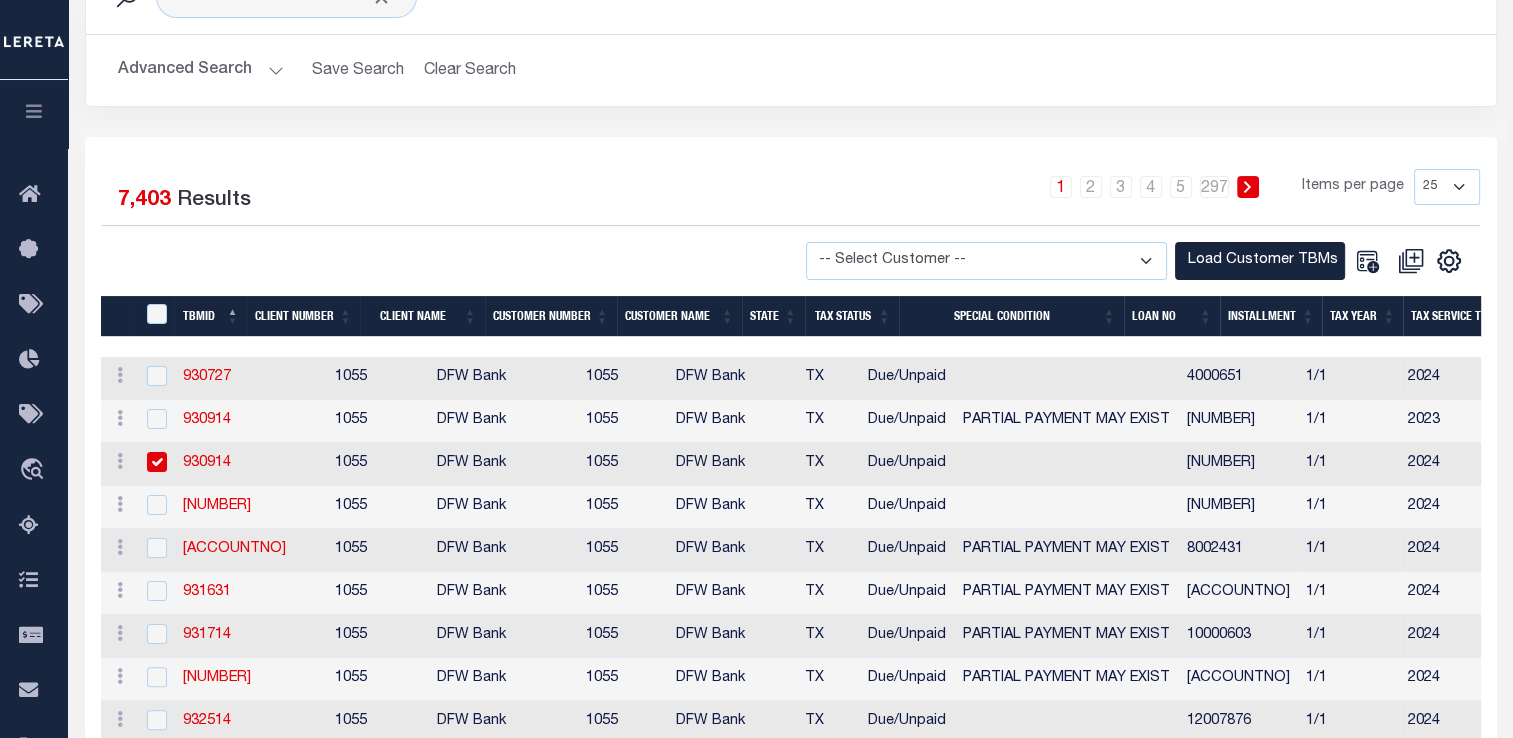 checkbox on "true" 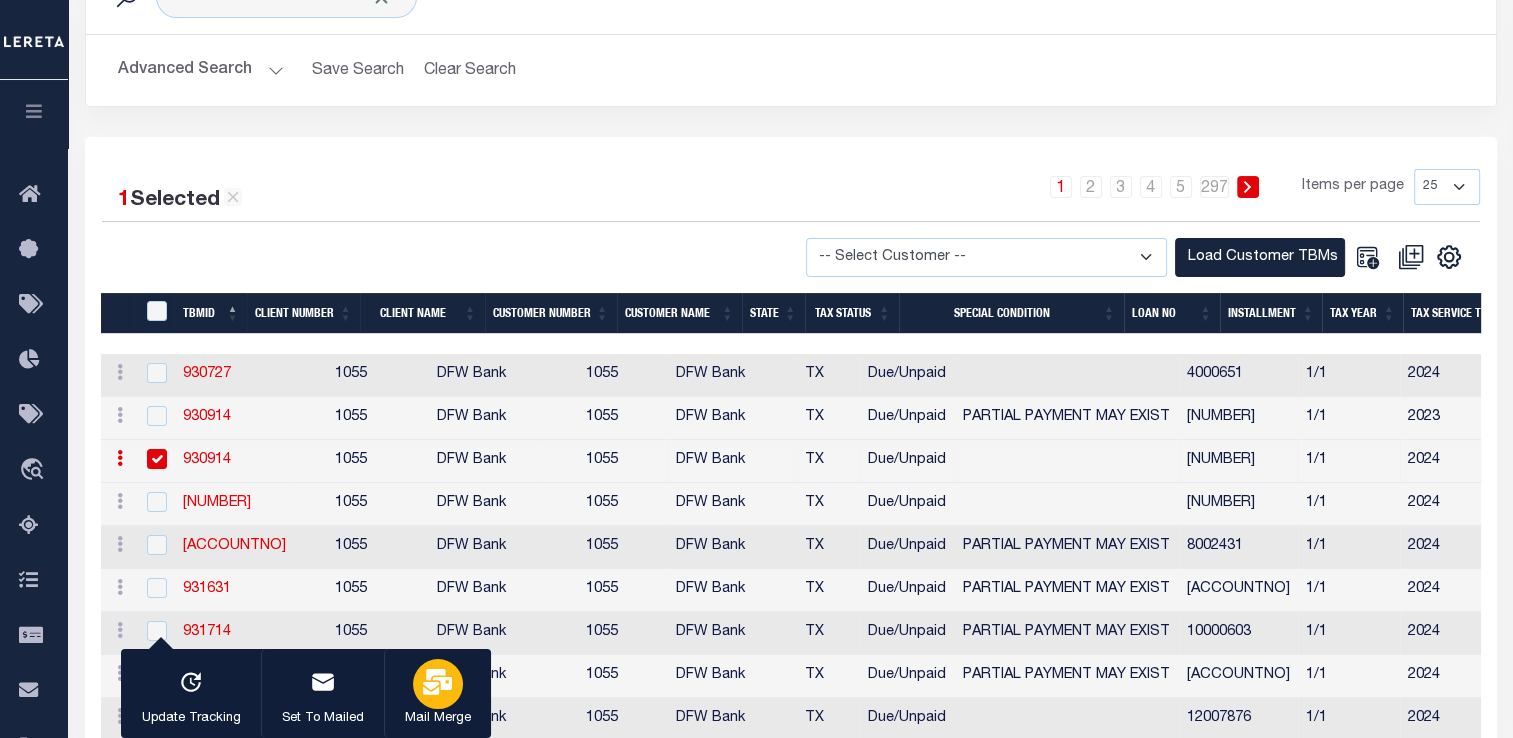 click 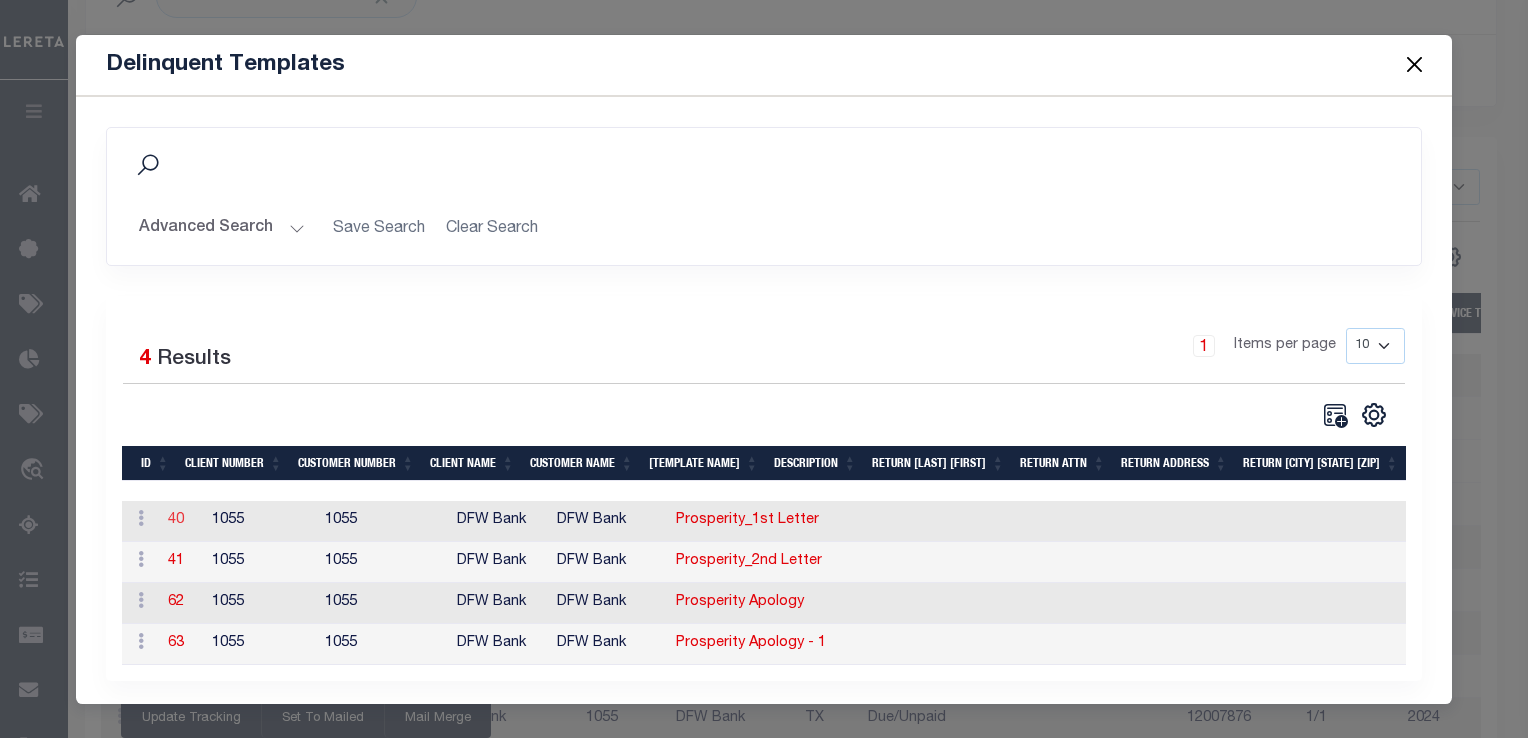 click on "40" at bounding box center (176, 520) 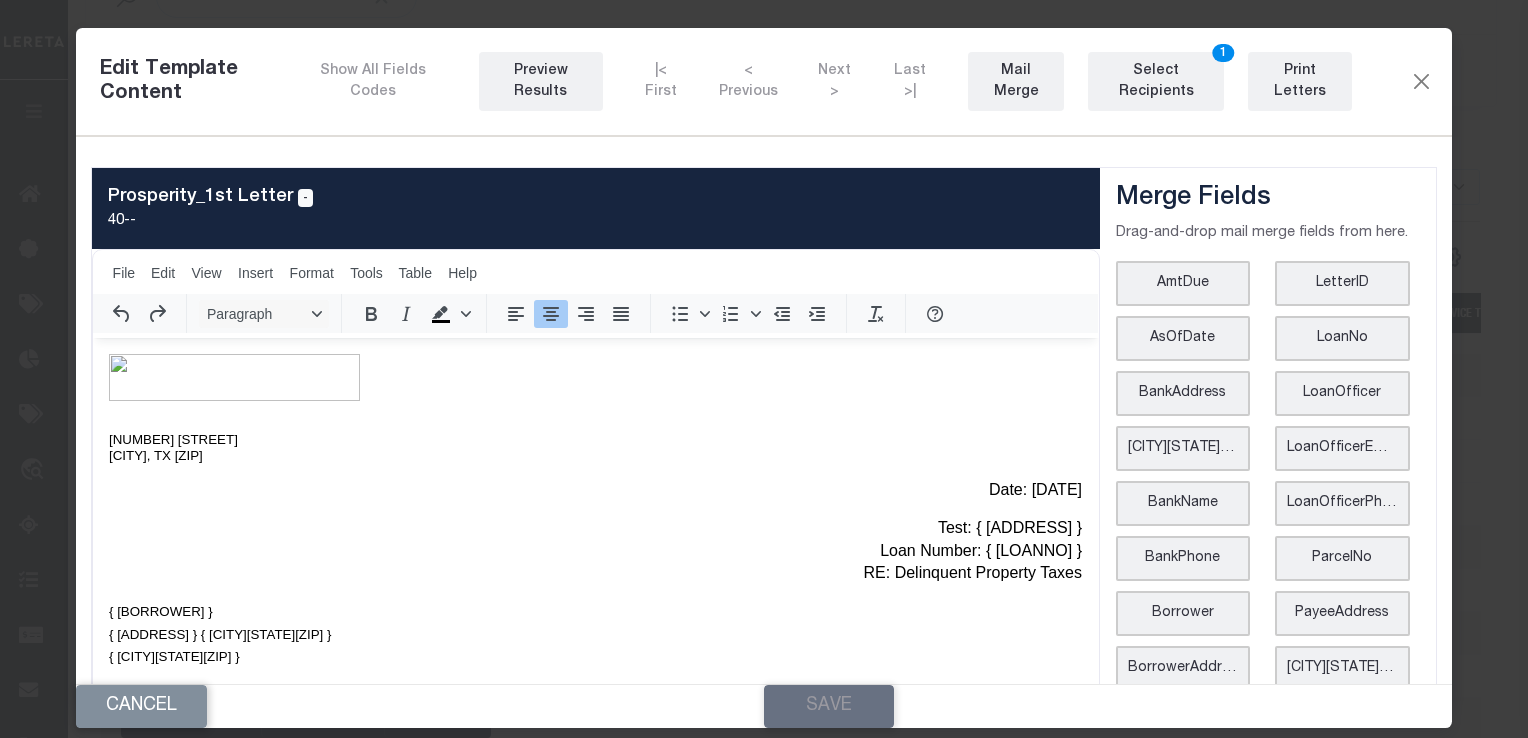 scroll, scrollTop: 0, scrollLeft: 0, axis: both 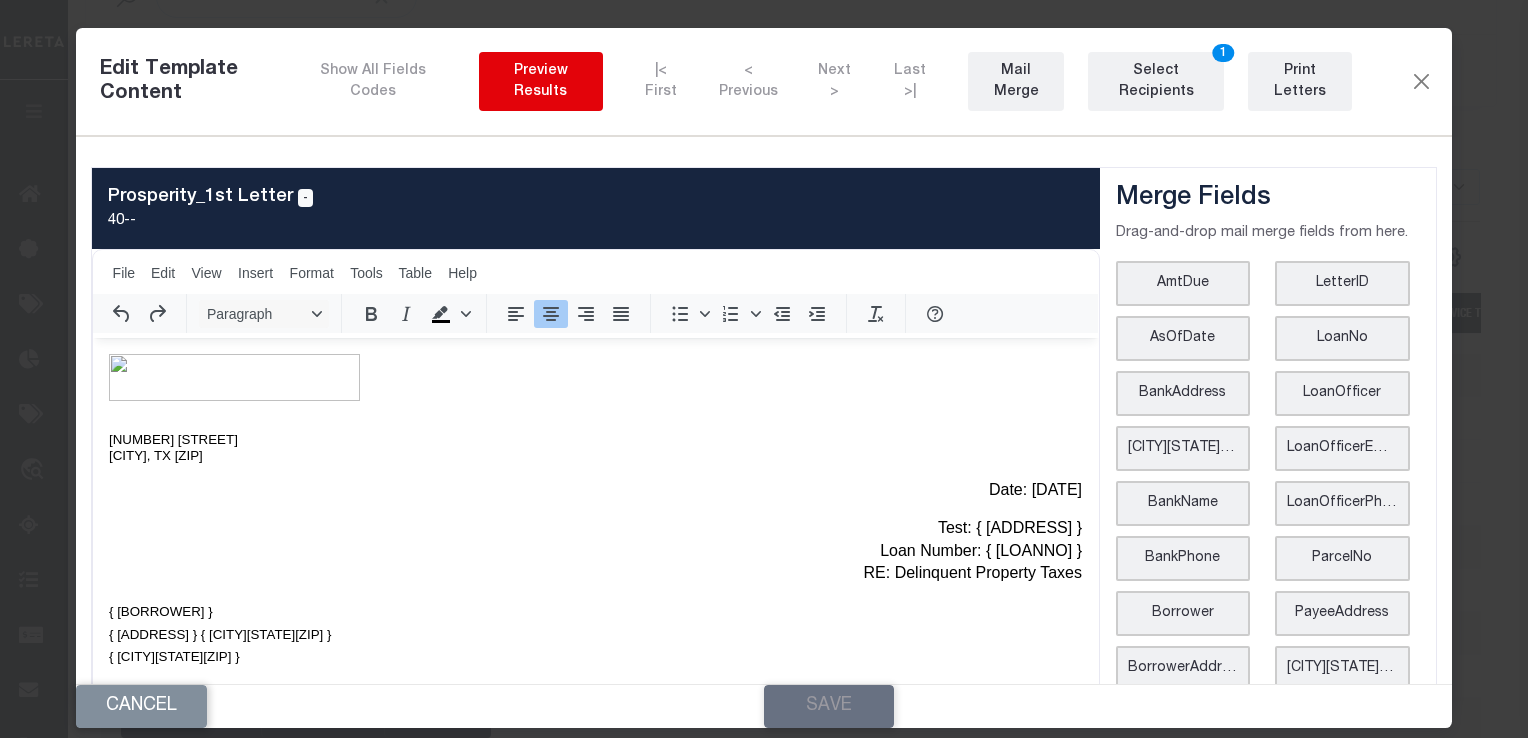 click on "Preview Results" at bounding box center [541, 82] 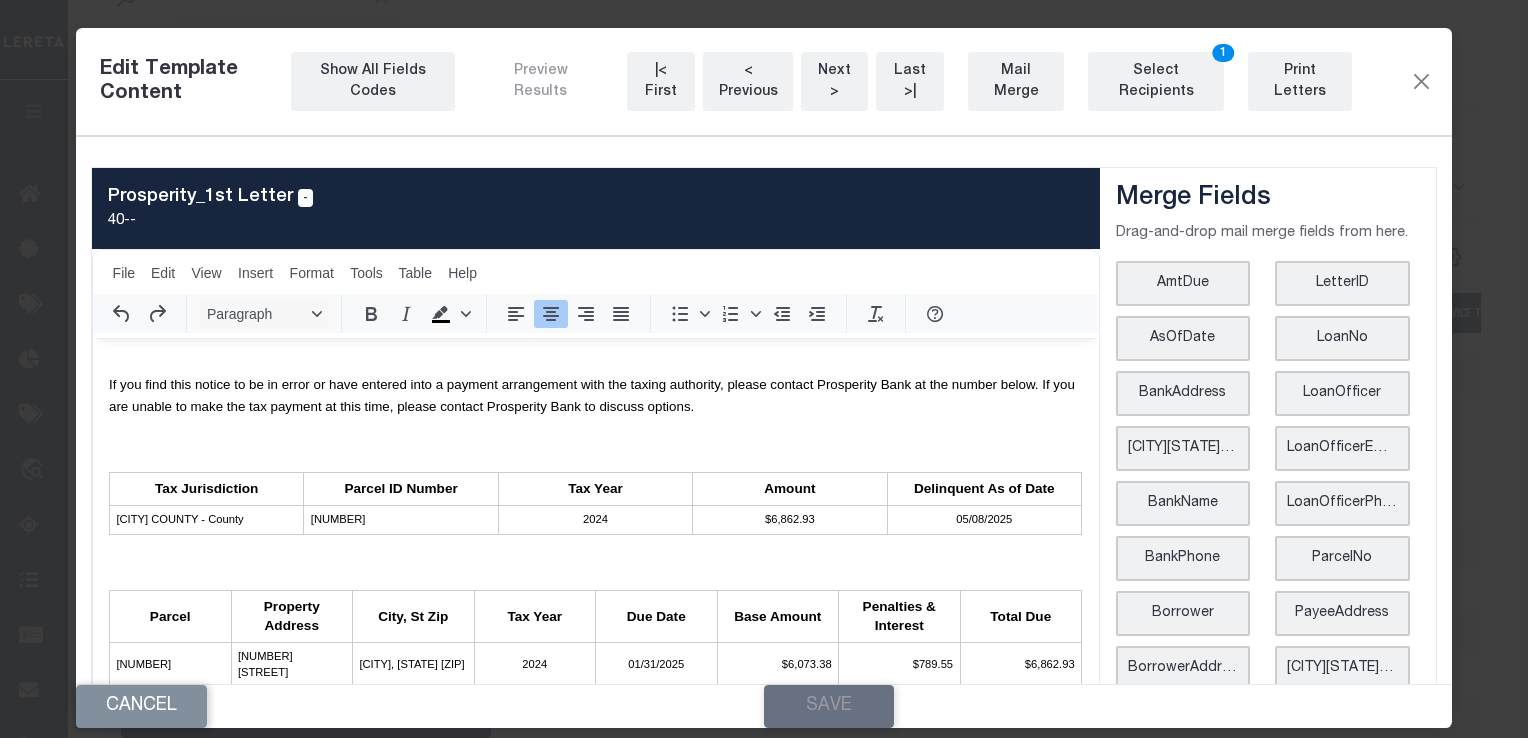 scroll, scrollTop: 1003, scrollLeft: 0, axis: vertical 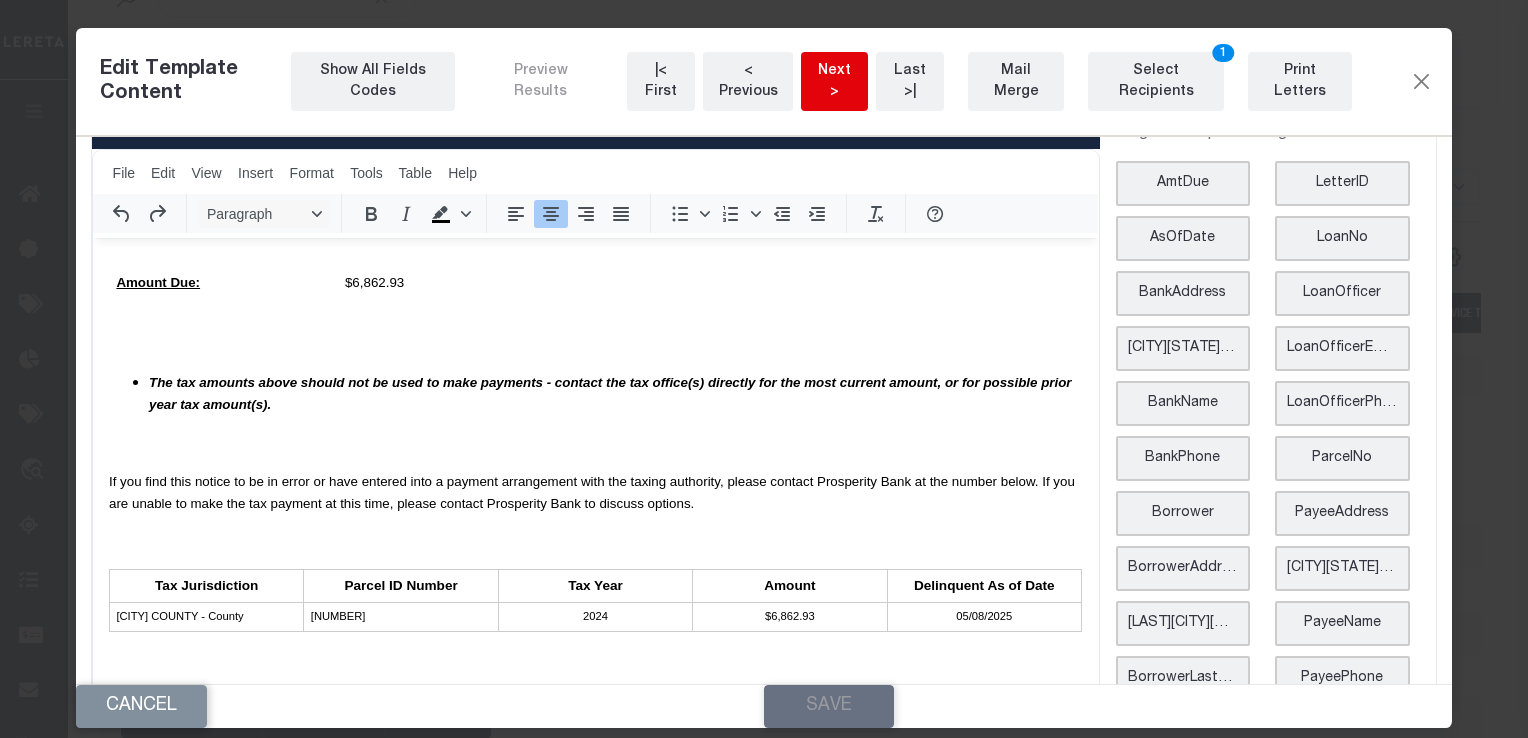 click on "Next >" at bounding box center (834, 82) 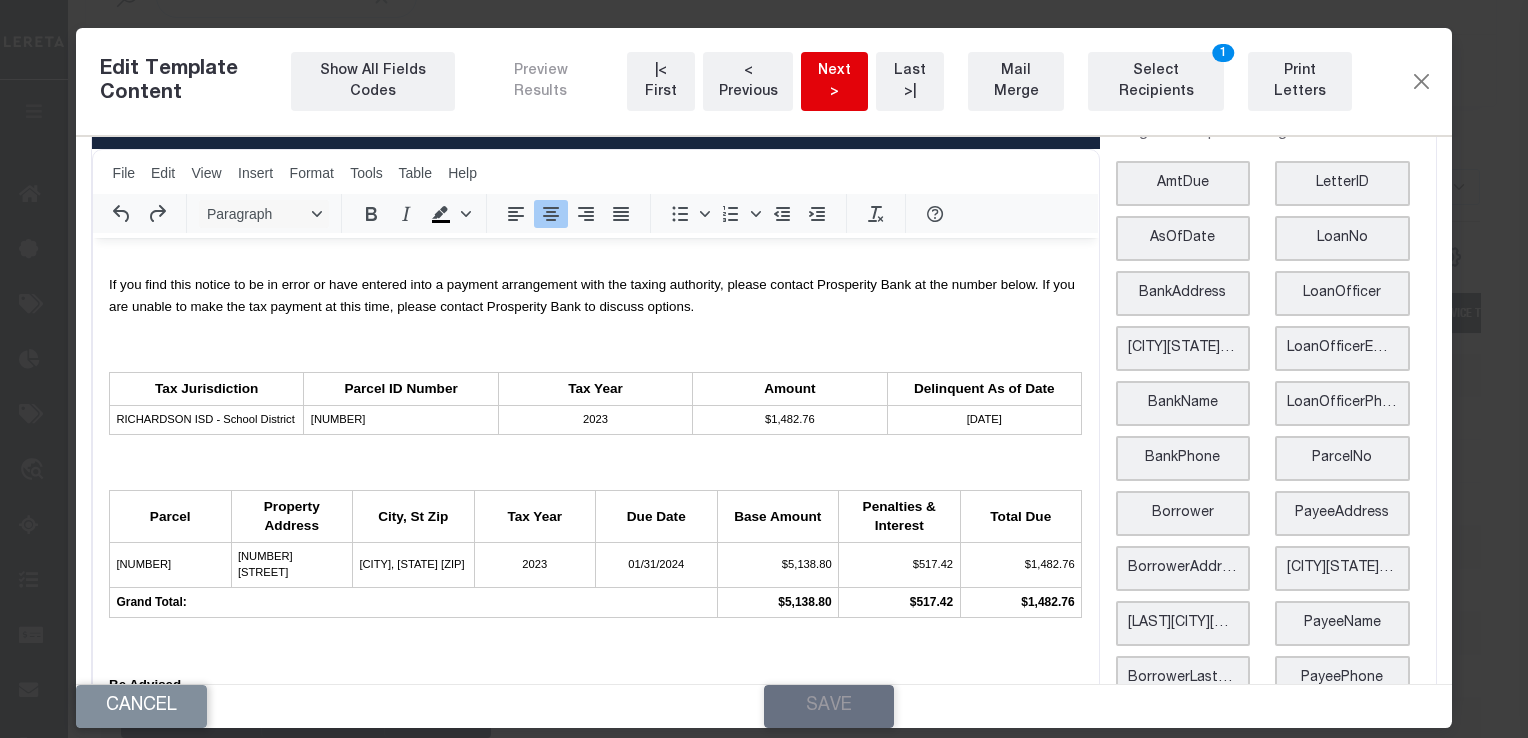 scroll, scrollTop: 1019, scrollLeft: 0, axis: vertical 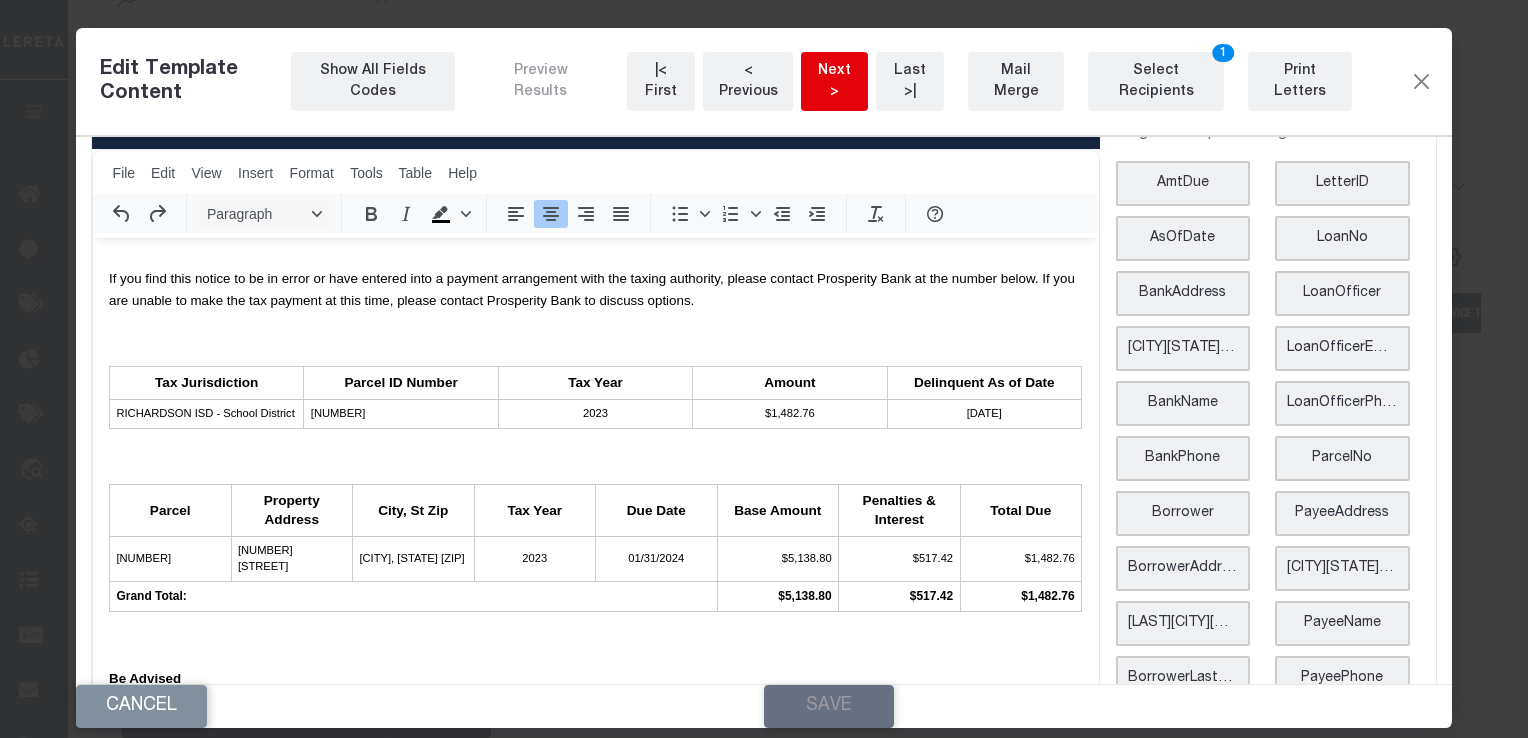 click on "Next >" at bounding box center [834, 82] 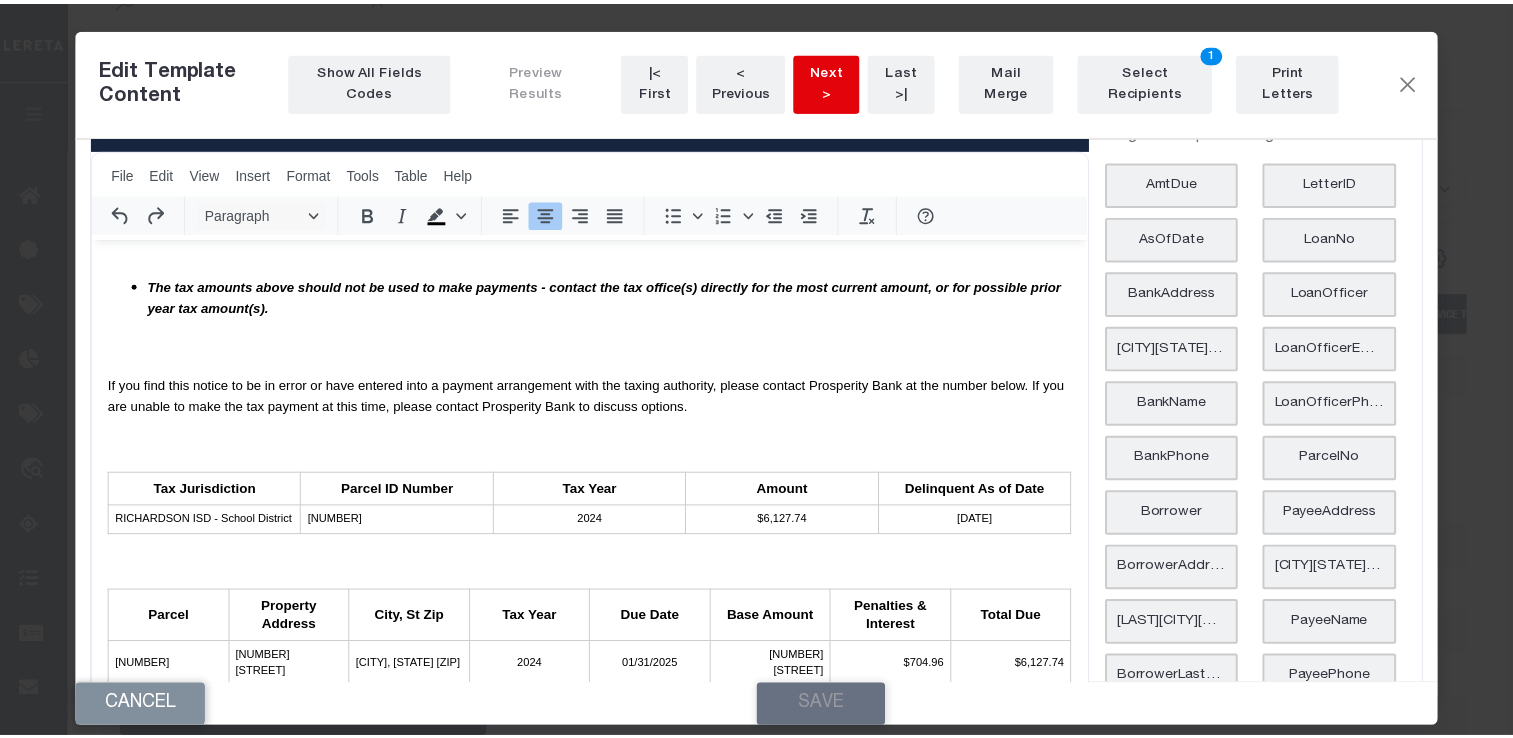 scroll, scrollTop: 1000, scrollLeft: 0, axis: vertical 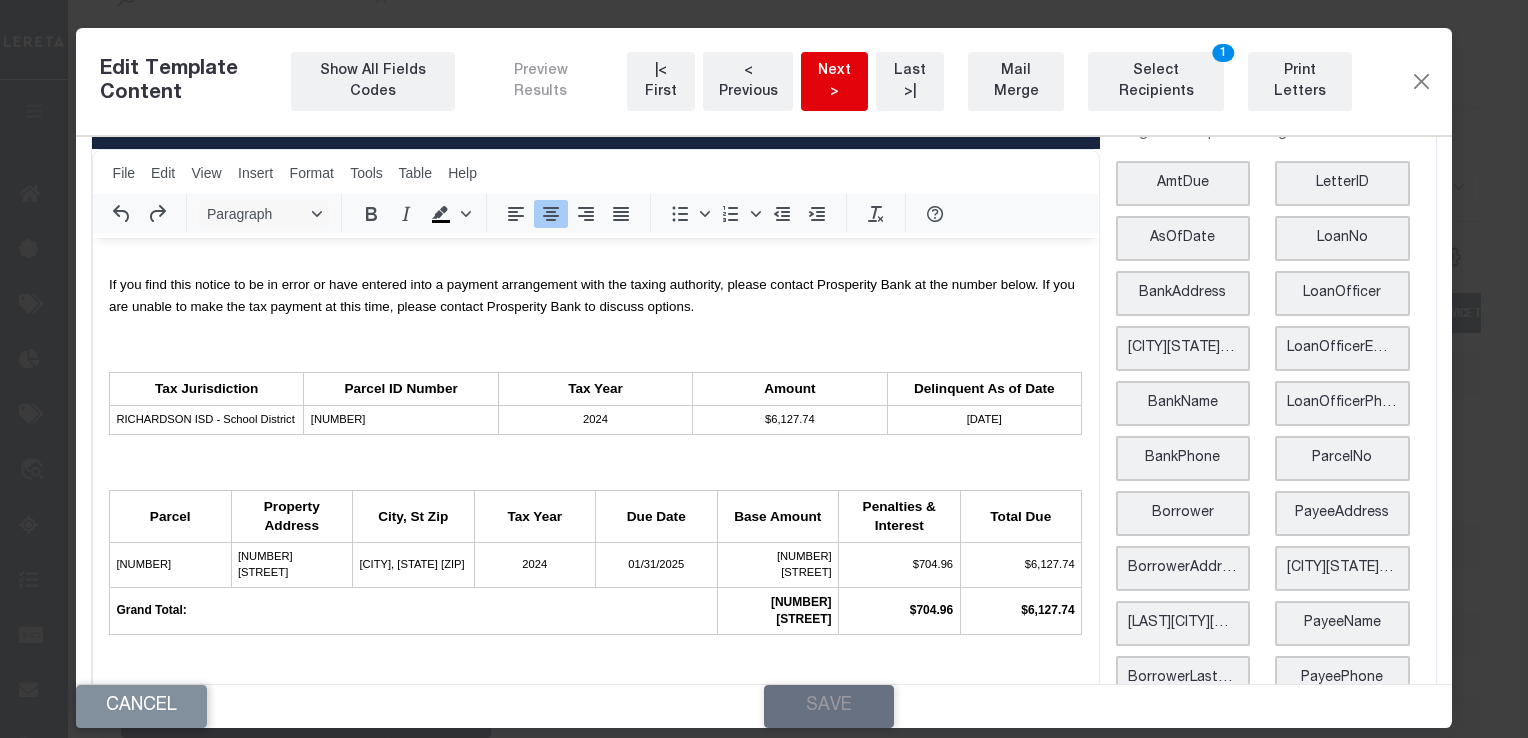 click on "Next >" at bounding box center (834, 82) 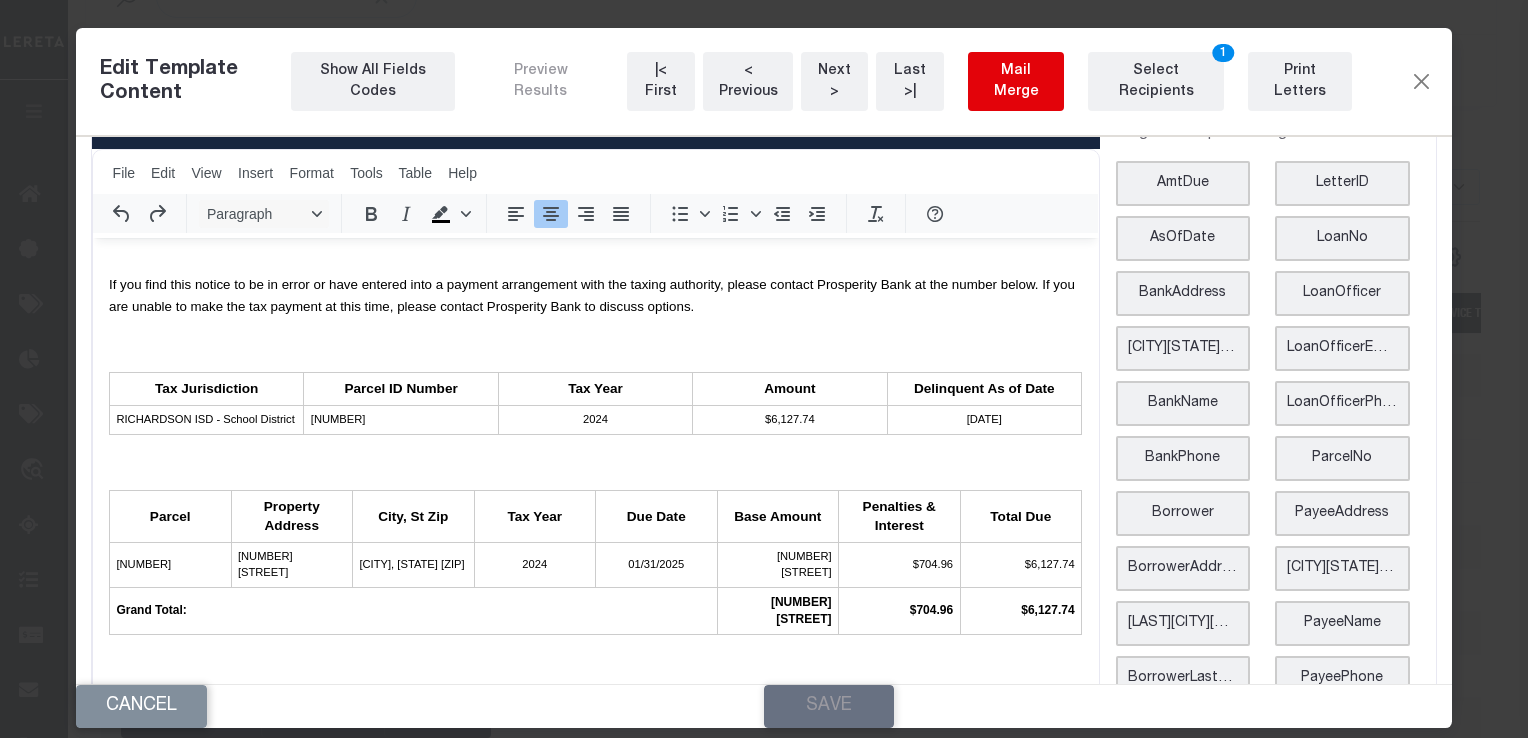 click on "Mail Merge" at bounding box center [1016, 82] 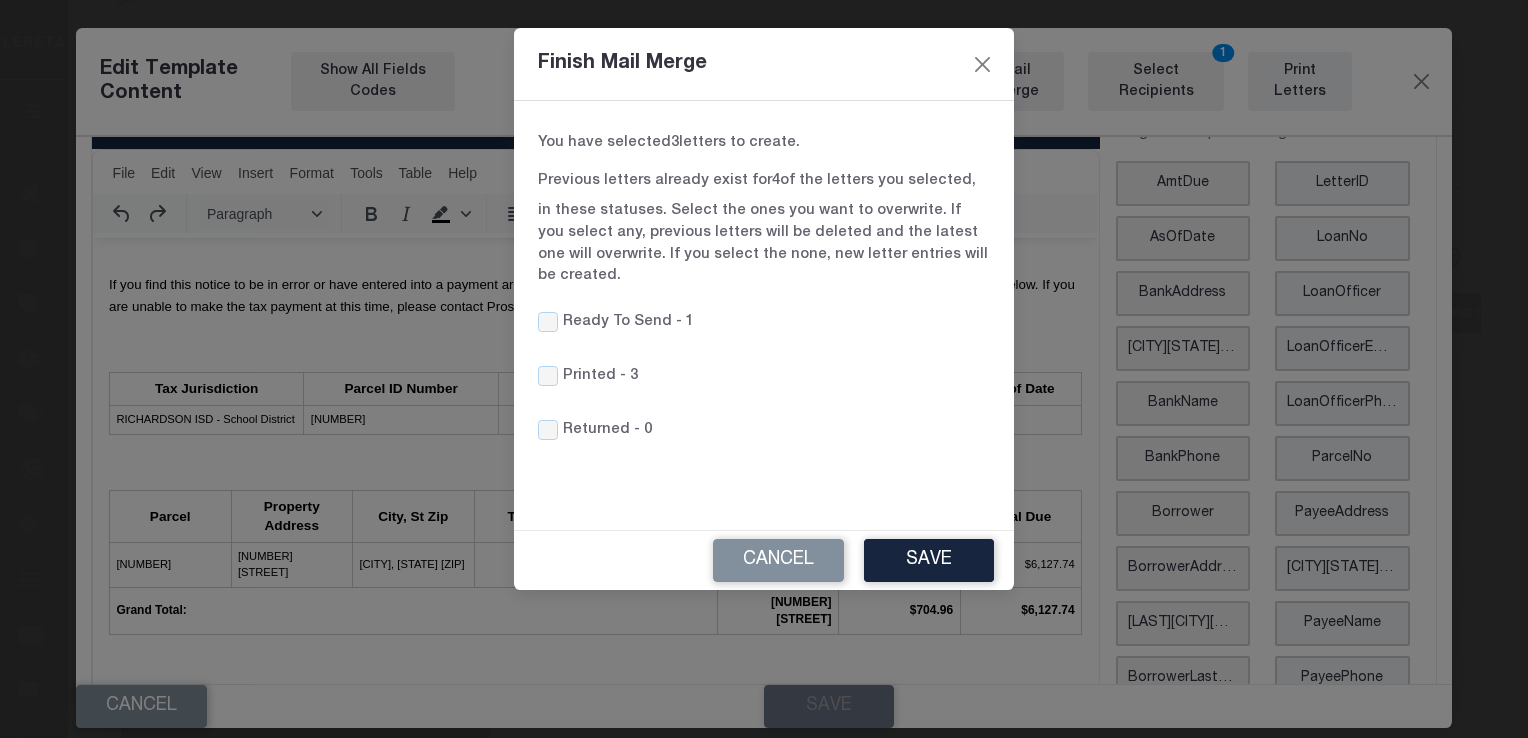click on "Ready To Send -
1" at bounding box center (764, 327) 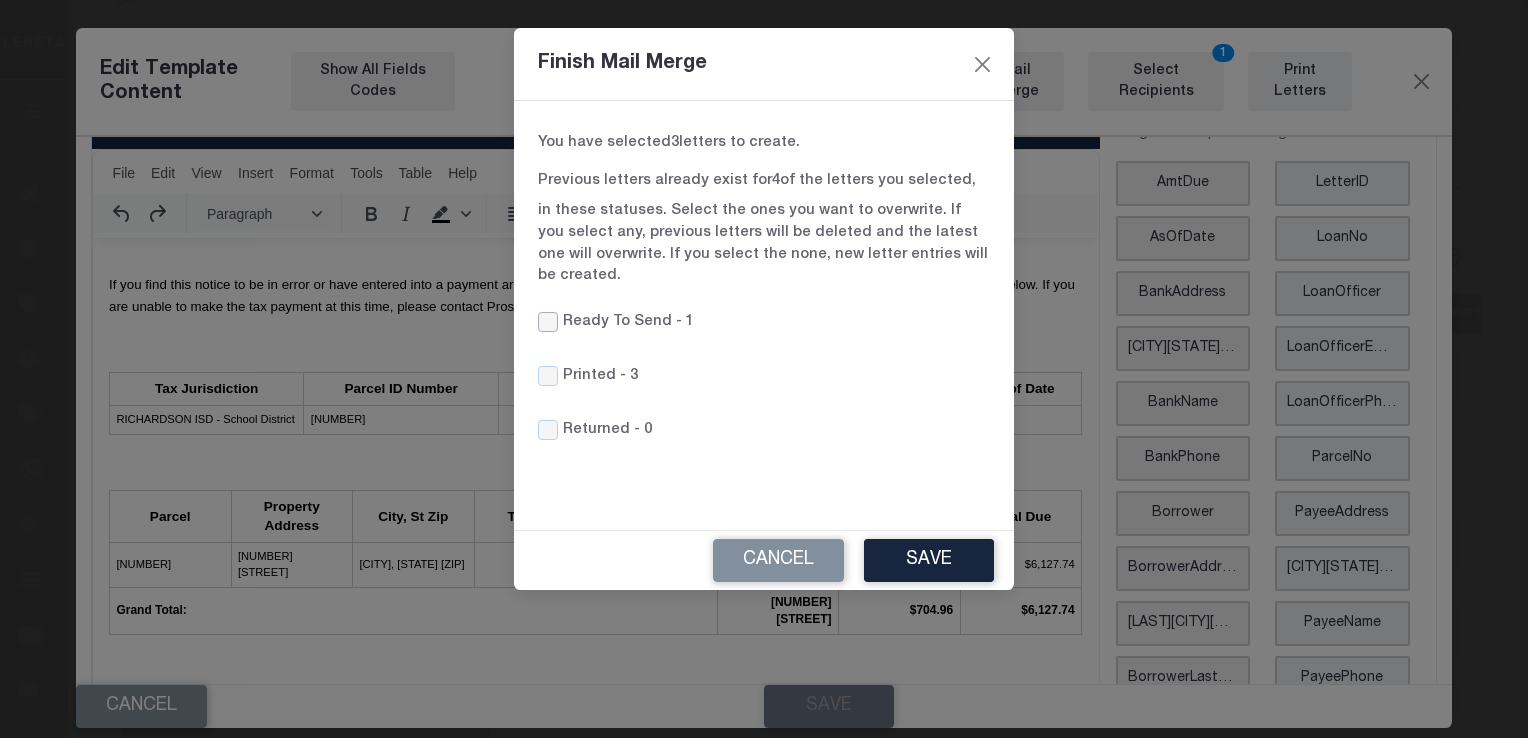 click on "Ready To Send -" at bounding box center [548, 322] 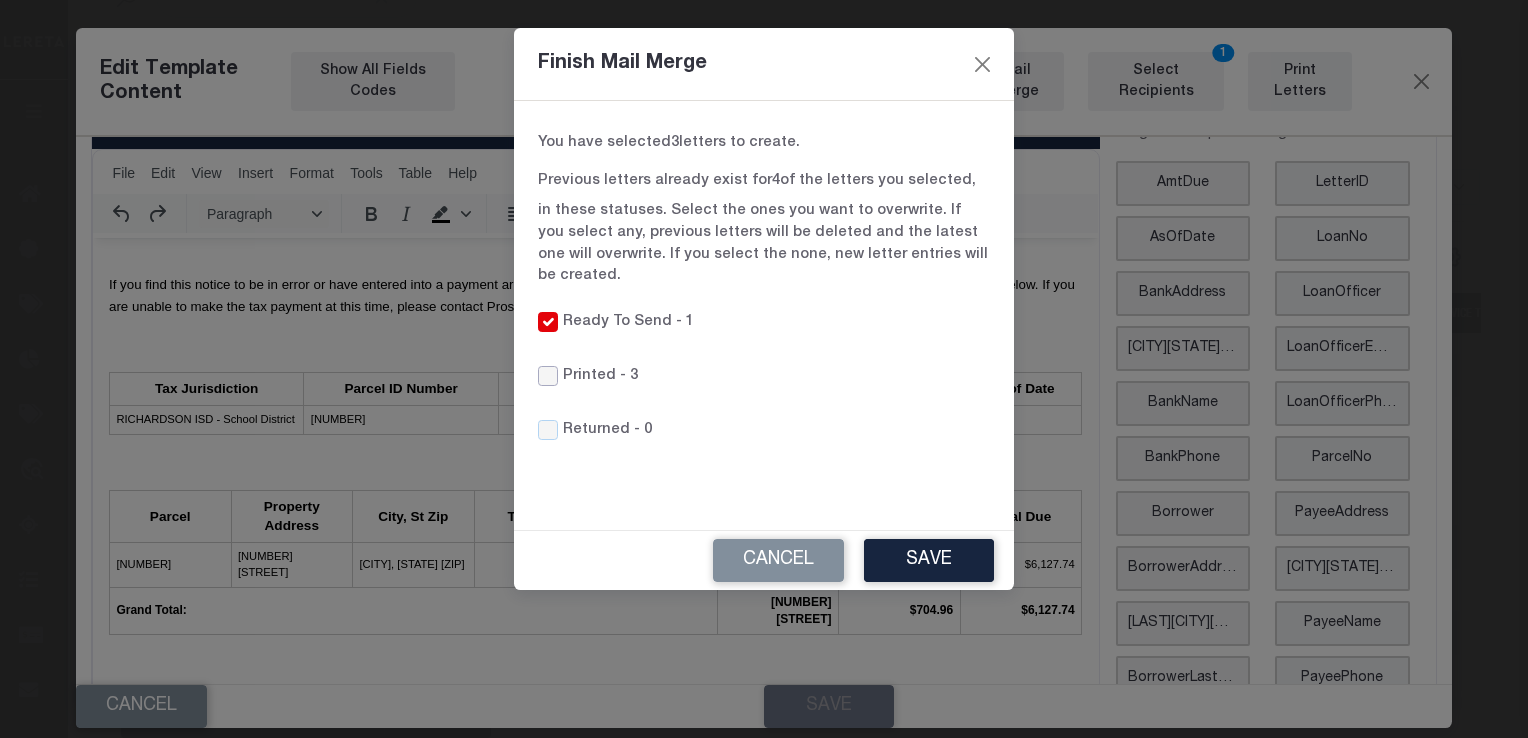 click on "Printed -" at bounding box center [548, 376] 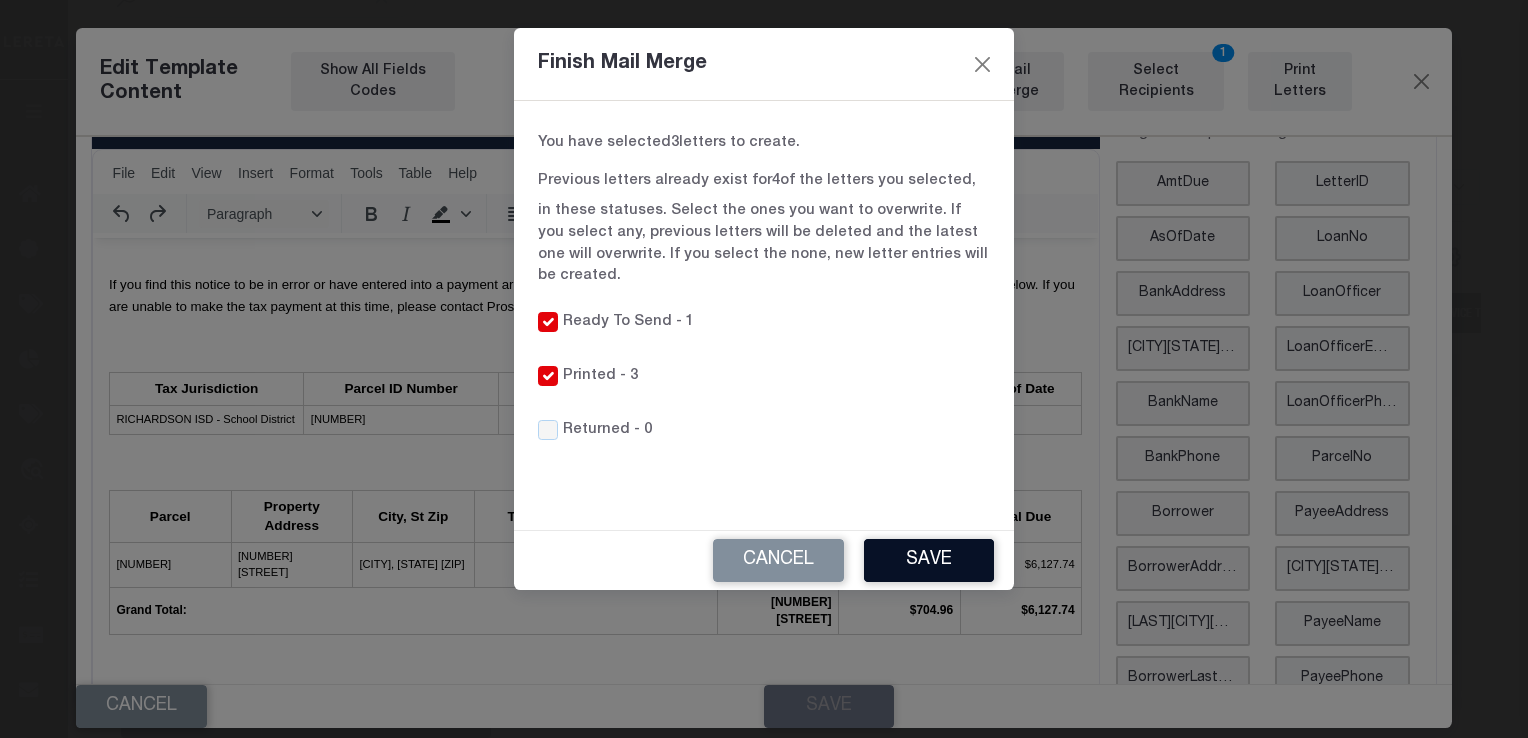 click on "Save" at bounding box center [929, 560] 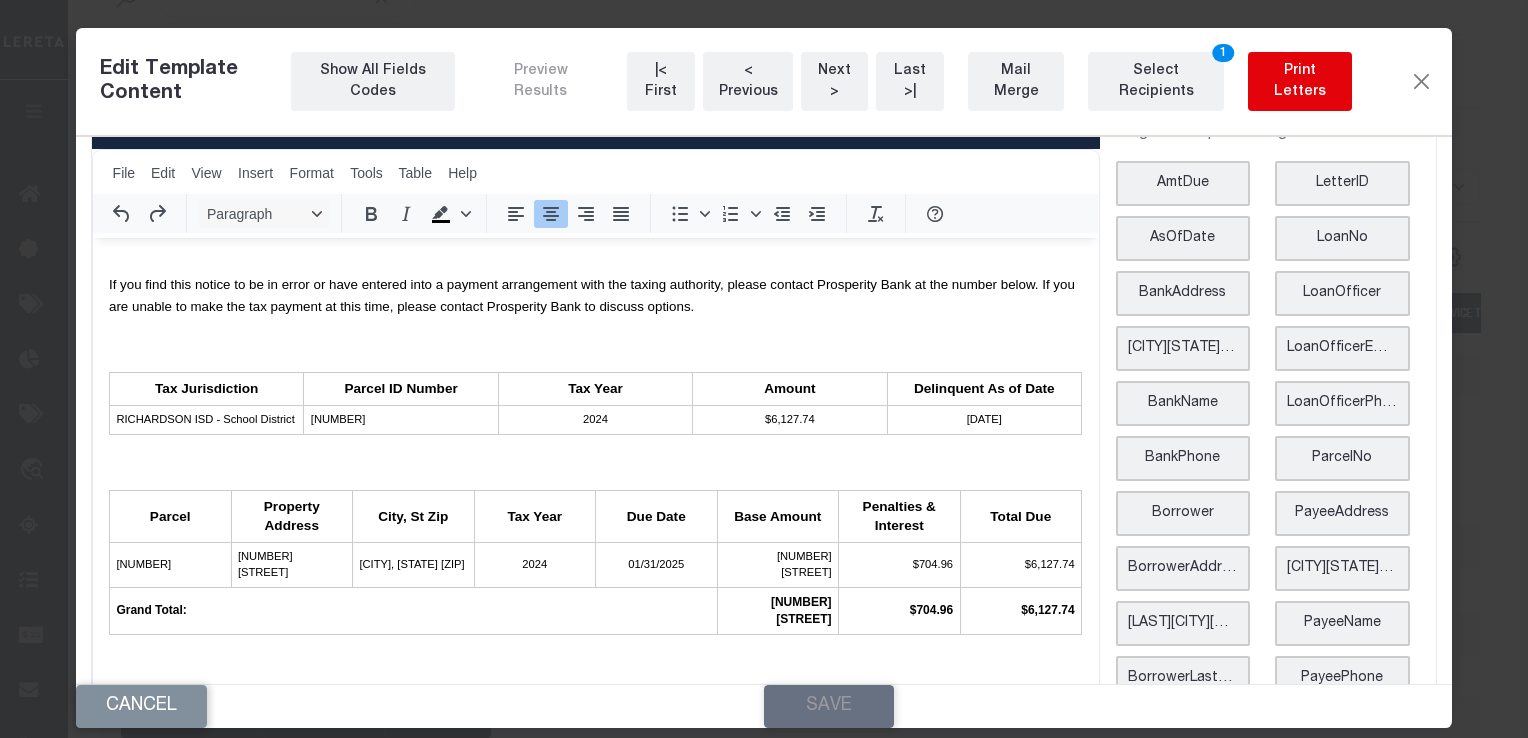 click on "Print Letters" at bounding box center (1300, 82) 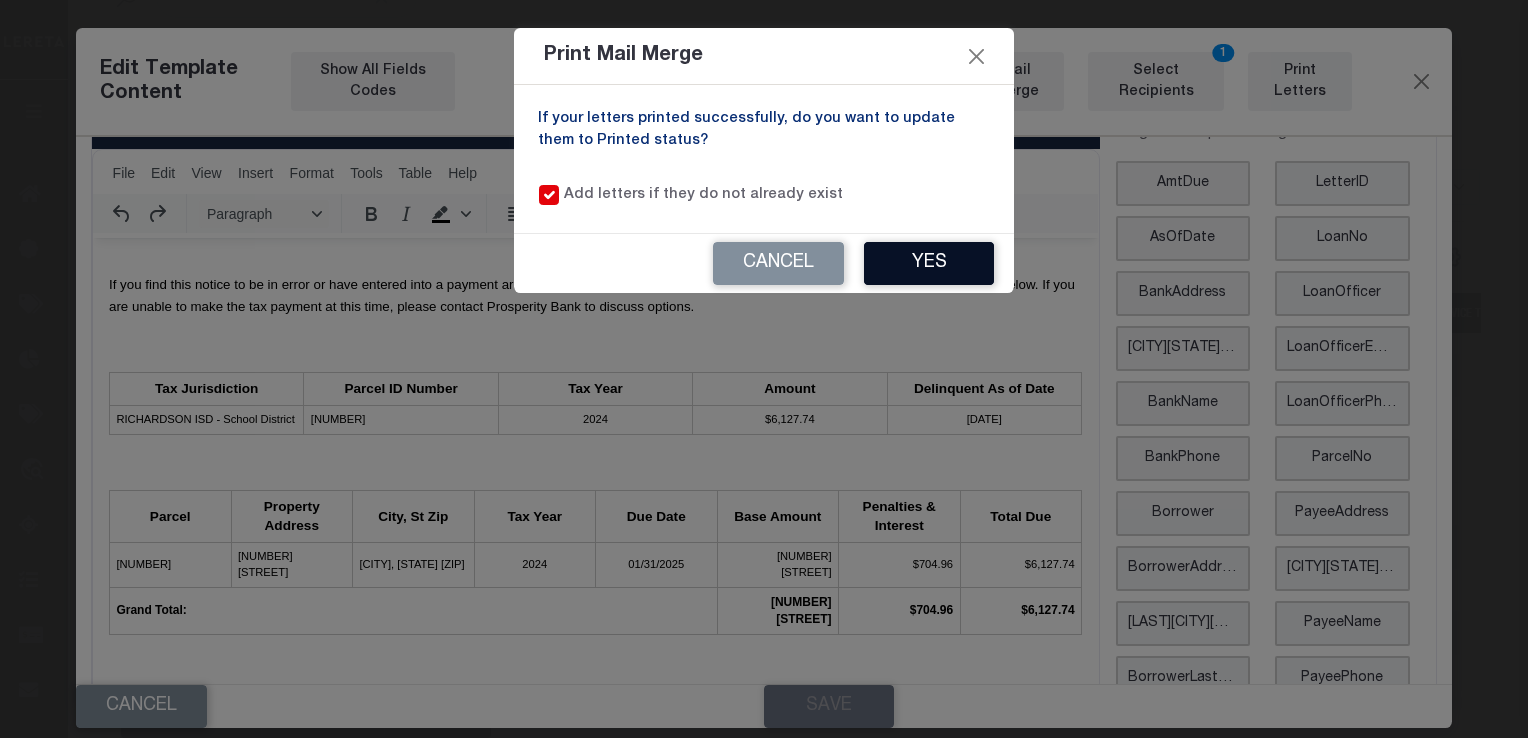 click on "Yes" at bounding box center (929, 263) 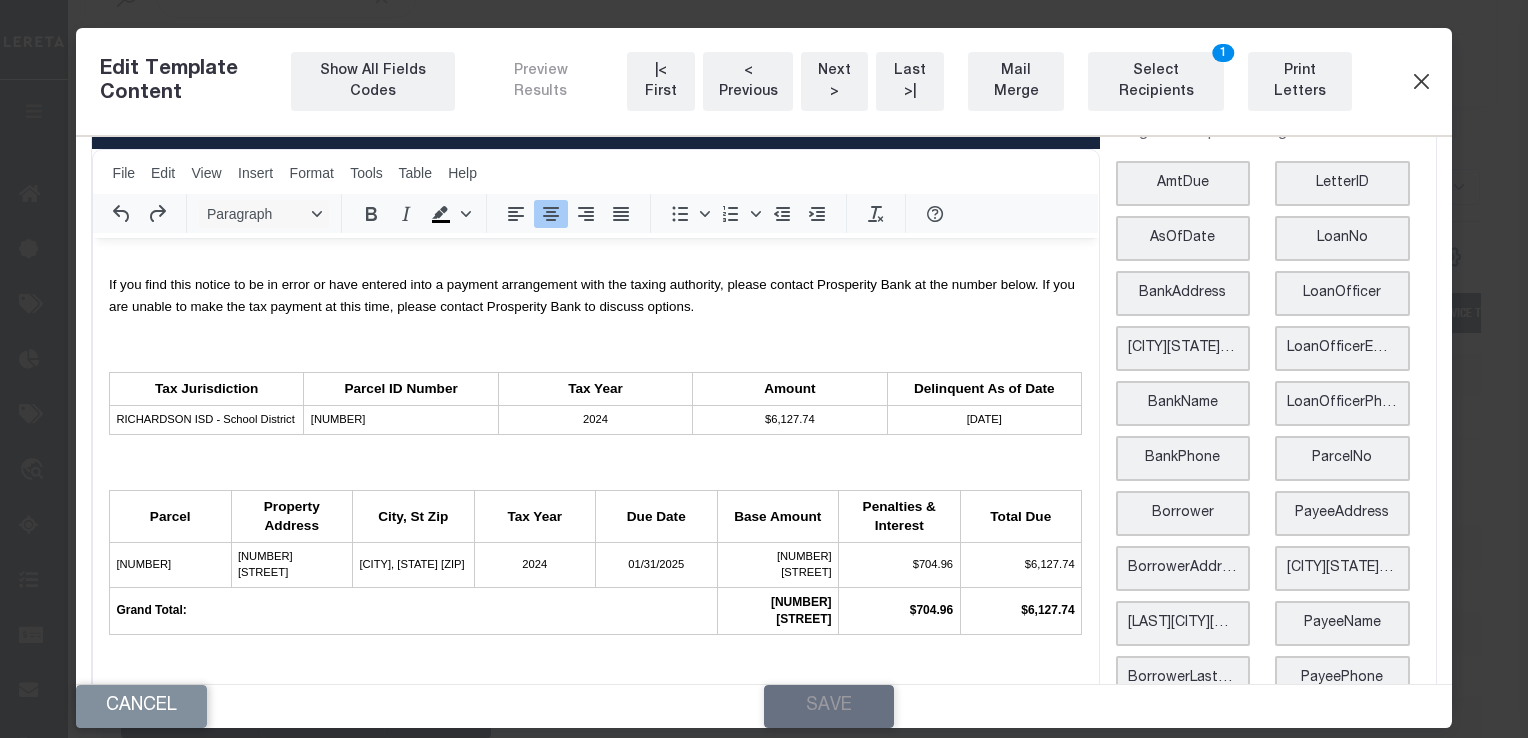 click at bounding box center (1421, 82) 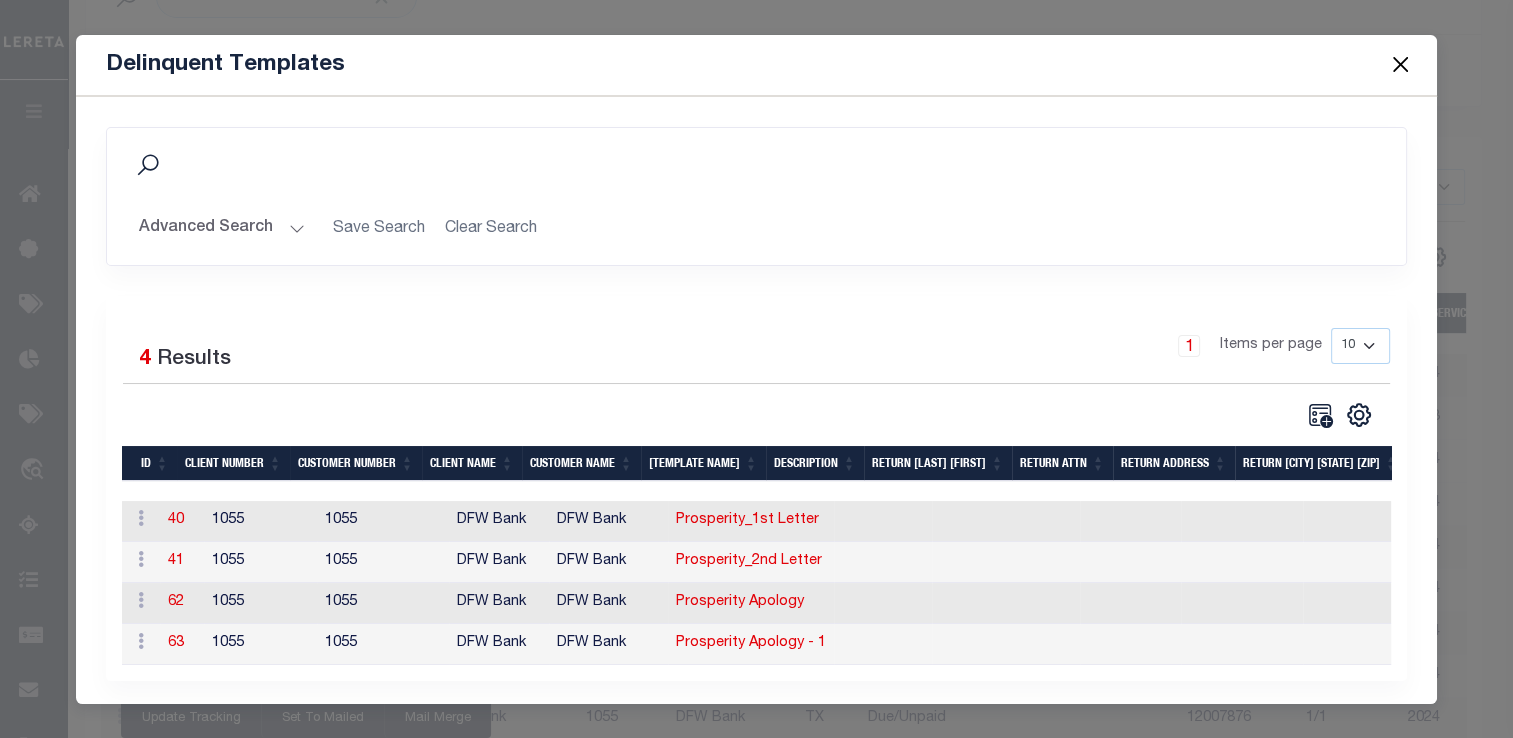 scroll, scrollTop: 0, scrollLeft: 0, axis: both 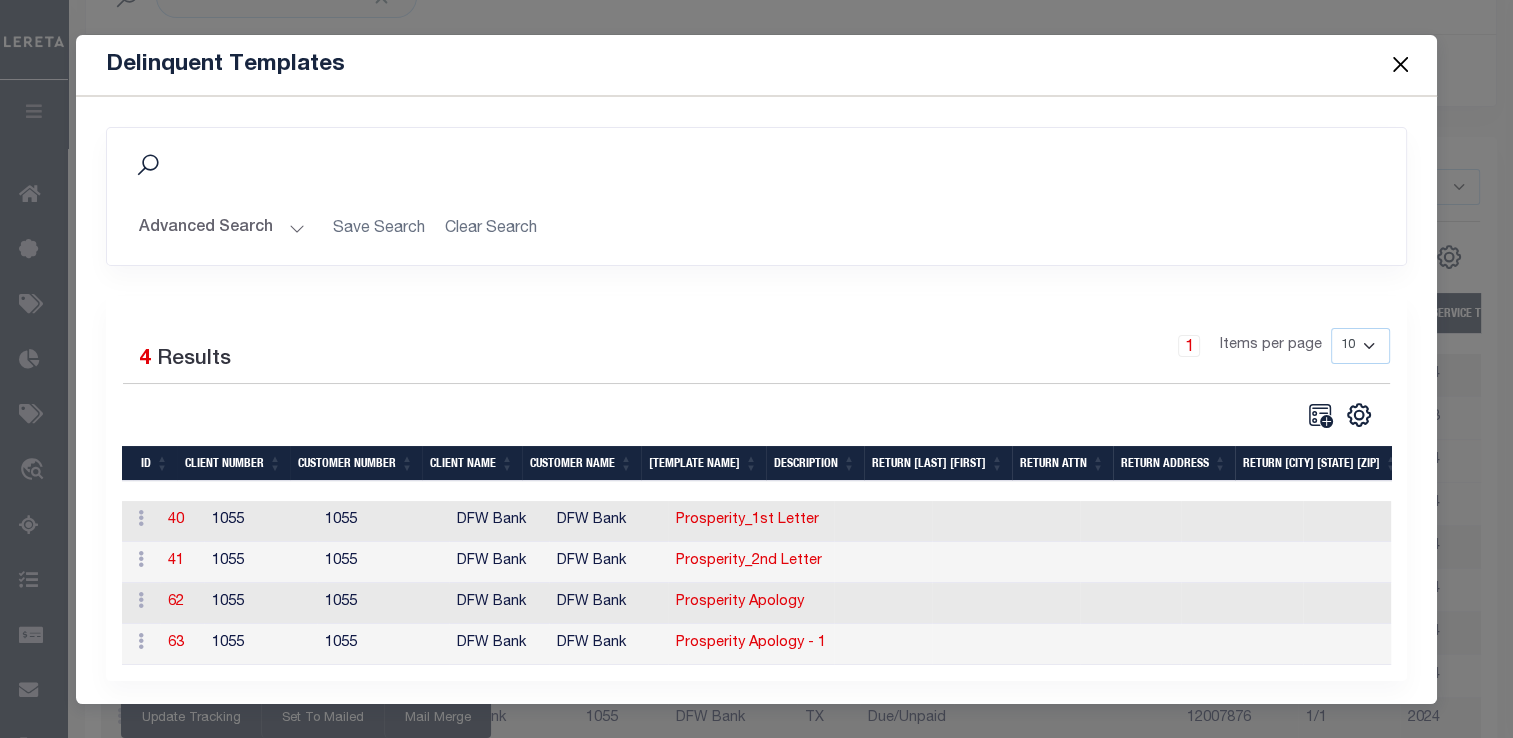 click at bounding box center (1400, 65) 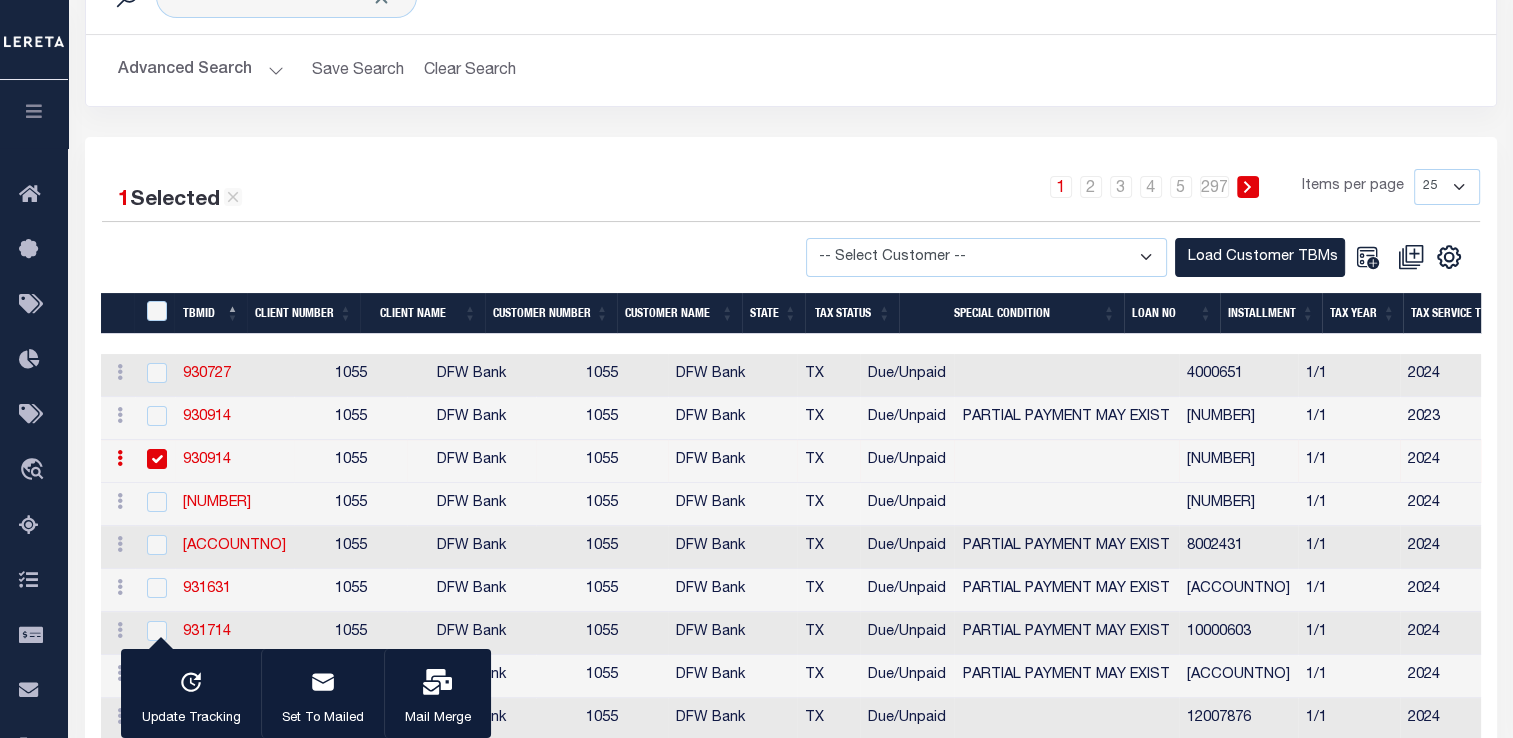 click at bounding box center (120, 458) 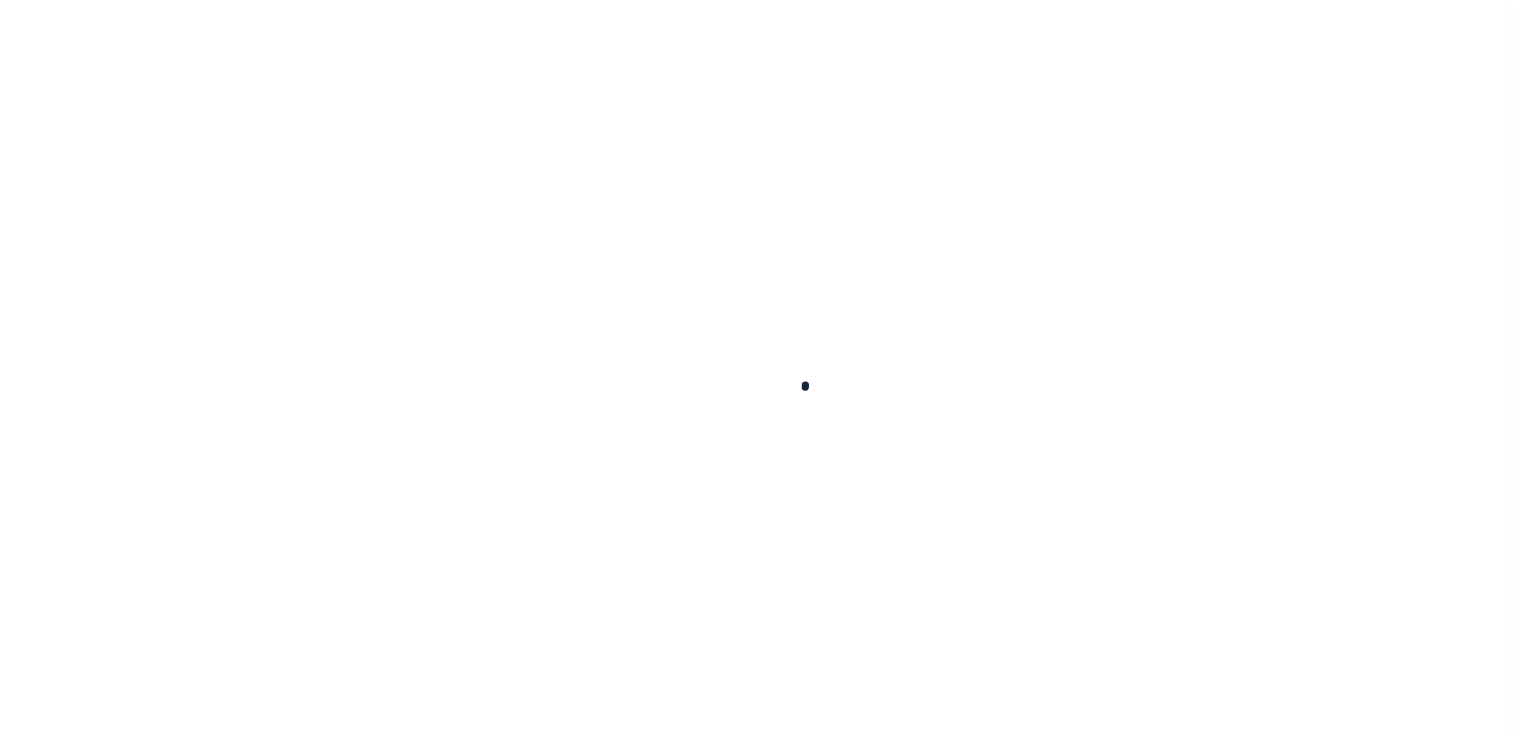 scroll, scrollTop: 0, scrollLeft: 0, axis: both 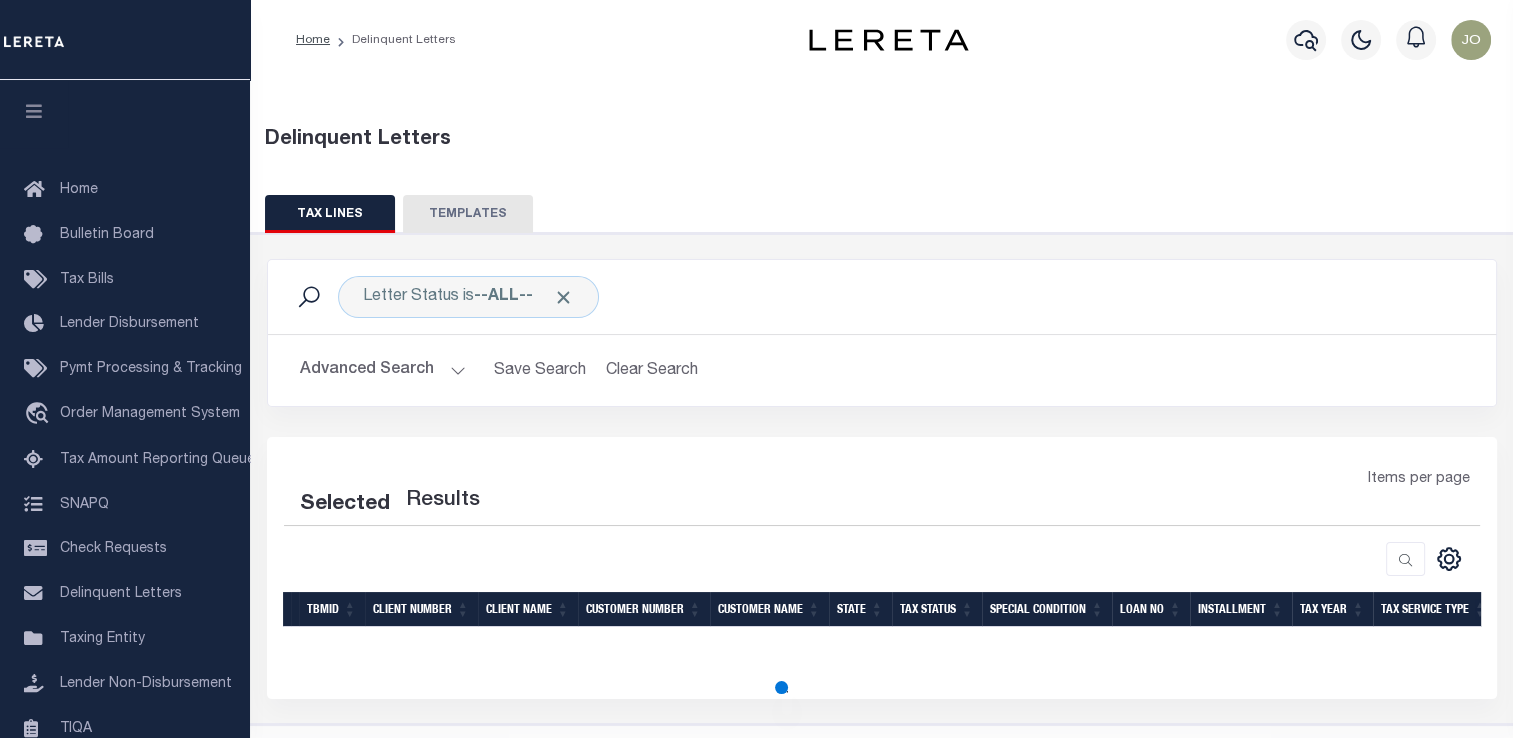 click on "TEMPLATES" at bounding box center [468, 214] 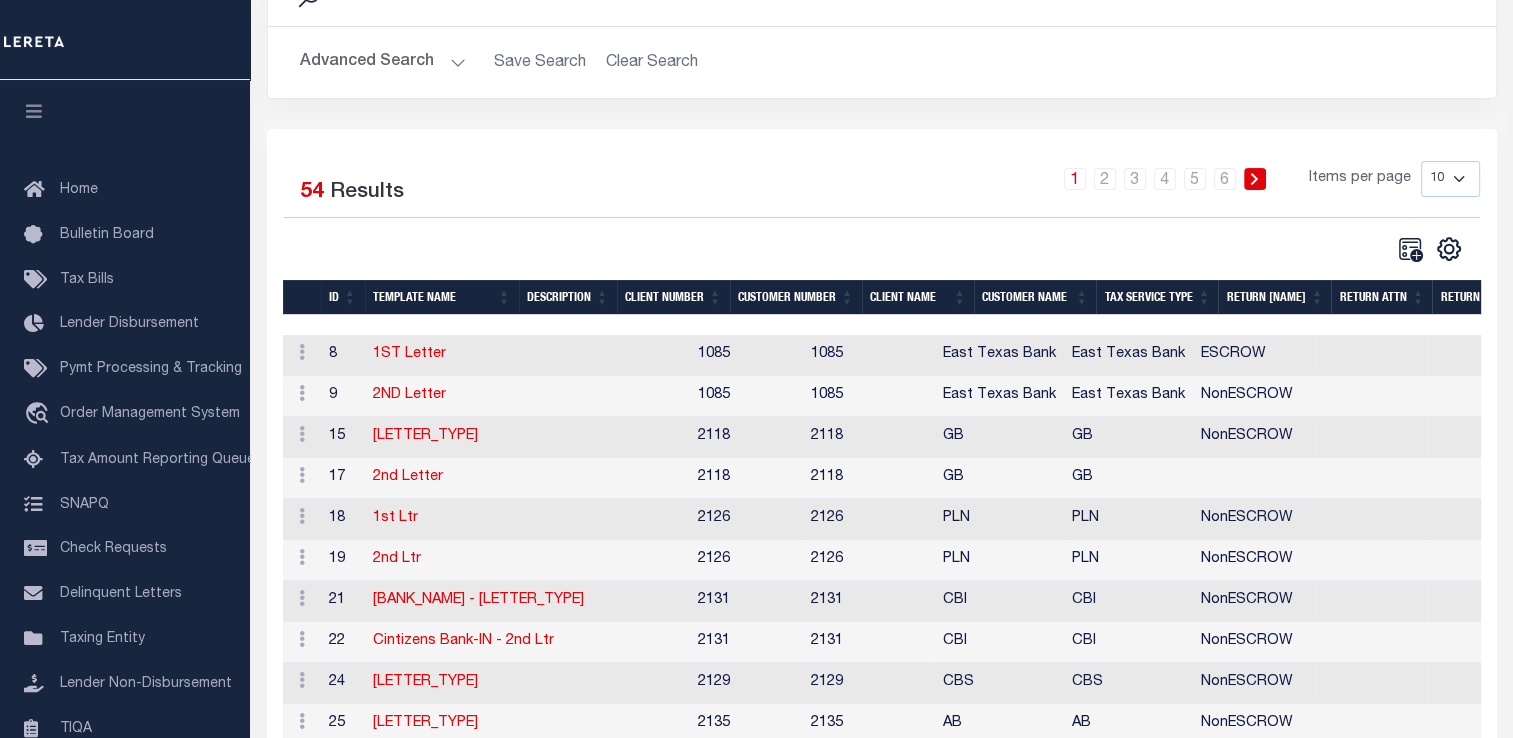 scroll, scrollTop: 418, scrollLeft: 0, axis: vertical 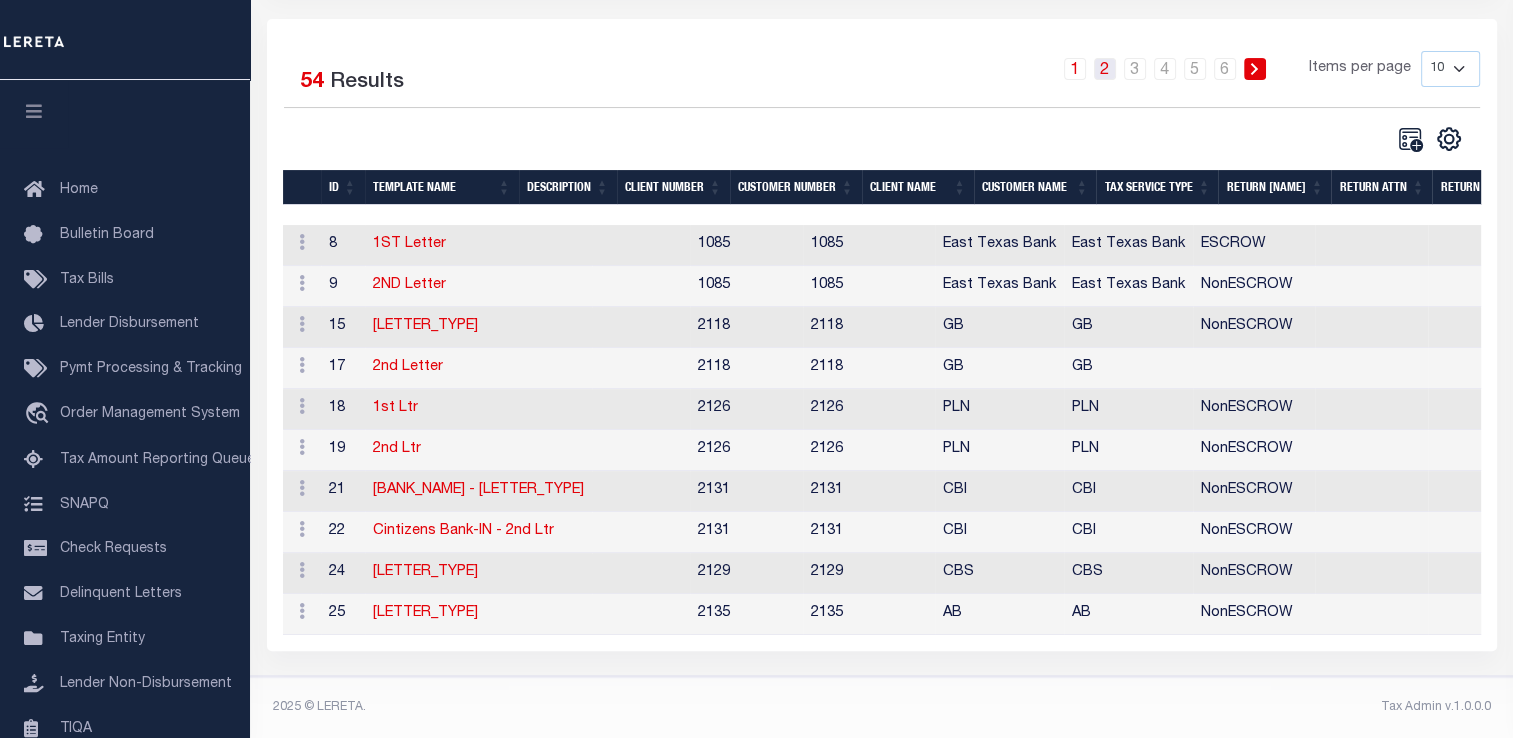 click on "2" at bounding box center [1105, 69] 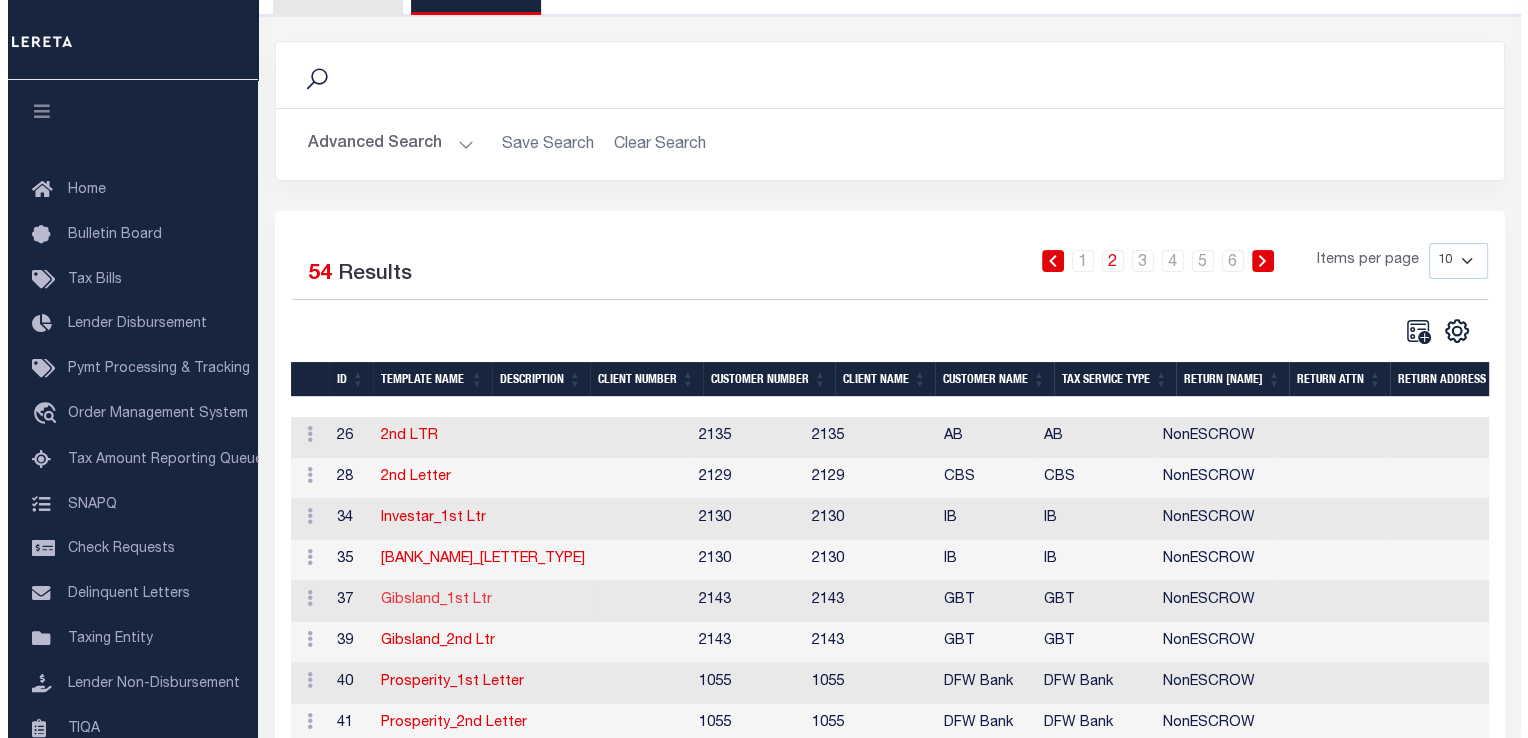 scroll, scrollTop: 118, scrollLeft: 0, axis: vertical 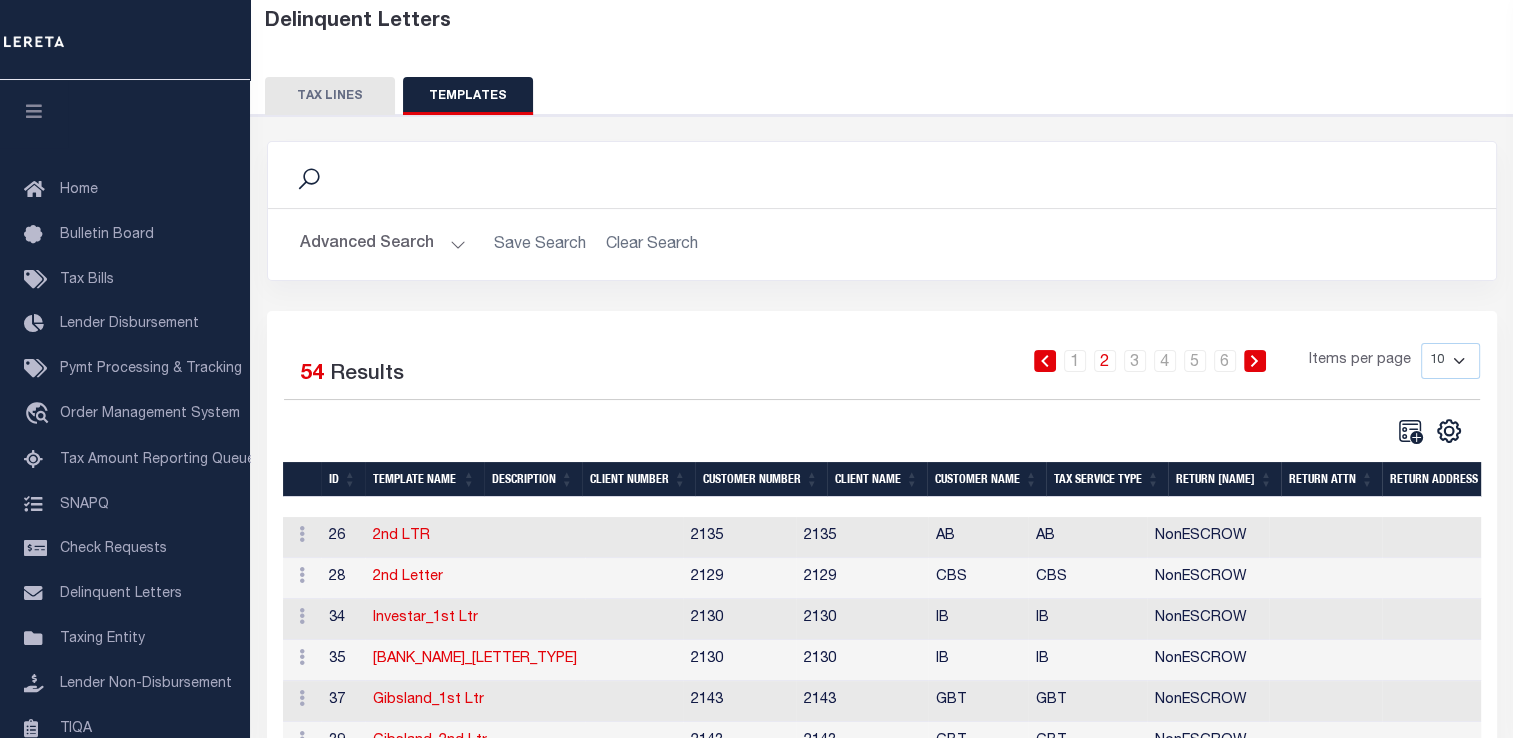 click on "Advanced Search" at bounding box center (383, 244) 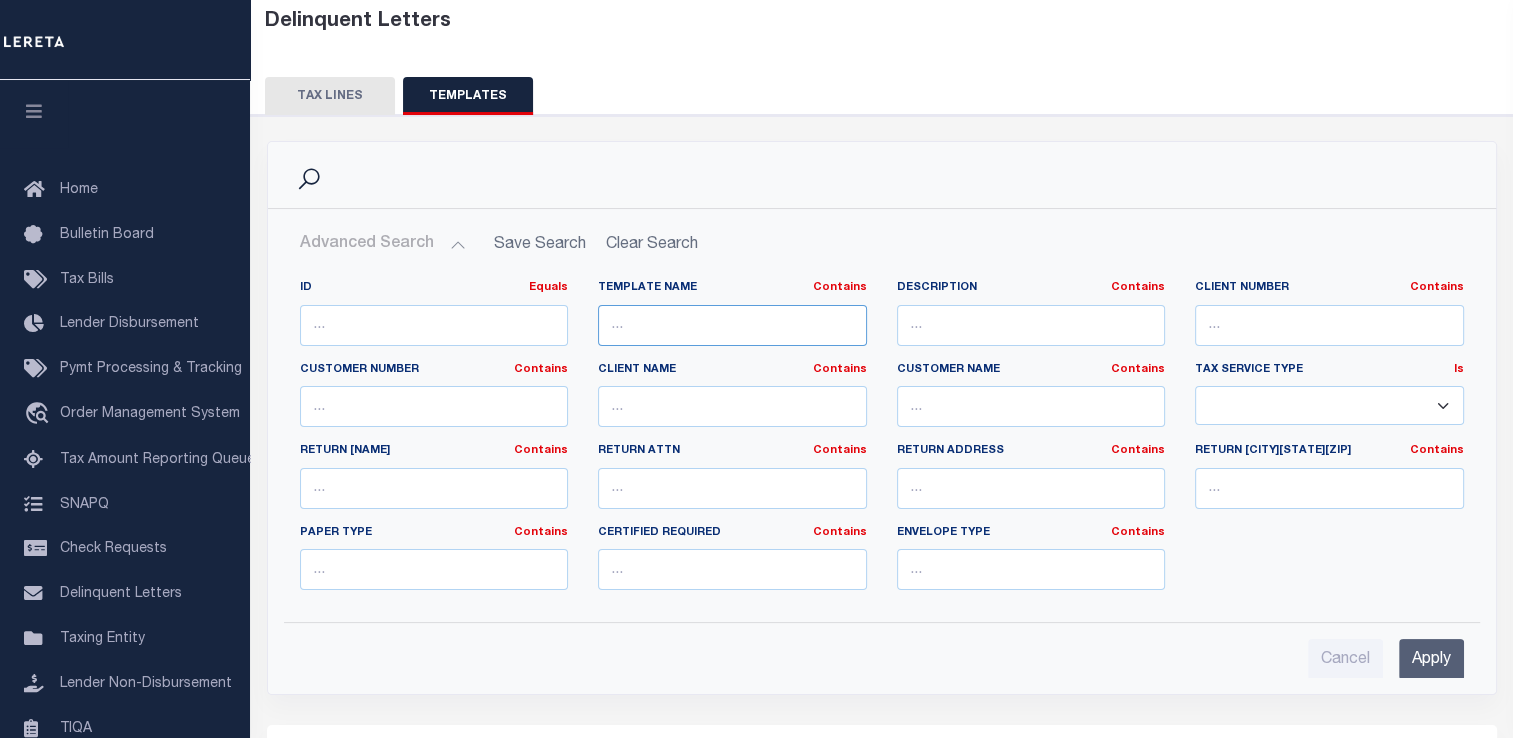 click at bounding box center (732, 325) 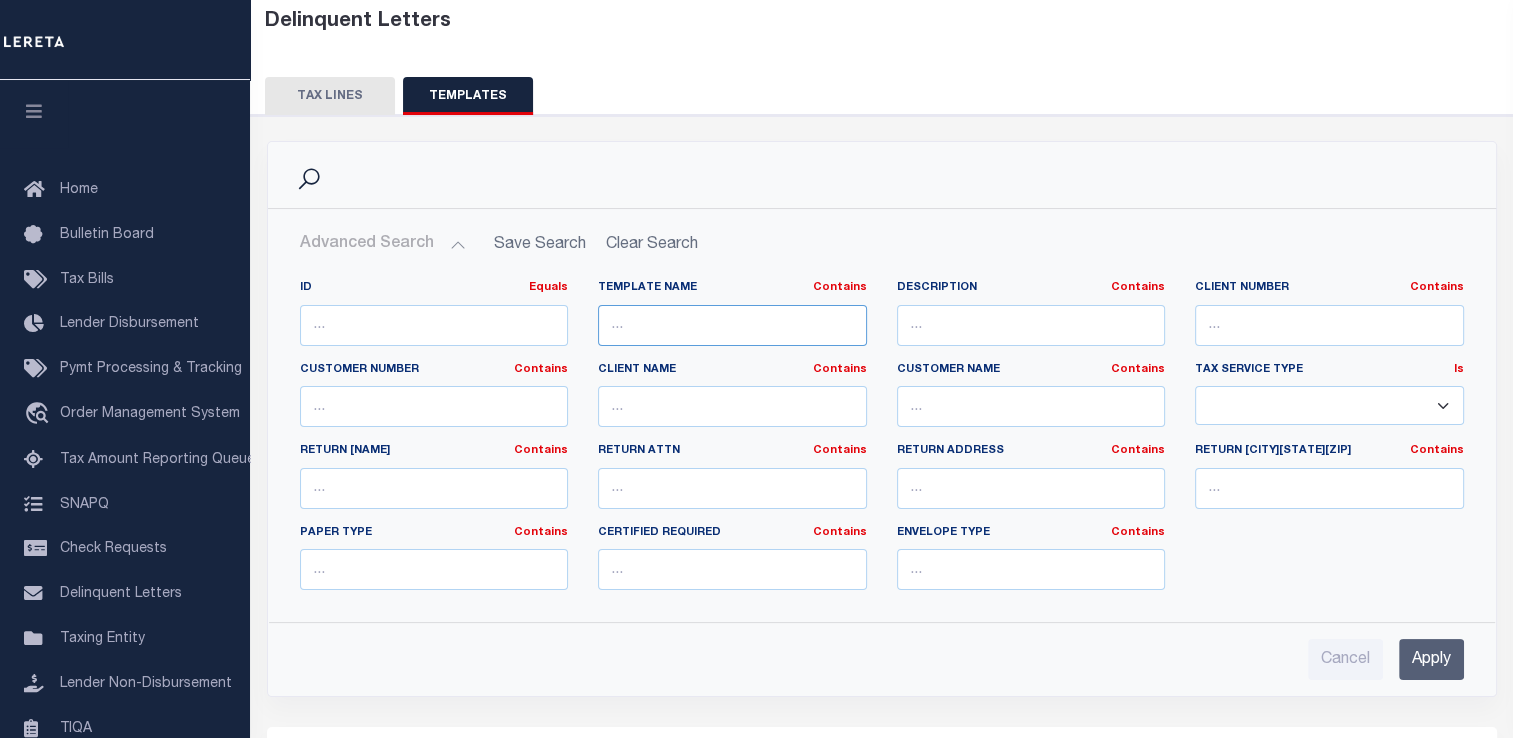 type on "prosperity" 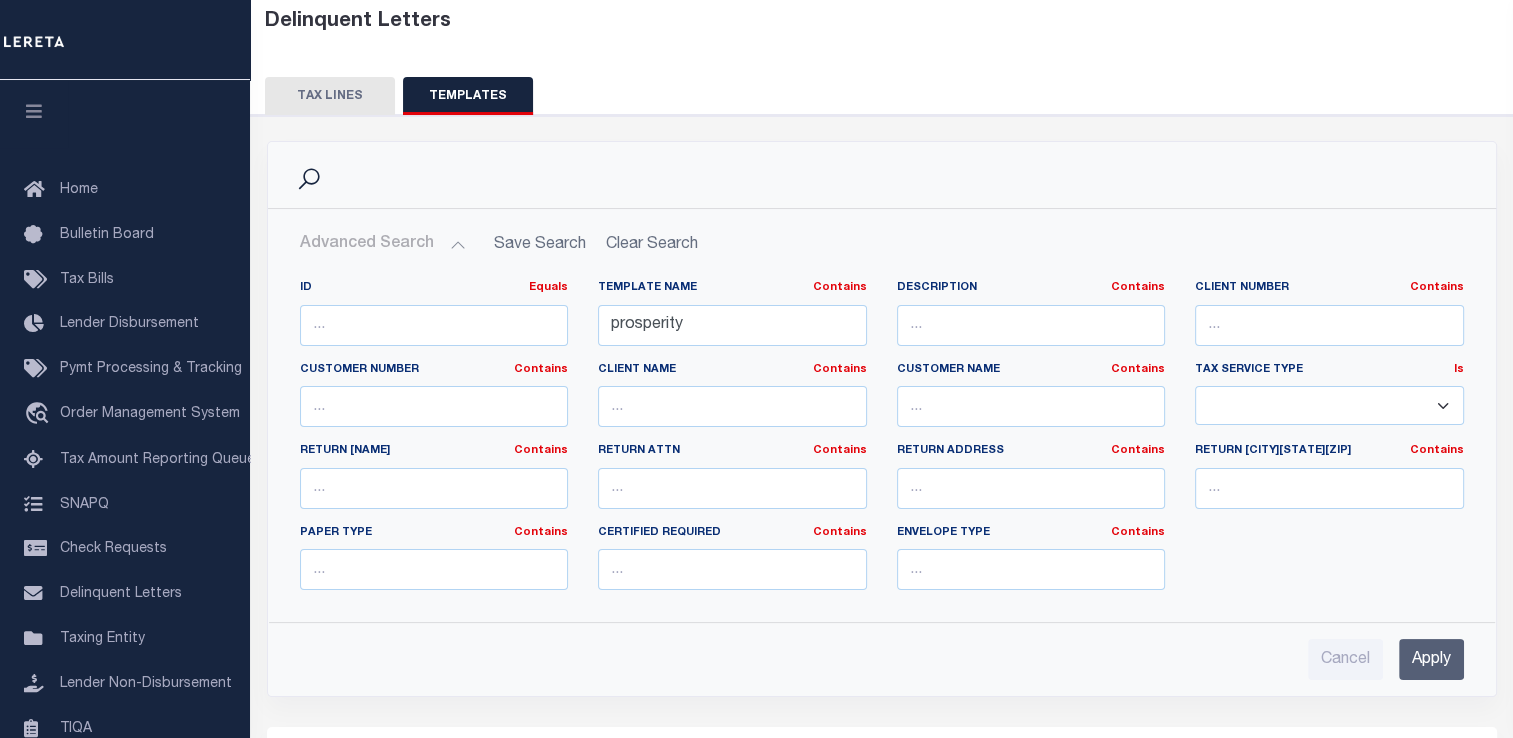 click on "Apply" at bounding box center (1431, 659) 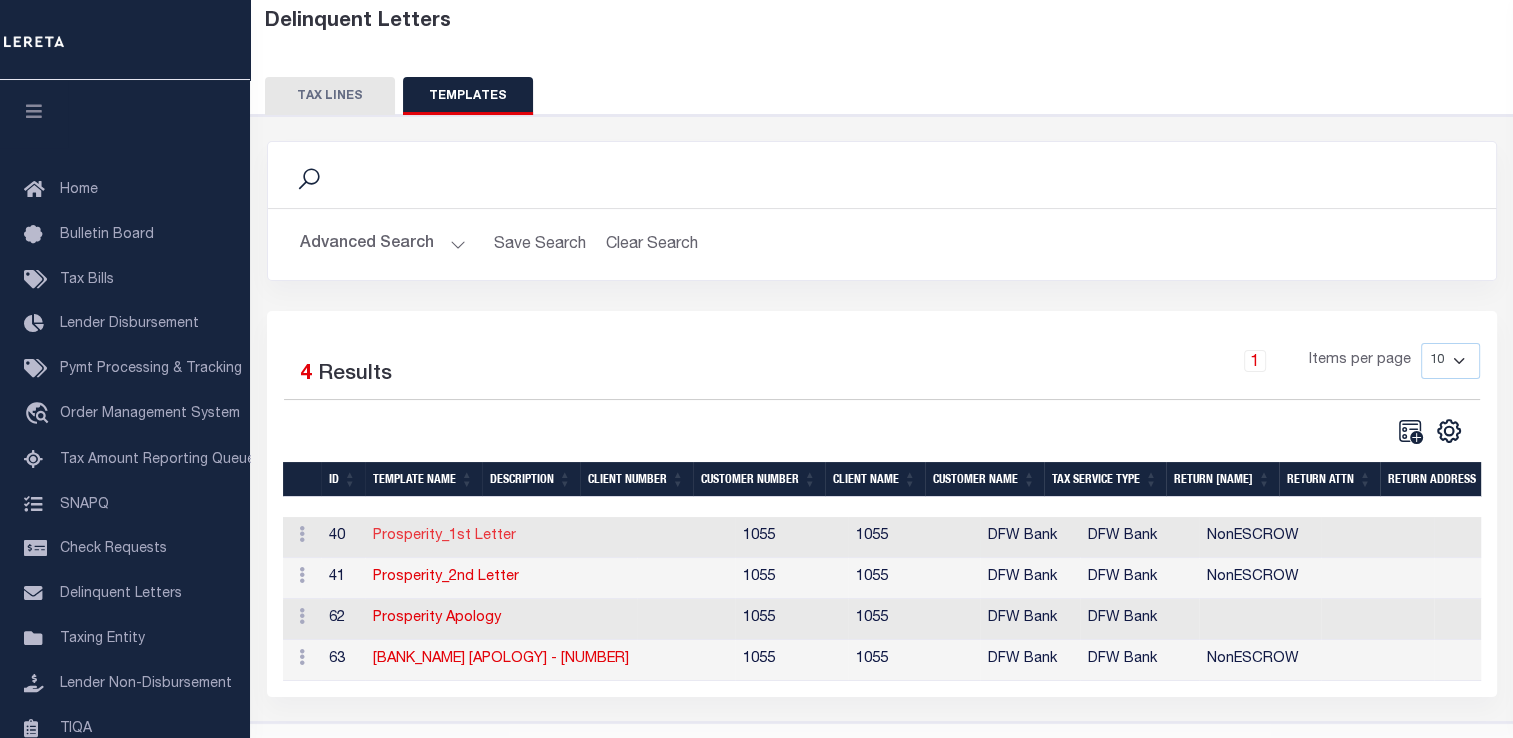 click on "Prosperity_1st Letter" at bounding box center (444, 536) 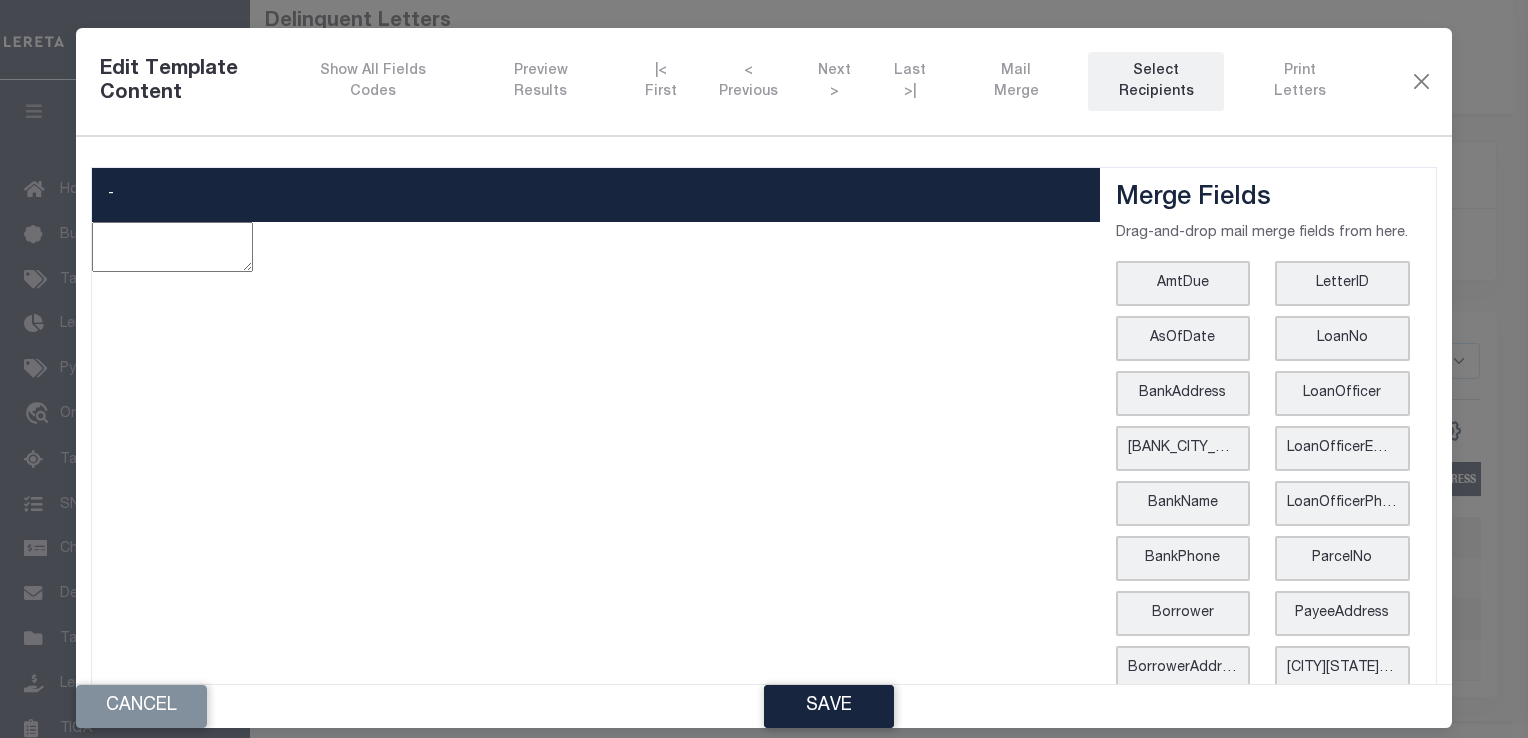 type on "<p style="text-align: center;"><img style="float: left;" src="data:image/png;base64,iVBORw0KGgoAAAANSUhEUgAAA7AAAACxCAMAAADK16HIAAAAAXNSR0IArs4c6QAAAARnQU1BAACxjwv8YQUAAAMAUExURf///wAAAPf37+/v7xkZGa2trTE6OggIAGtra0I6Qr29vUpKShAICObm3s7W1iEZISEpKdbW3oR7hFJSWjExKbWttealveZCveZzveYQvebelObeQozvnObeaxkQWoyUlHNza1pjWs7Fxeal7+ZC7+/eveZz7+YQ760QMYy9zmsQYxkxWhm1axm1KRm1Shm1CHN7e5ycpa0x3kox3nsx3msxMWshCISM74Ra70IhCISMxYRaxYRalJQhCISMhK0QYxCEY4zvzhmEEBBaYxlaEBkQjFKM71KMrRmM7xmMrRnmaxnmKa21a621KUq1a0q1KVJa71JarRla7xlarXu1a3u1Ka0xMYy971K97+ZrEFK9reYpEOatEBm97xm9rVKMzlKMjBmMzhmMjBnmShnmCK21Sq21CEq1Skq1CFJazlJajBlazhlajHu1Snu1CFK9zuZKEFK9jOYIEOaMEBm9zhm9jJyUlNbeEHu9nGsxY7WM762EOrVa73uEOq1aOntaOrWMxa2EELVaxXuEEK1aEHtaEJSEY0qEEJRaY0paEEoQjK0QjHsQjEIZWrUhCK3ma0rma0rmKa3mKa1zlHvma3vmKa3mSkrmSkrmCK3mCK1SlHvmSnvmCFLv760xY+ZrlFKEY+ZrQlLvrTGEY+YpQuYplOatQhnv7xnvrYzv7+atlBmEMTFaYxlaMeZra+Ypa+ataxkQrRkQ77XmzrXOnBkxjFLvzuZKlOZKQlLvjOYIQuYIlOaMQhnvzhnvjOaMlOZKa+YIa+aMaxkQzvfeEJy9nLWEY0qEMbVaY0paMUoQra0QrXsQra0Q70oQ73sQ73sQMUoxjK0xj..." 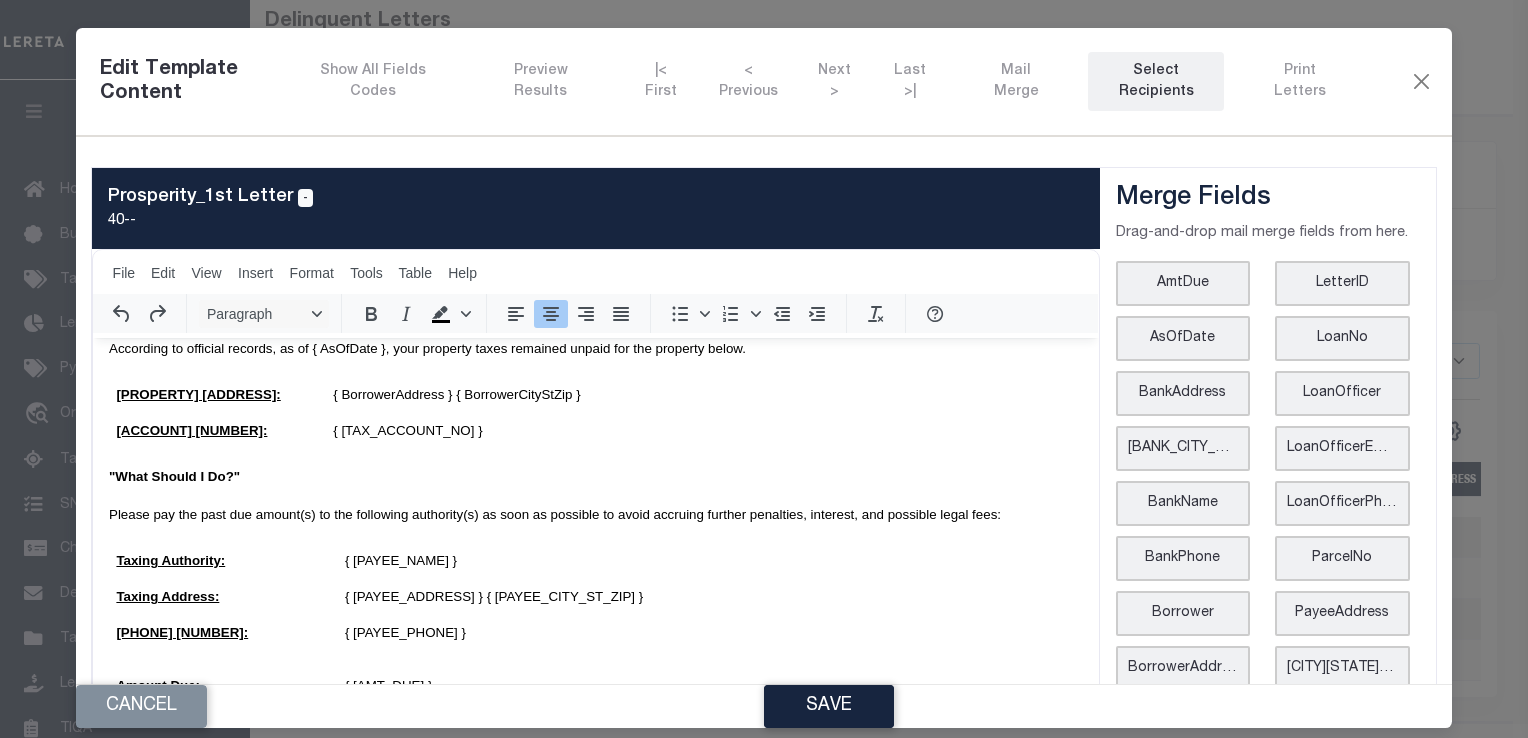 scroll, scrollTop: 600, scrollLeft: 0, axis: vertical 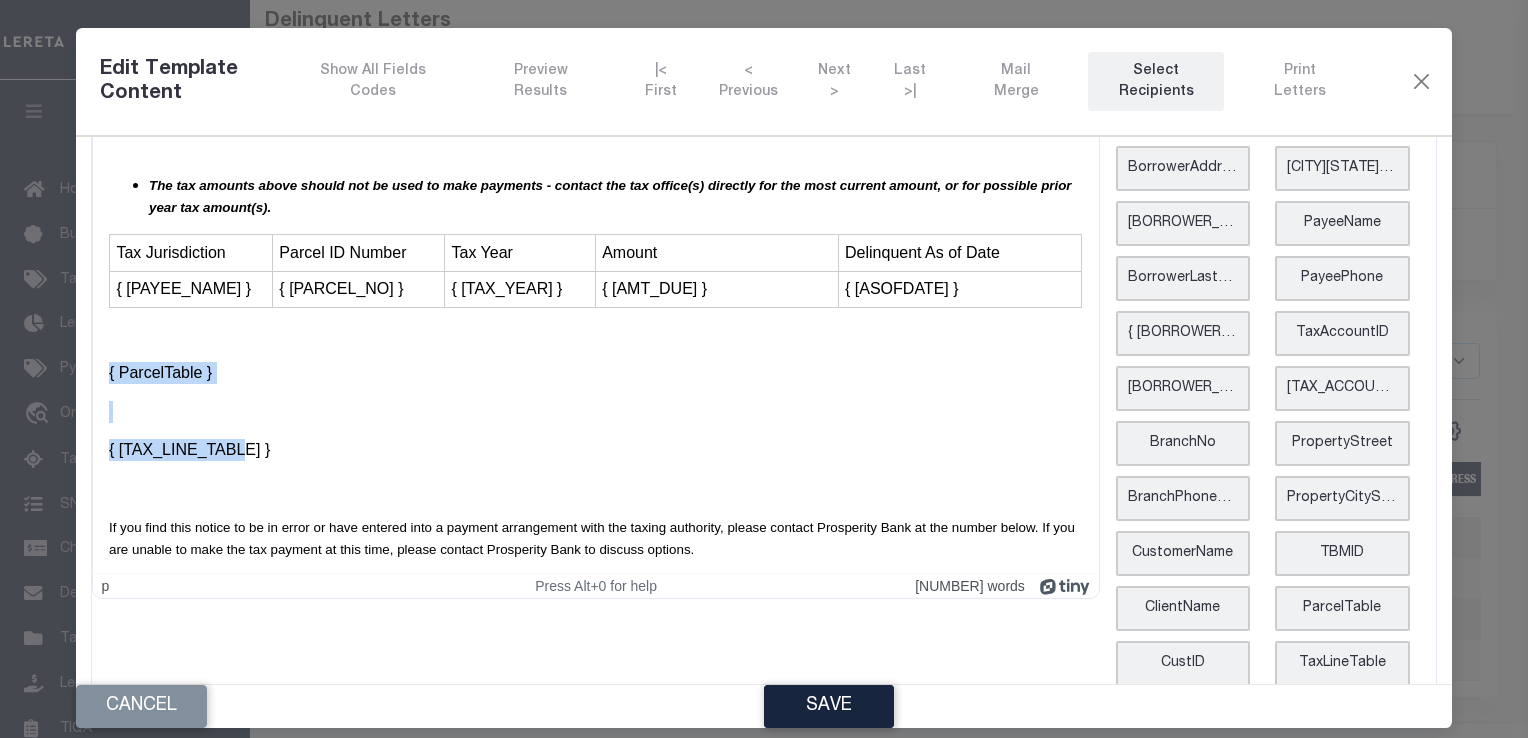 drag, startPoint x: 250, startPoint y: 452, endPoint x: 110, endPoint y: 375, distance: 159.77797 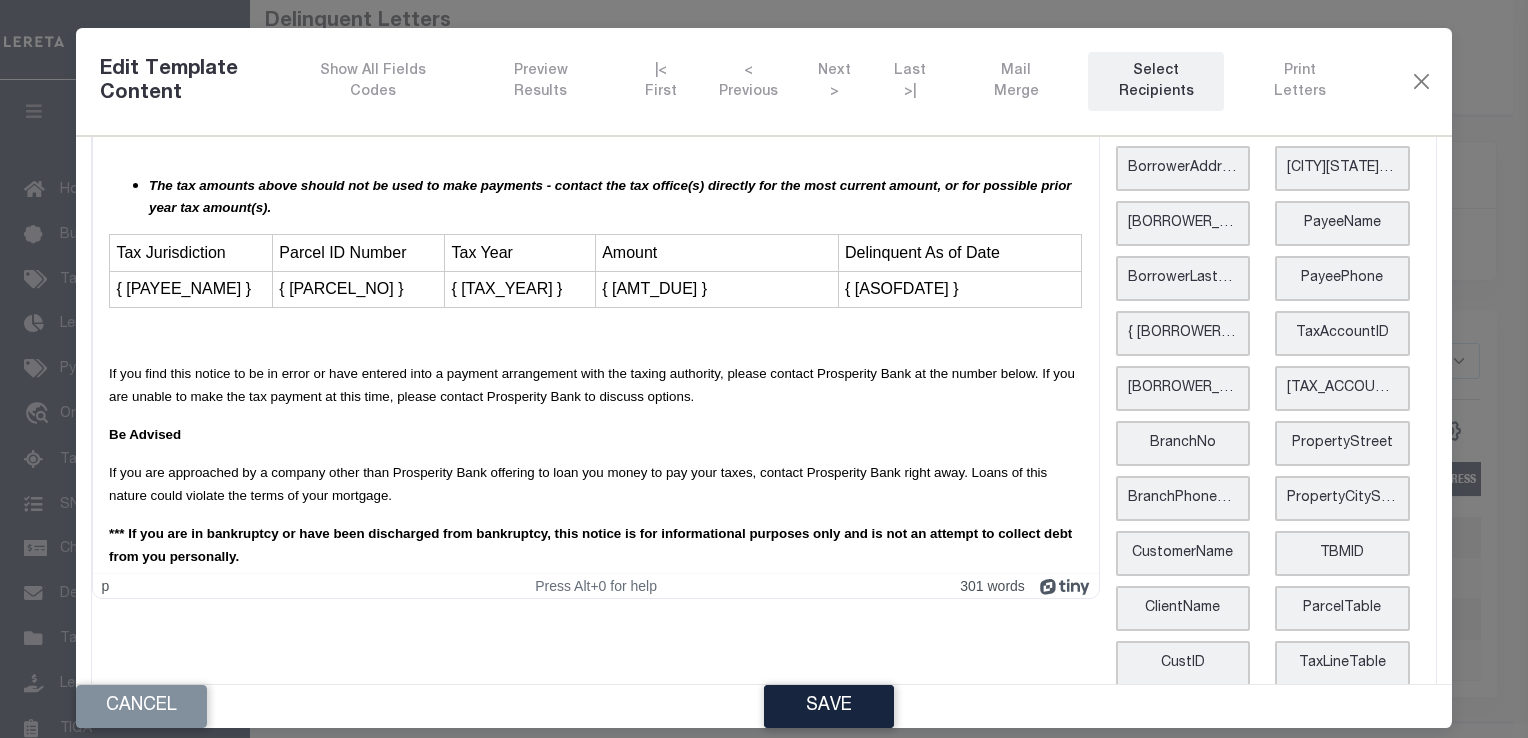 click at bounding box center (595, 336) 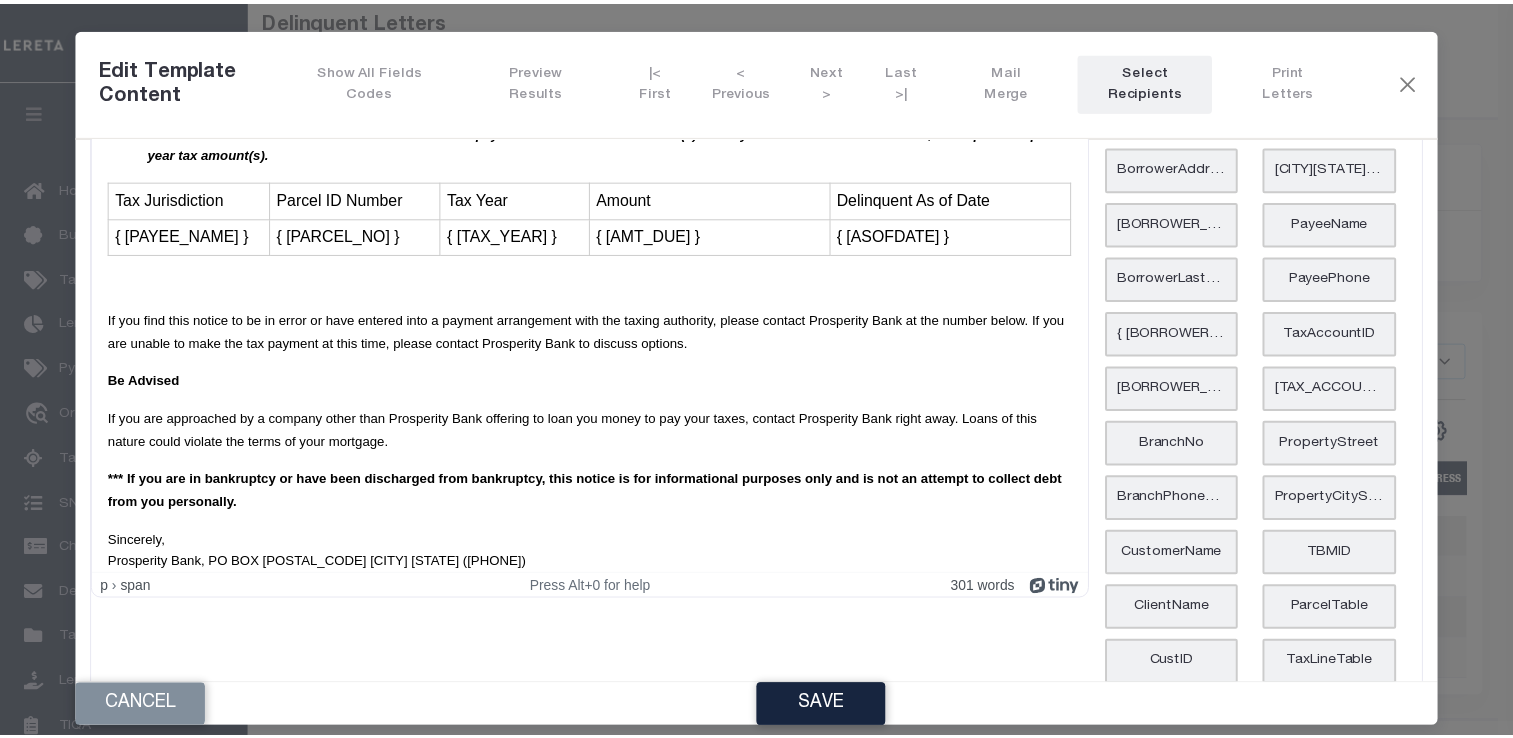 scroll, scrollTop: 754, scrollLeft: 0, axis: vertical 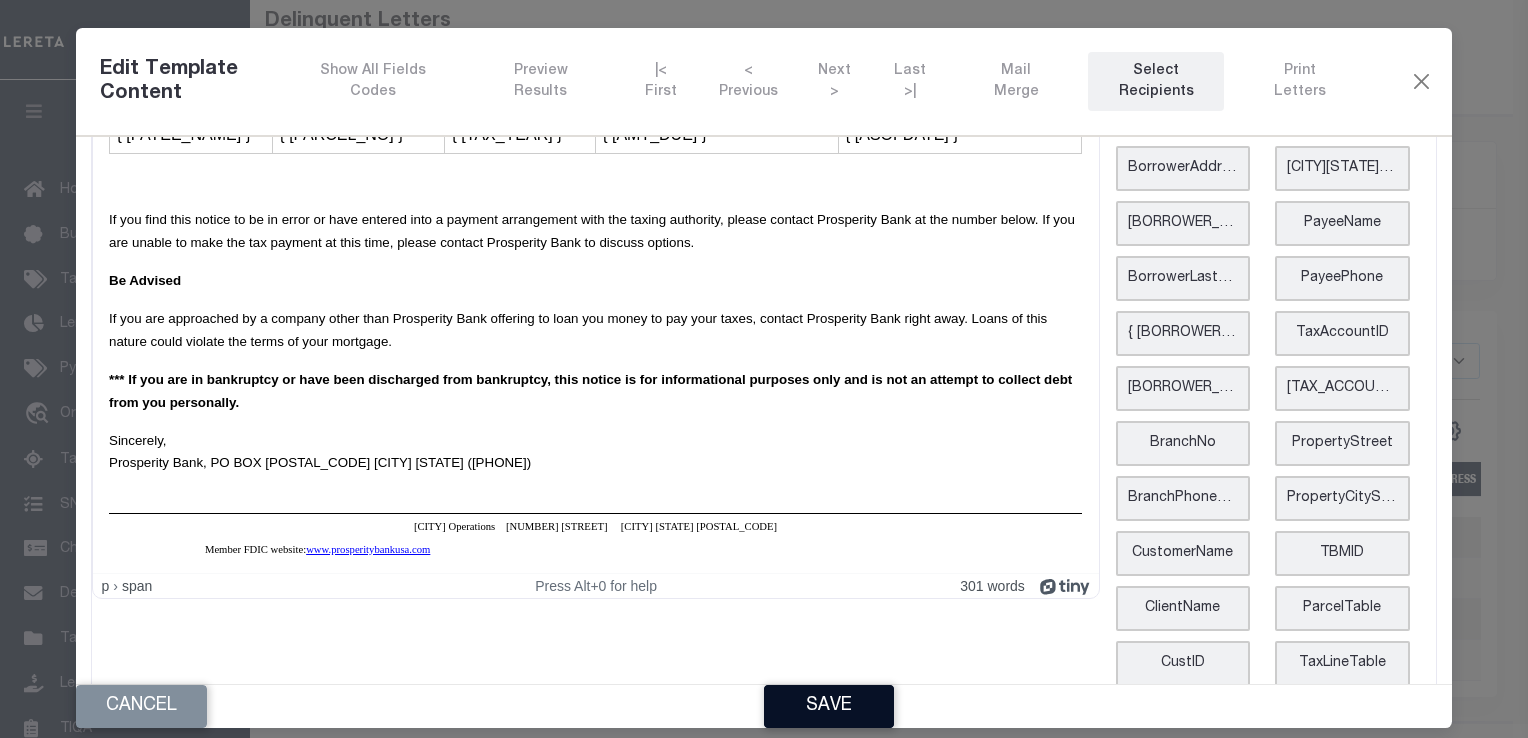 click on "Save" at bounding box center [829, 706] 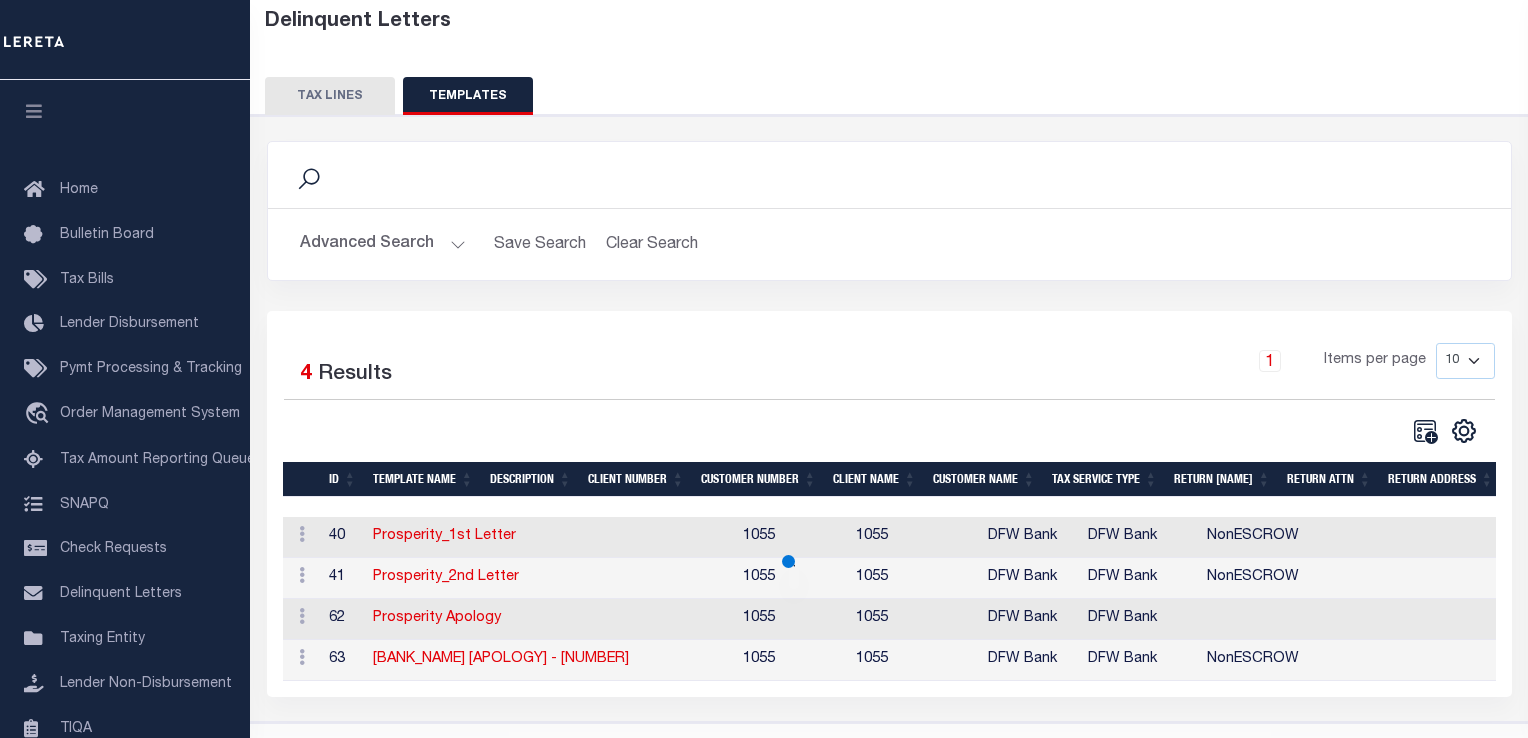 scroll, scrollTop: 0, scrollLeft: 0, axis: both 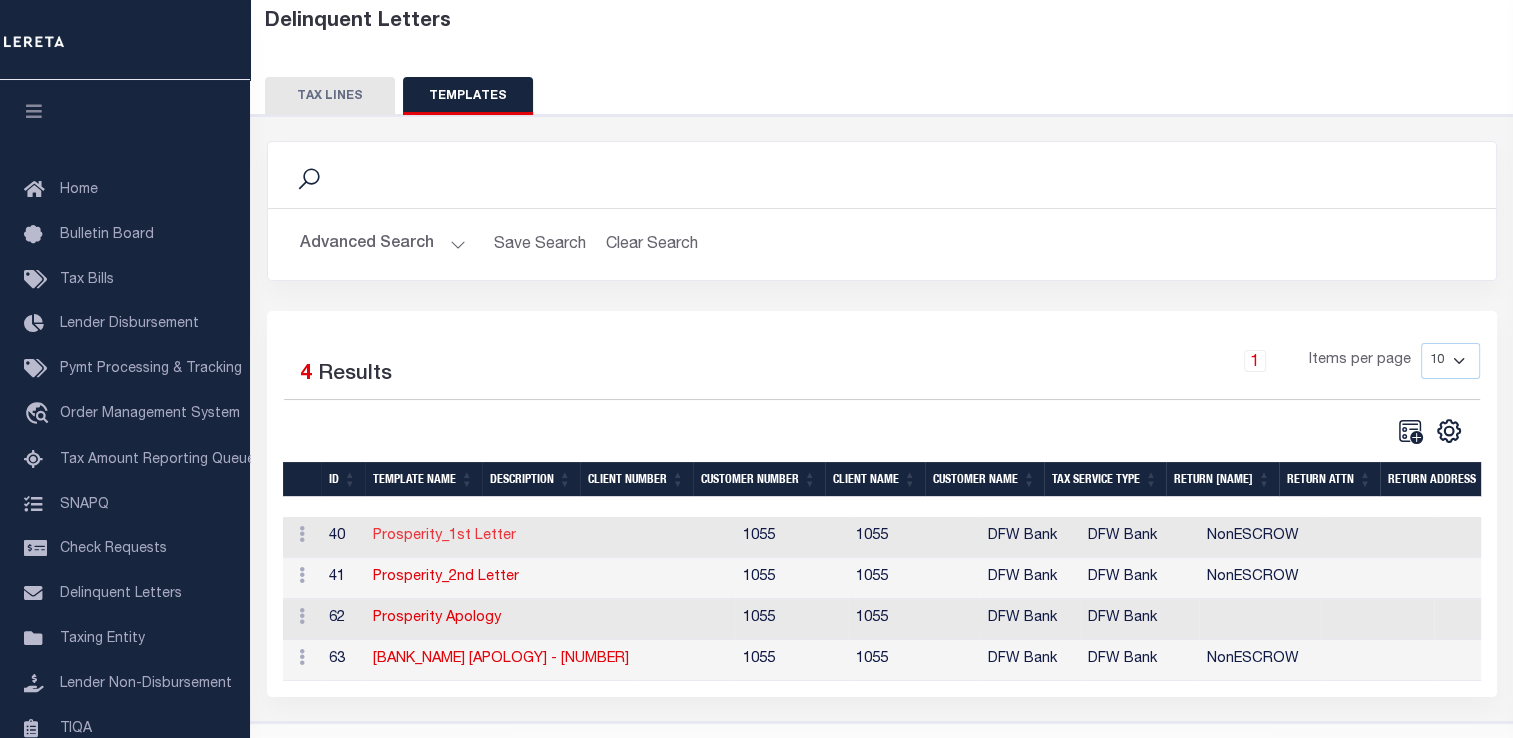 click on "Prosperity_1st Letter" at bounding box center [444, 536] 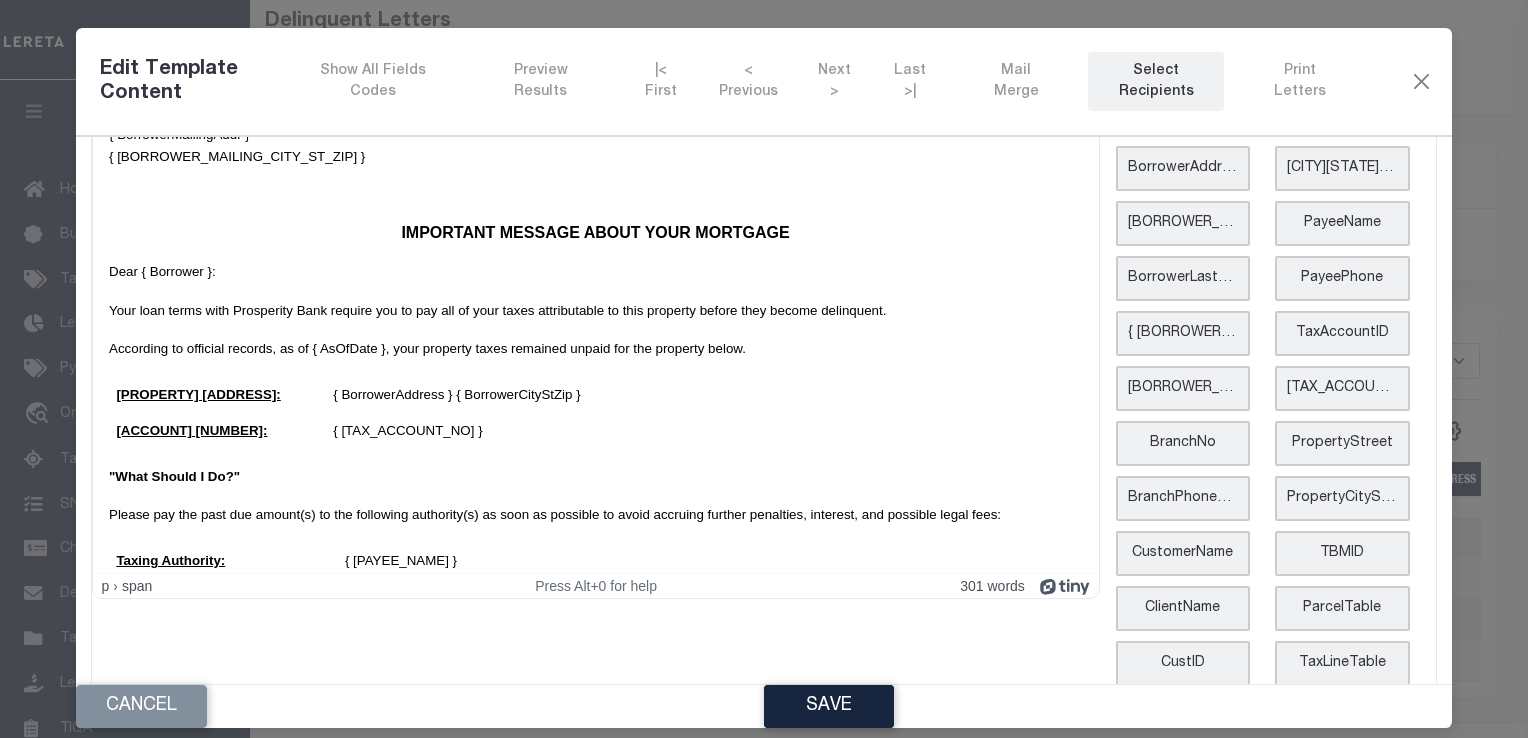 scroll, scrollTop: 0, scrollLeft: 0, axis: both 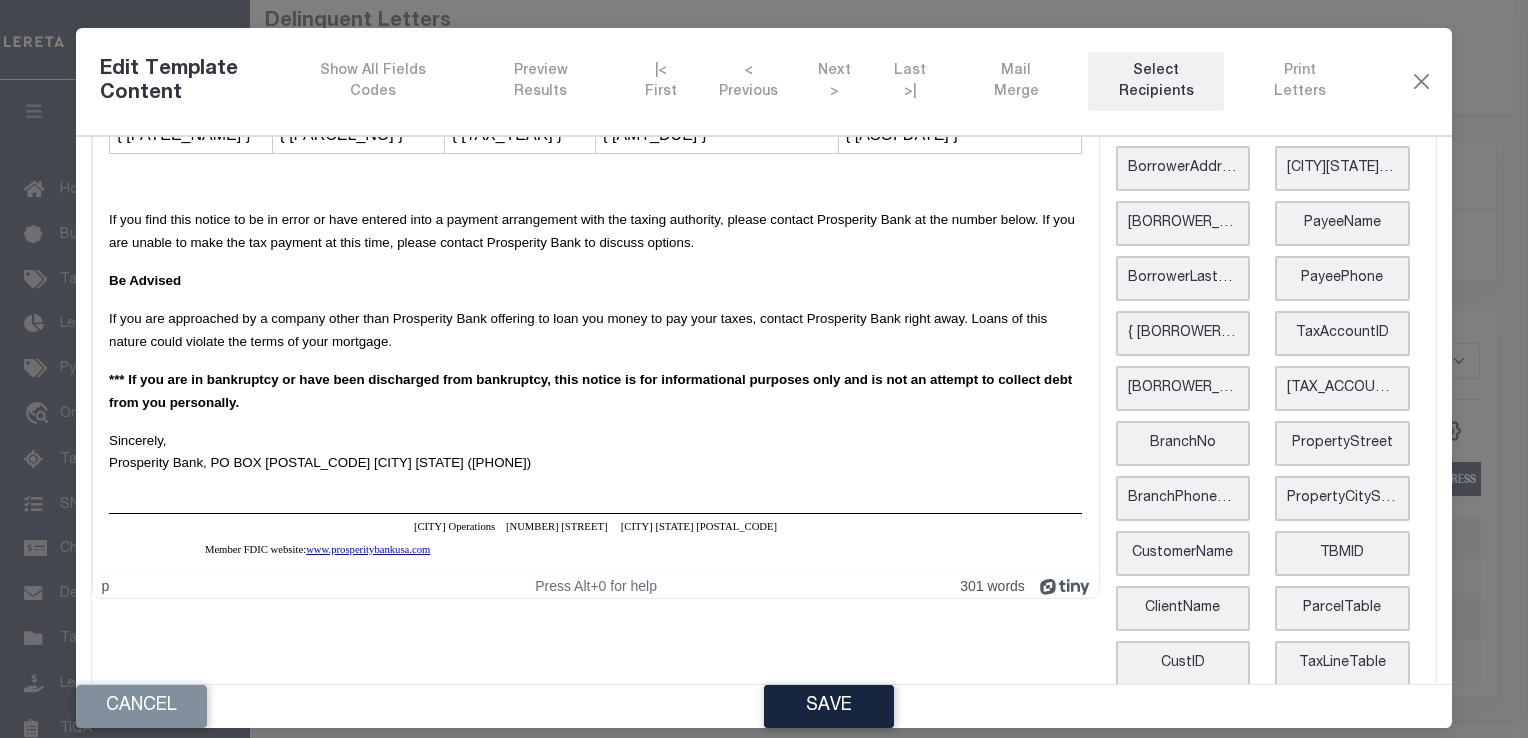 click on "If you find this notice to be in error or have entered into a payment arrangement with the taxing authority, please contact Prosperity Bank at the number below. If you are unable to make the tax payment at this time, please contact Prosperity Bank to discuss options." at bounding box center [595, 231] 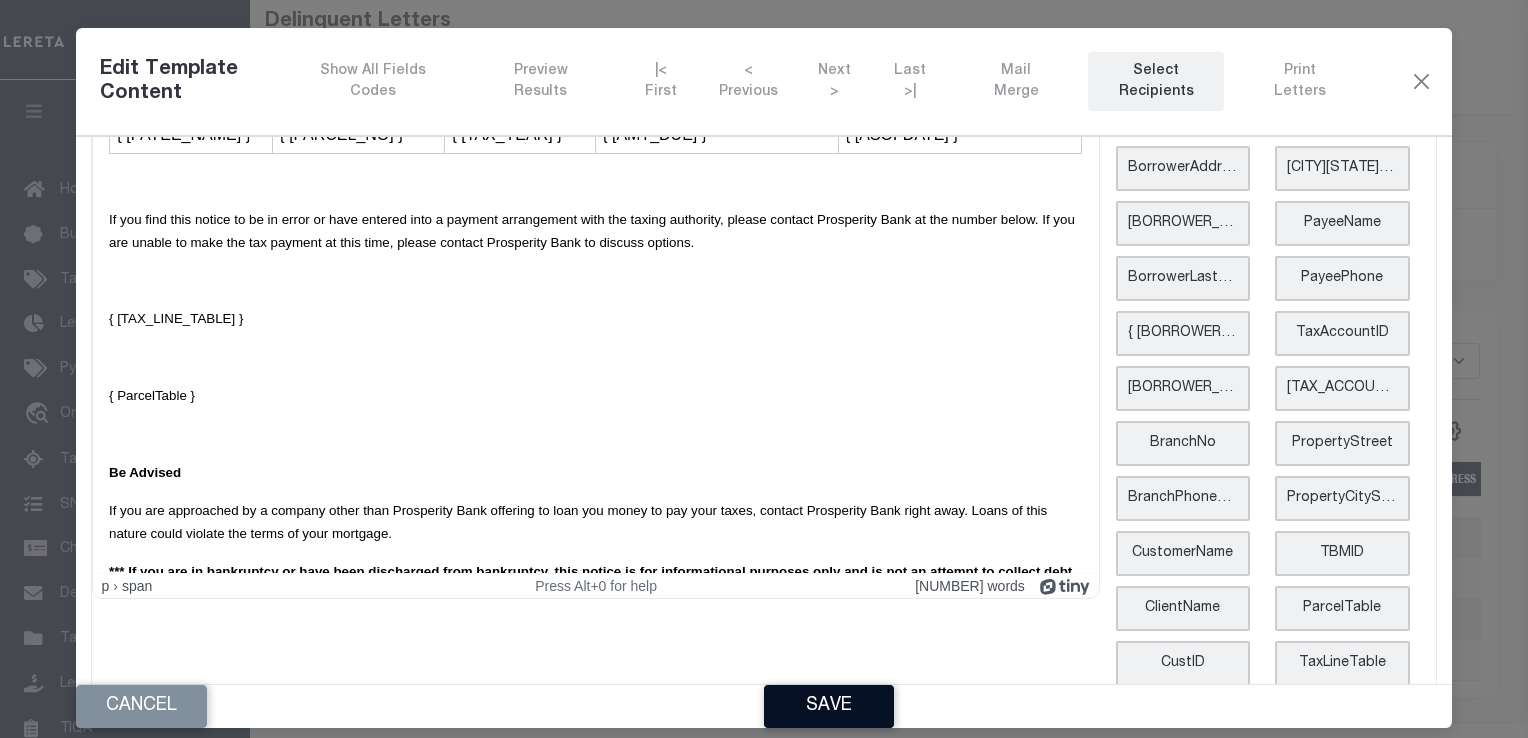 click on "Save" at bounding box center [829, 706] 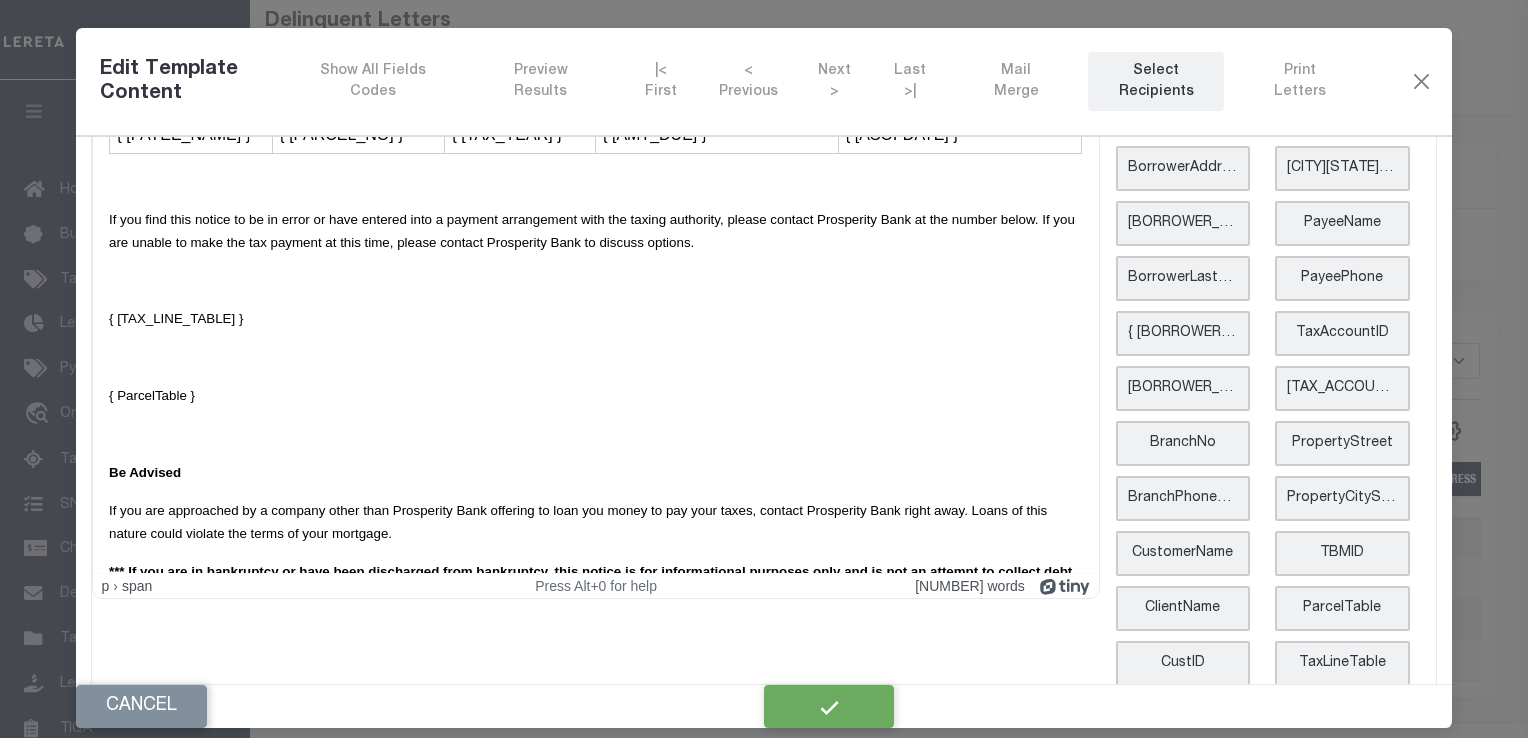 scroll, scrollTop: 0, scrollLeft: 0, axis: both 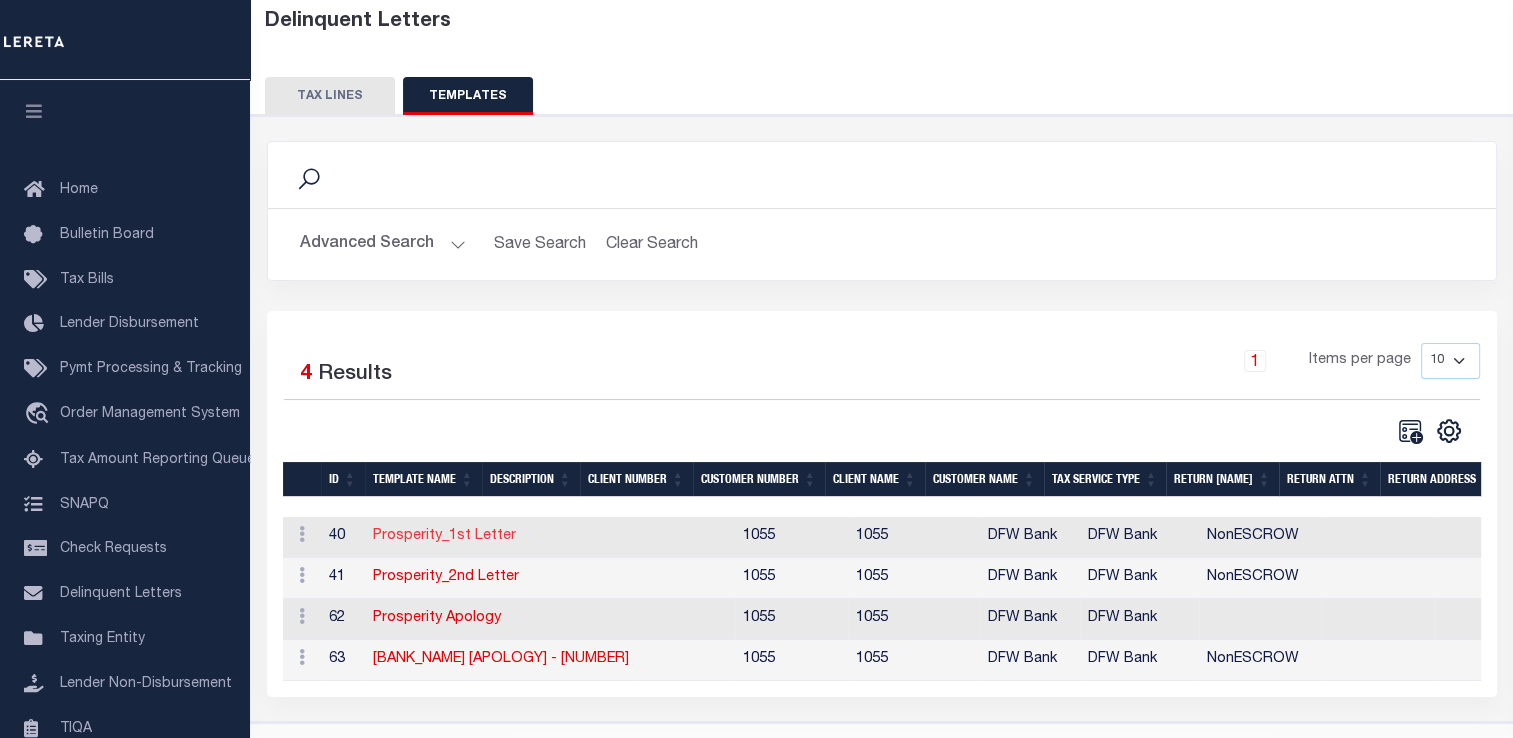 click on "Prosperity_1st Letter" at bounding box center [444, 536] 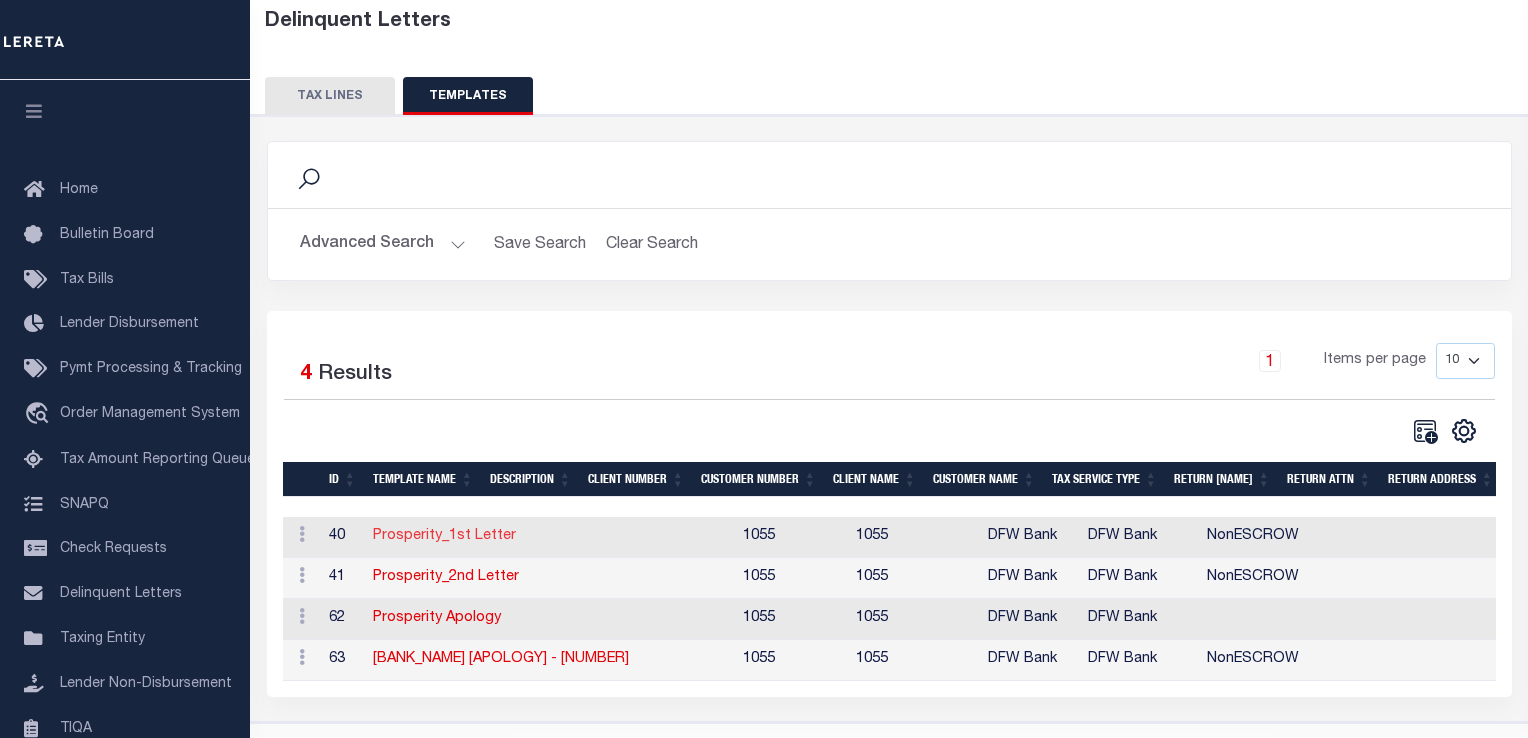 scroll, scrollTop: 0, scrollLeft: 0, axis: both 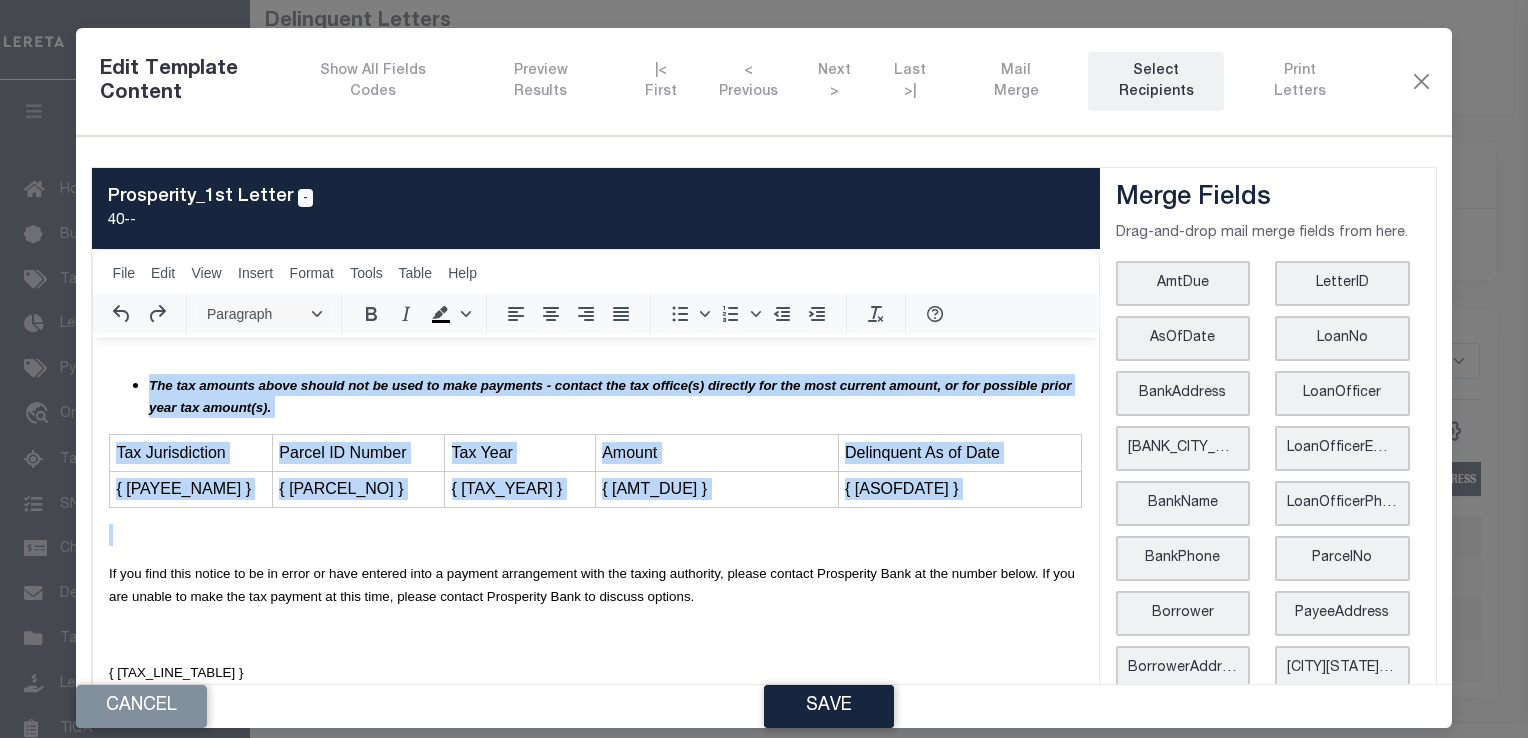 drag, startPoint x: 231, startPoint y: 530, endPoint x: 101, endPoint y: 430, distance: 164.01219 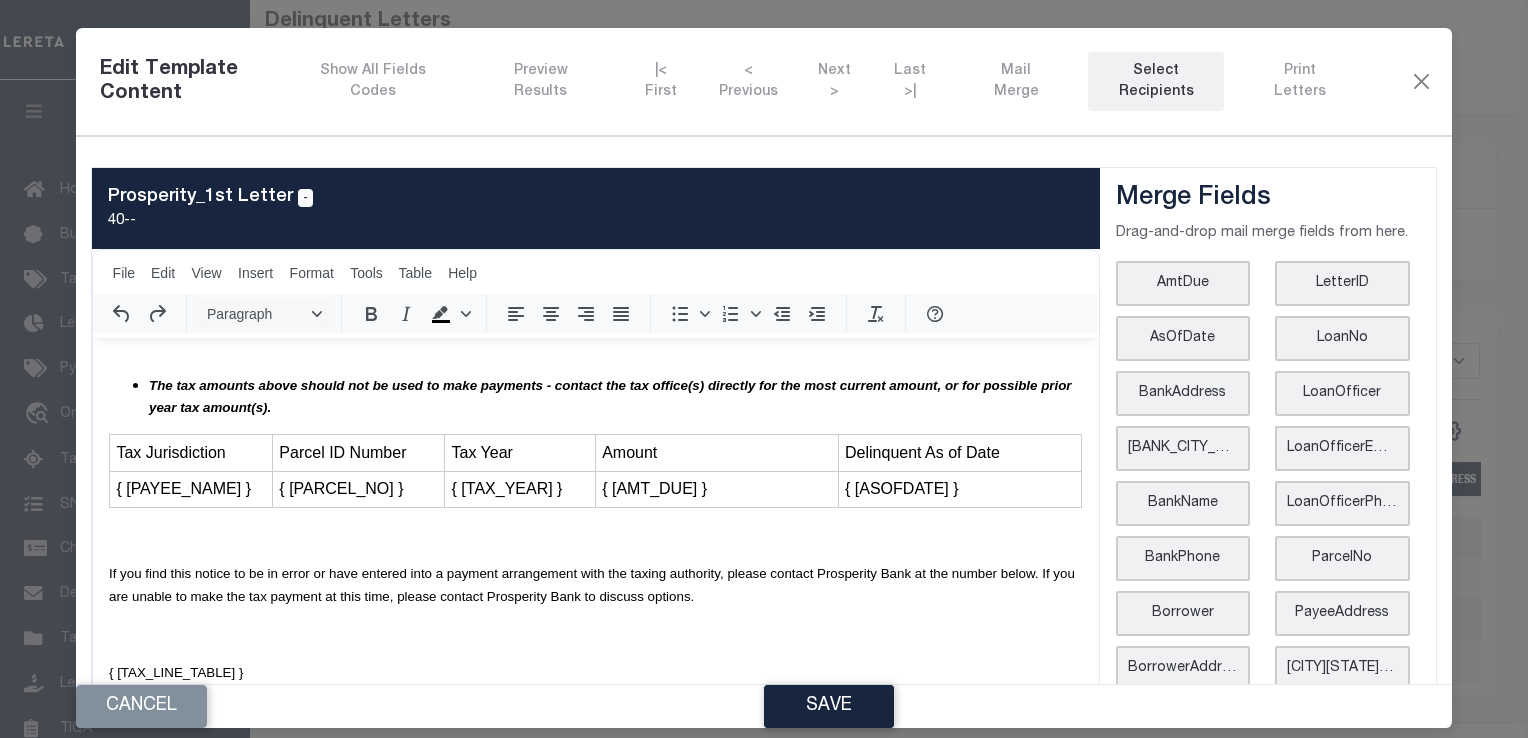 click on "2101 Custer Road Plano, TX 75075 Date: August 22, 2024 Test: { BankAddress } Loan Number: { LoanNo } RE: Delinquent Property Taxes { Borrower } { BorrowerMailingAddr } { BorrowerMailingCityStZip } IMPORTANT MESSAGE ABOUT YOUR MORTGAGE Dear { Borrower }: Your loan terms with Prosperity Bank require you to pay all of your taxes attributable to this property before they become delinquent. According to official records, as of { AsOfDate }, your property taxes remained unpaid for the property below. Property Address: { BorrowerAddress } { BorrowerCityStZip } Account Number: { TaxAccountNo } "What Should I Do?" Please pay the past due amount(s) to the following authority(s) as soon as possible to avoid accruing further penalties, interest, and possible legal fees: Taxing Authority: { PayeeName } Taxing Address: { PayeeAddress } { PayeeCityStZip } Phone Number: { PayeePhone } Amount Due: { AmtDue } Tax Jurisdiction Parcel ID Number Tax Year Amount Delinquent As of Date { PayeeName } { ParcelNo } { TaxYear }" at bounding box center [595, 279] 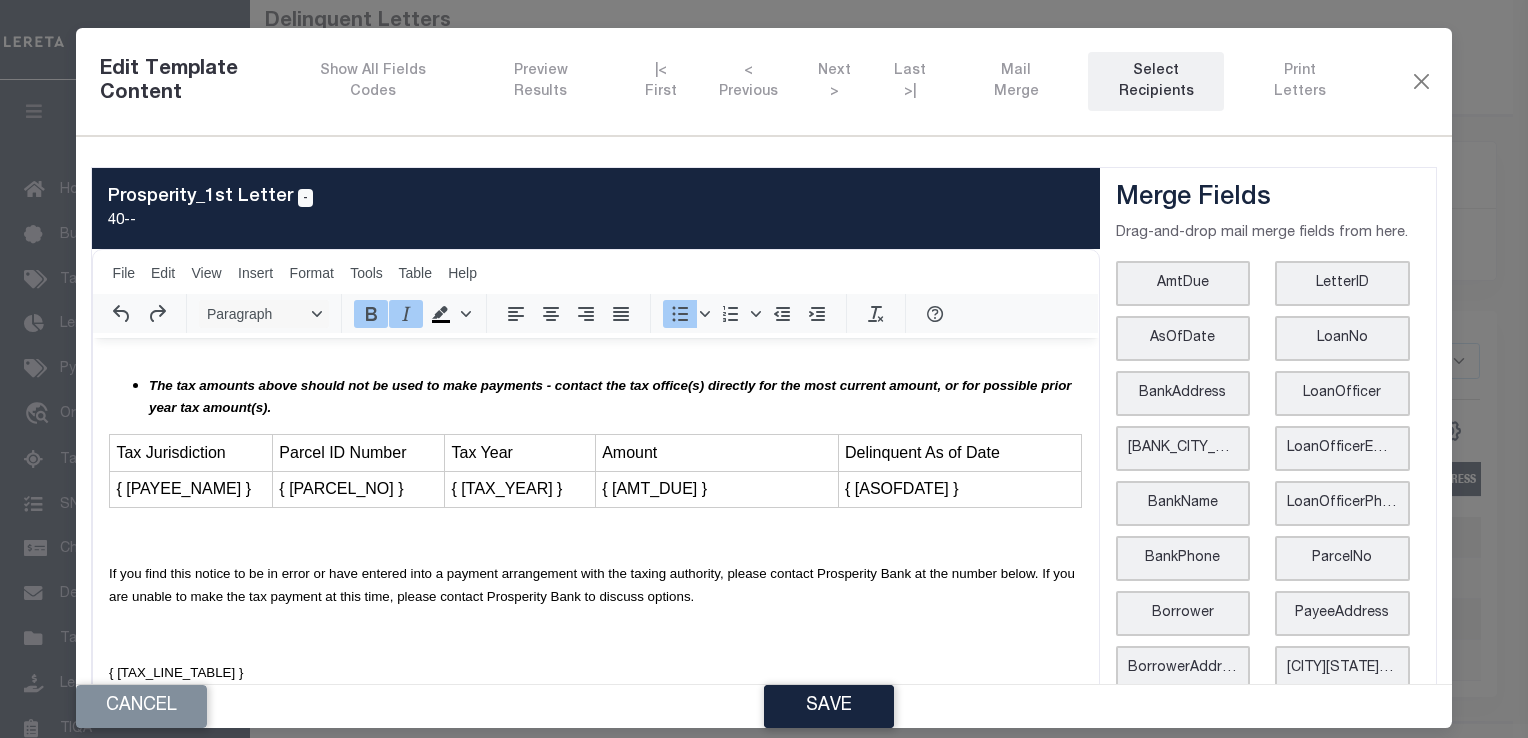 click on "The tax amounts above should not be used to make payments - contact the tax office(s) directly for the most current amount, or for possible prior year tax amount(s)." at bounding box center (615, 396) 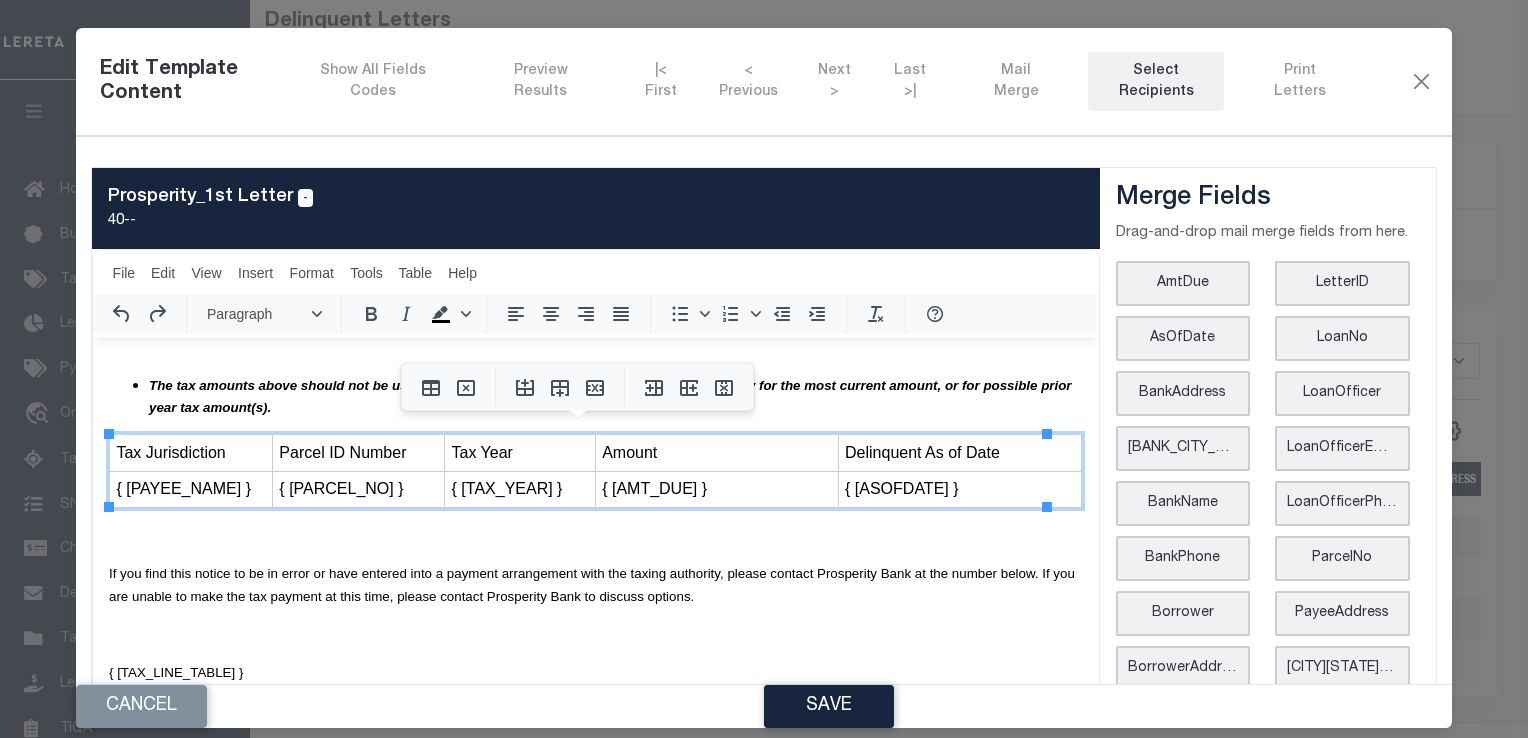 type 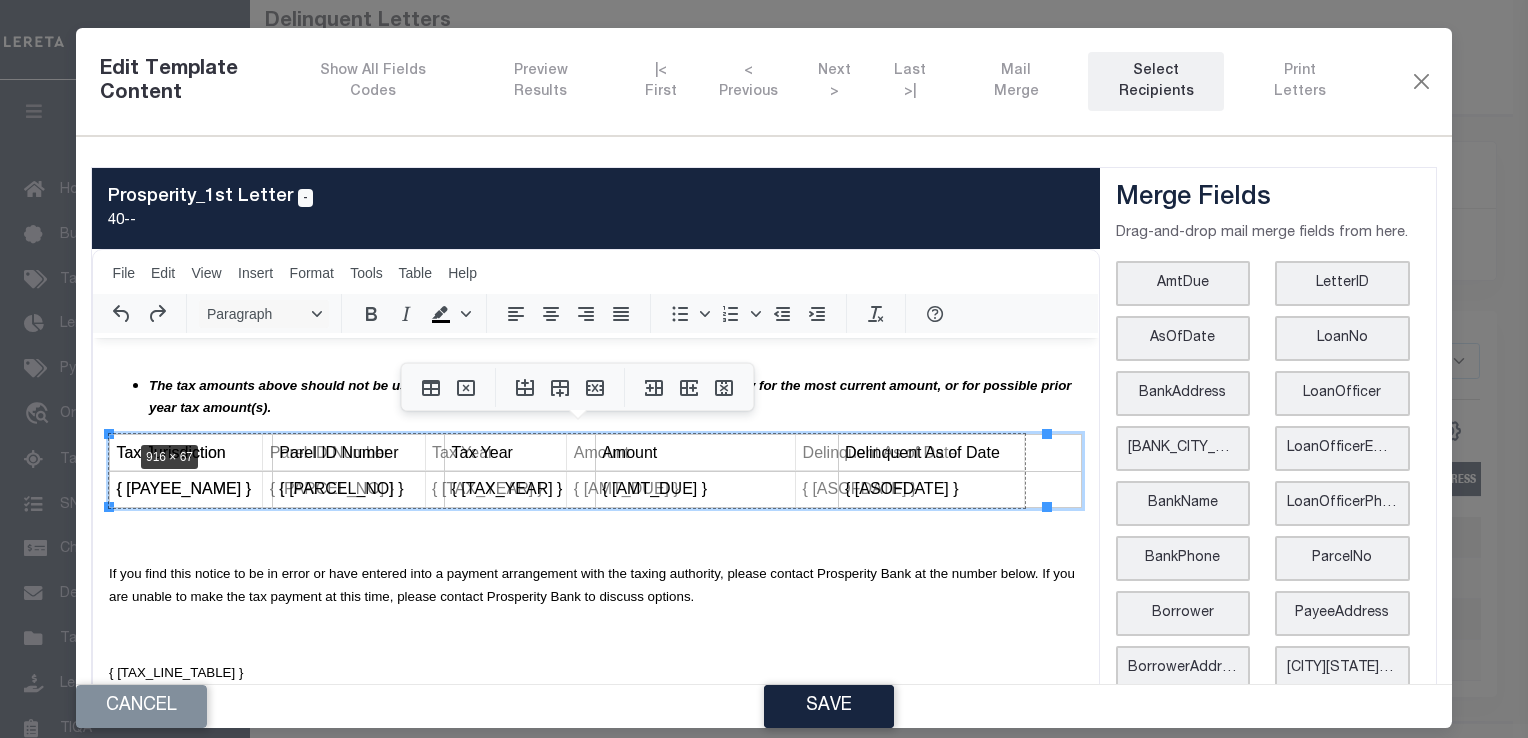drag, startPoint x: 110, startPoint y: 432, endPoint x: 139, endPoint y: 440, distance: 30.083218 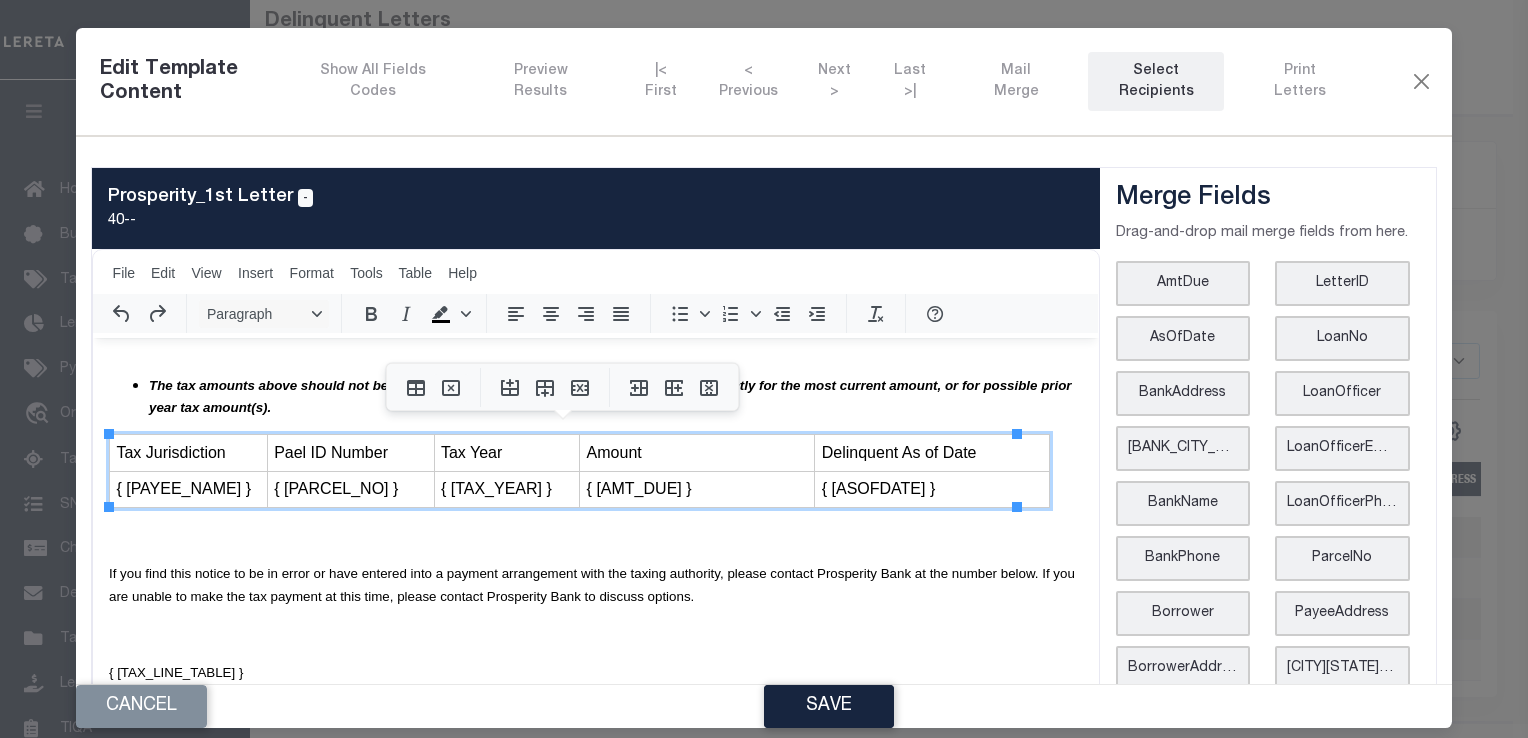 click 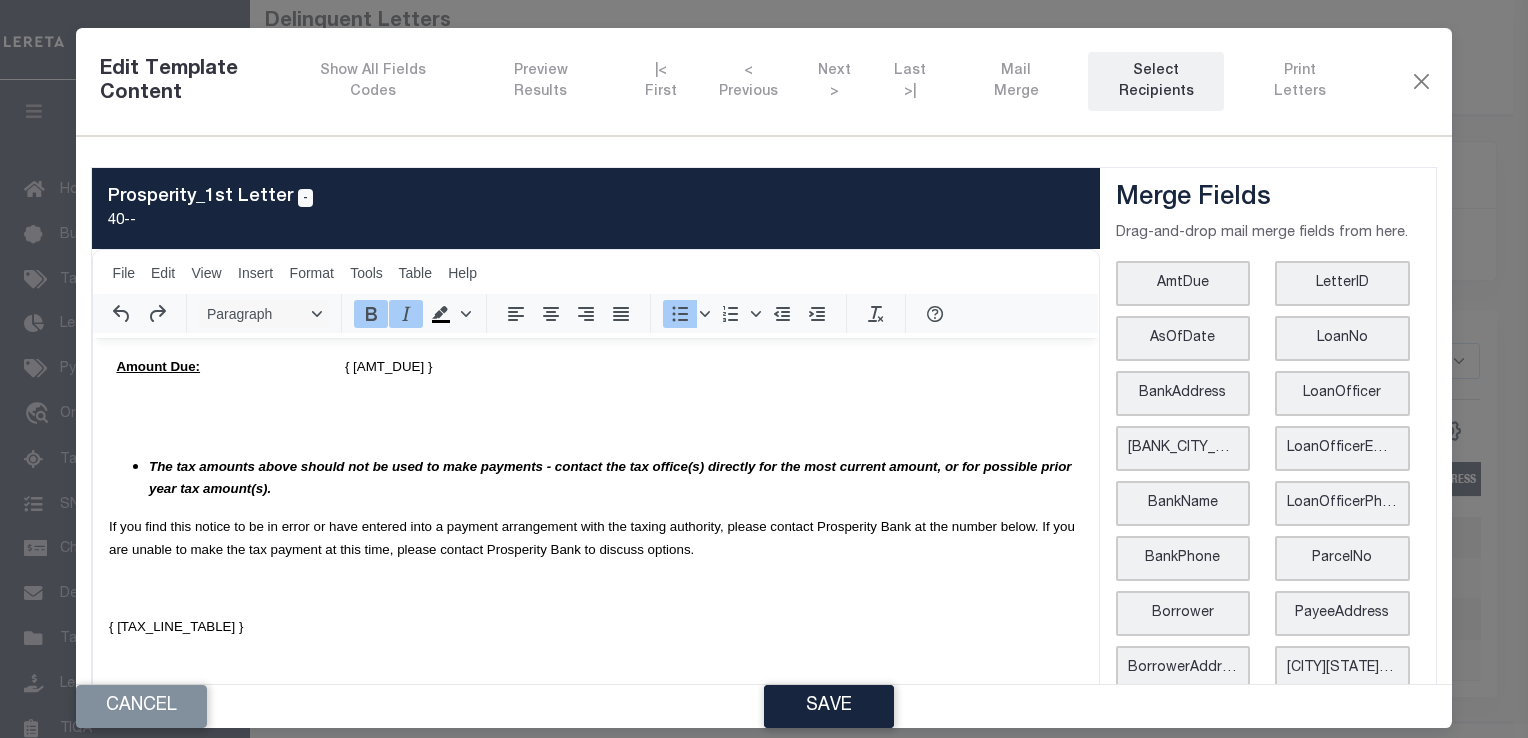 scroll, scrollTop: 857, scrollLeft: 0, axis: vertical 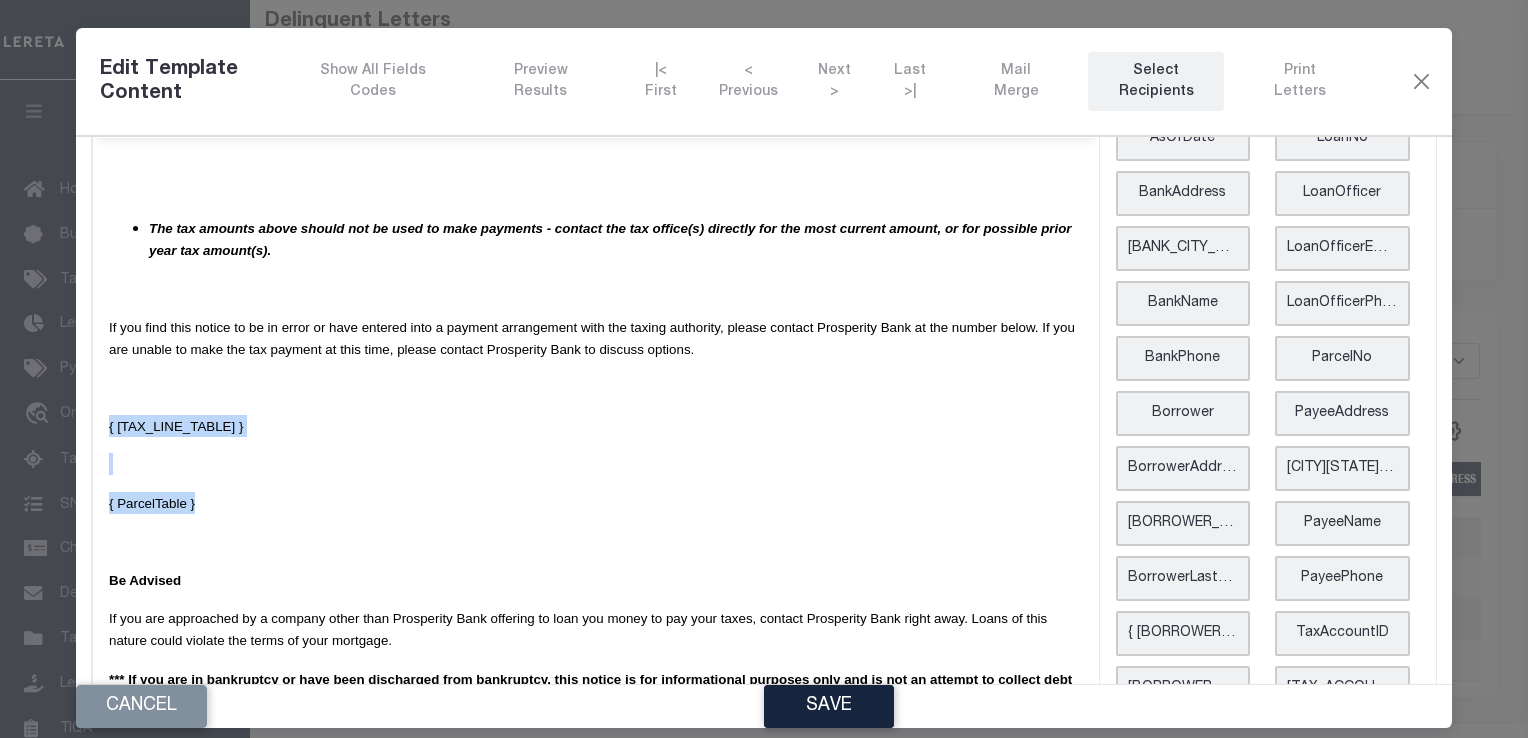 drag, startPoint x: 217, startPoint y: 507, endPoint x: 100, endPoint y: 420, distance: 145.80124 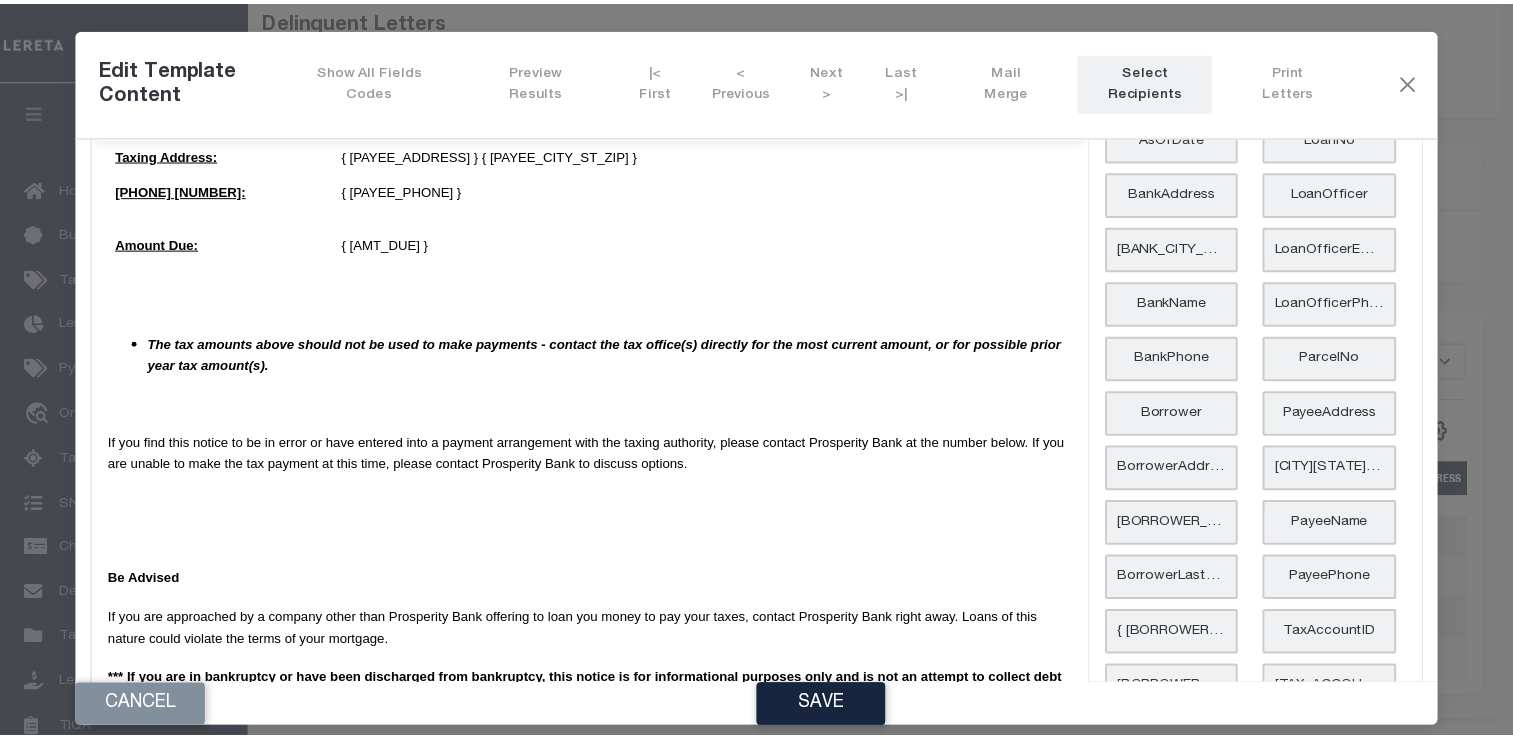 scroll, scrollTop: 704, scrollLeft: 0, axis: vertical 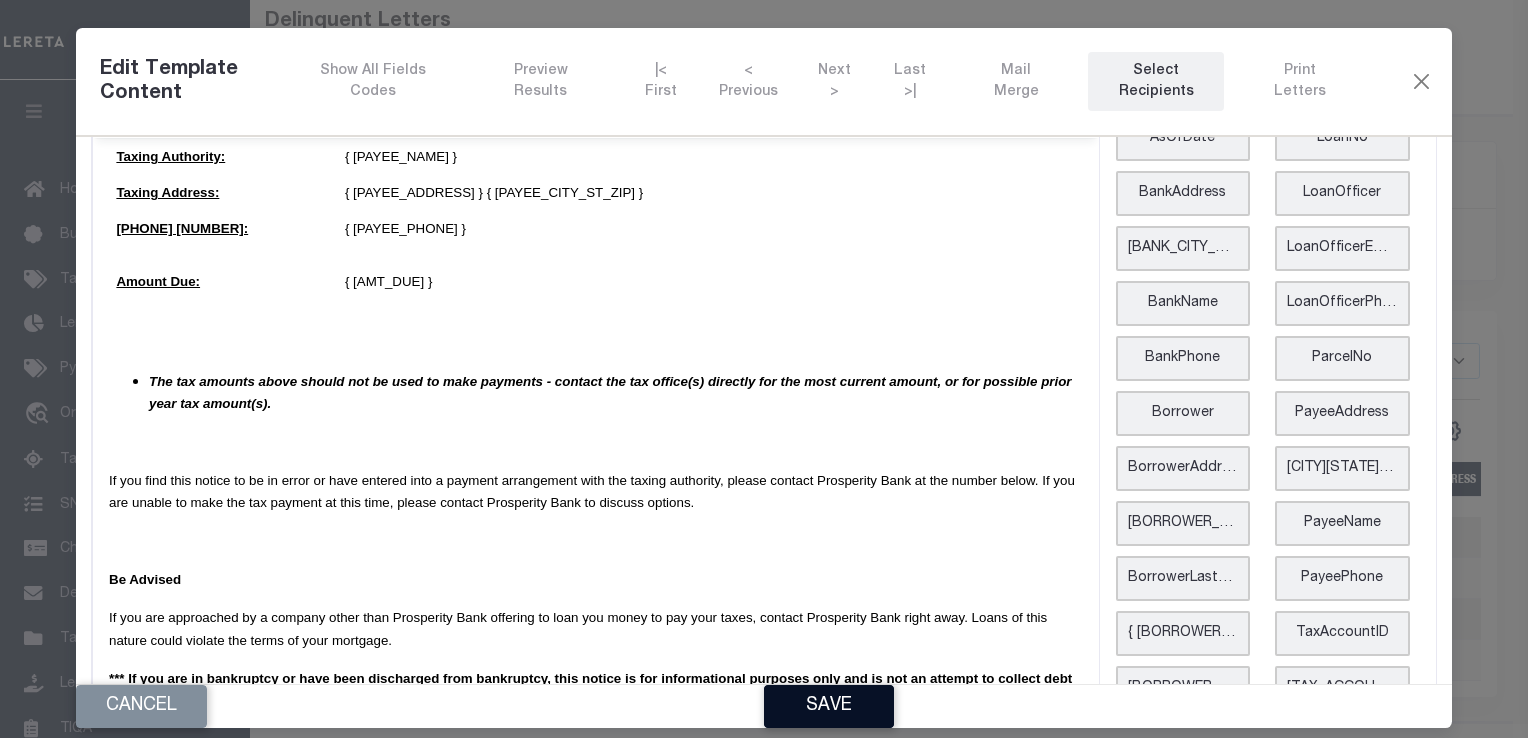 click on "Save" at bounding box center (829, 706) 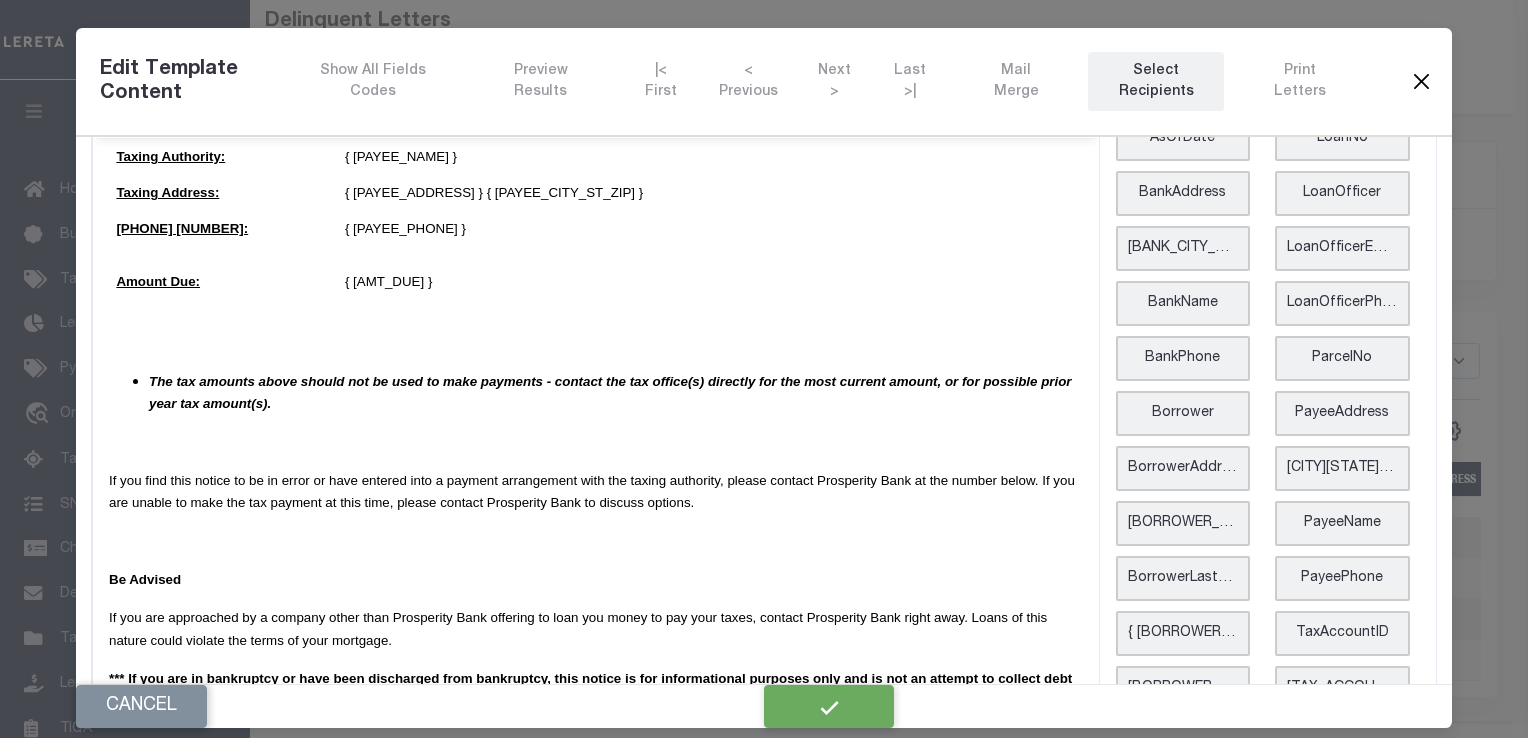 click at bounding box center (1421, 82) 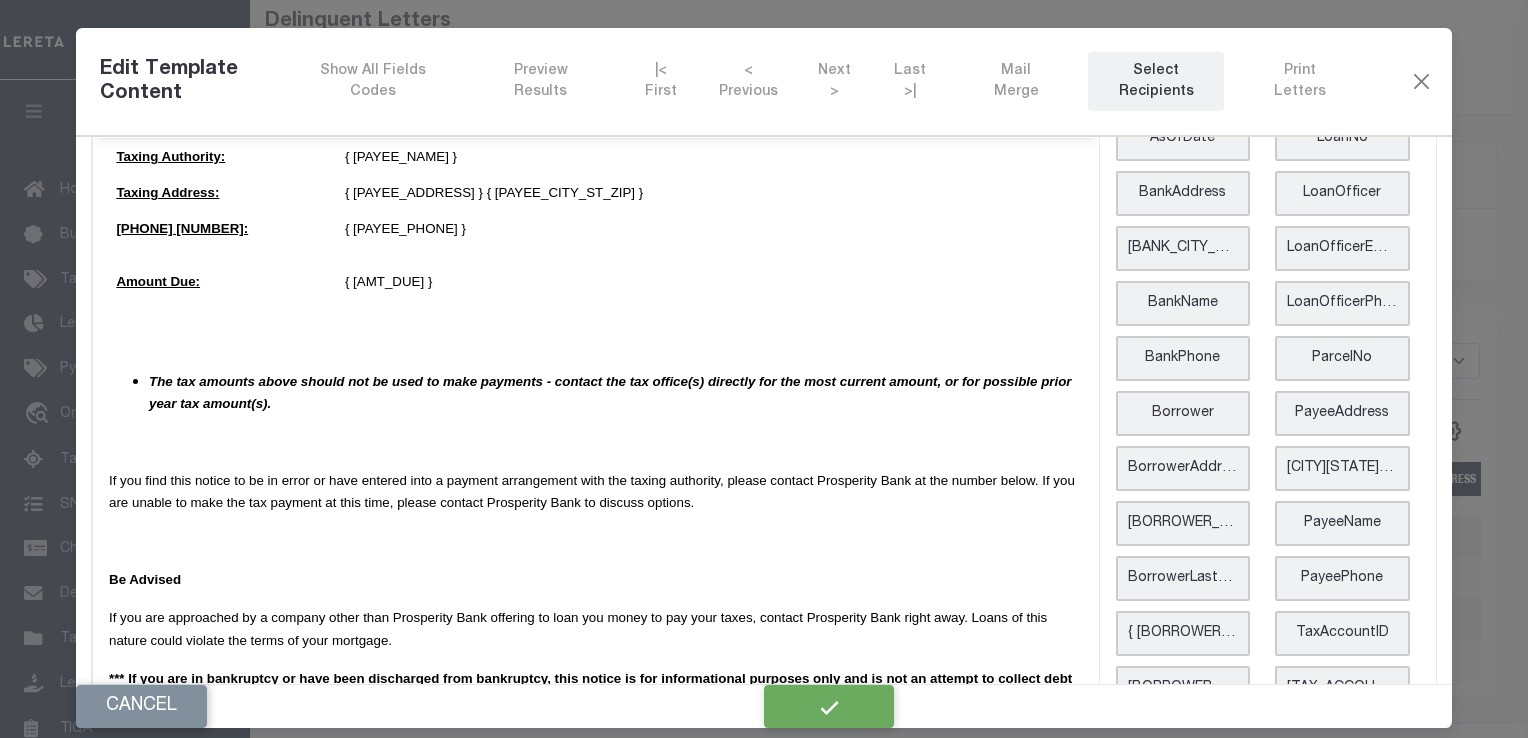 scroll, scrollTop: 0, scrollLeft: 0, axis: both 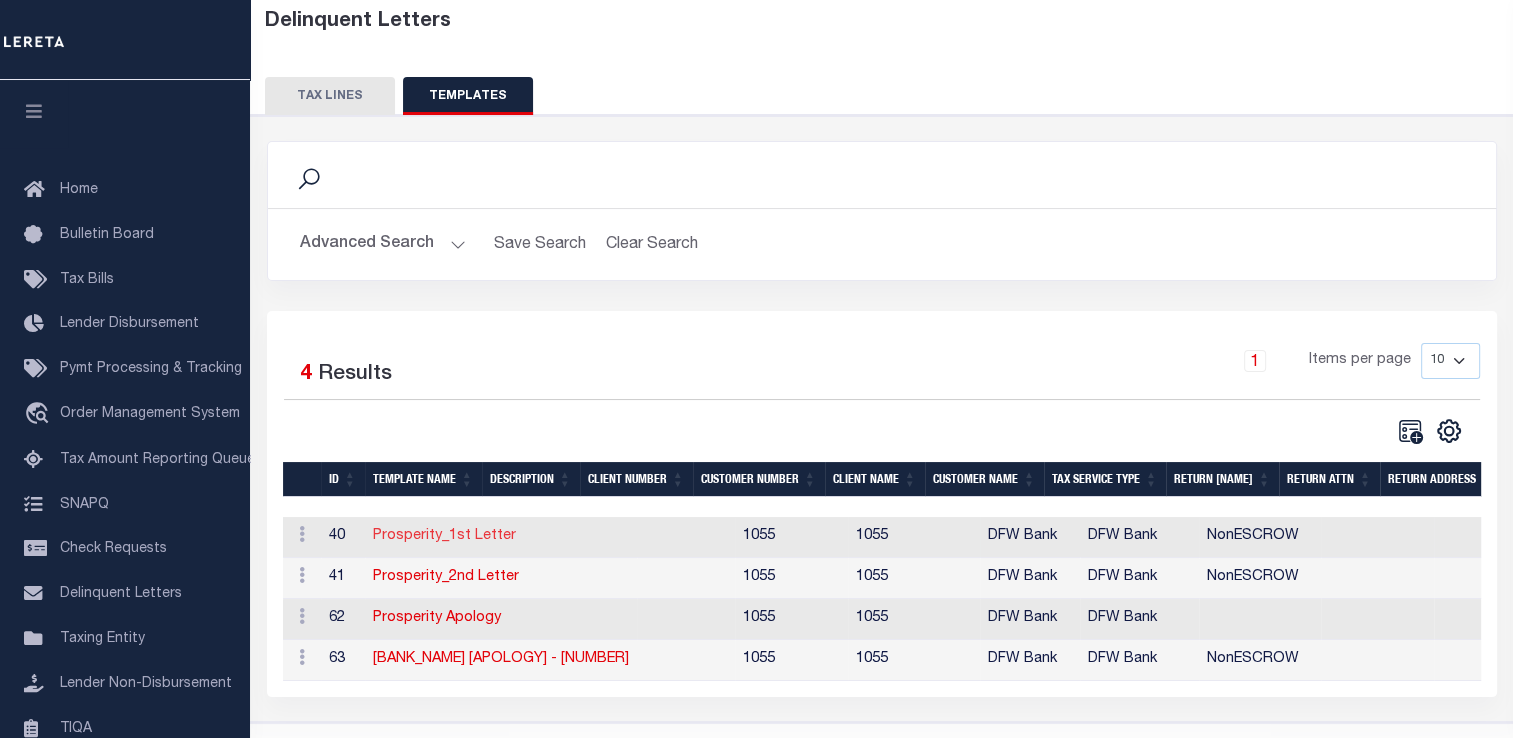 click on "Prosperity_1st Letter" at bounding box center (444, 536) 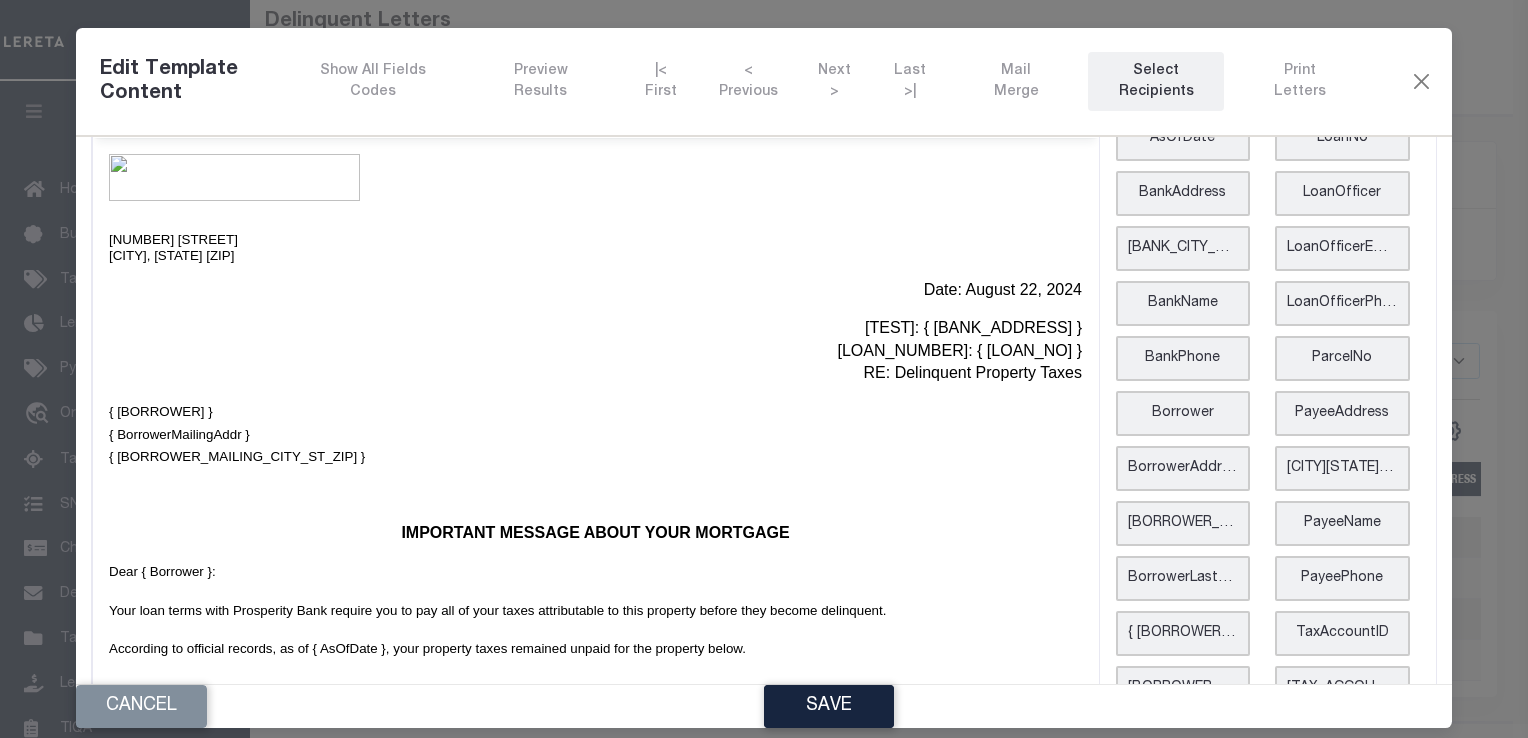 scroll, scrollTop: 0, scrollLeft: 0, axis: both 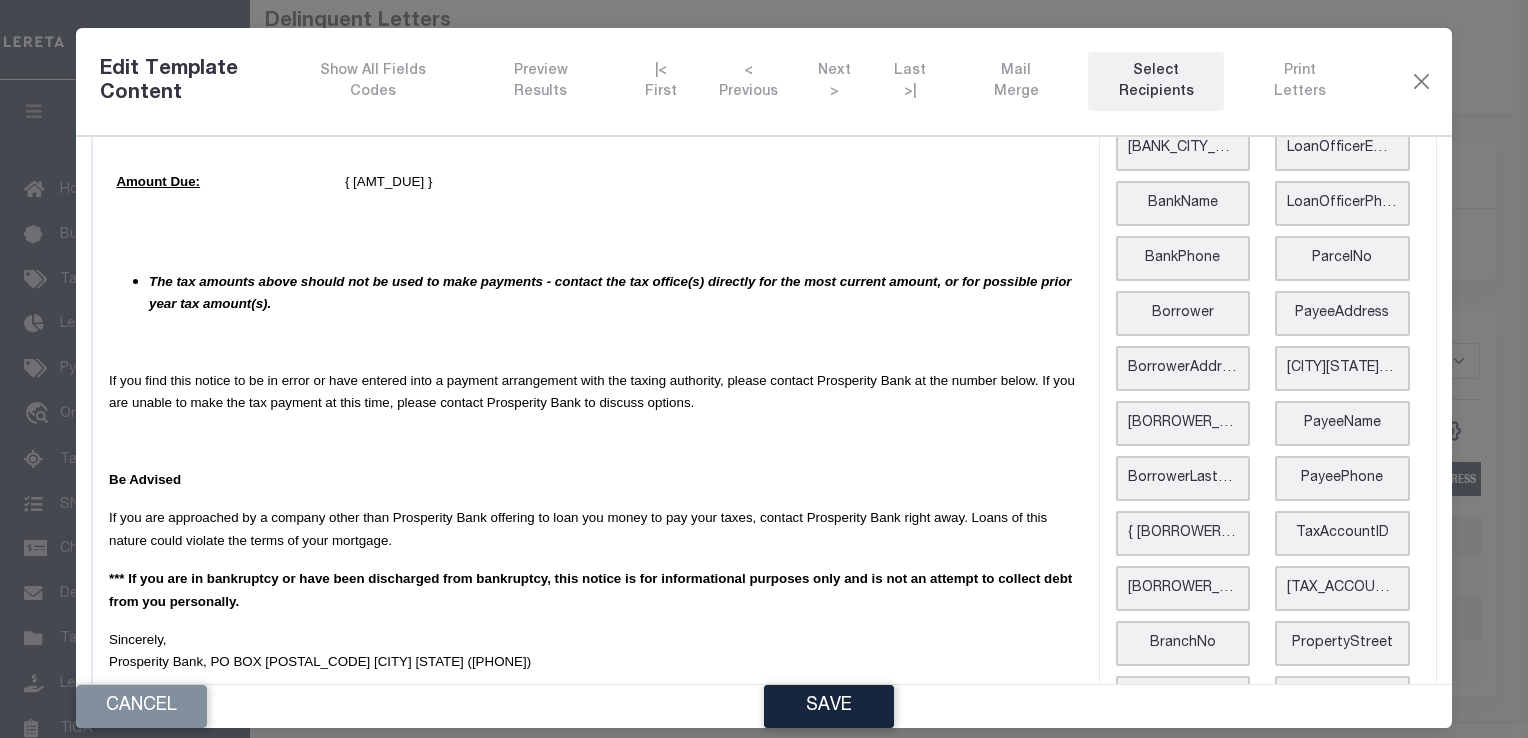 click on "2101 Custer Road Plano, TX 75075 Date: August 22, 2024 Test: { BankAddress } Loan Number: { LoanNo } RE: Delinquent Property Taxes { Borrower } { BorrowerMailingAddr } { BorrowerMailingCityStZip } IMPORTANT MESSAGE ABOUT YOUR MORTGAGE Dear { Borrower }: Your loan terms with Prosperity Bank require you to pay all of your taxes attributable to this property before they become delinquent. According to official records, as of { AsOfDate }, your property taxes remained unpaid for the property below. Property Address: { BorrowerAddress } { BorrowerCityStZip } Account Number: { TaxAccountNo } "What Should I Do?" Please pay the past due amount(s) to the following authority(s) as soon as possible to avoid accruing further penalties, interest, and possible legal fees: Taxing Authority: { PayeeName } Taxing Address: { PayeeAddress } { PayeeCityStZip } Phone Number: { PayeePhone } Amount Due: { AmtDue } Be Advised Sincerely, Prosperity Bank, PO BOX 869105, Plano TX 75086 (800) 531-1401   www.prosperitybankusa.com" at bounding box center [595, 54] 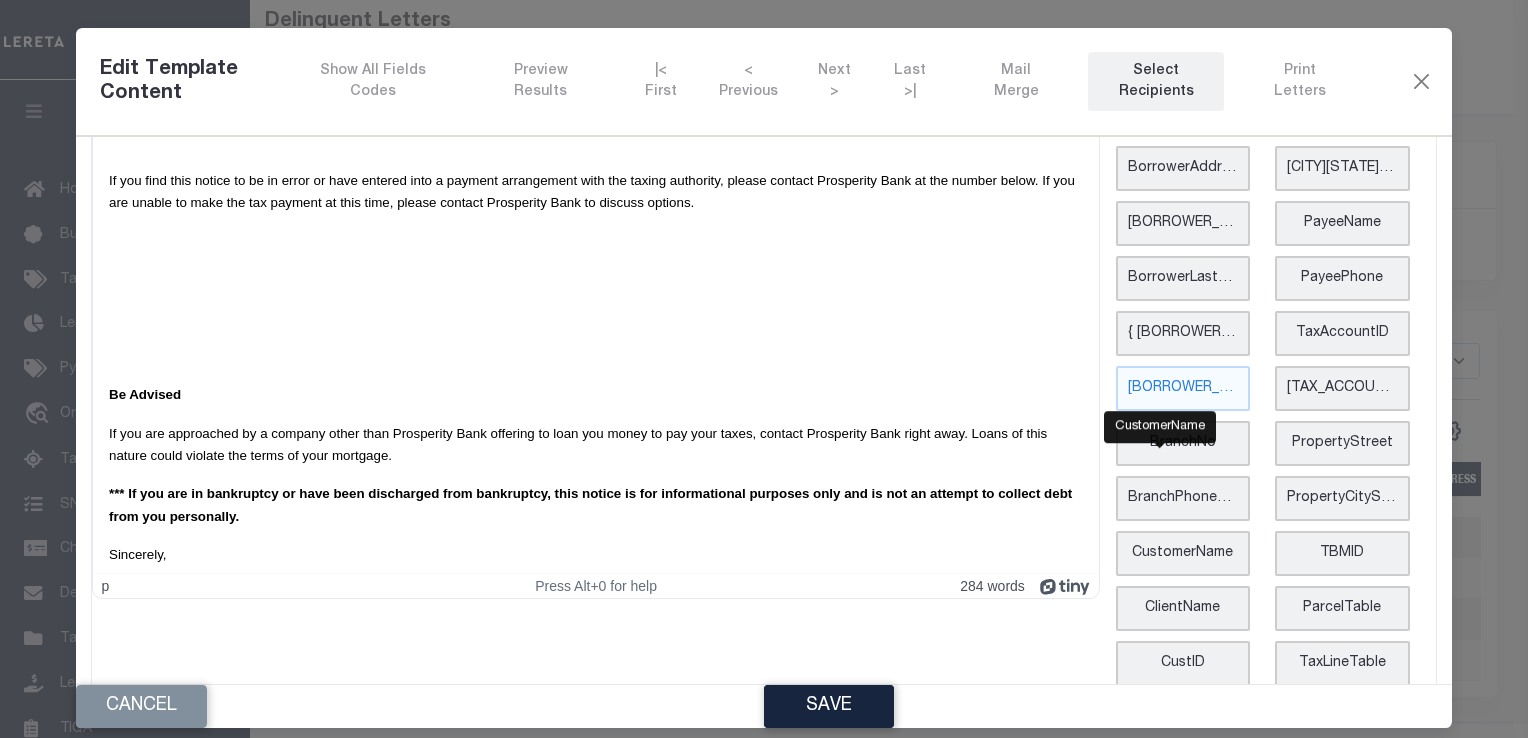 scroll, scrollTop: 559, scrollLeft: 0, axis: vertical 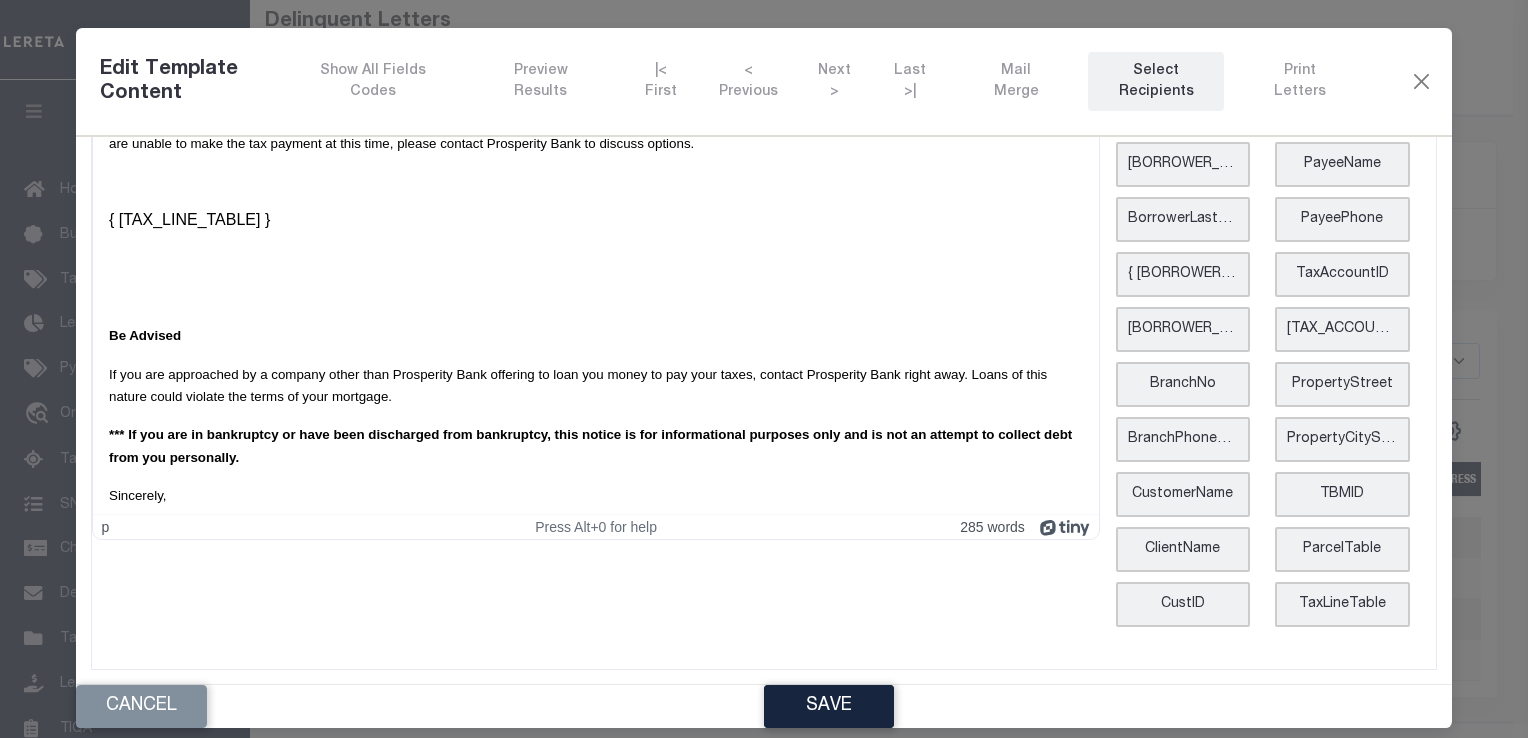 click at bounding box center (595, 259) 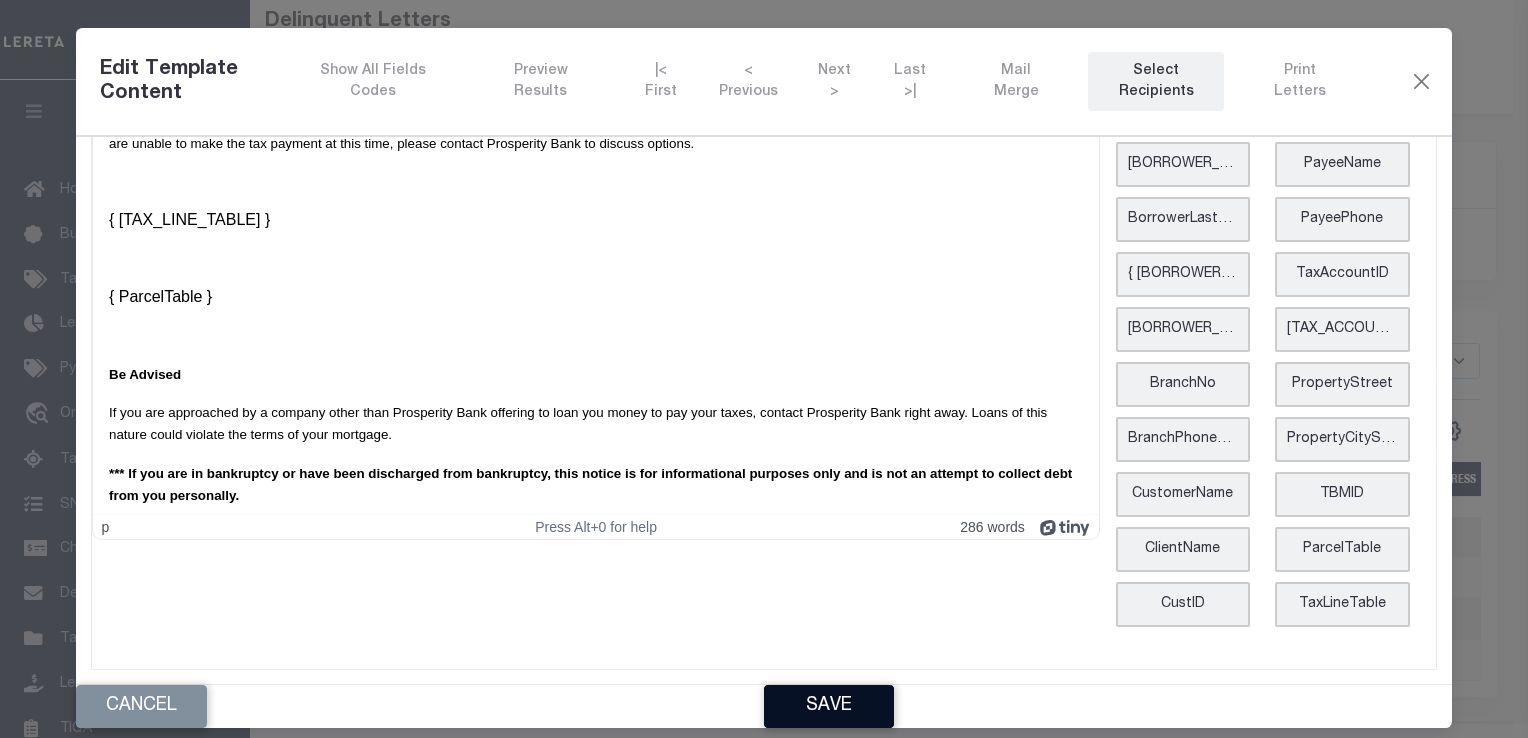 click on "Save" at bounding box center [829, 706] 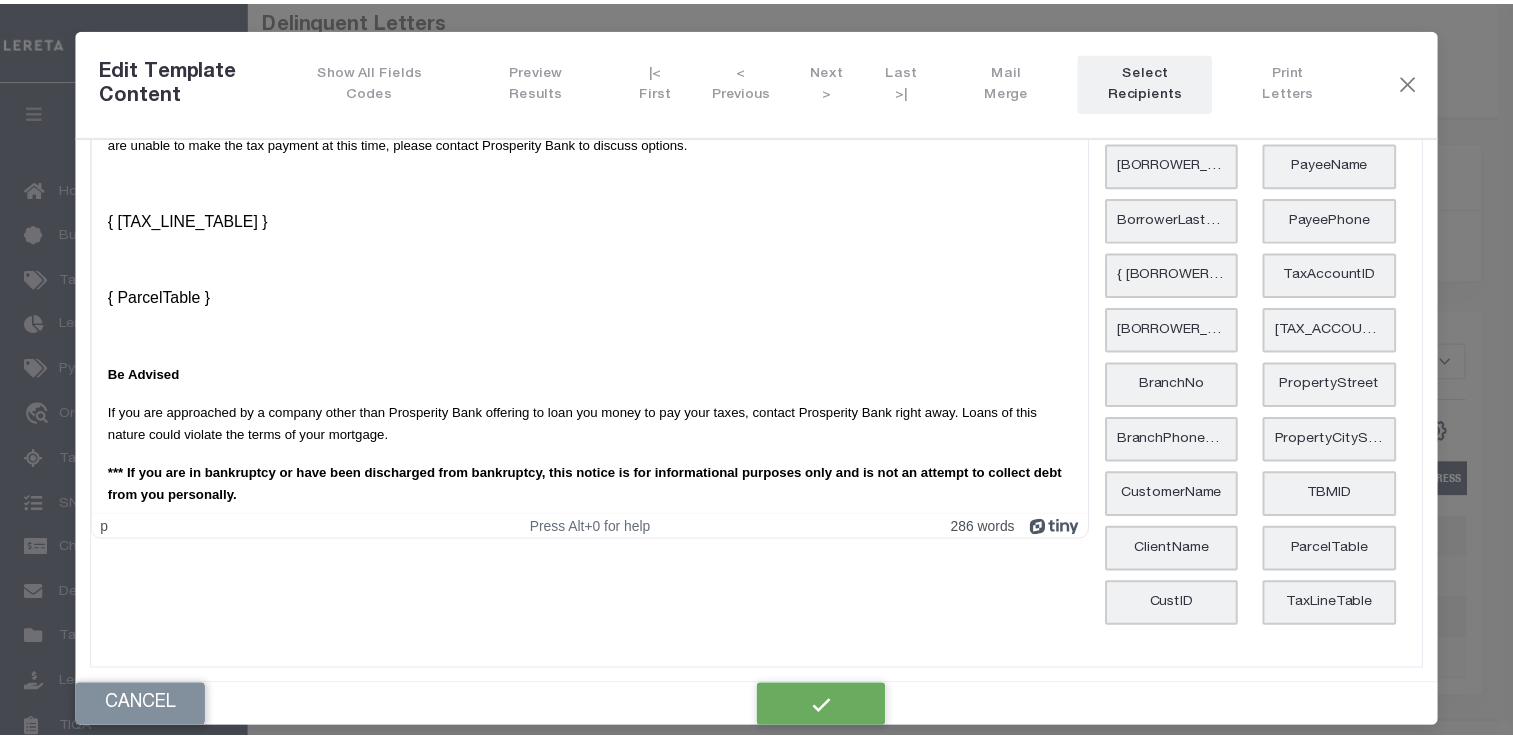 scroll, scrollTop: 0, scrollLeft: 0, axis: both 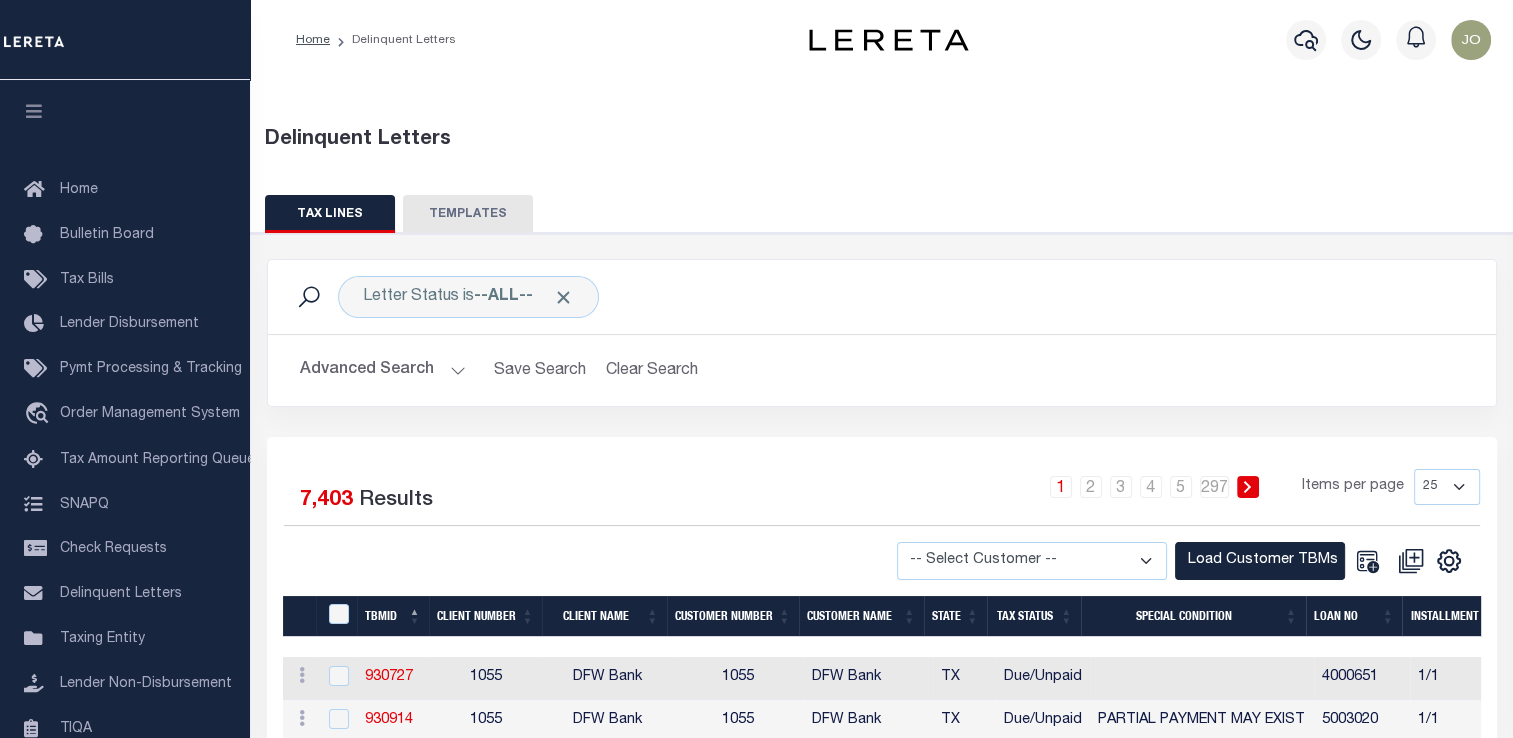 click on "Client Name" at bounding box center [604, 616] 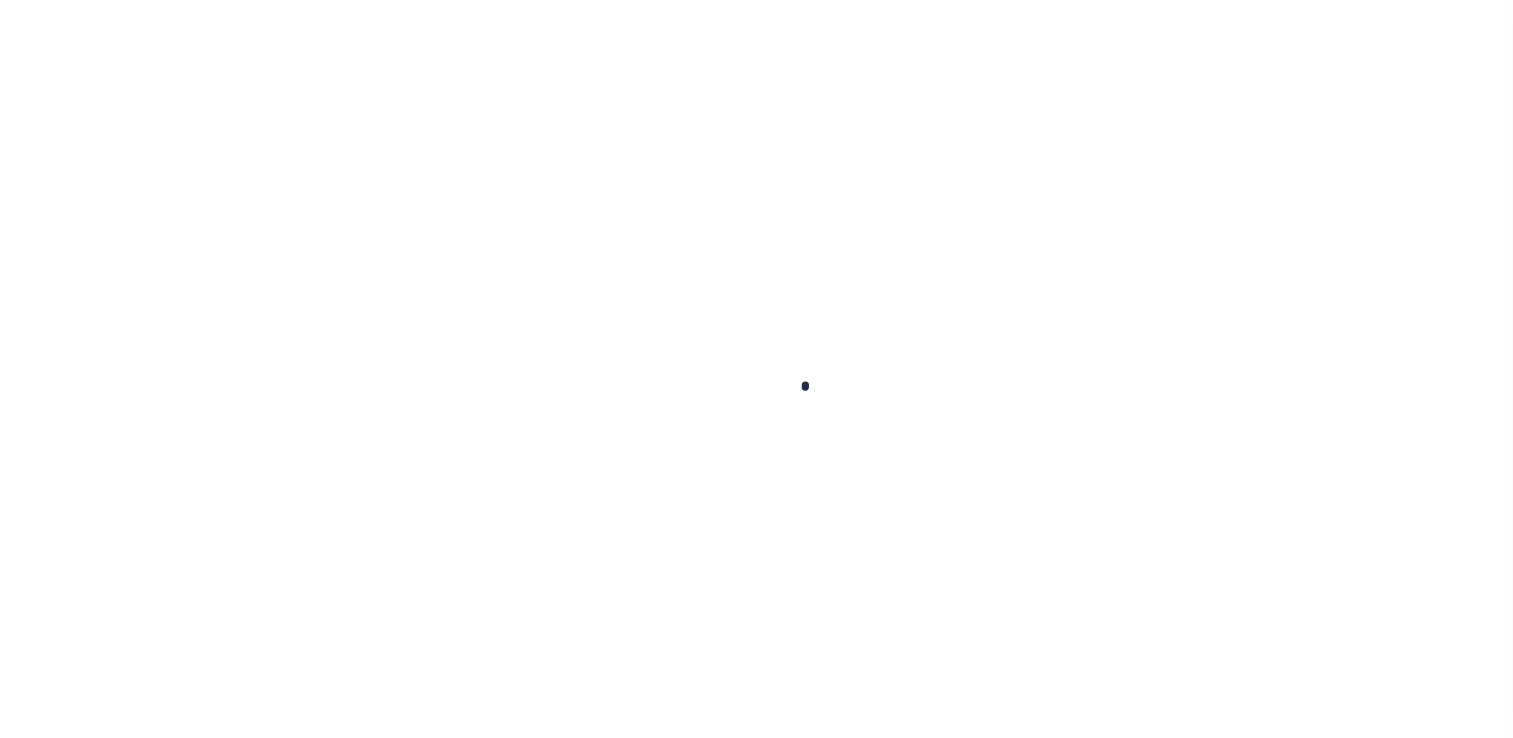 scroll, scrollTop: 0, scrollLeft: 0, axis: both 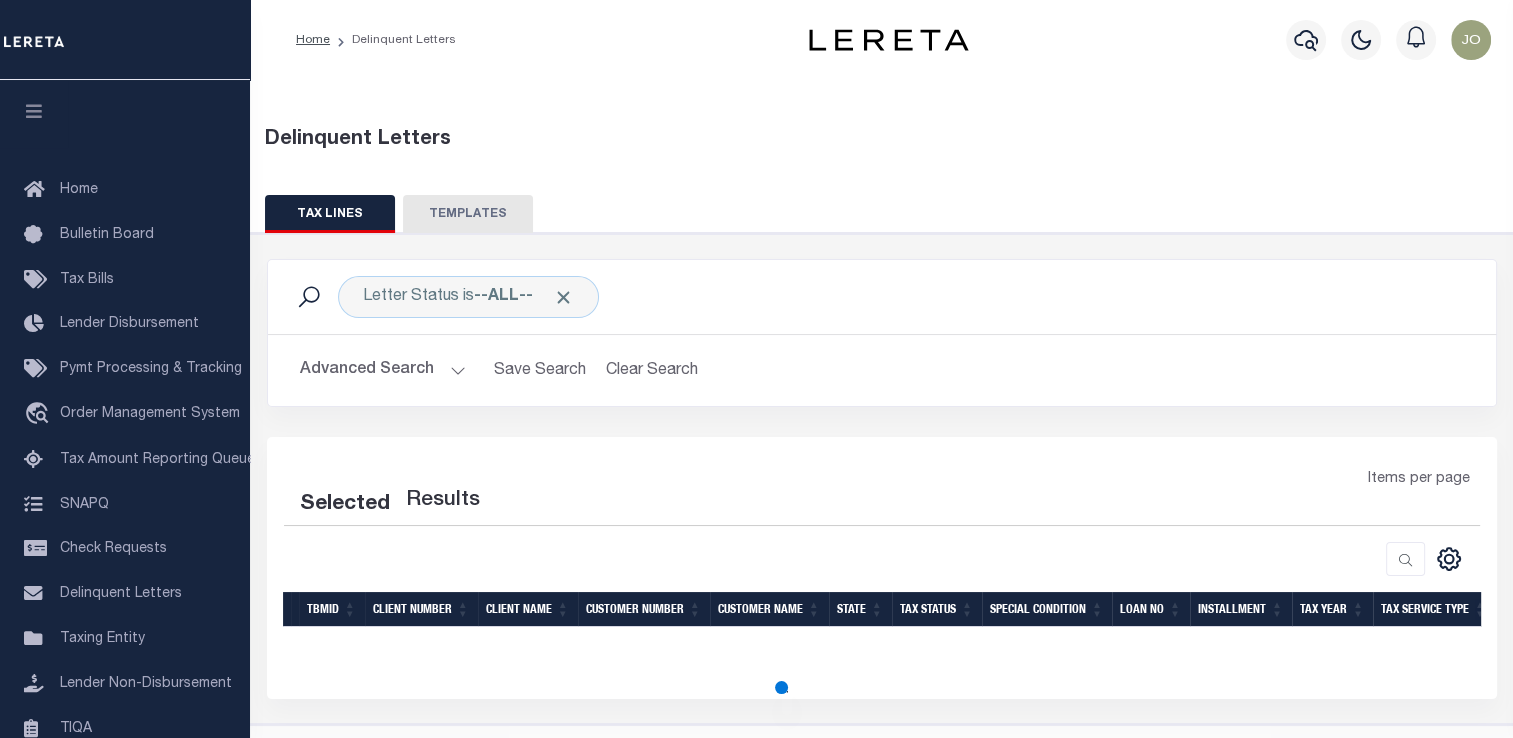 click on "TEMPLATES" at bounding box center (468, 214) 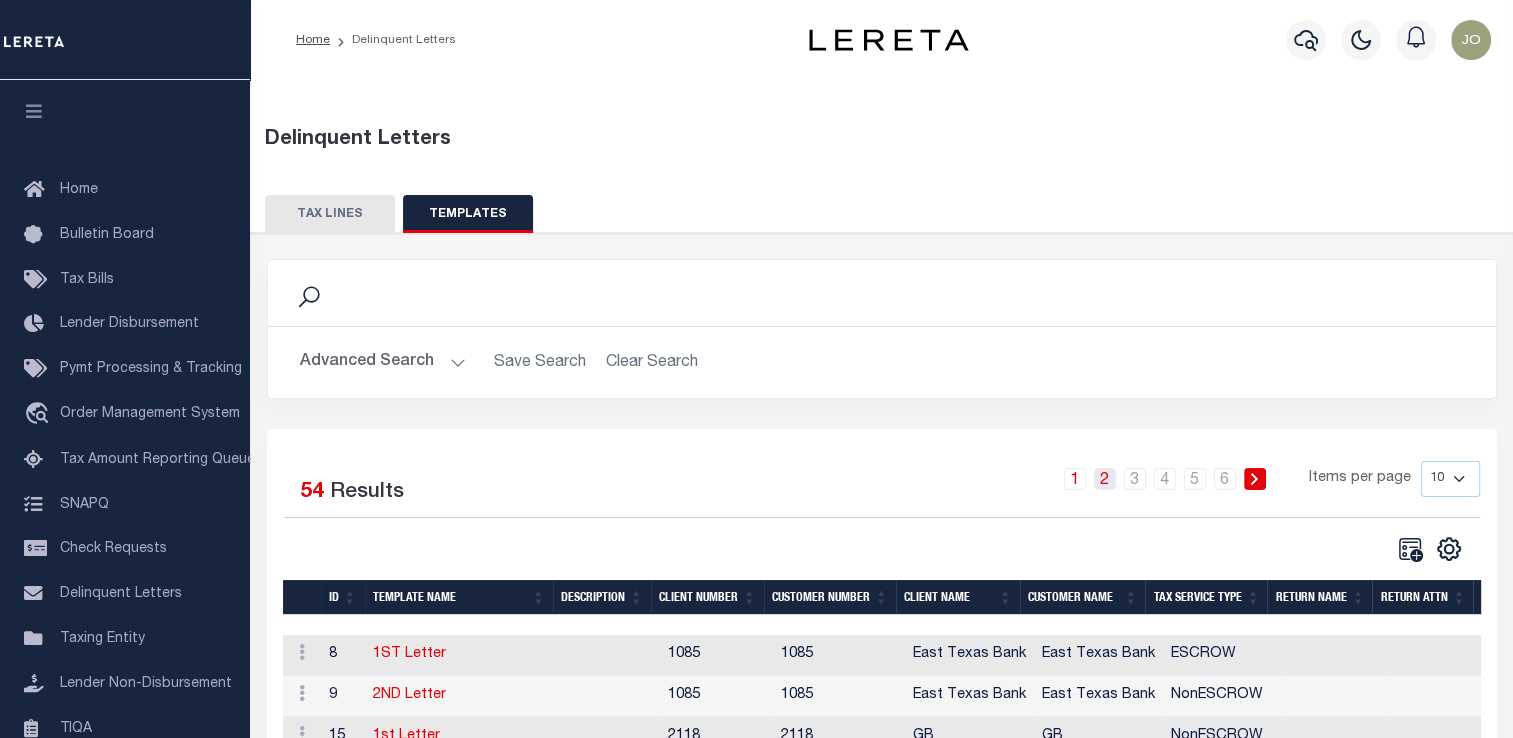 click on "2" at bounding box center [1105, 479] 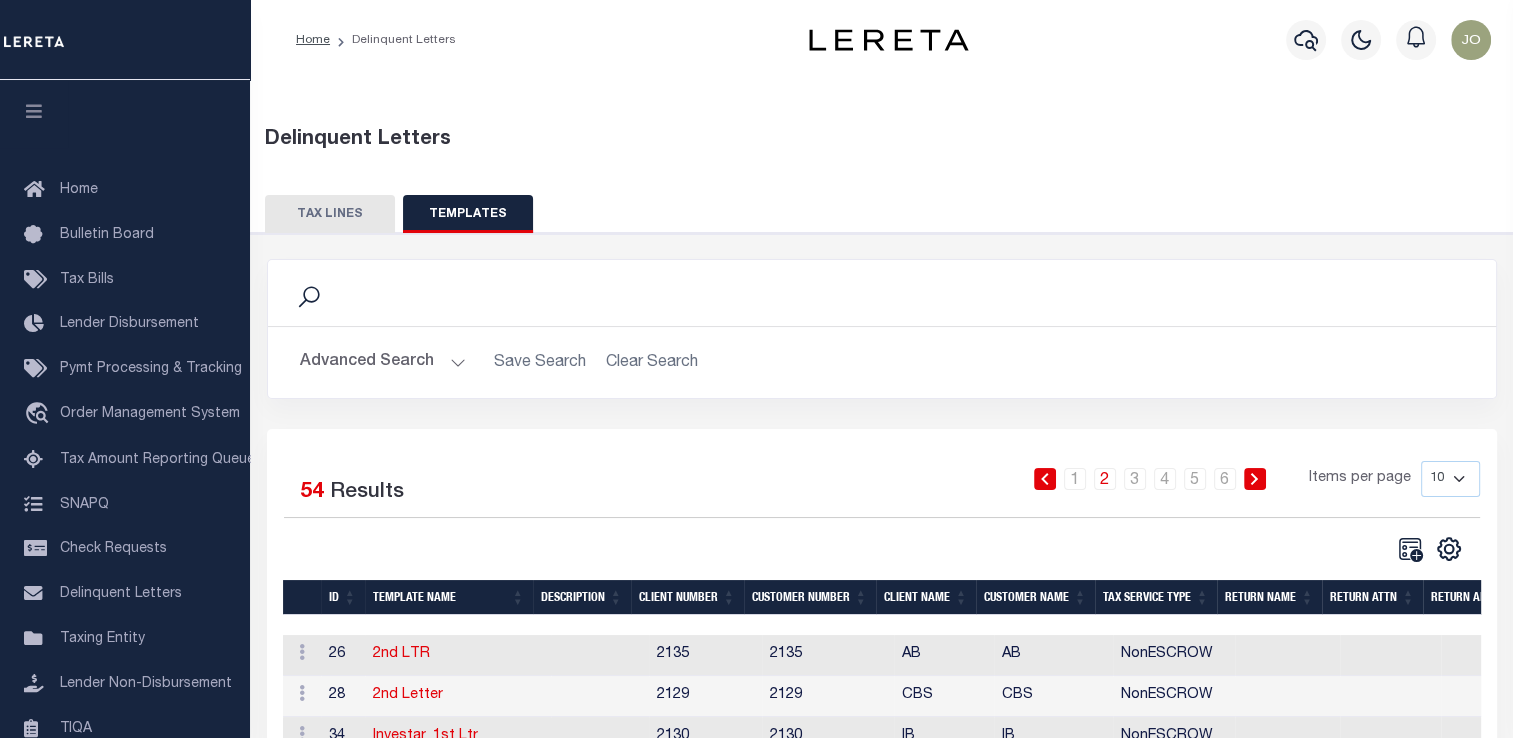 scroll, scrollTop: 200, scrollLeft: 0, axis: vertical 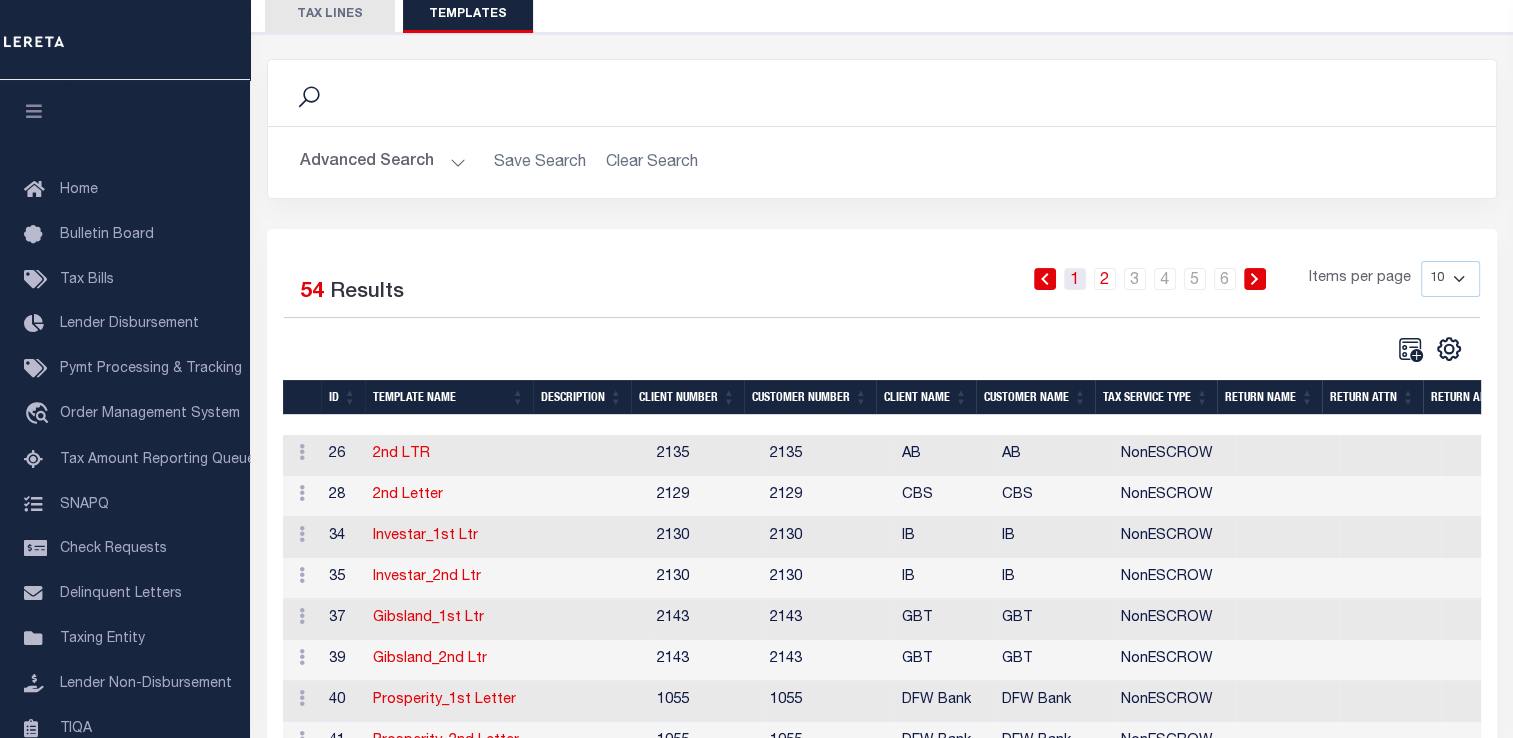 click on "1" at bounding box center [1075, 279] 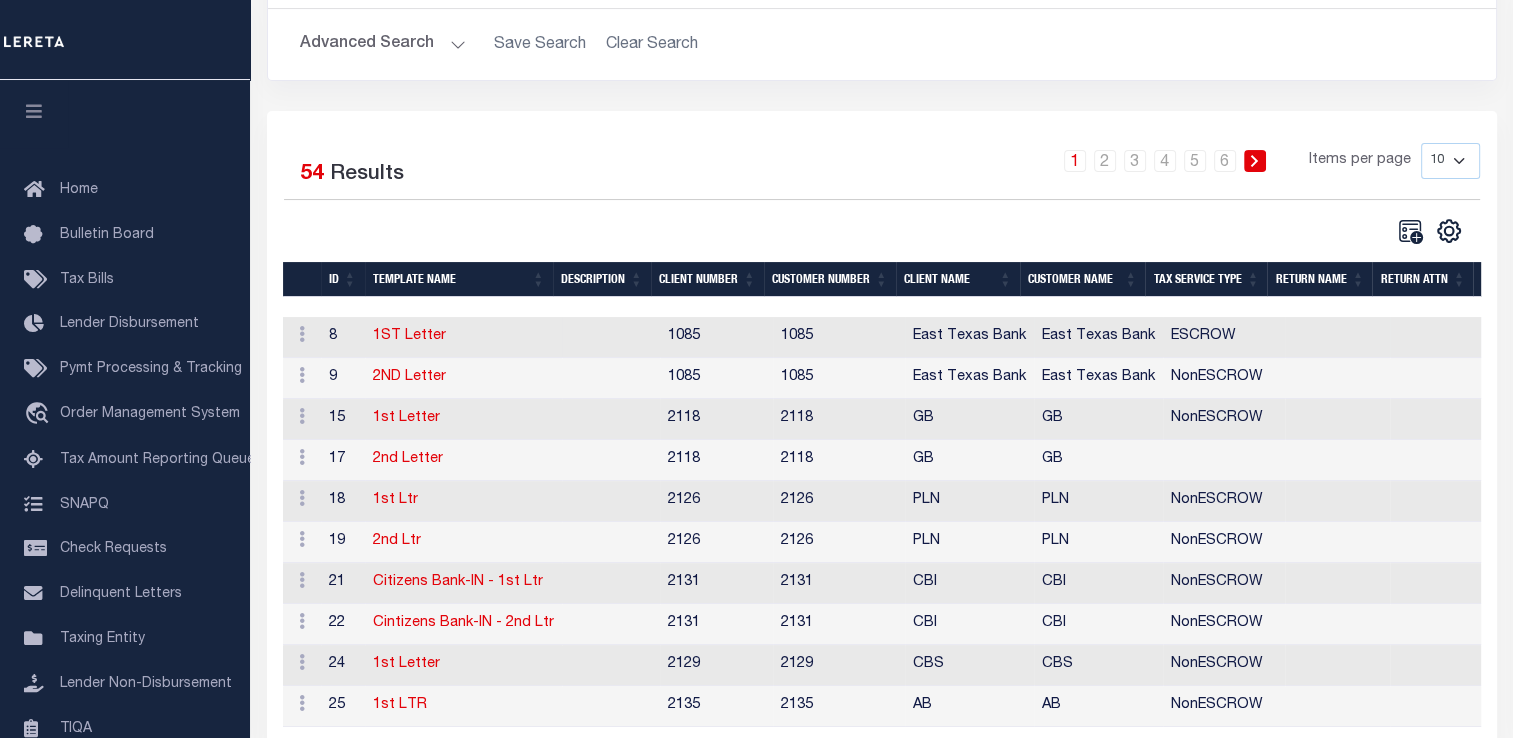 scroll, scrollTop: 118, scrollLeft: 0, axis: vertical 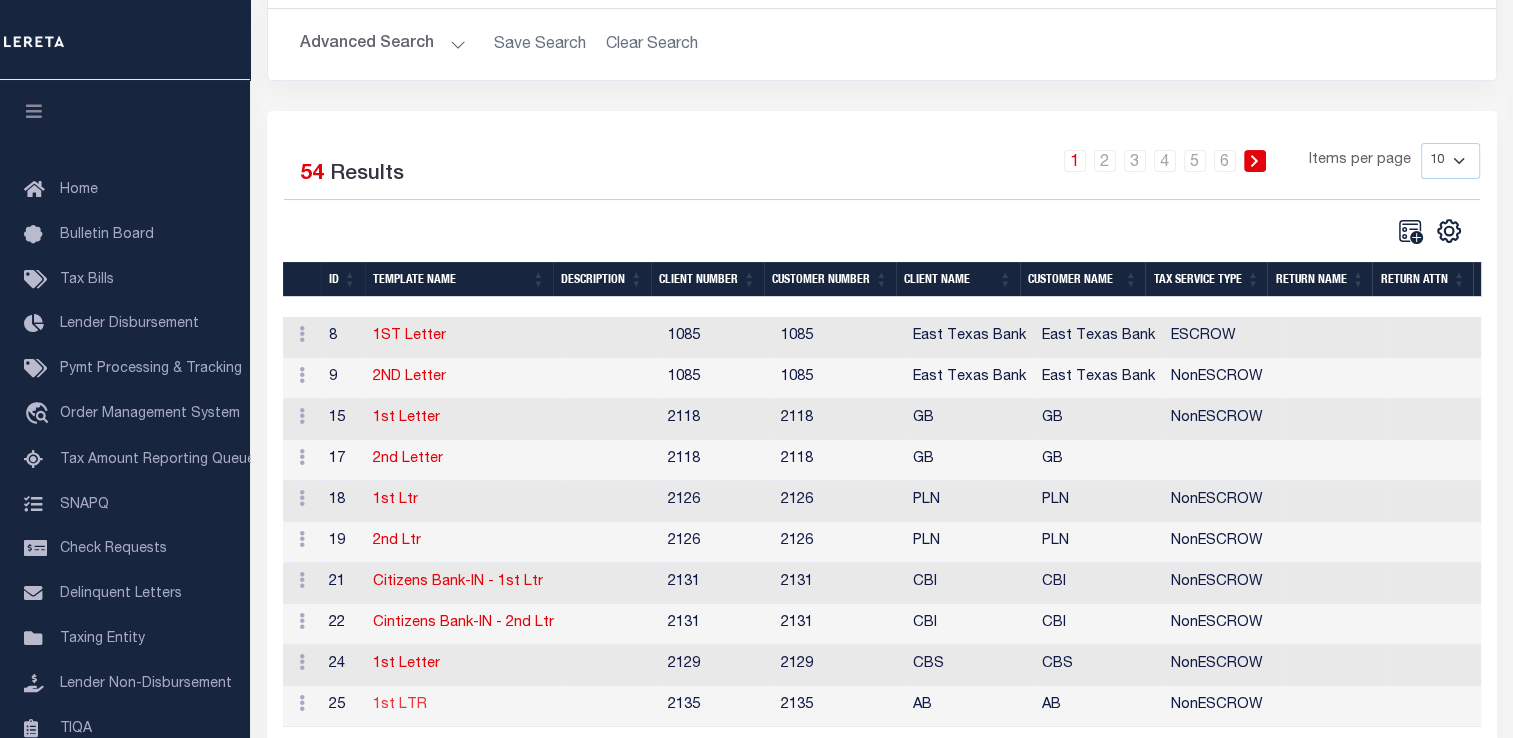 click on "[LETTER_TYPE]" at bounding box center [400, 705] 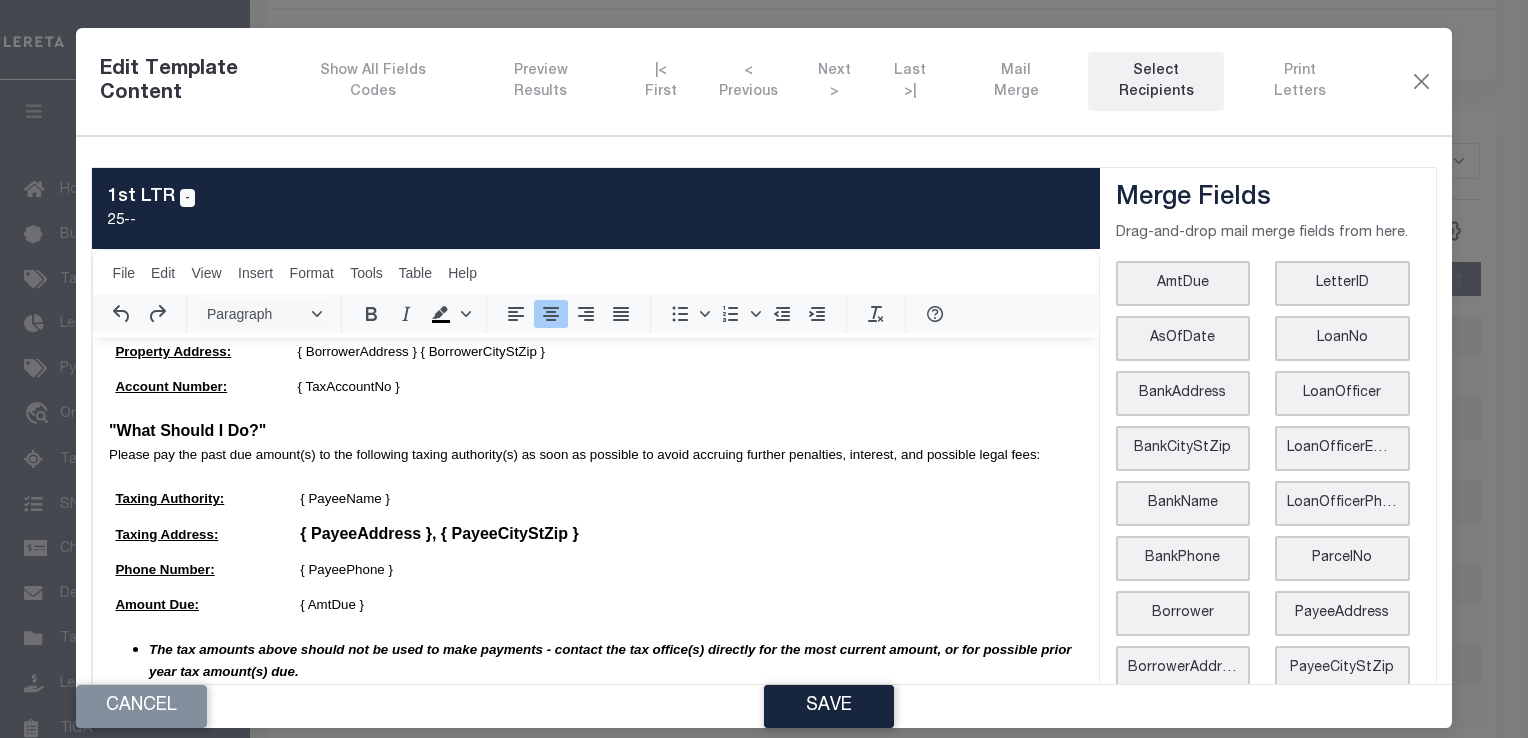 scroll, scrollTop: 684, scrollLeft: 0, axis: vertical 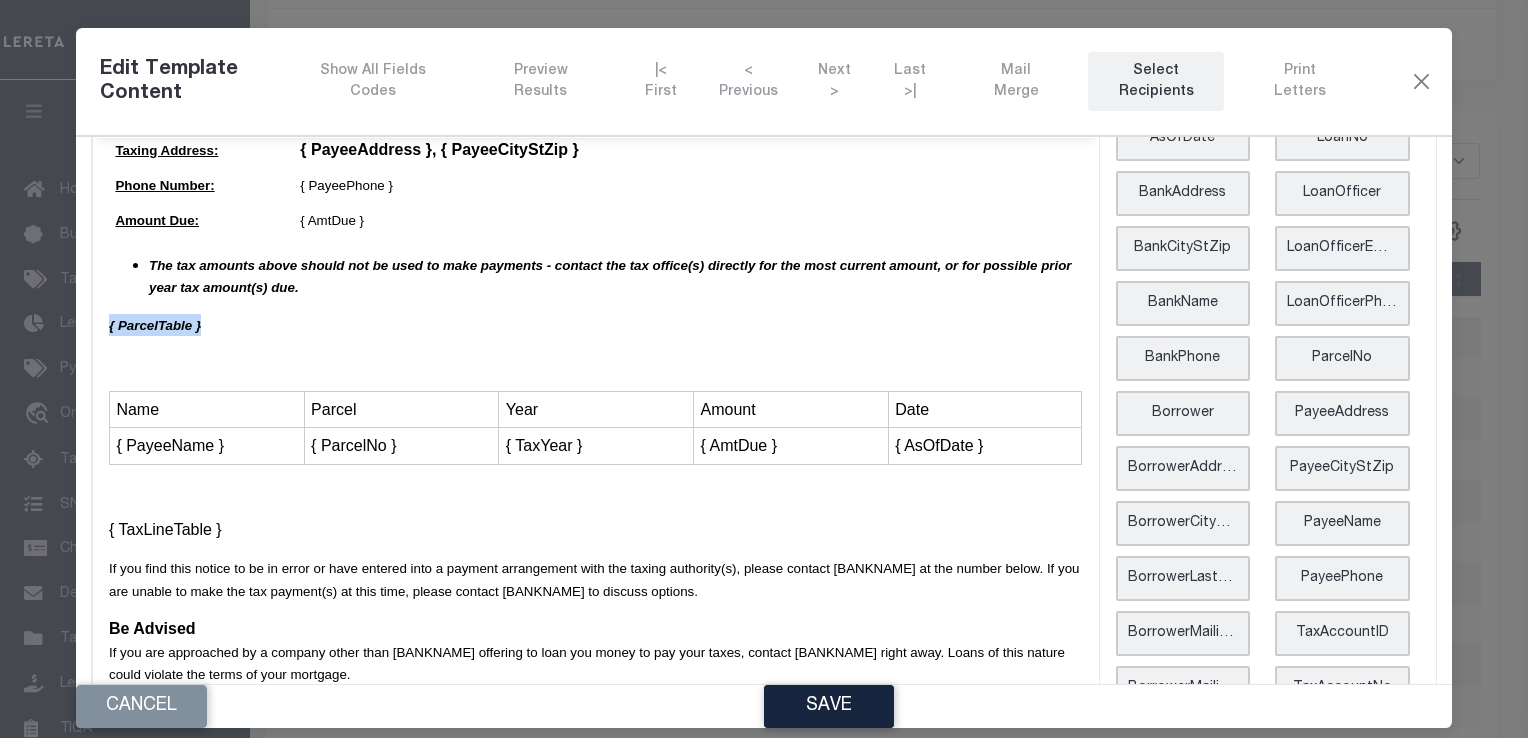 drag, startPoint x: 217, startPoint y: 329, endPoint x: 55, endPoint y: 332, distance: 162.02777 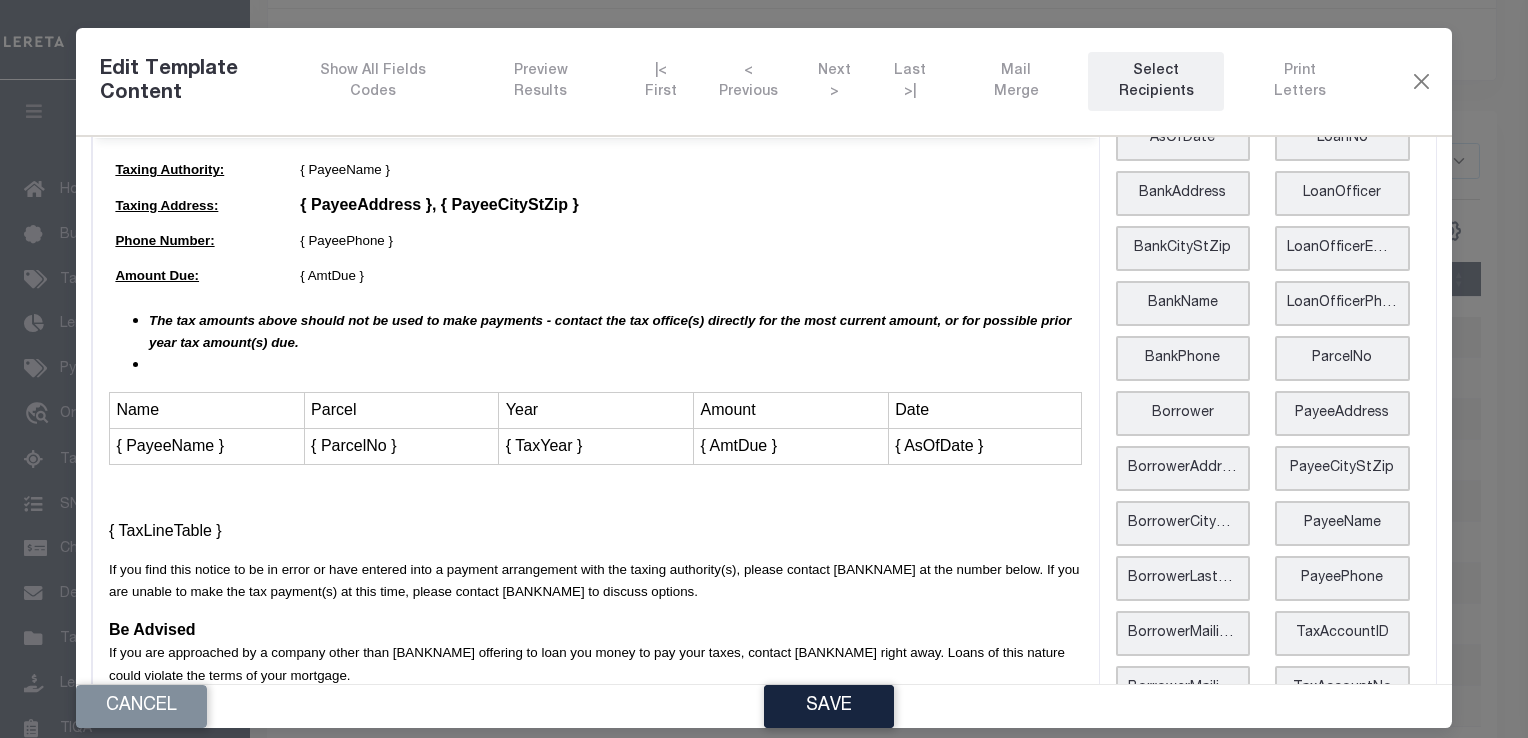 scroll, scrollTop: 645, scrollLeft: 0, axis: vertical 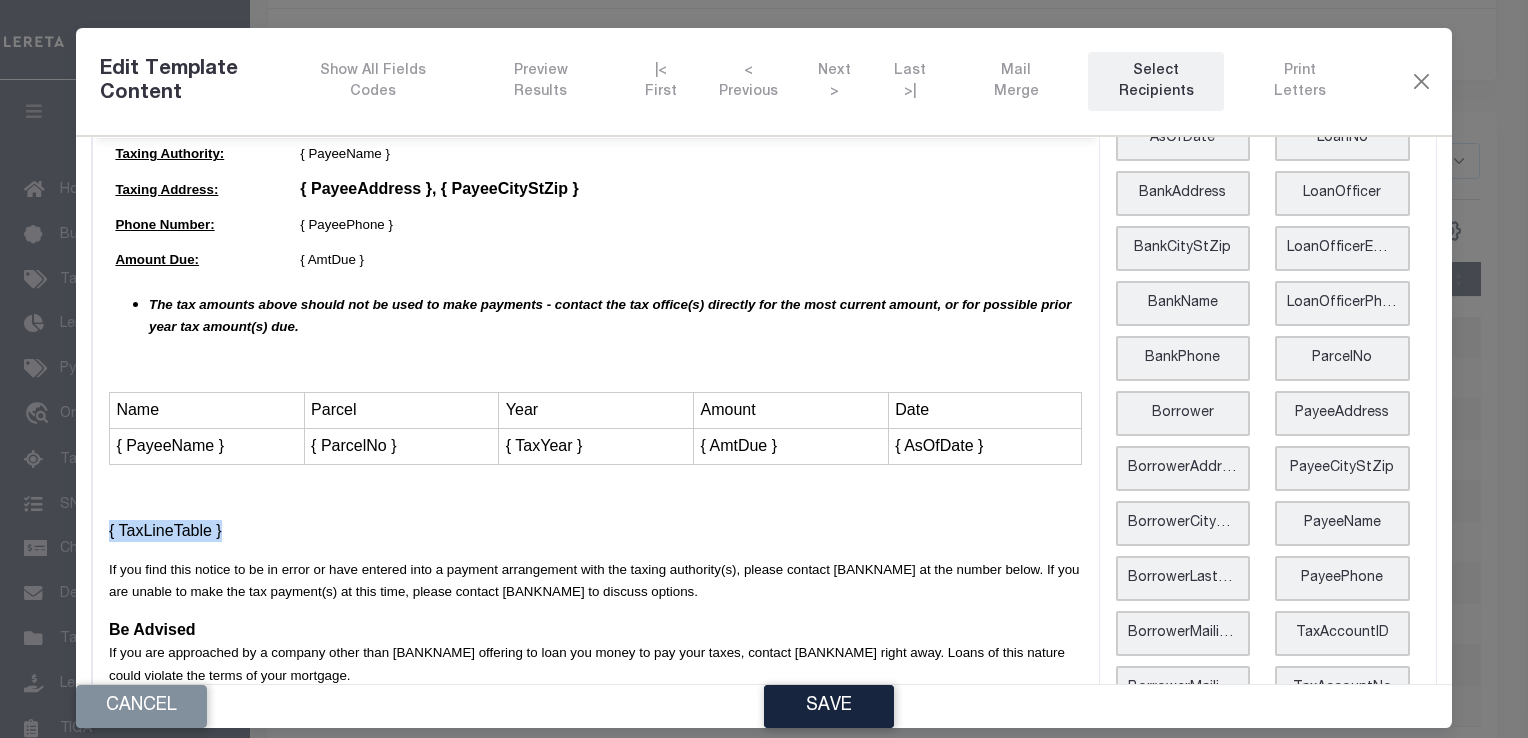 drag, startPoint x: 247, startPoint y: 529, endPoint x: 87, endPoint y: 519, distance: 160.3122 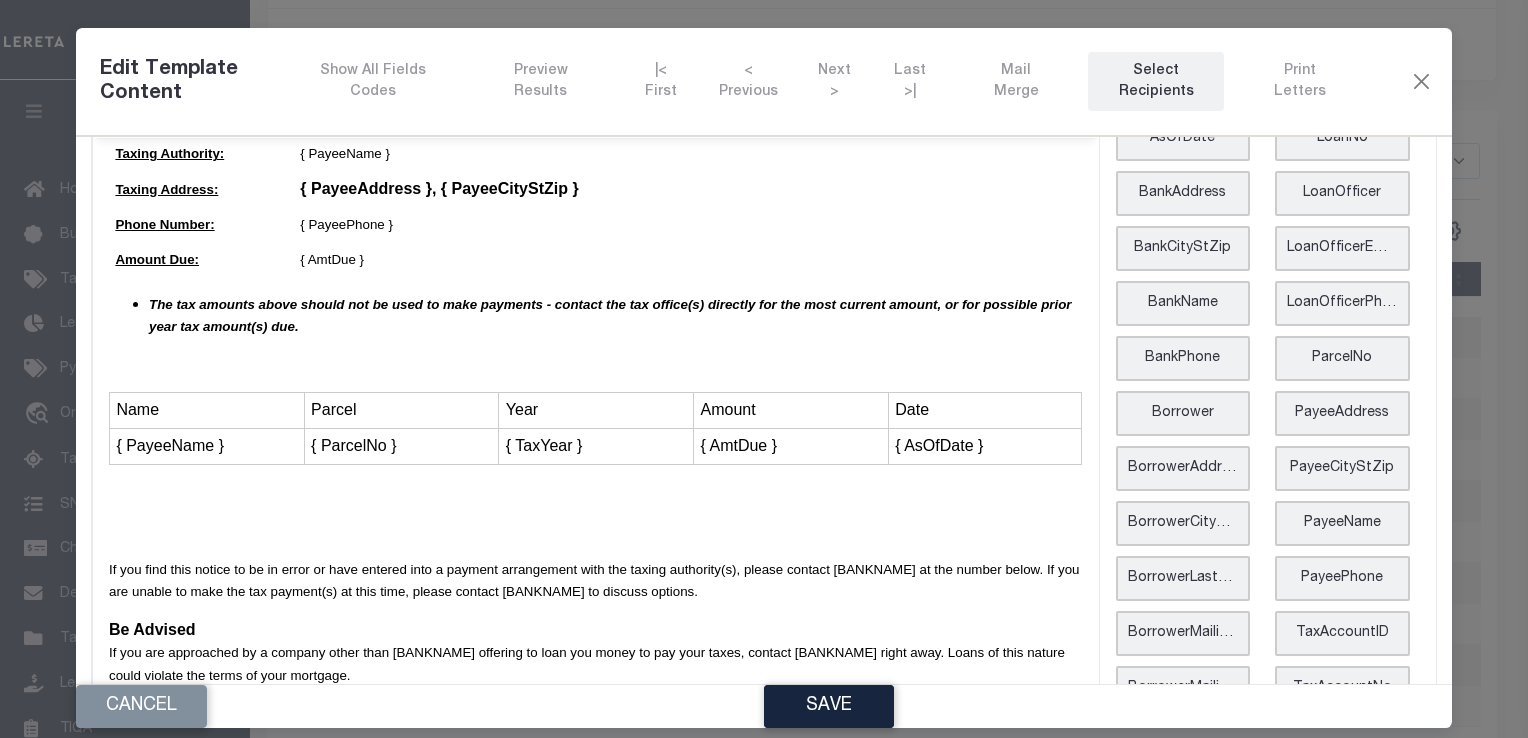 scroll, scrollTop: 607, scrollLeft: 0, axis: vertical 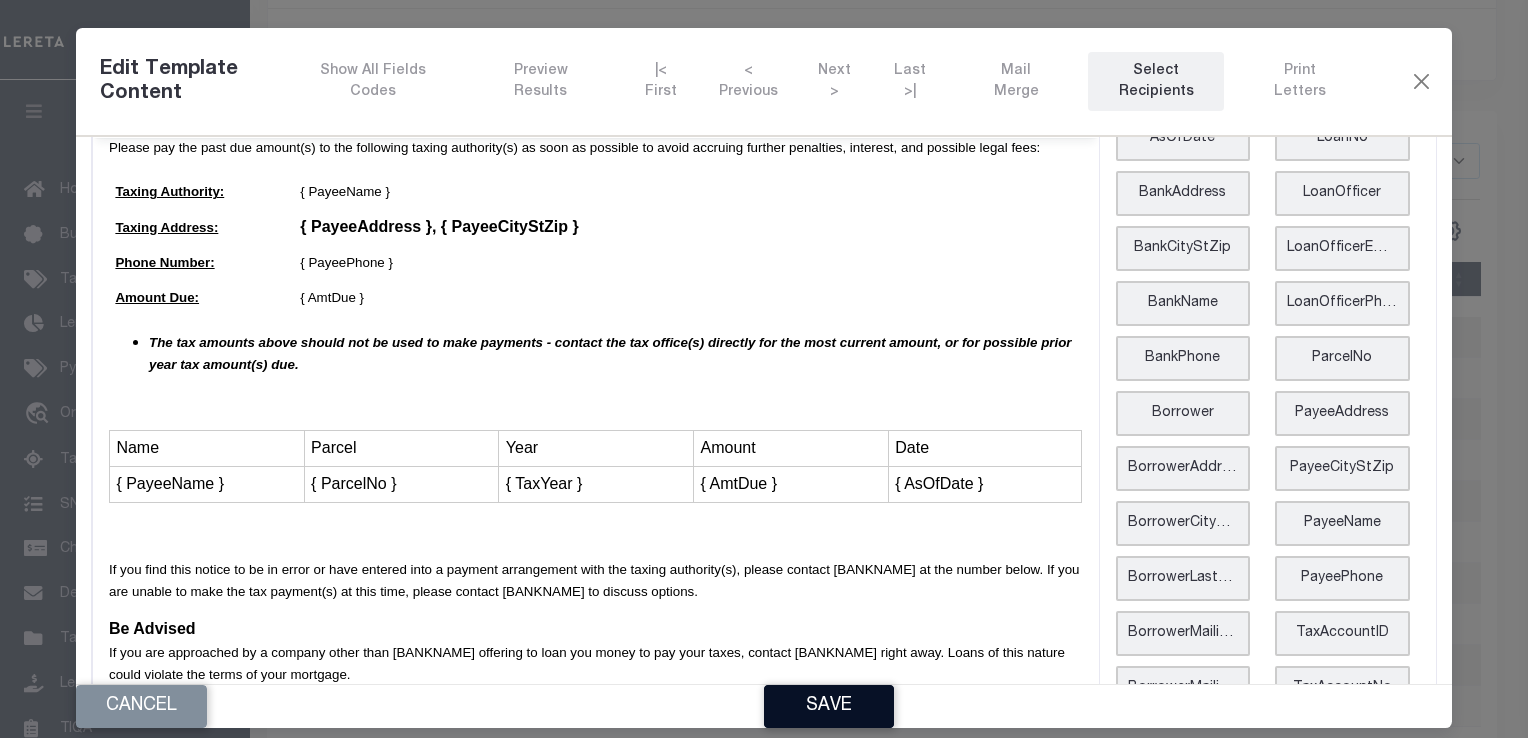 click on "Save" at bounding box center [829, 706] 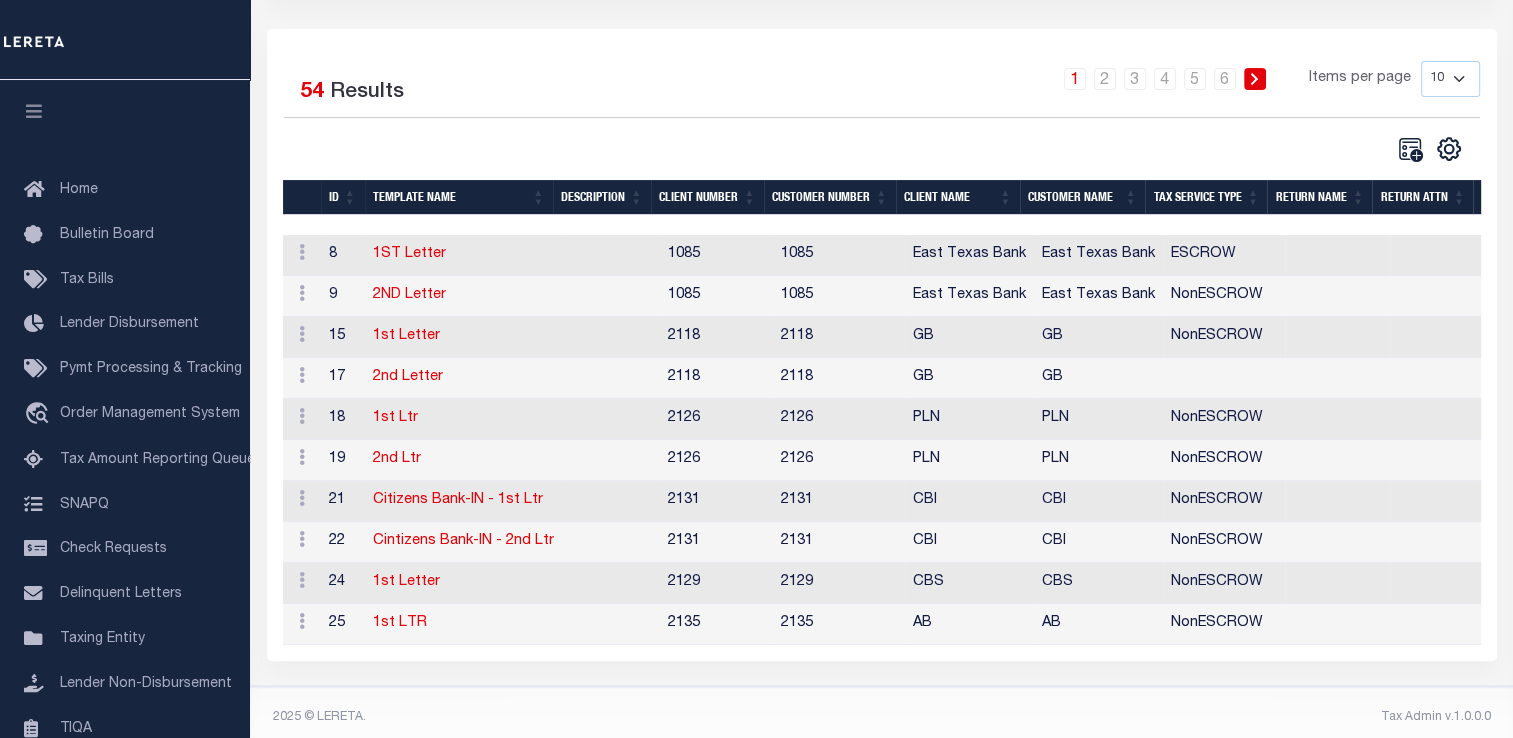 scroll, scrollTop: 100, scrollLeft: 0, axis: vertical 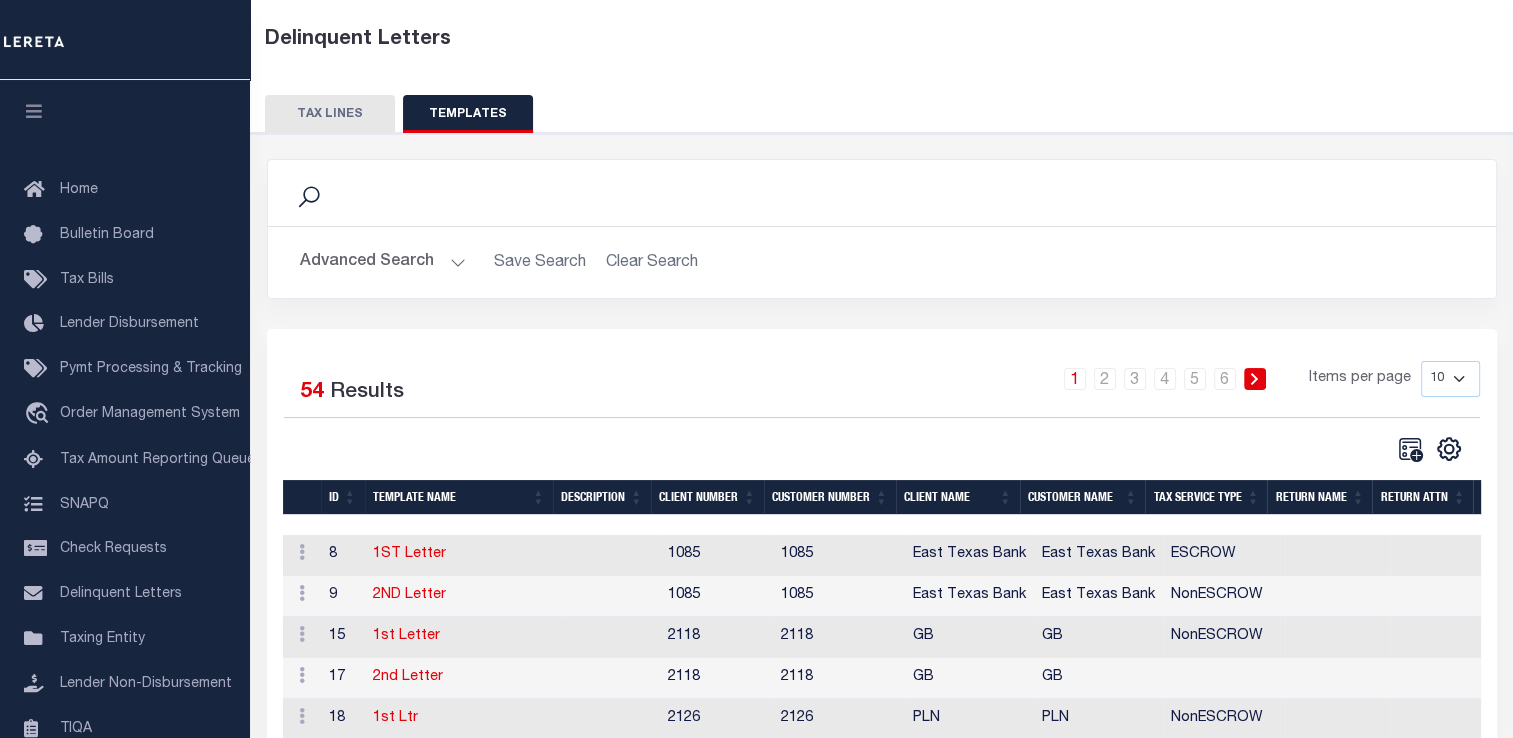 click on "Advanced Search" at bounding box center (383, 262) 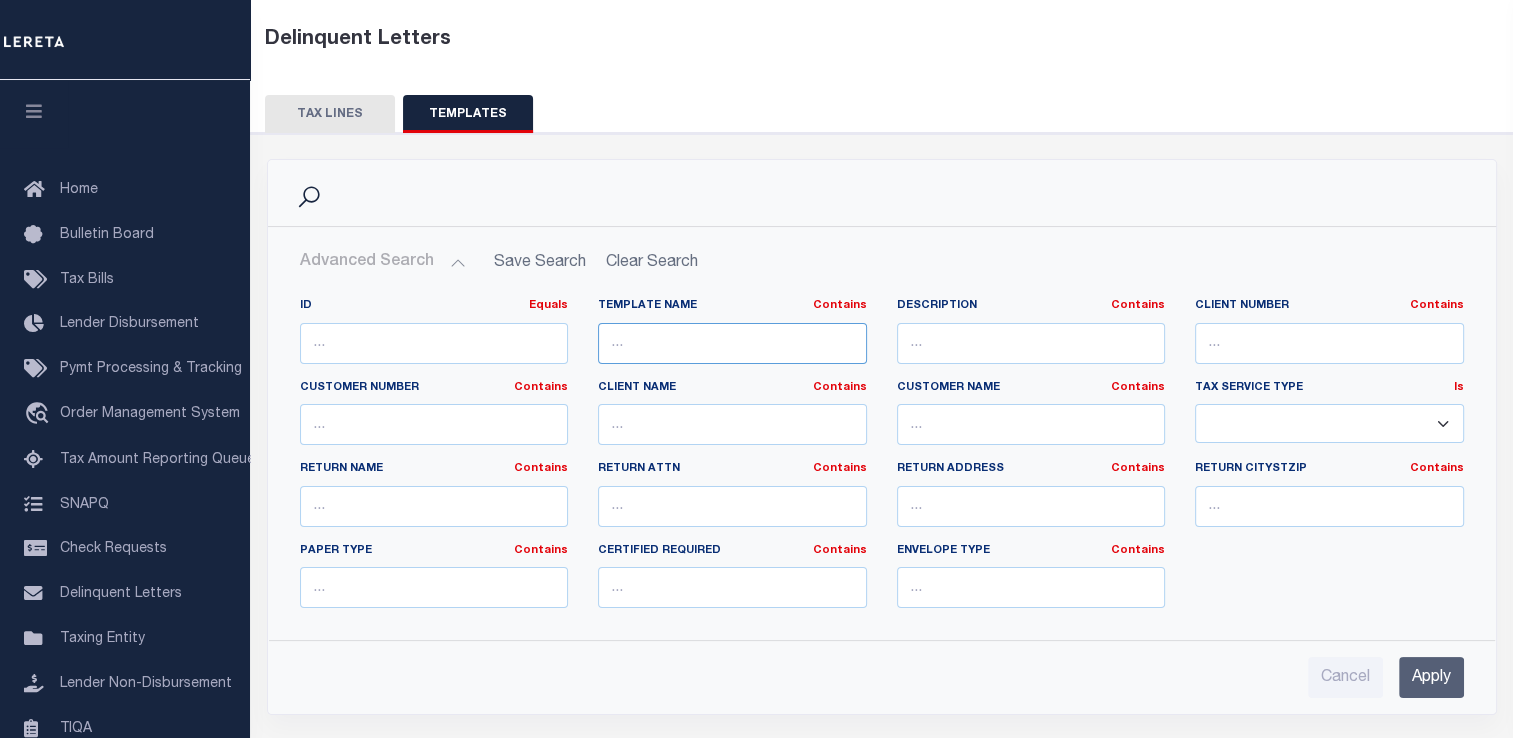 click at bounding box center (732, 343) 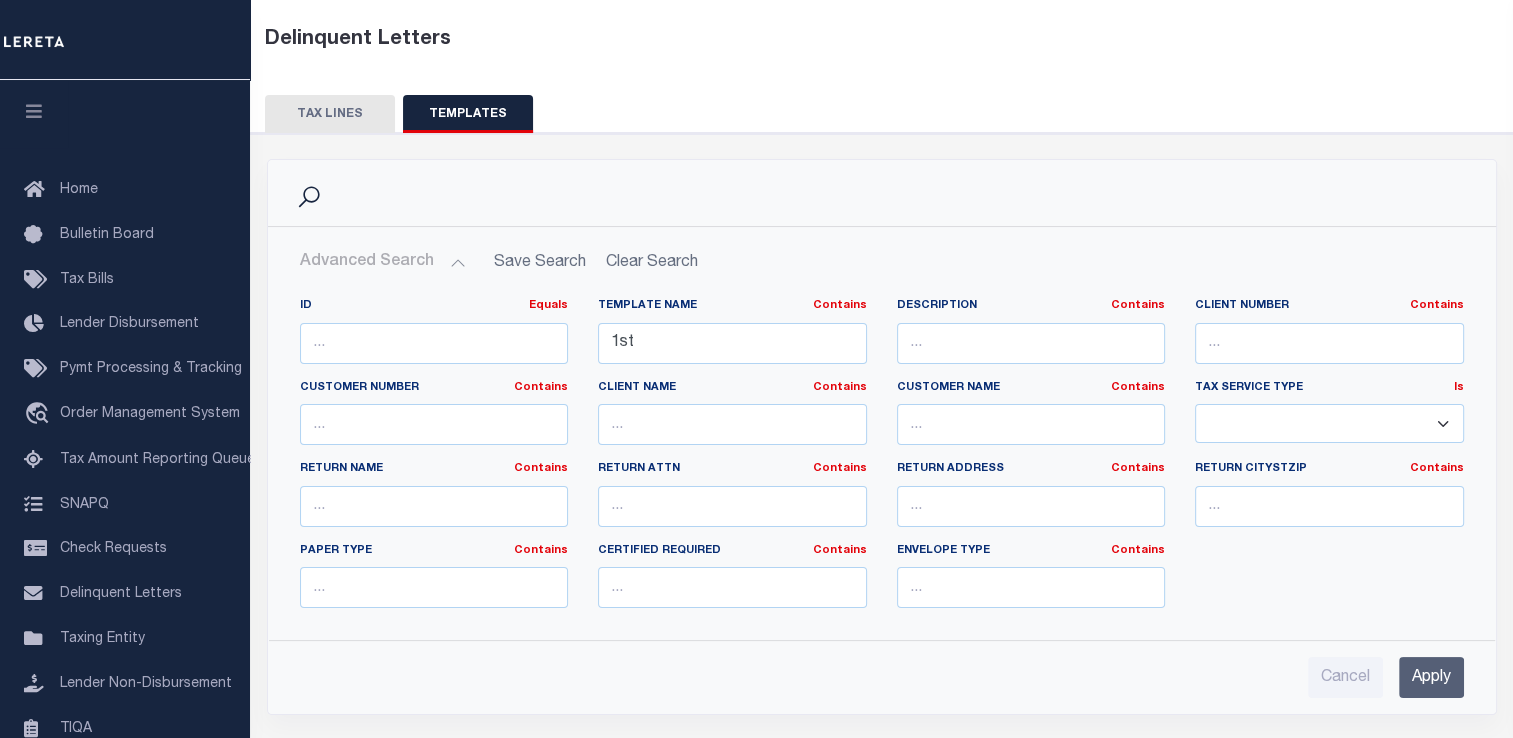 click on "Apply" at bounding box center [1431, 677] 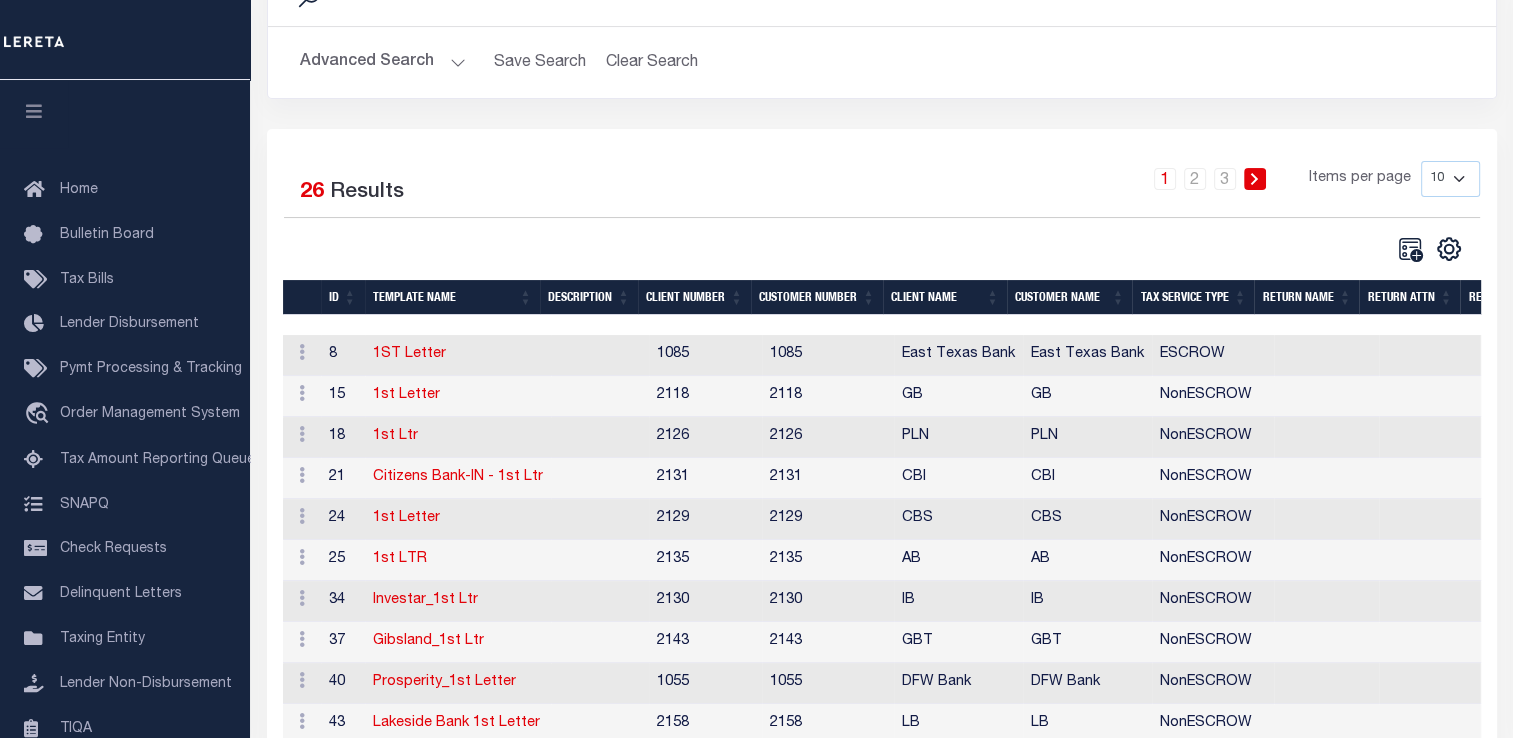 scroll, scrollTop: 0, scrollLeft: 0, axis: both 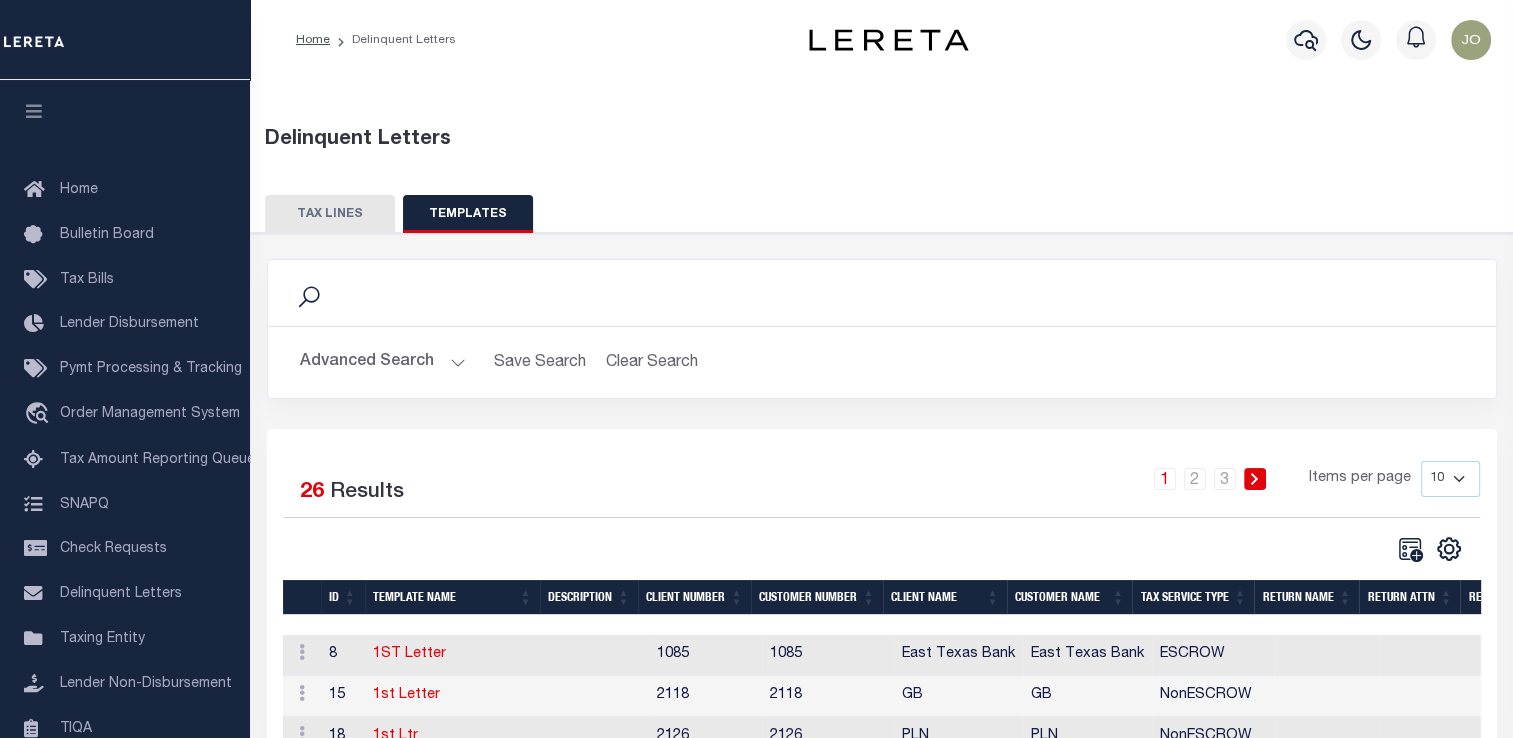 click on "Advanced Search" at bounding box center (383, 362) 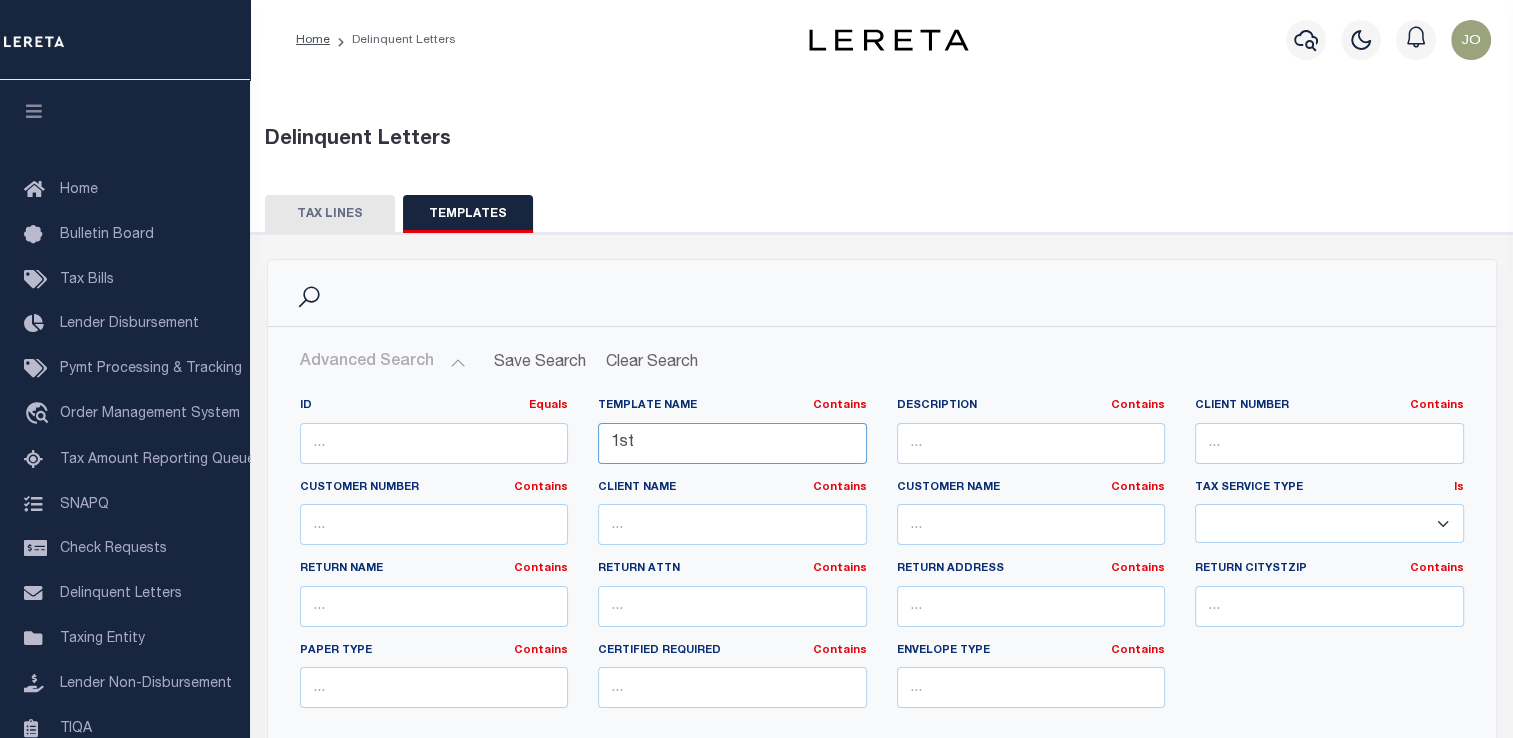 click on "1st" at bounding box center [732, 443] 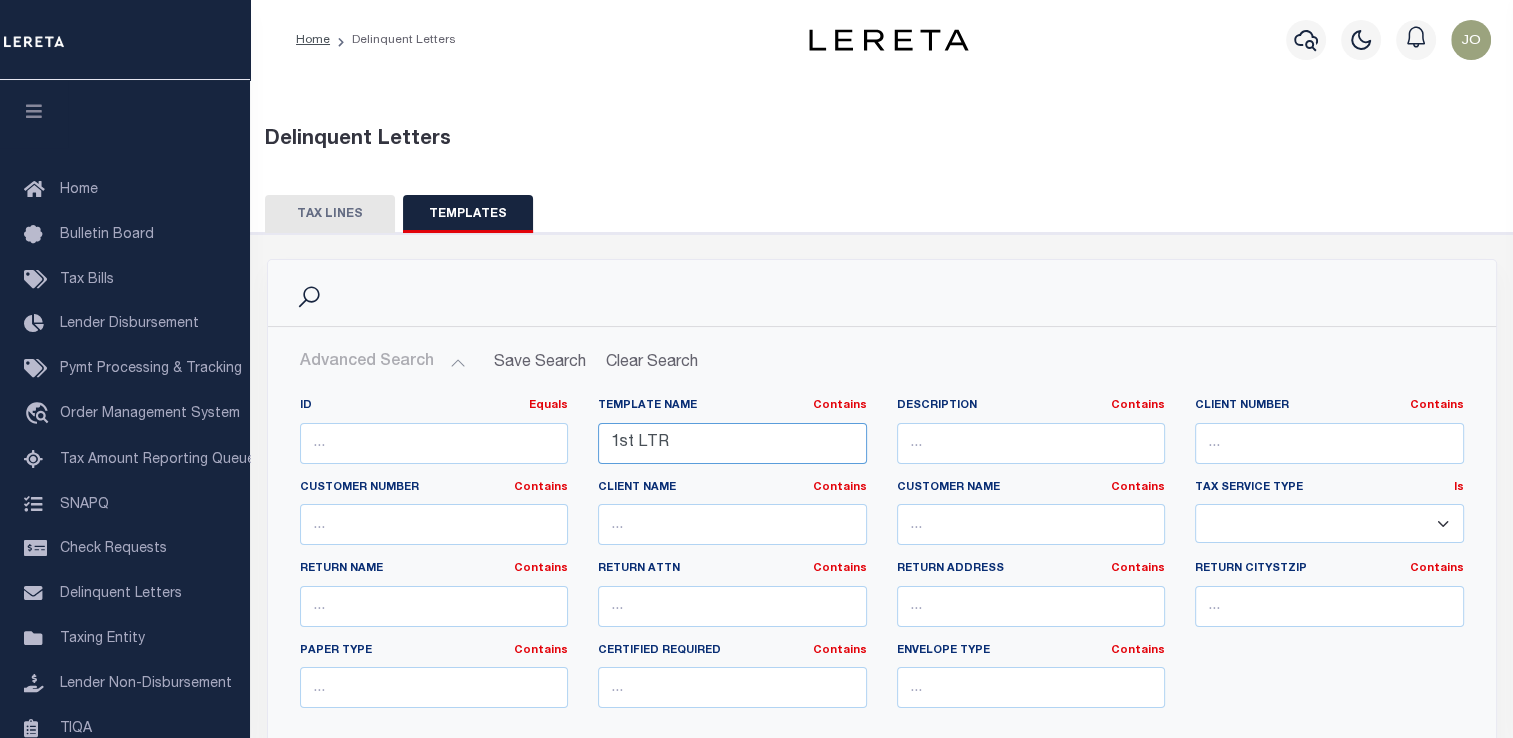 scroll, scrollTop: 400, scrollLeft: 0, axis: vertical 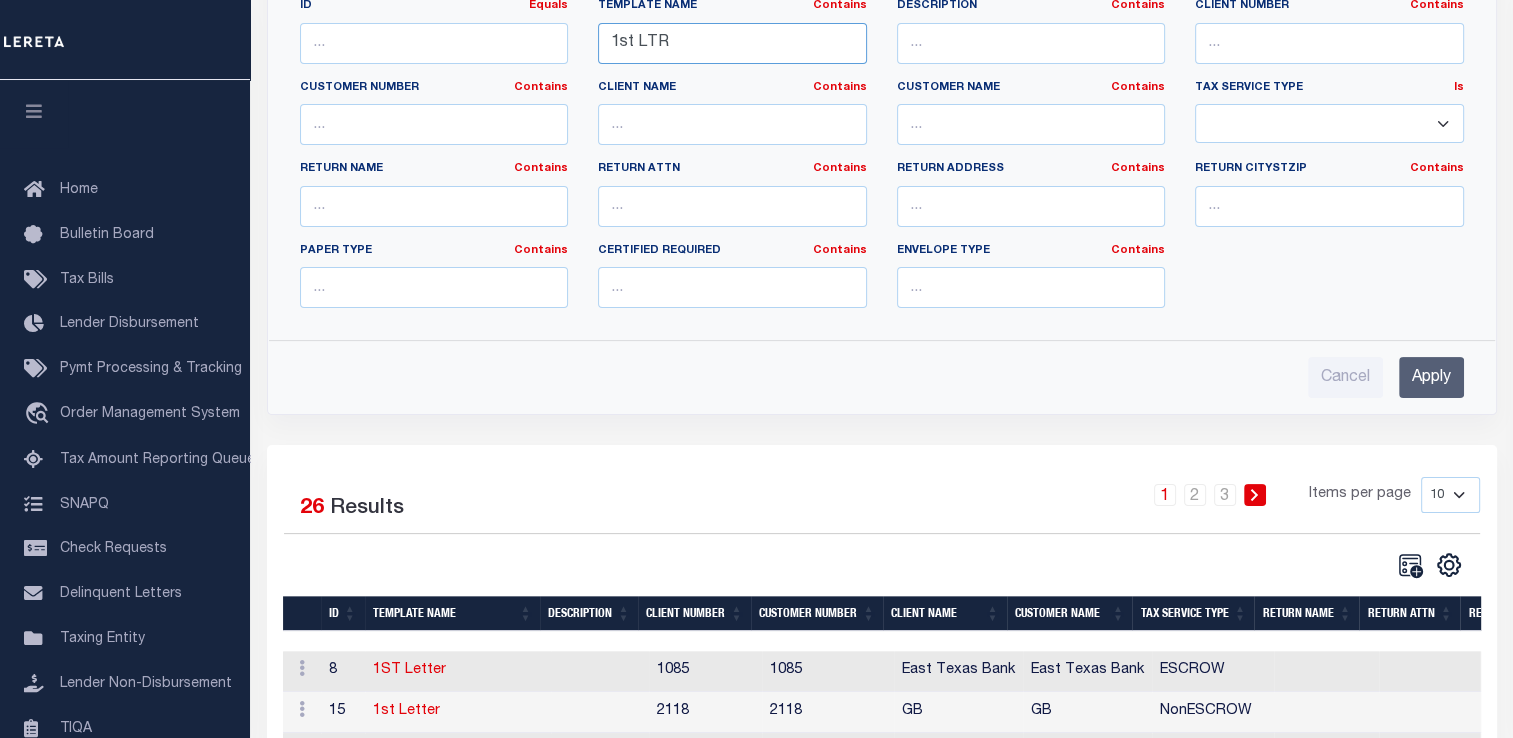 type on "1st LTR" 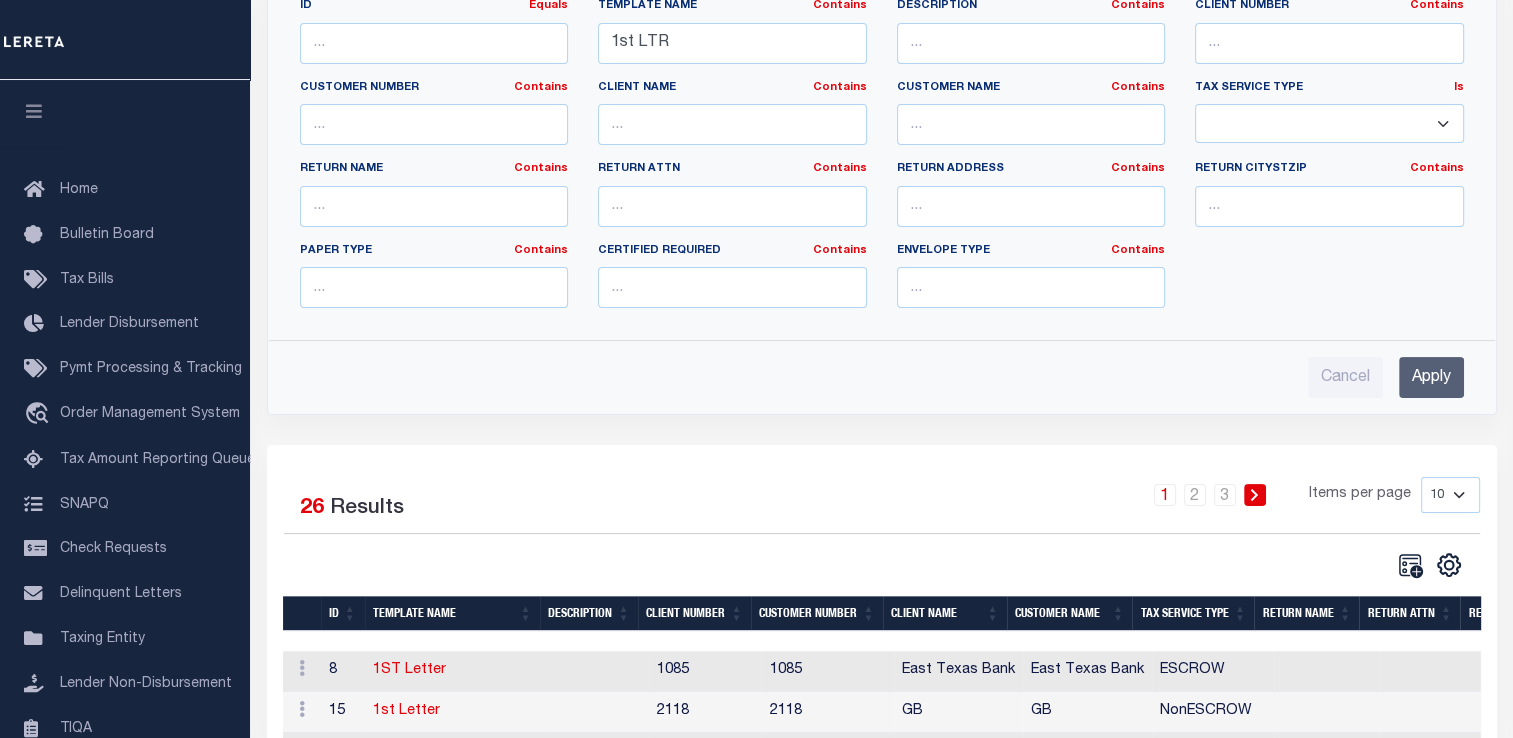 click on "Apply" at bounding box center (1431, 377) 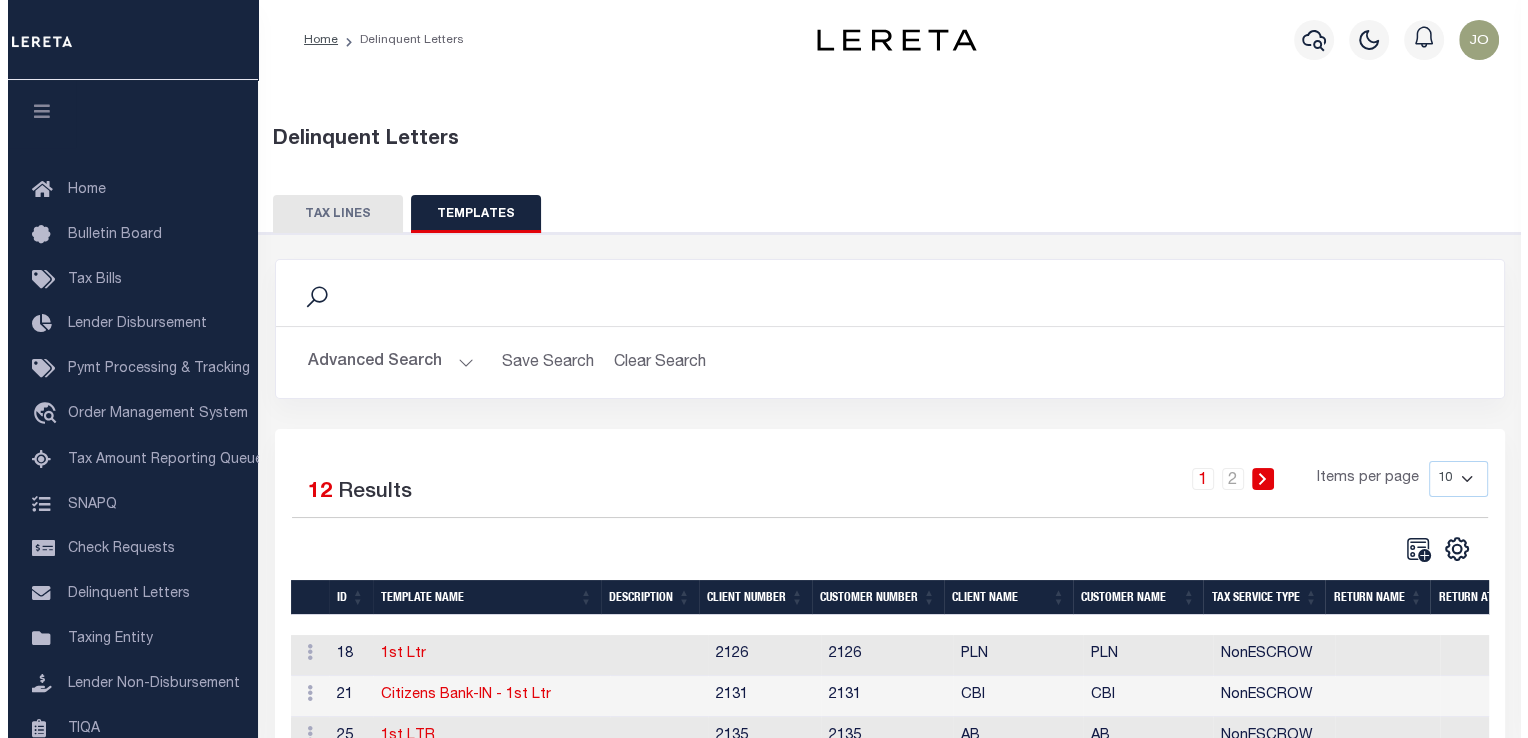 scroll, scrollTop: 100, scrollLeft: 0, axis: vertical 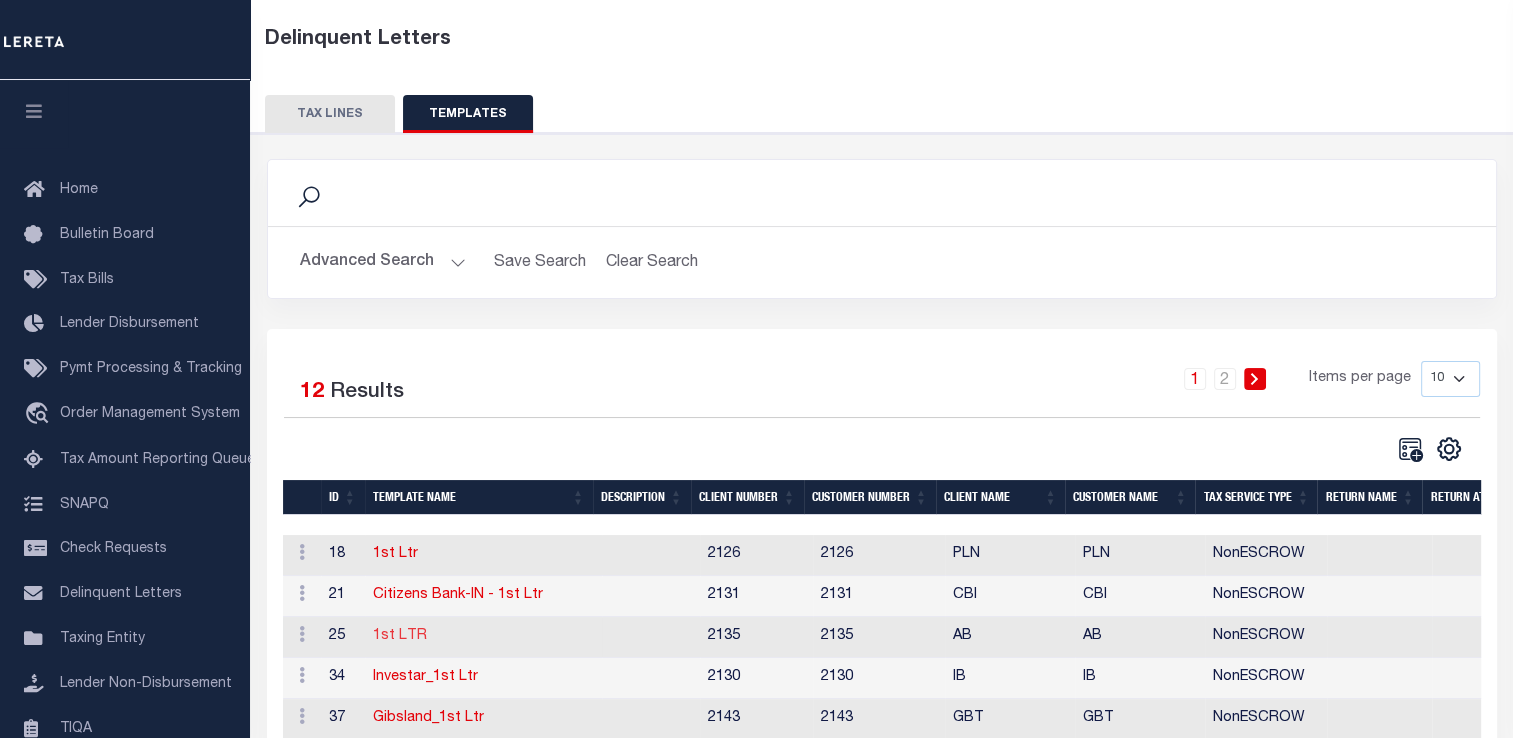 click on "1st LTR" at bounding box center [400, 636] 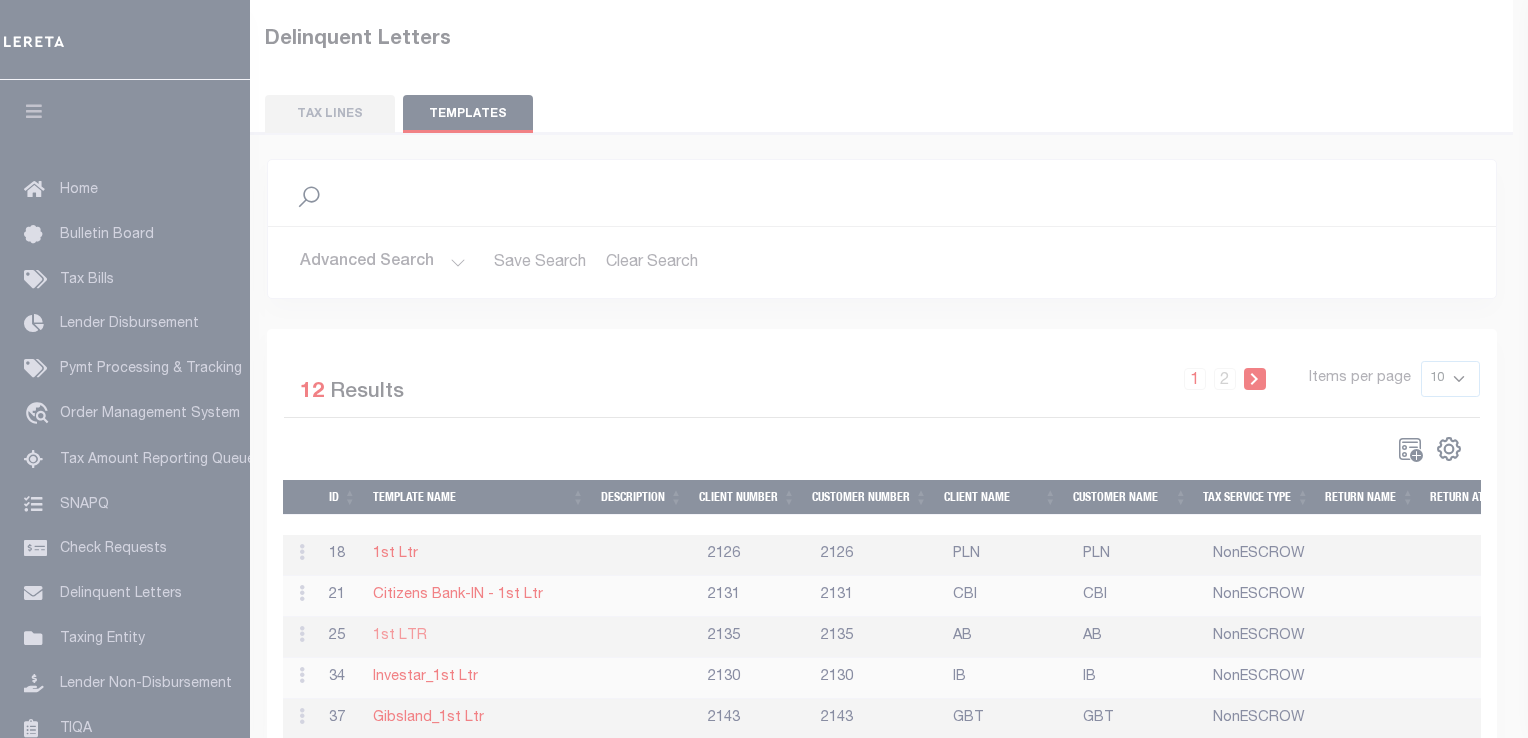 scroll, scrollTop: 0, scrollLeft: 0, axis: both 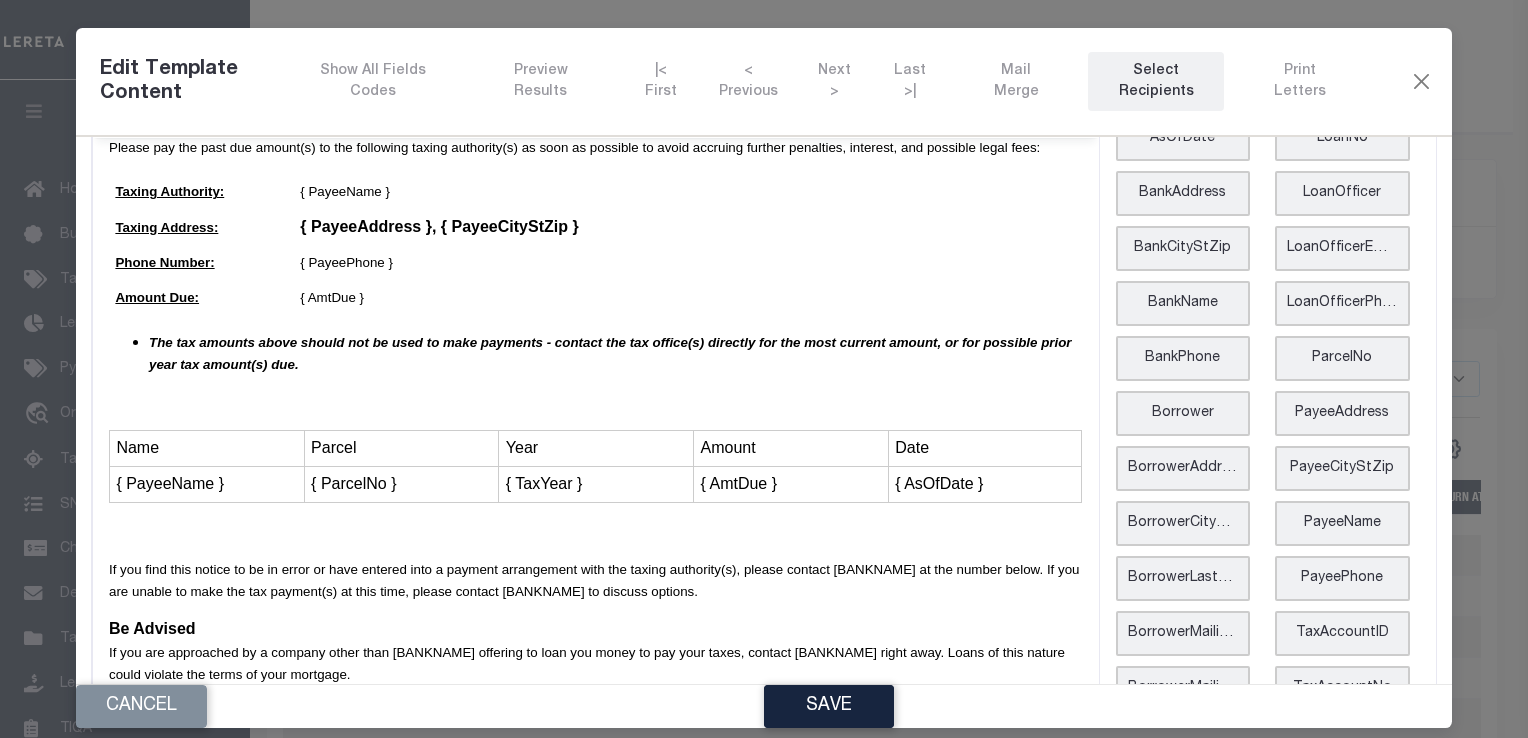 click at bounding box center [595, 530] 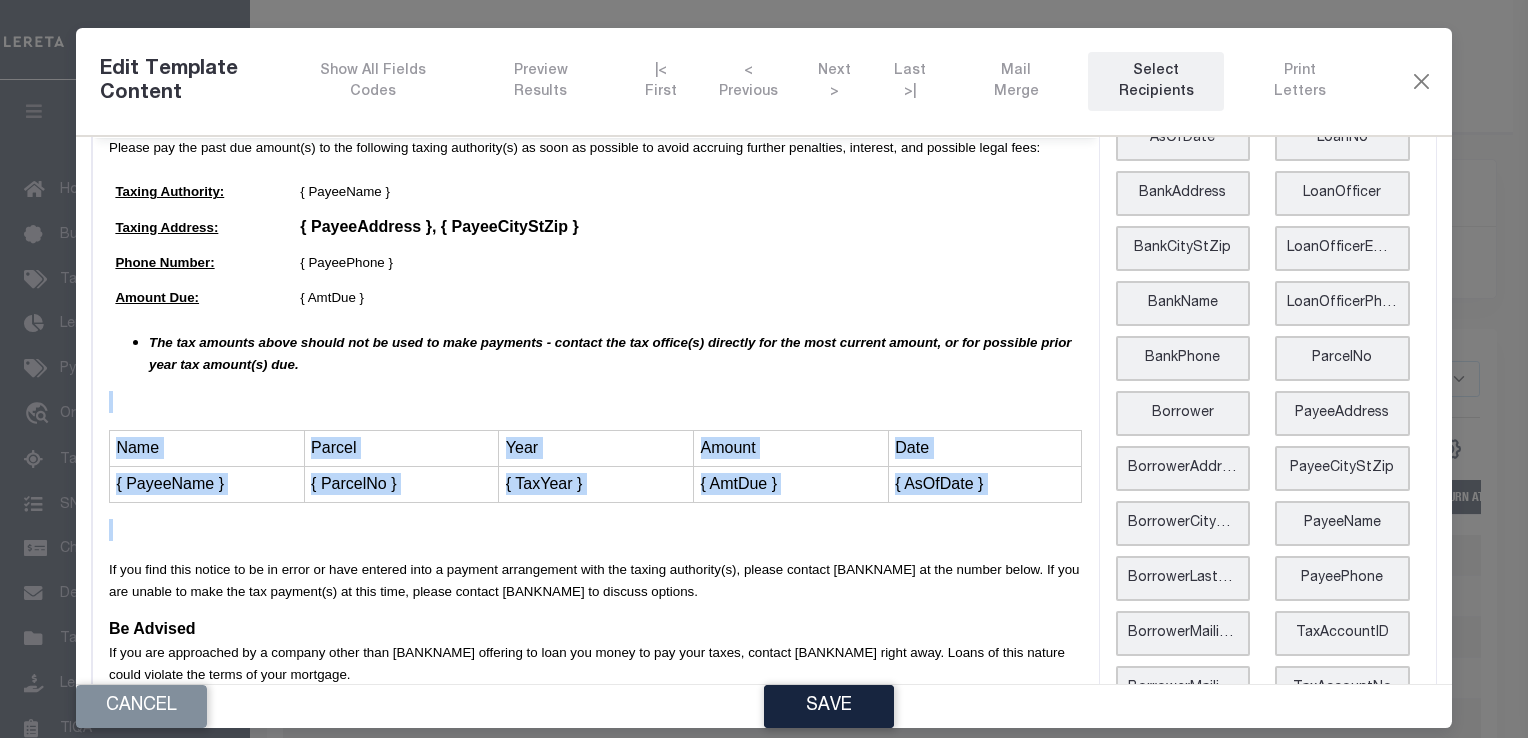 click at bounding box center (595, 402) 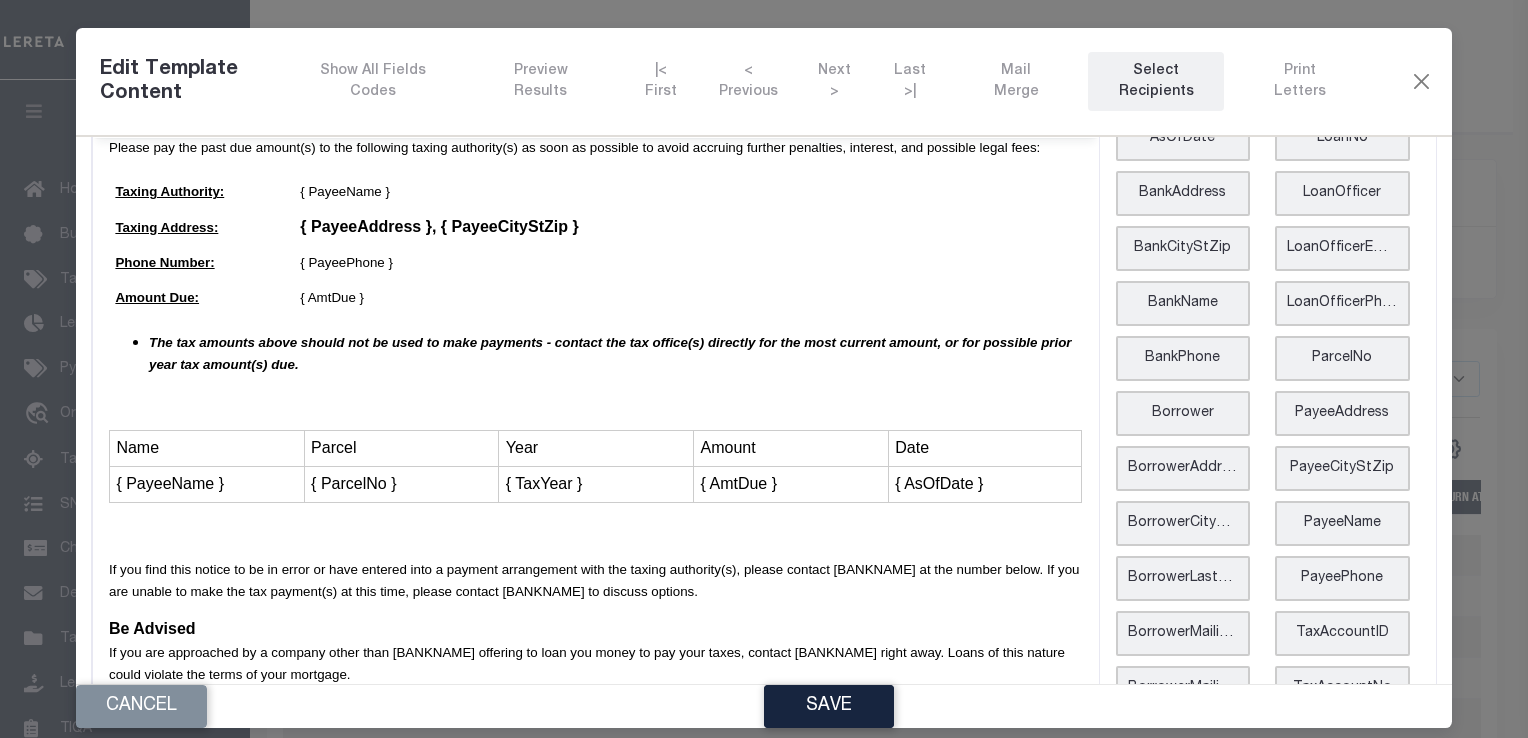 click on "Name Parcel Year Amount Date { PayeeName } { ParcelNo } { TaxYear } { AmtDue } { AsOfDate }" at bounding box center (595, 466) 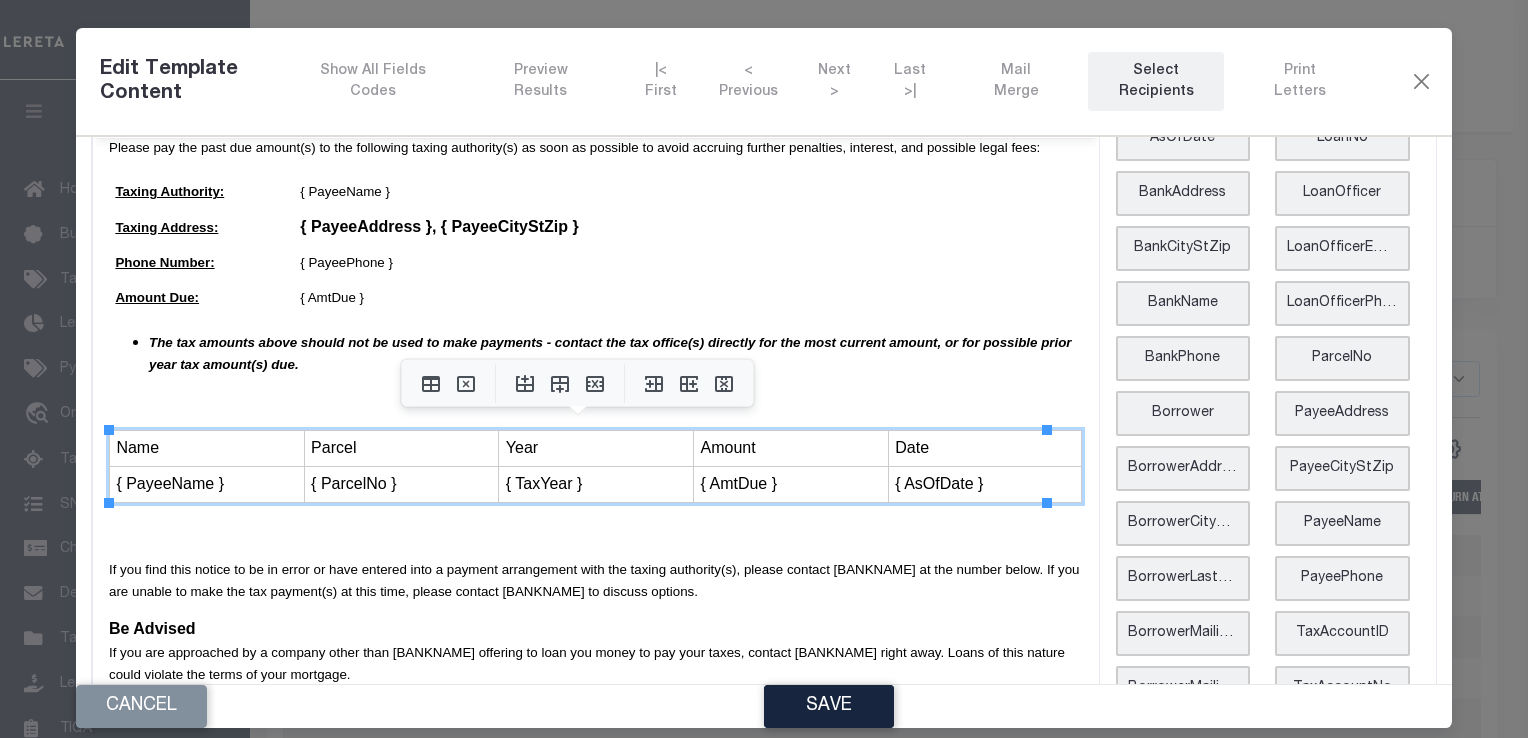 click on "Name" at bounding box center (207, 448) 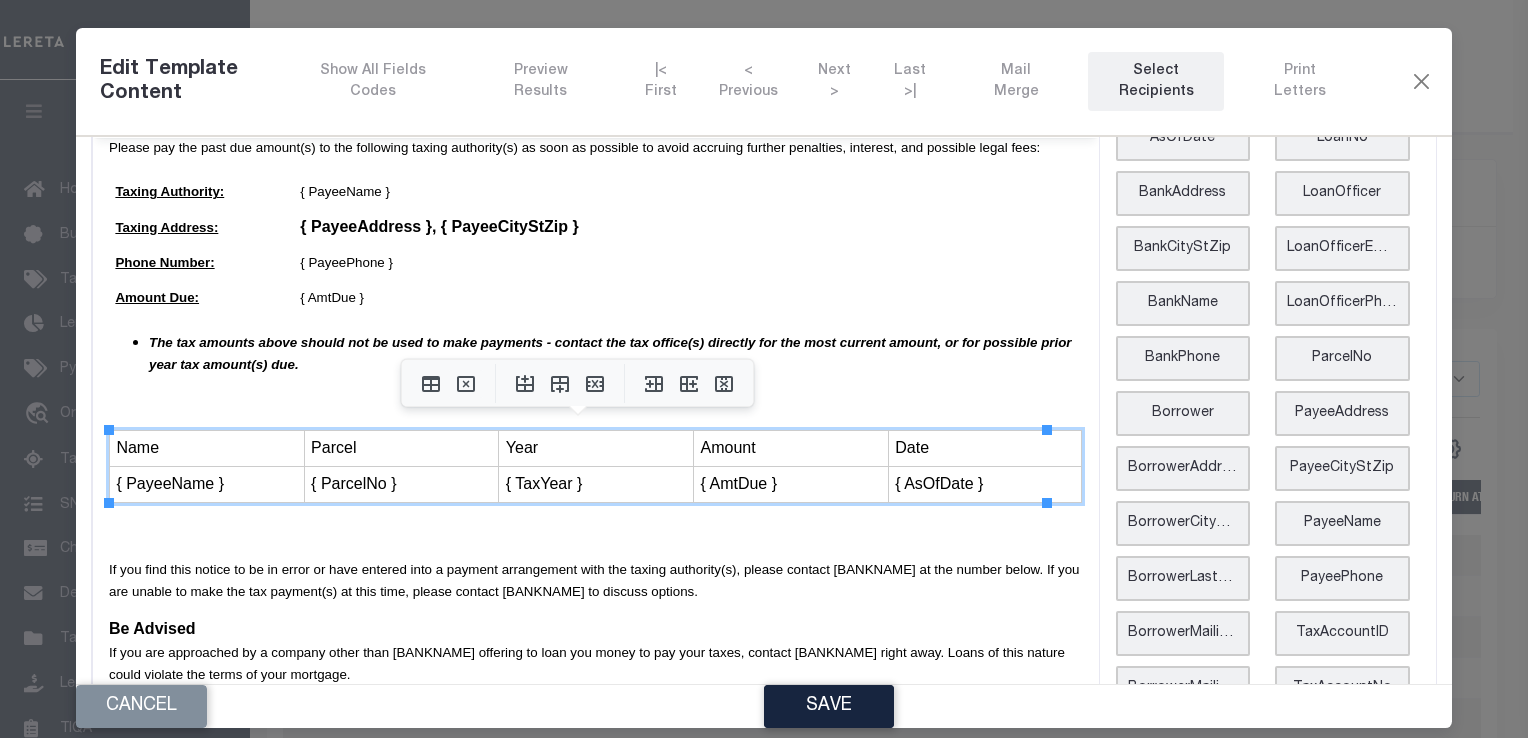 click 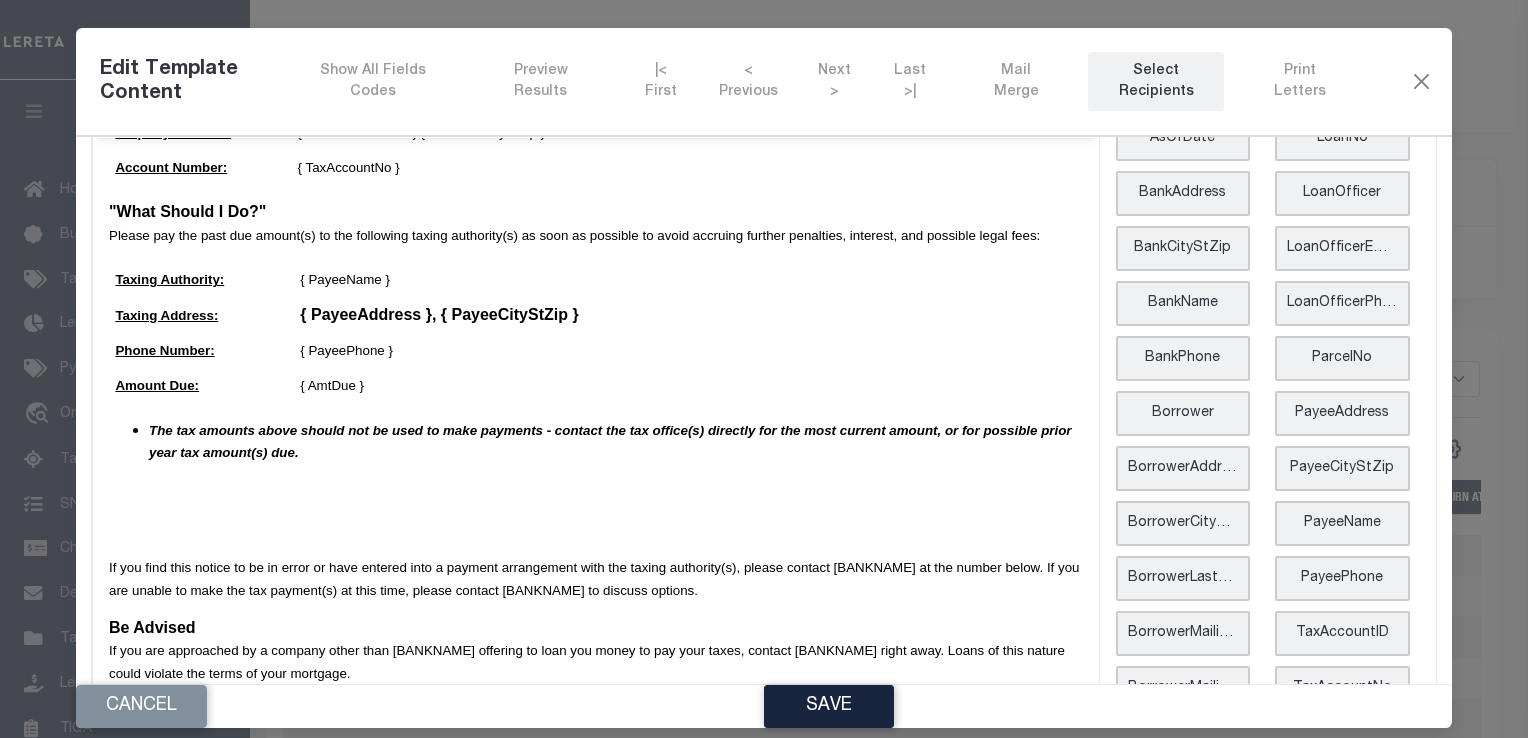 scroll, scrollTop: 518, scrollLeft: 0, axis: vertical 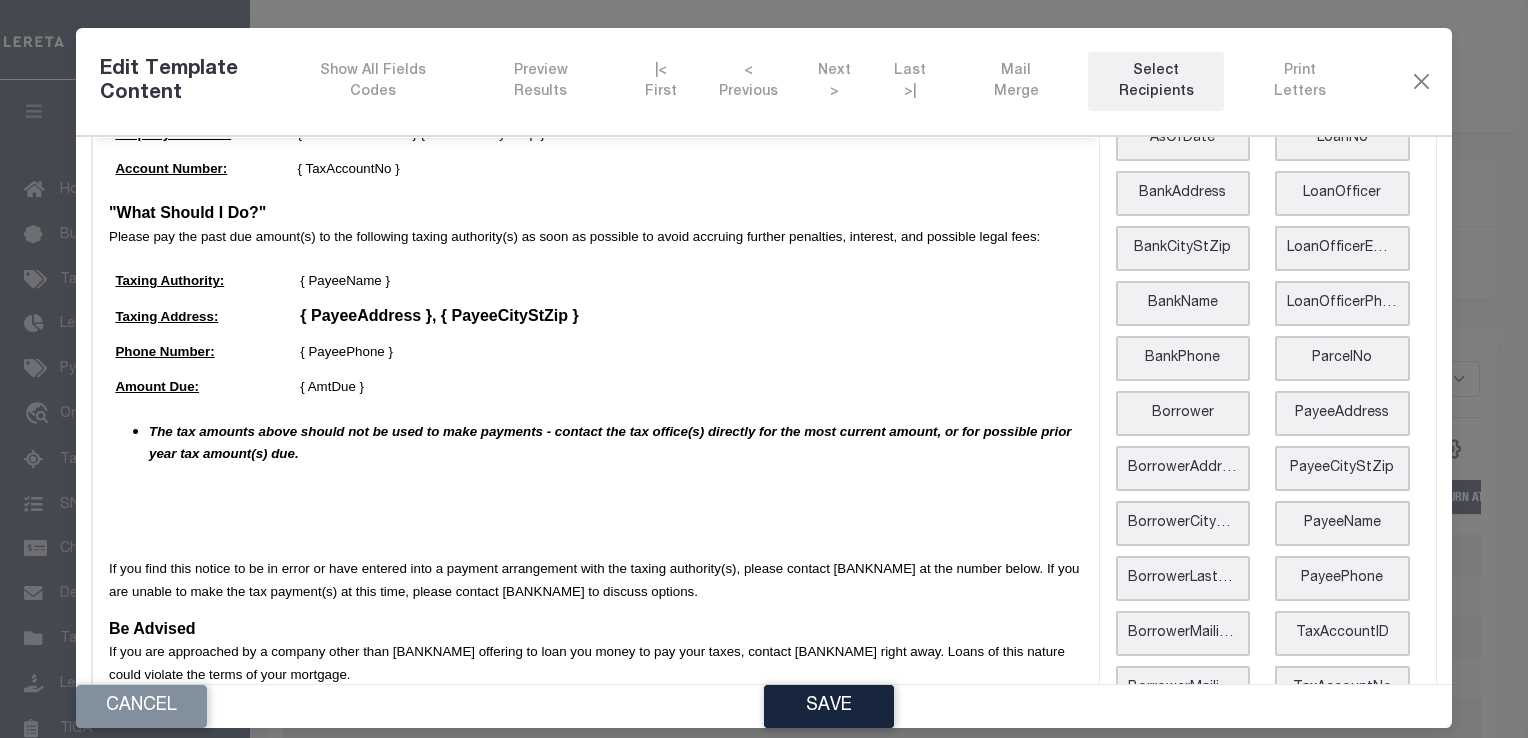 type 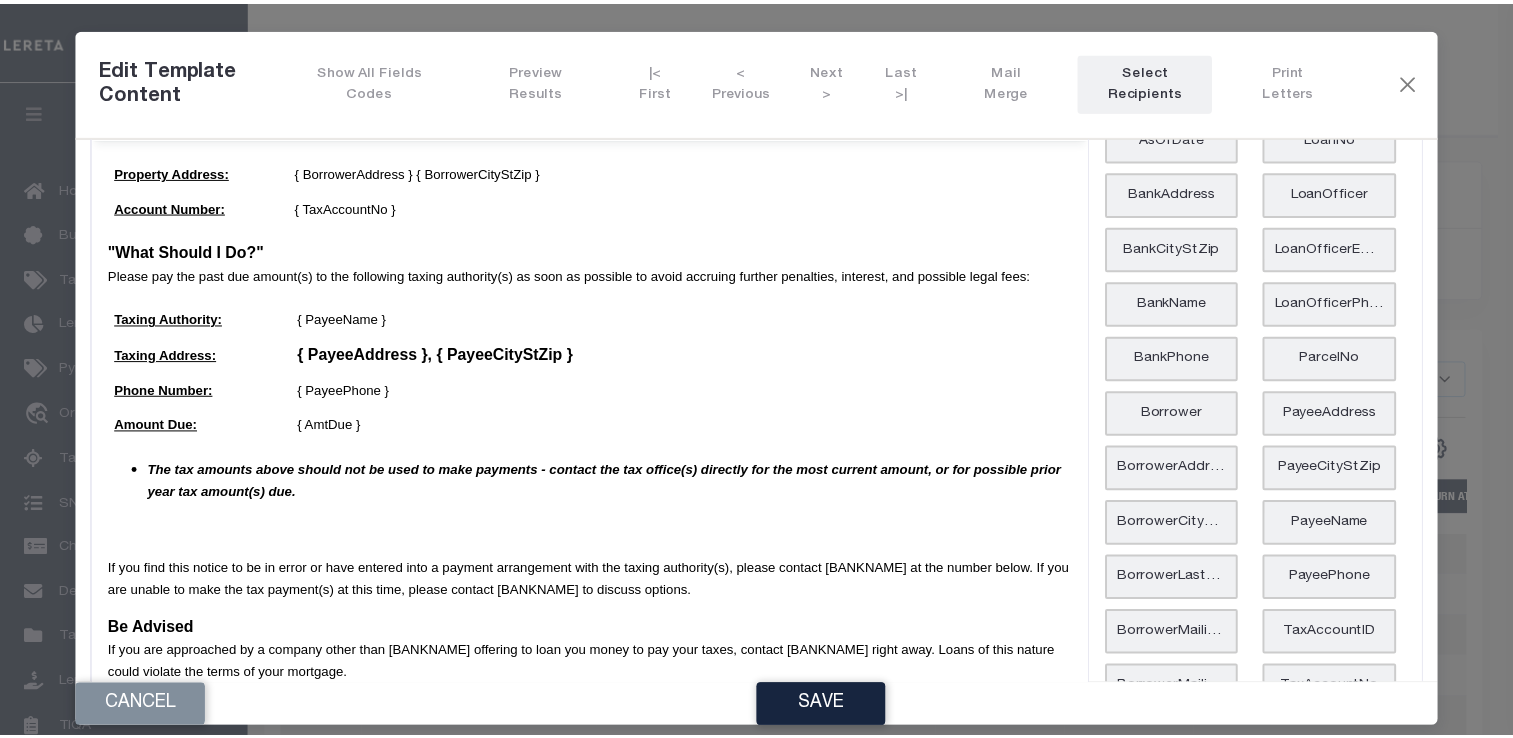 scroll, scrollTop: 441, scrollLeft: 0, axis: vertical 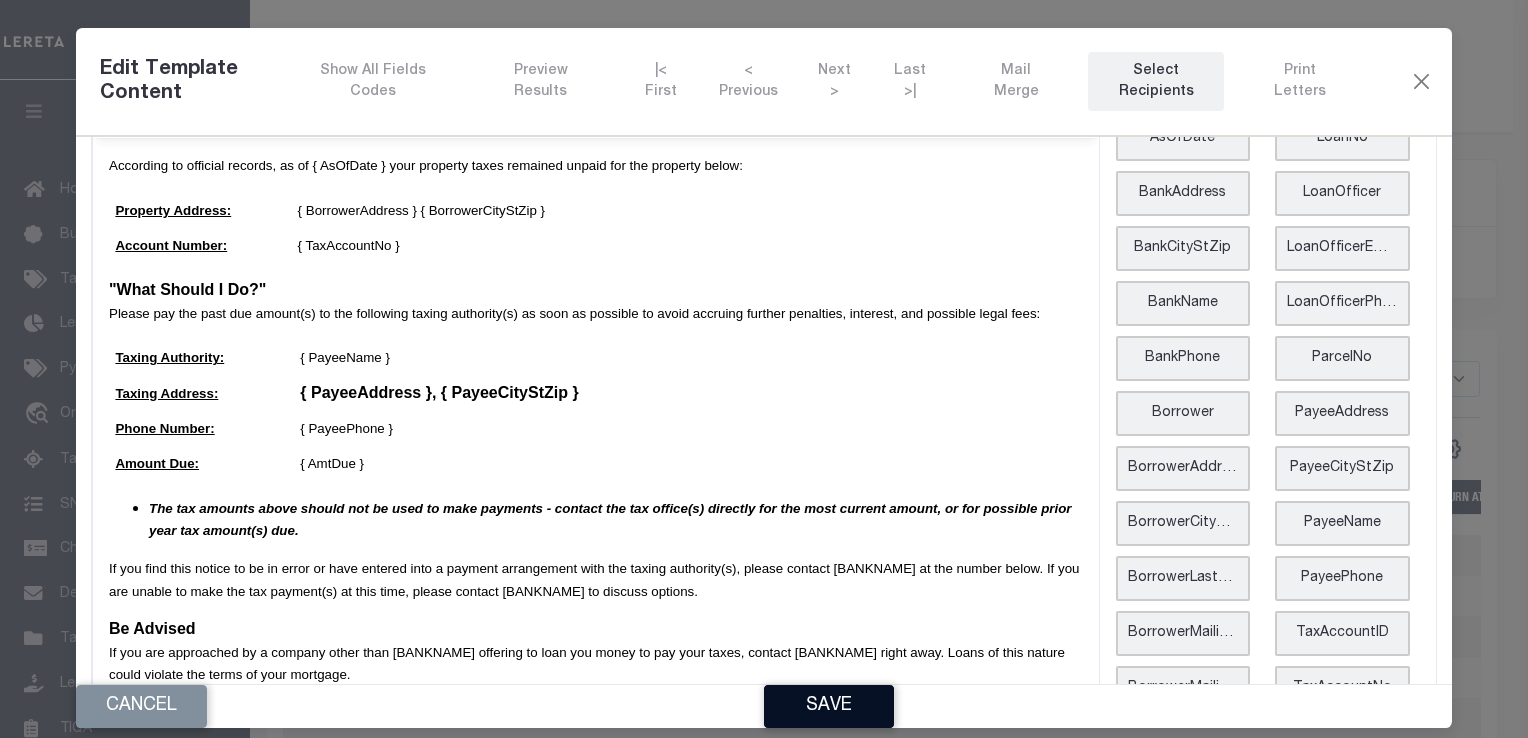 click on "Save" at bounding box center (829, 706) 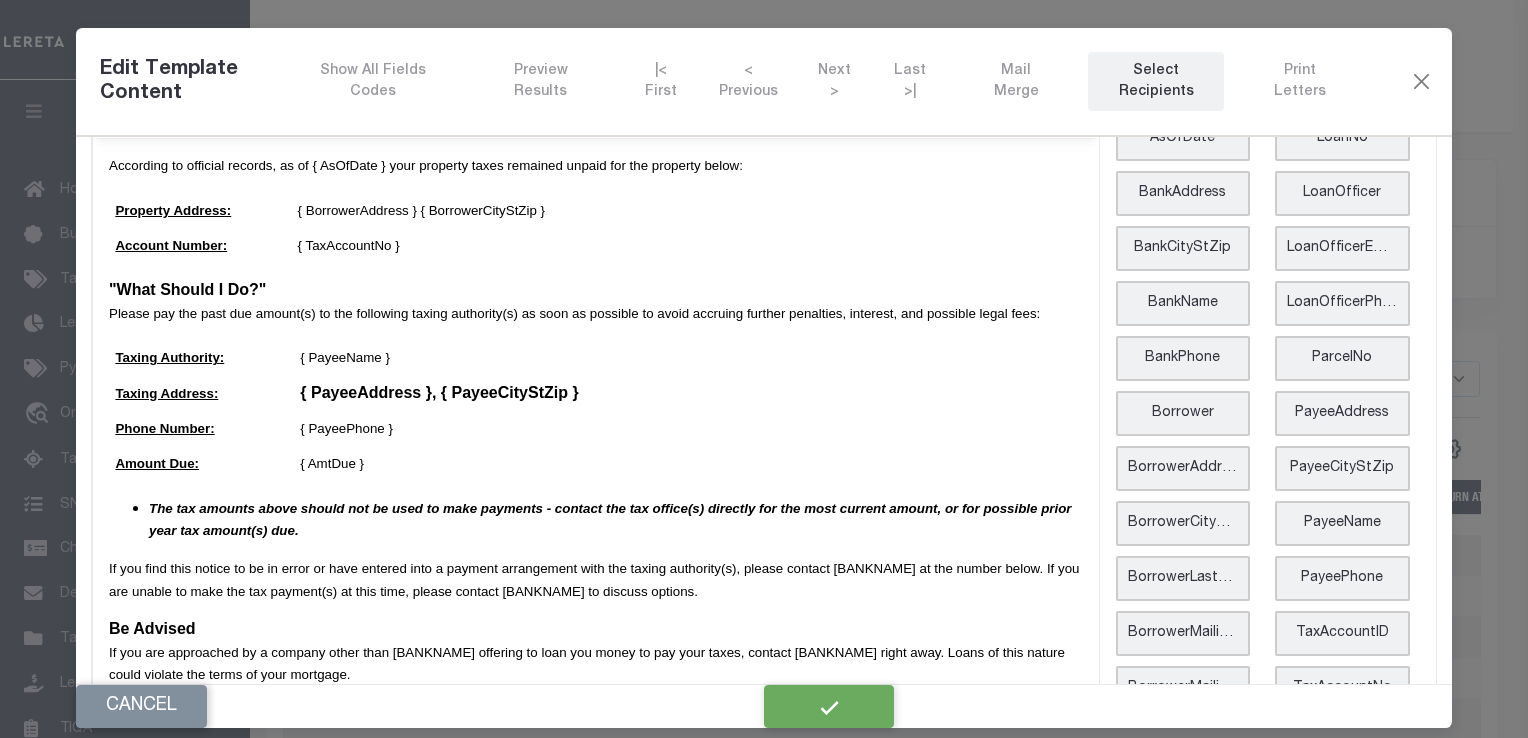 scroll, scrollTop: 0, scrollLeft: 0, axis: both 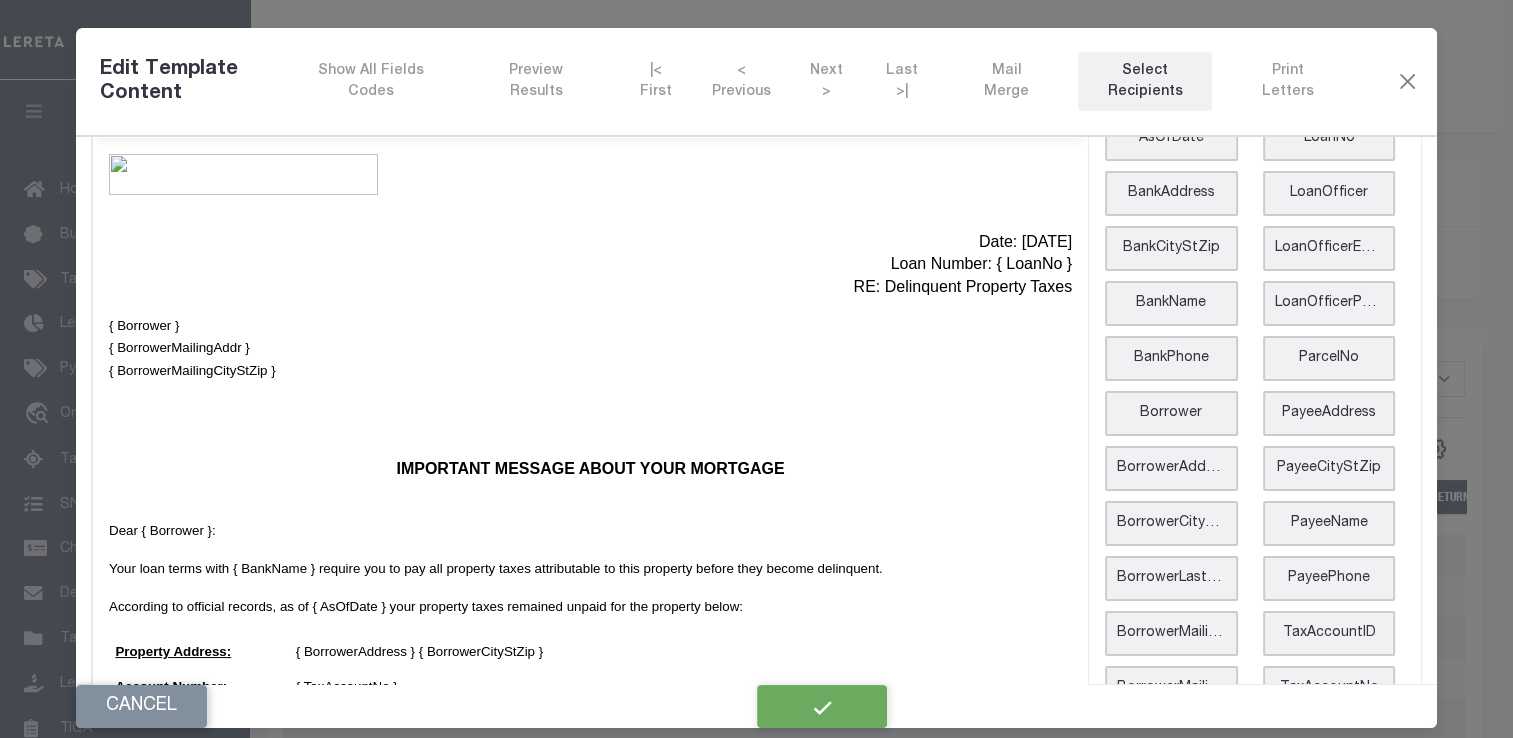 click on "Delinquent Letters
TAX LINES
TEMPLATES
--ALL--" at bounding box center [874, 482] 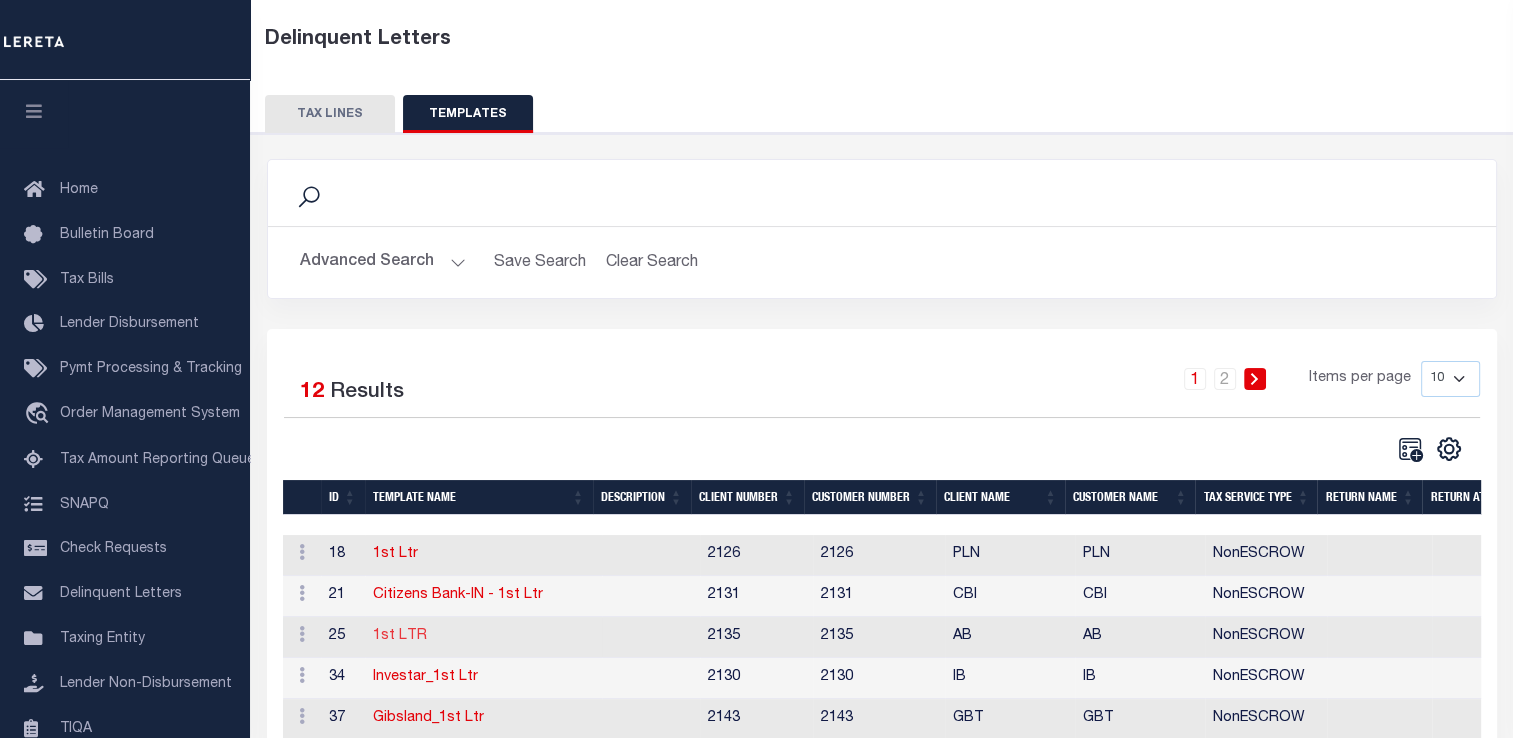 click on "1st LTR" at bounding box center (400, 636) 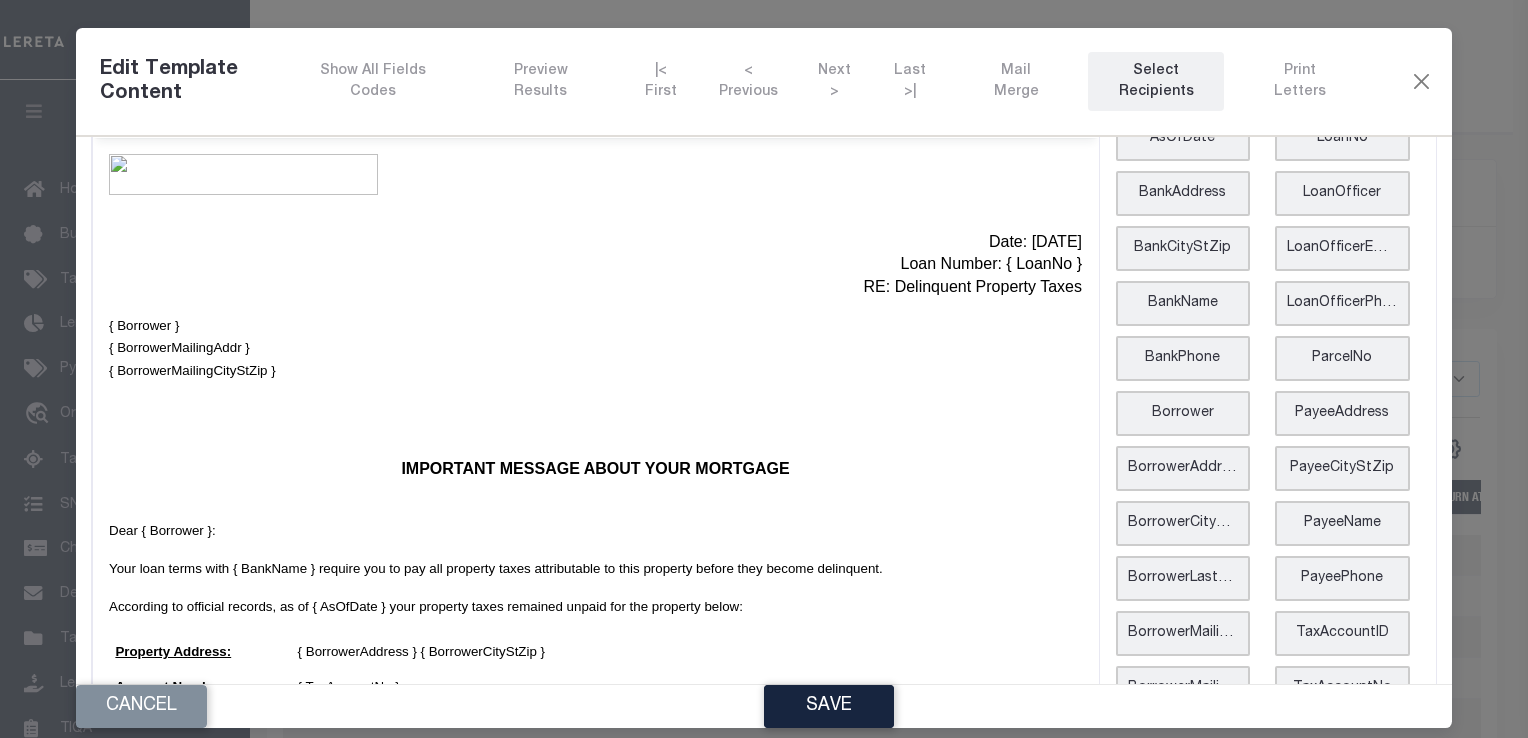 scroll, scrollTop: 0, scrollLeft: 0, axis: both 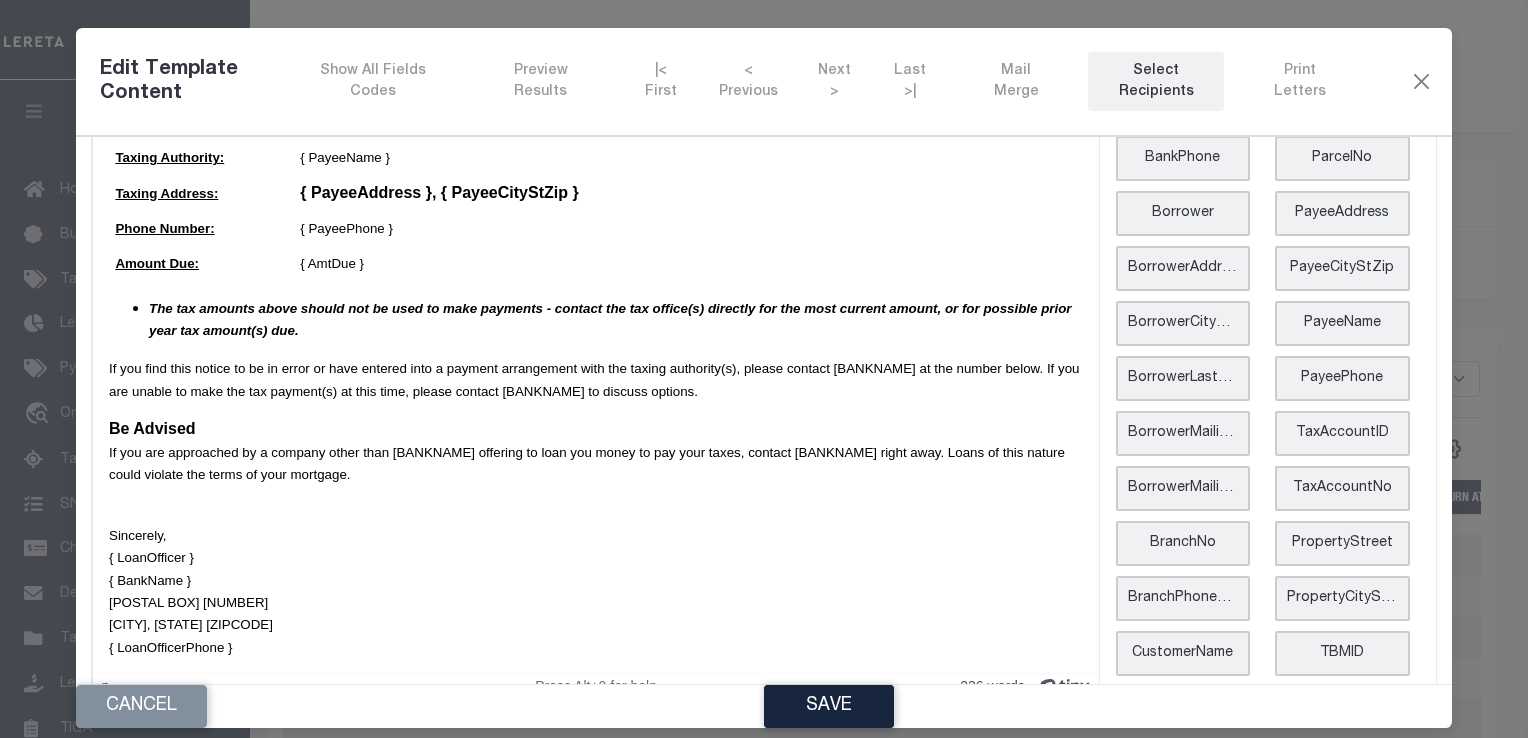 click on "If you find this notice to be in error or have entered into a payment arrangement with the taxing authority(s), please contact Austin Bank at the number below. If you are unable to make the tax payment(s) at this time, please contact Austin Bank to discuss options." at bounding box center (595, 380) 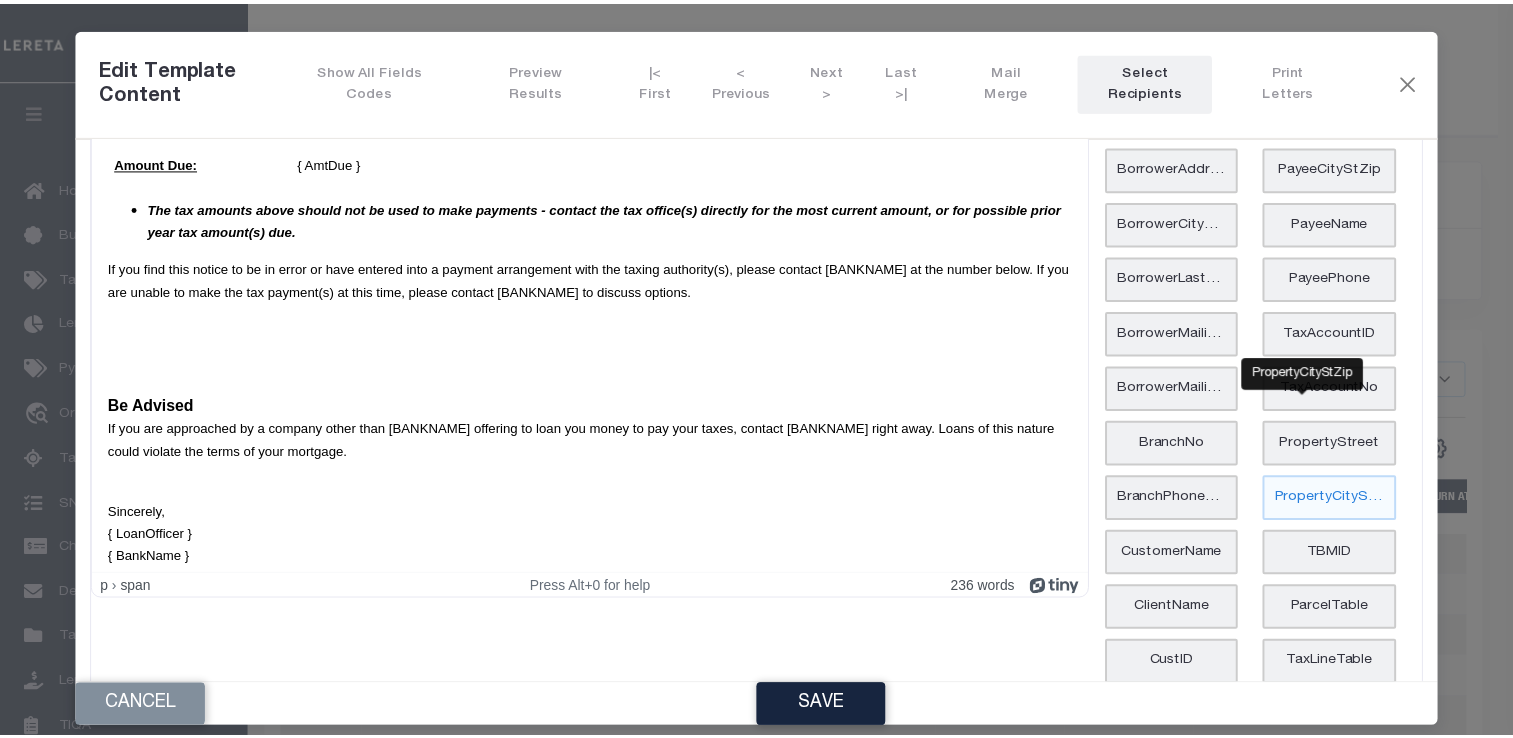 scroll, scrollTop: 559, scrollLeft: 0, axis: vertical 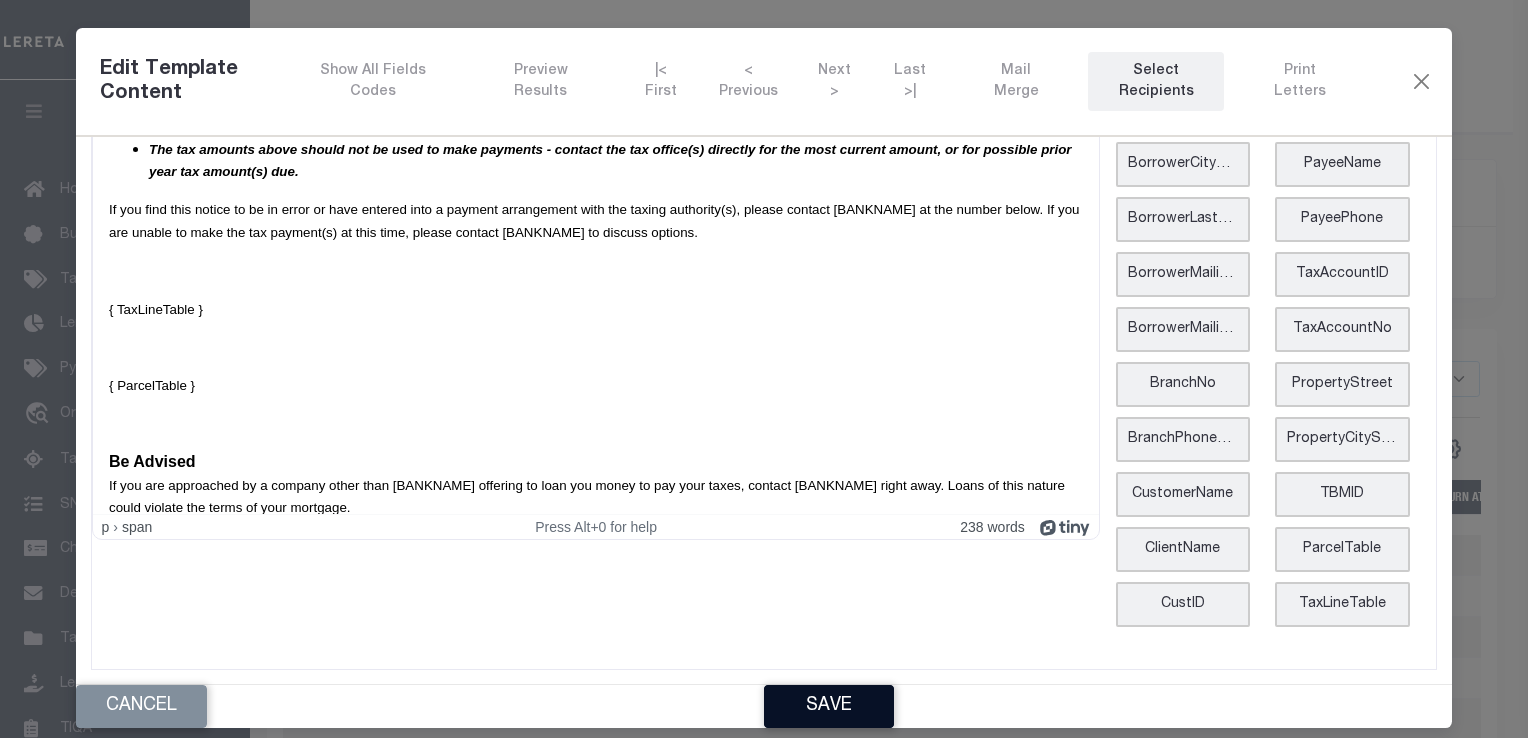 click on "Save" at bounding box center [829, 706] 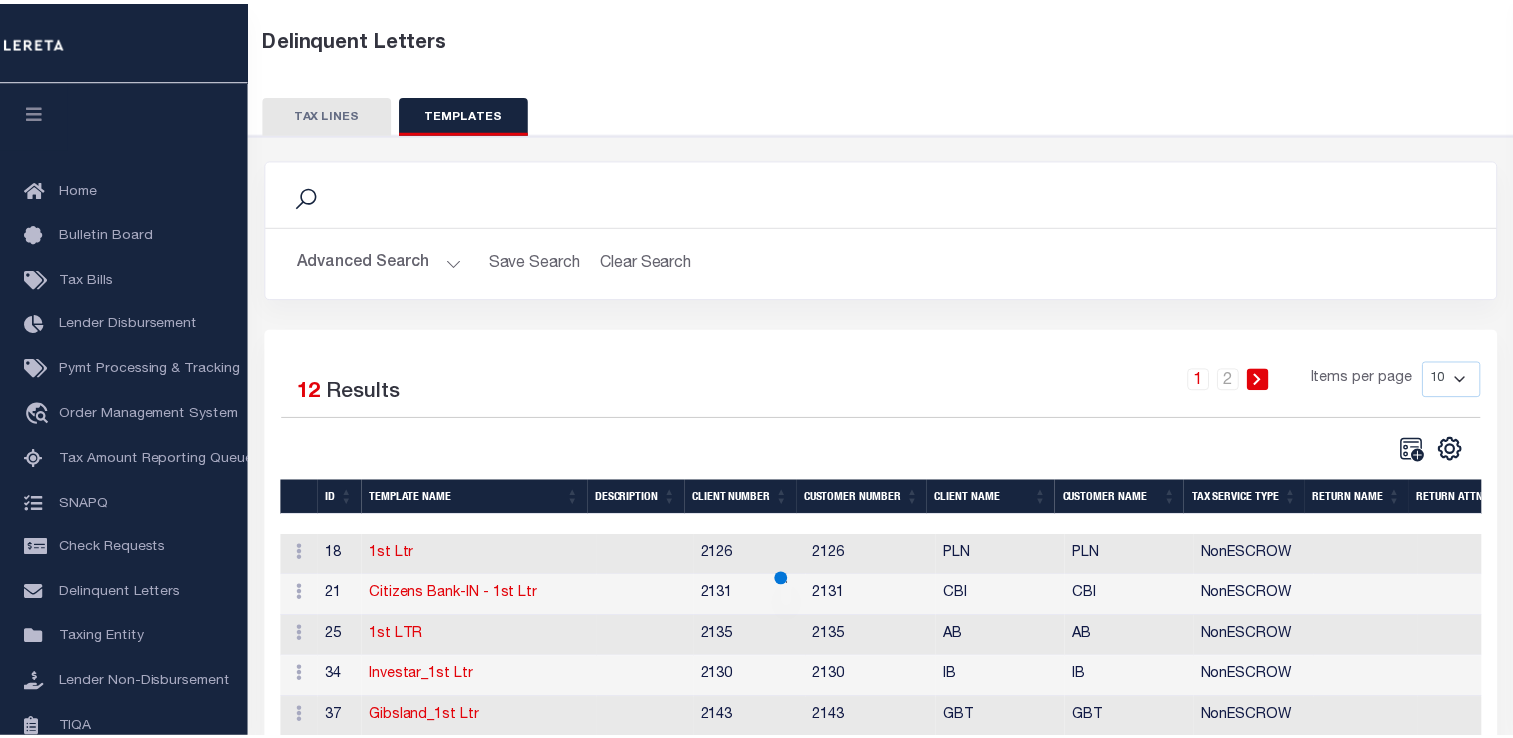 scroll, scrollTop: 0, scrollLeft: 0, axis: both 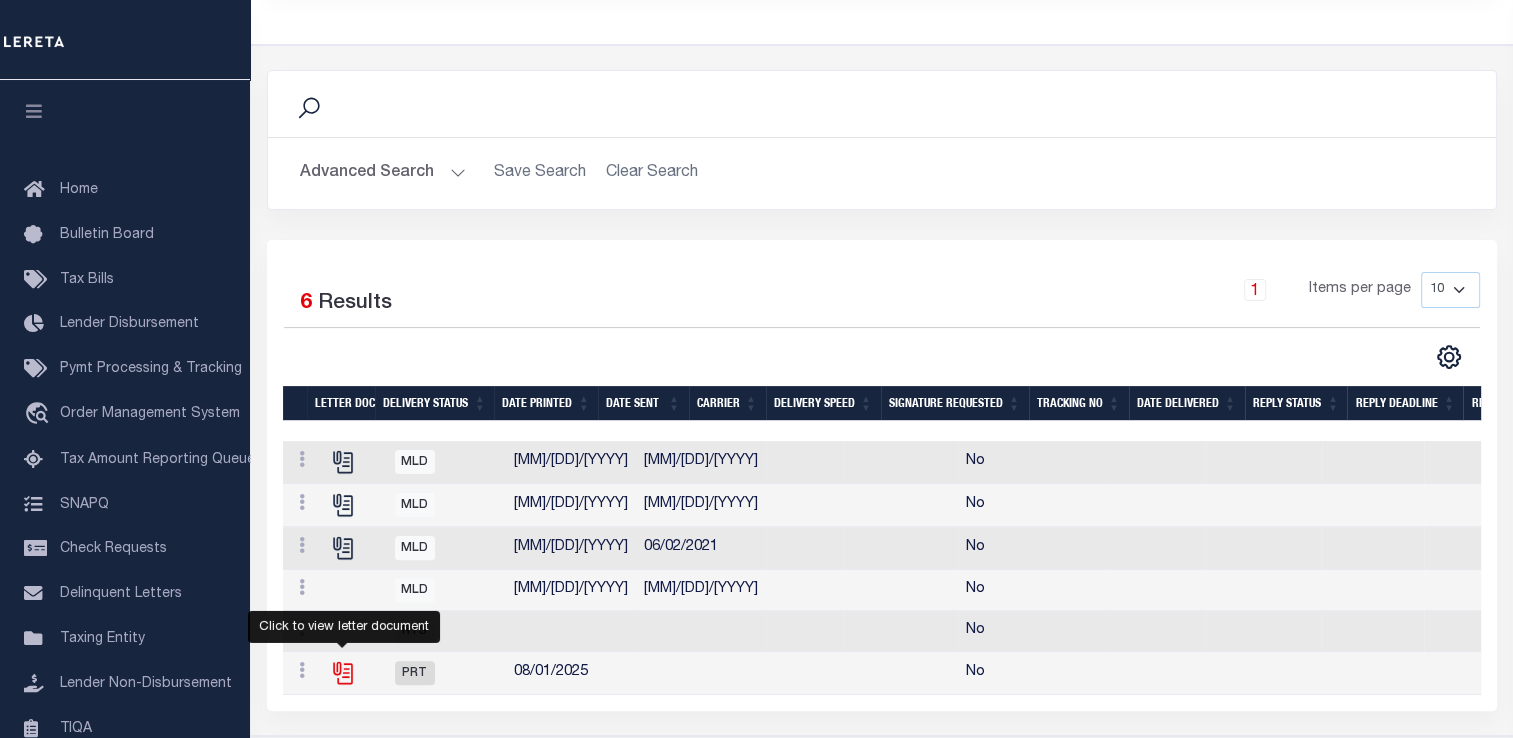 click 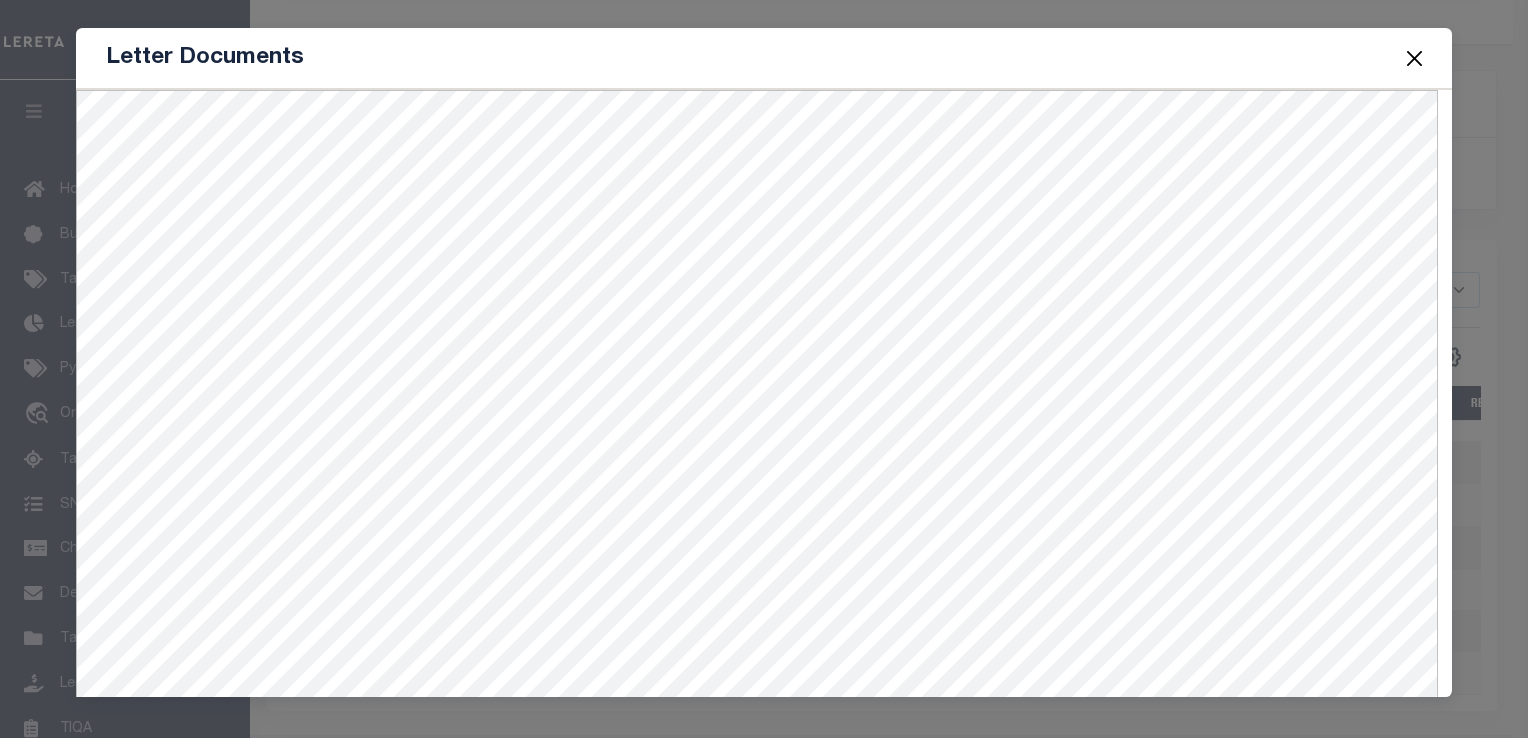 click at bounding box center (1414, 58) 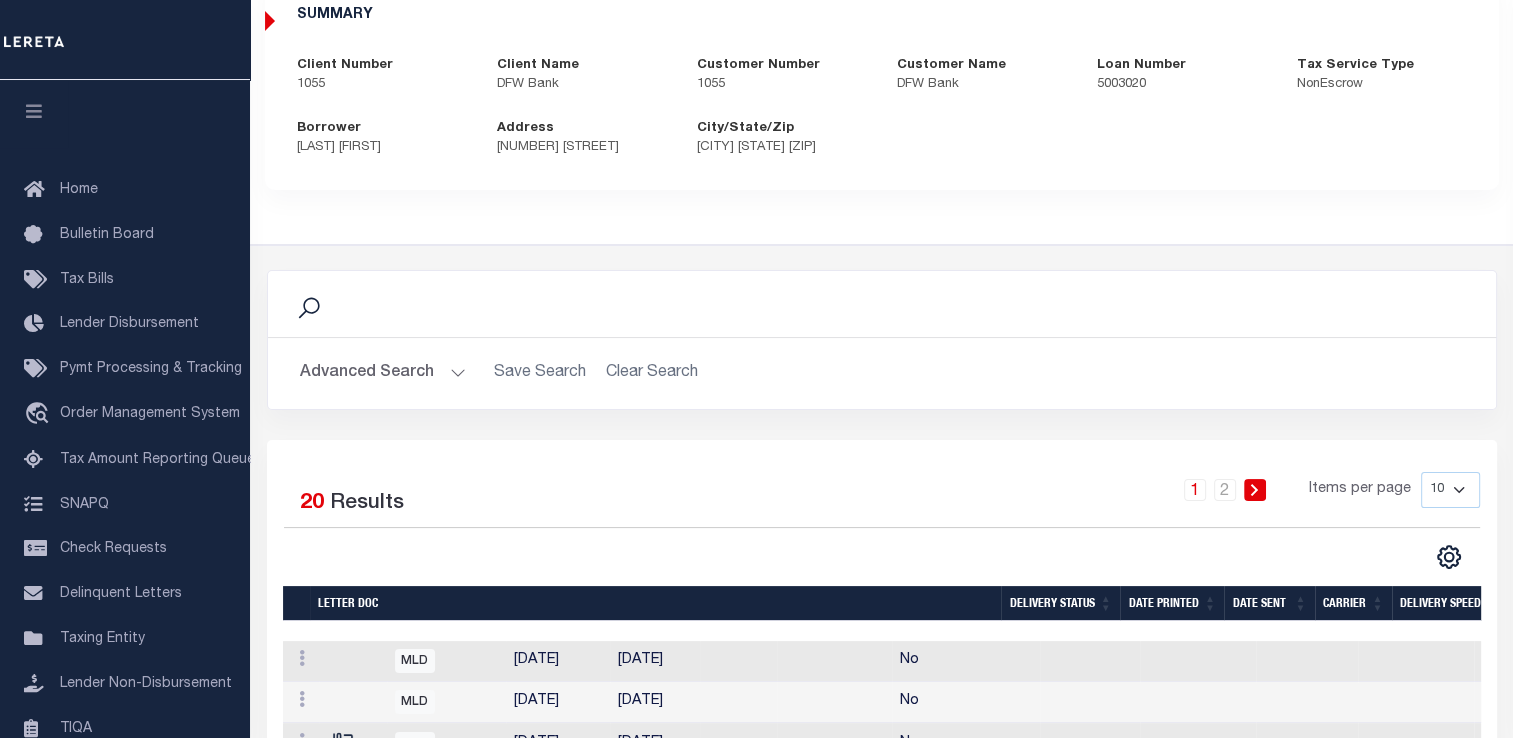 scroll, scrollTop: 300, scrollLeft: 0, axis: vertical 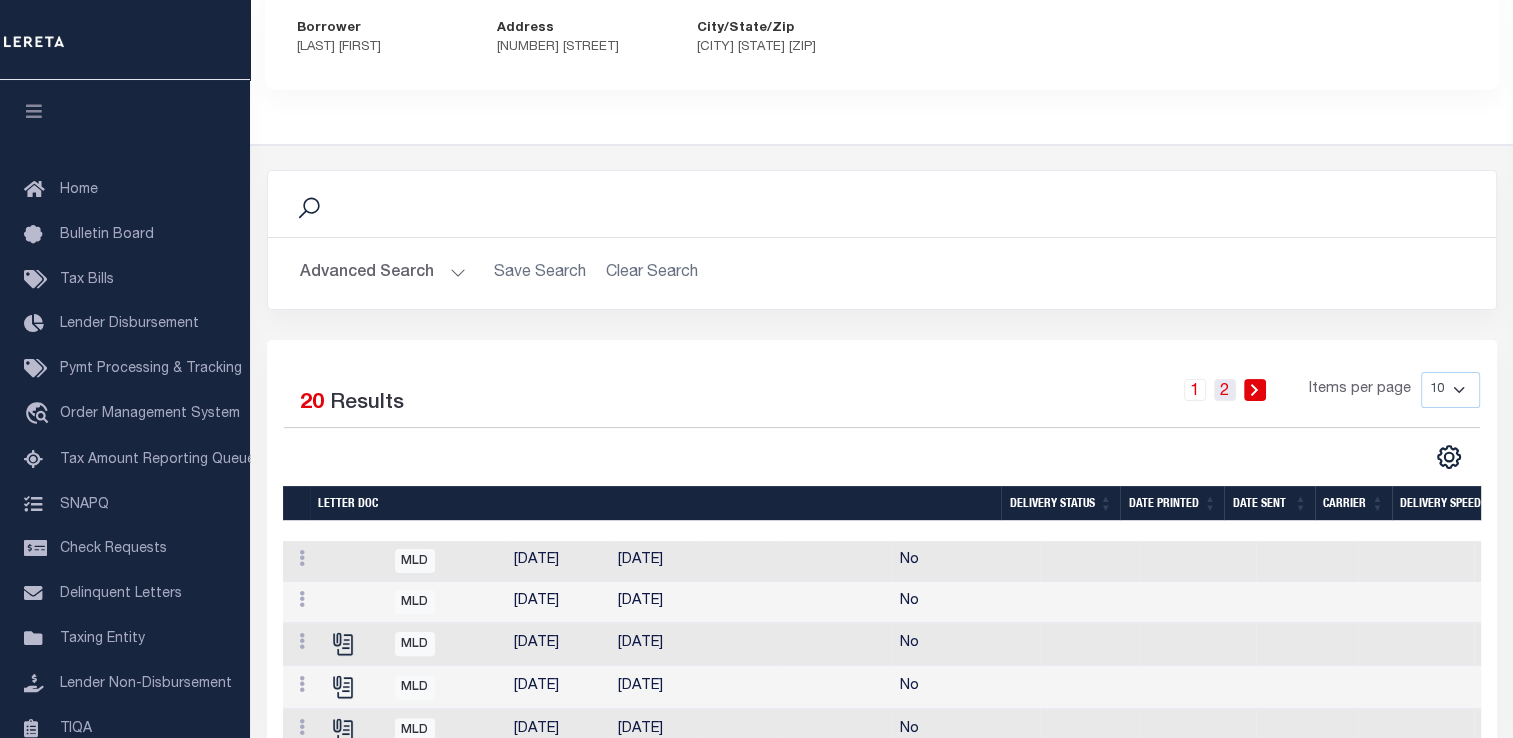 click on "2" at bounding box center [1225, 390] 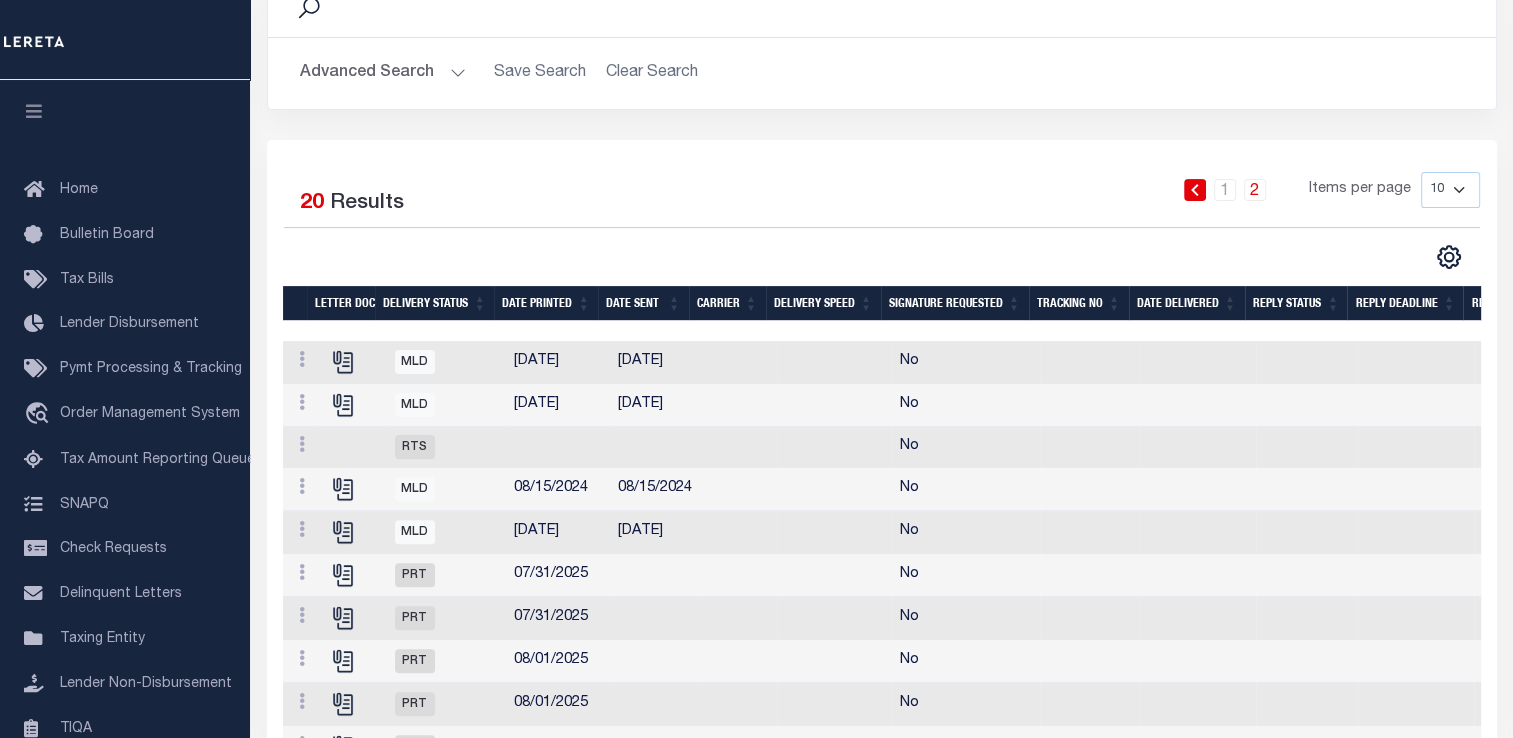 scroll, scrollTop: 600, scrollLeft: 0, axis: vertical 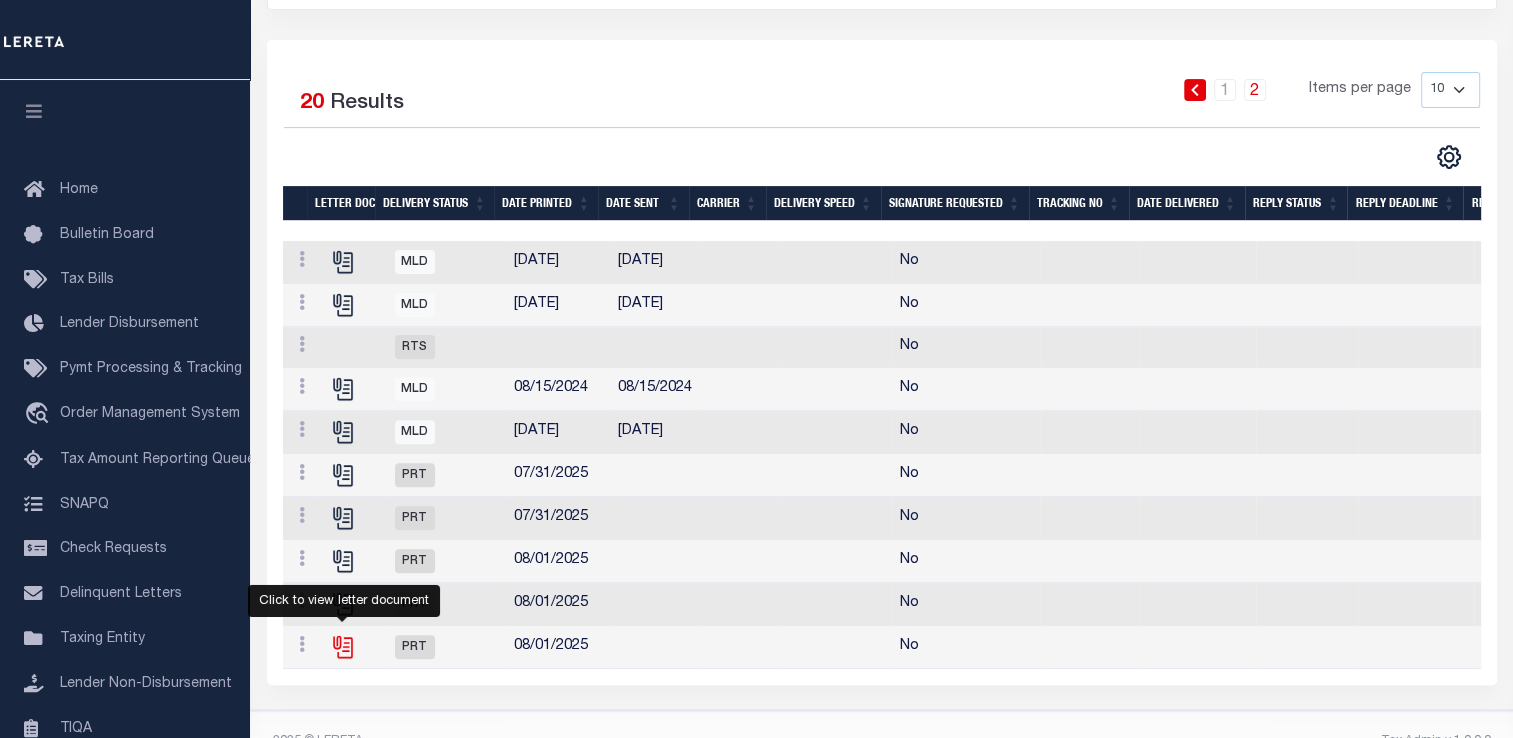 click 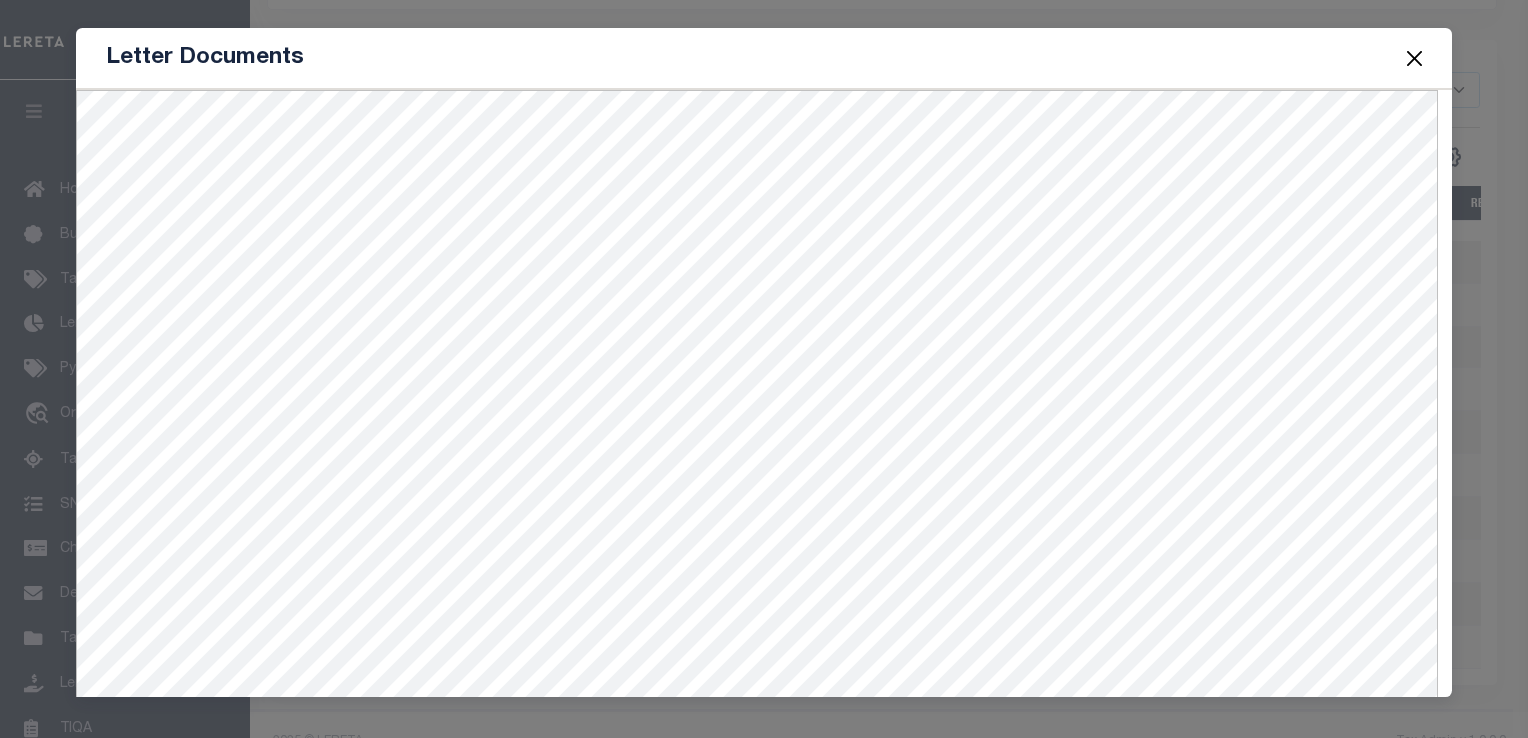 click at bounding box center [1414, 58] 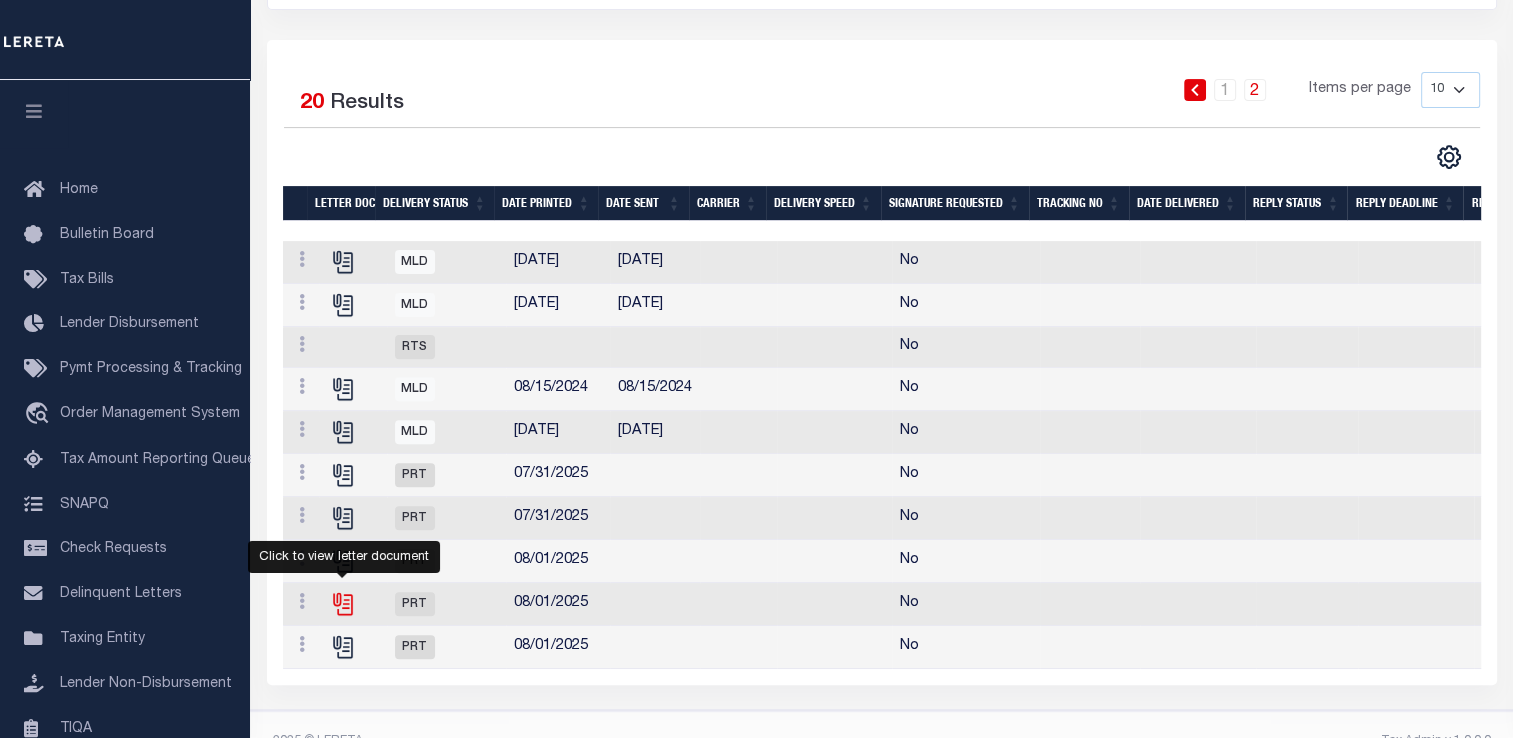 click 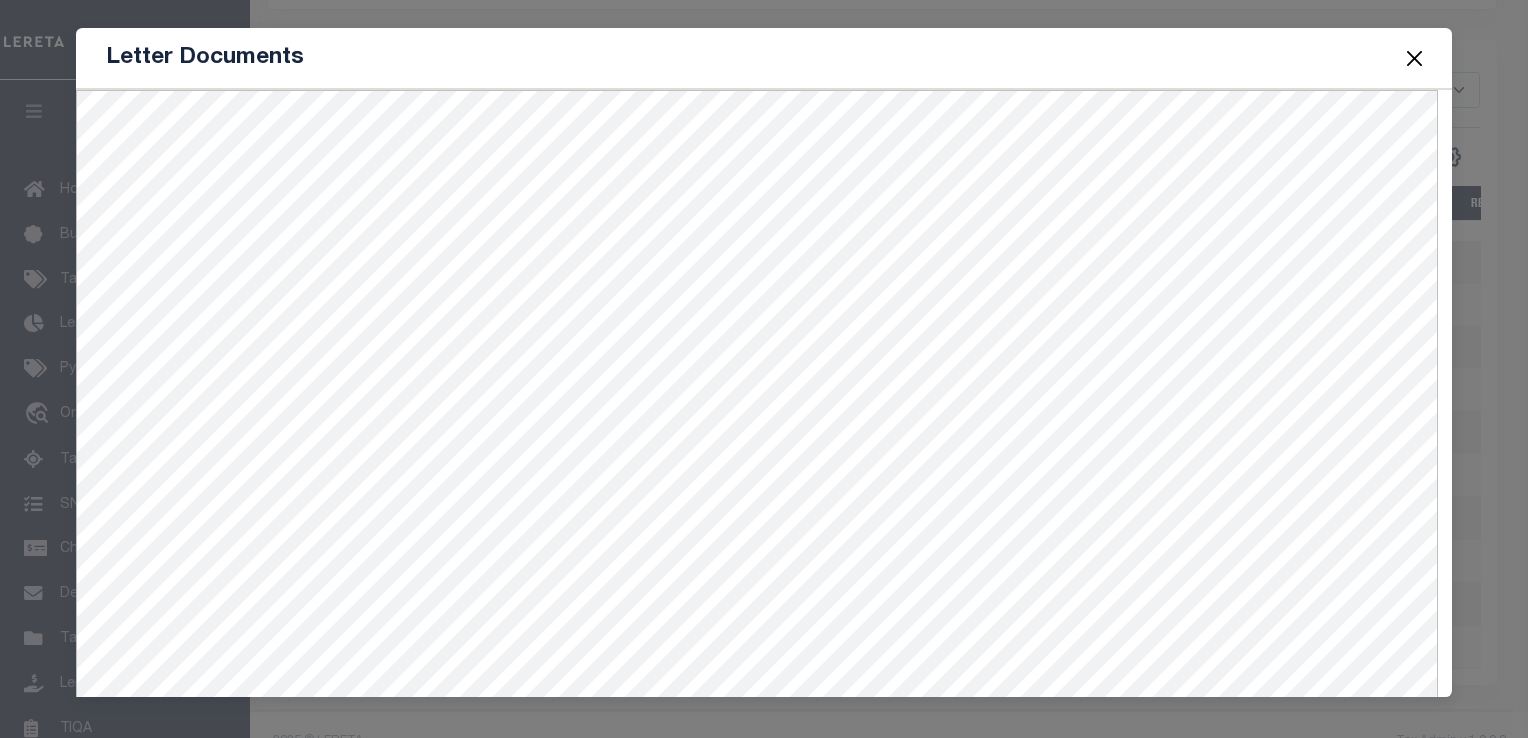 click at bounding box center [1414, 58] 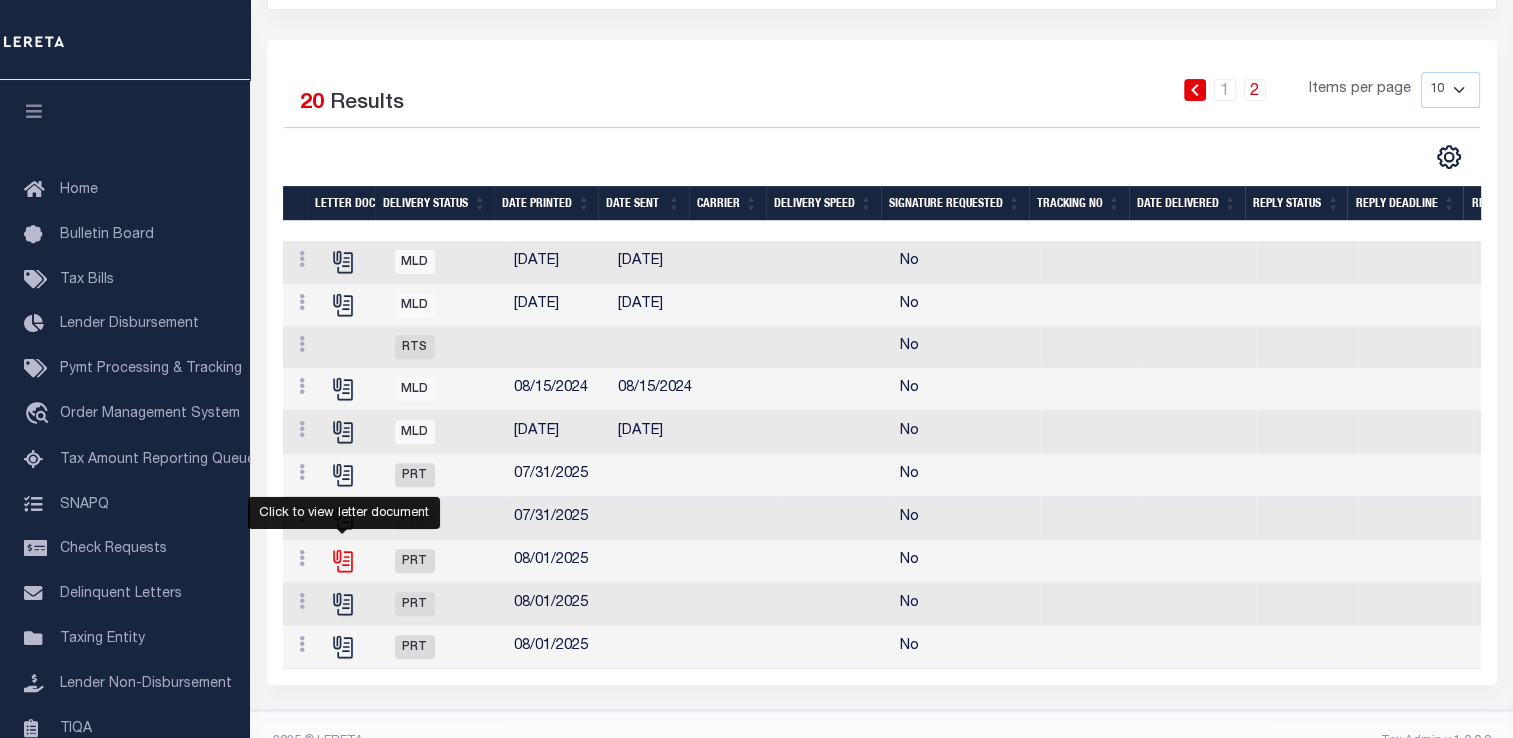 click 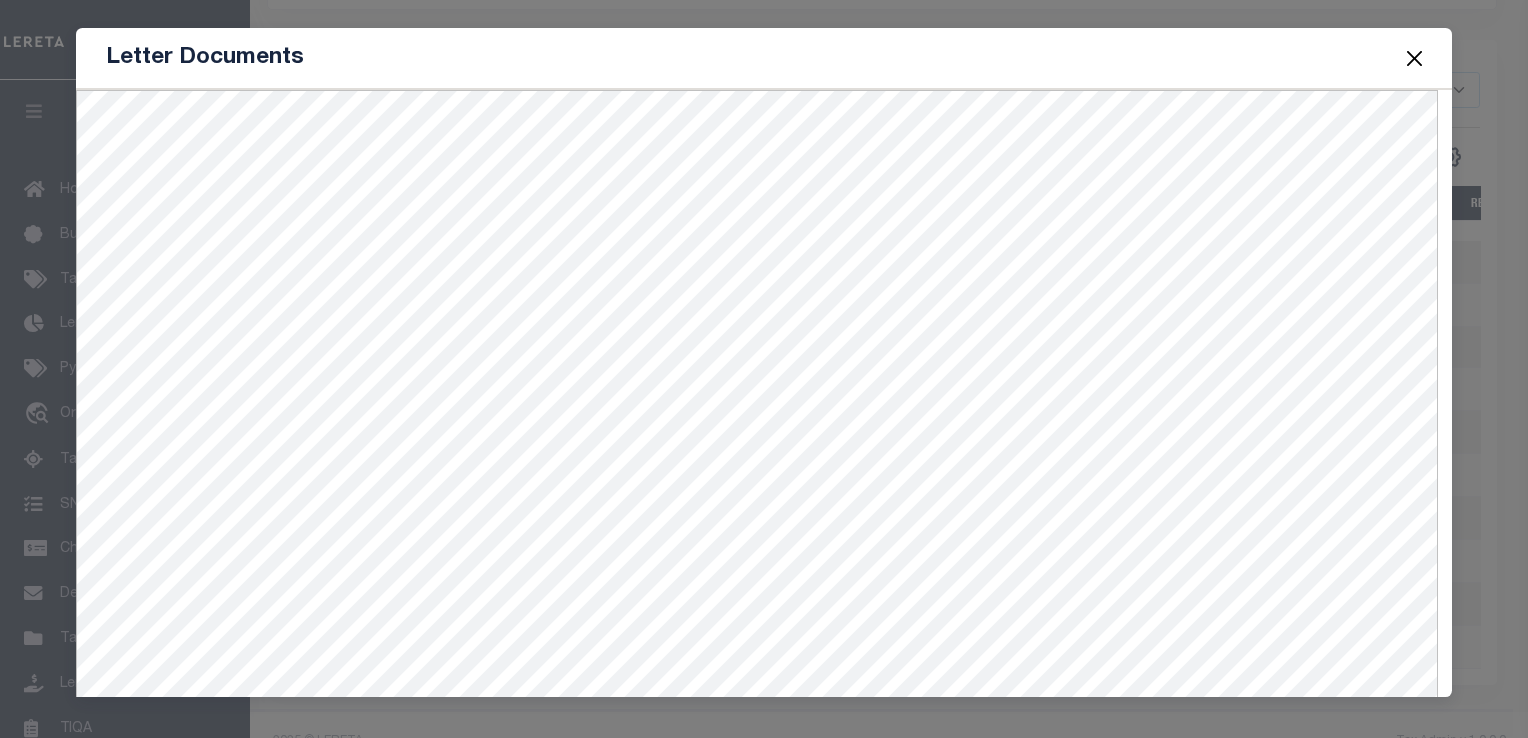 click at bounding box center [1414, 58] 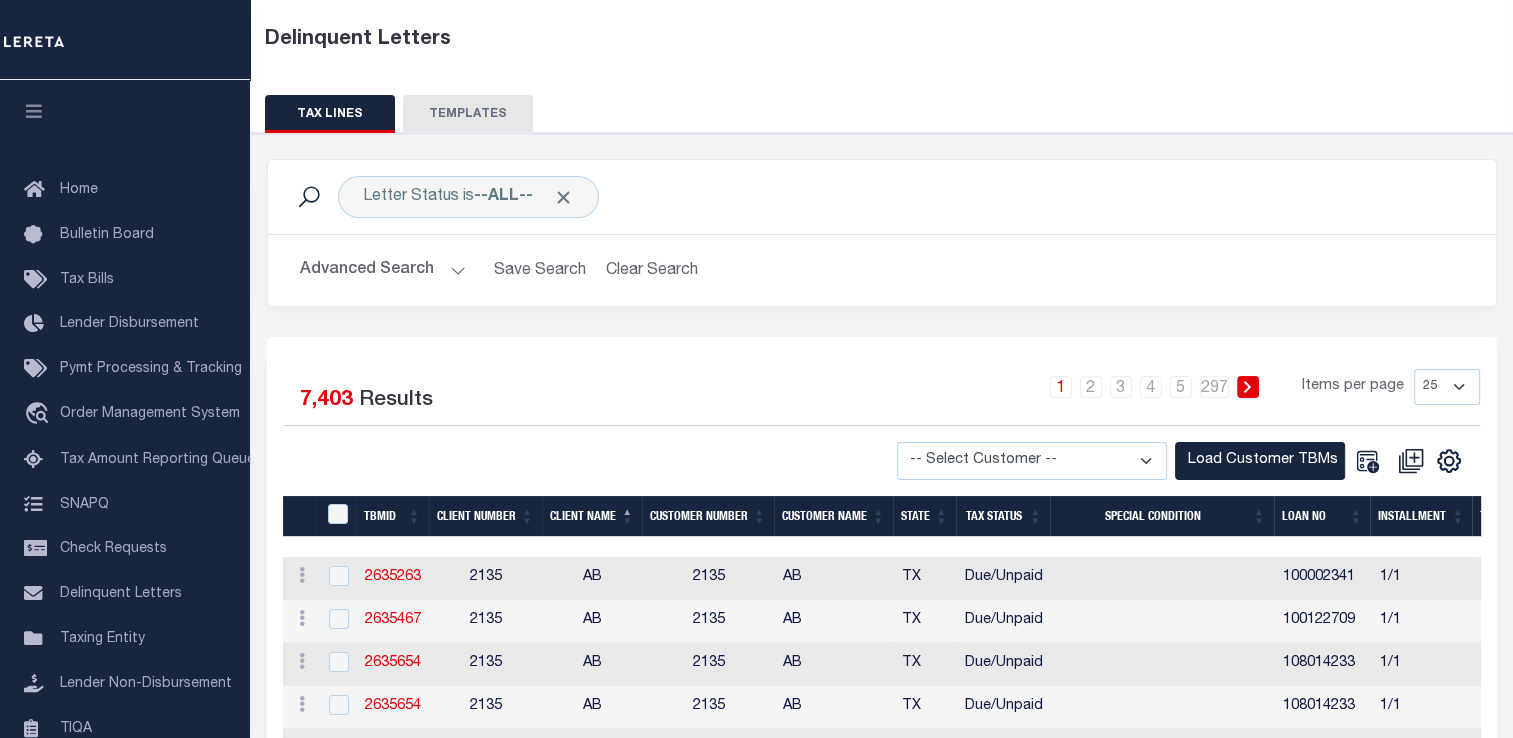 scroll, scrollTop: 200, scrollLeft: 0, axis: vertical 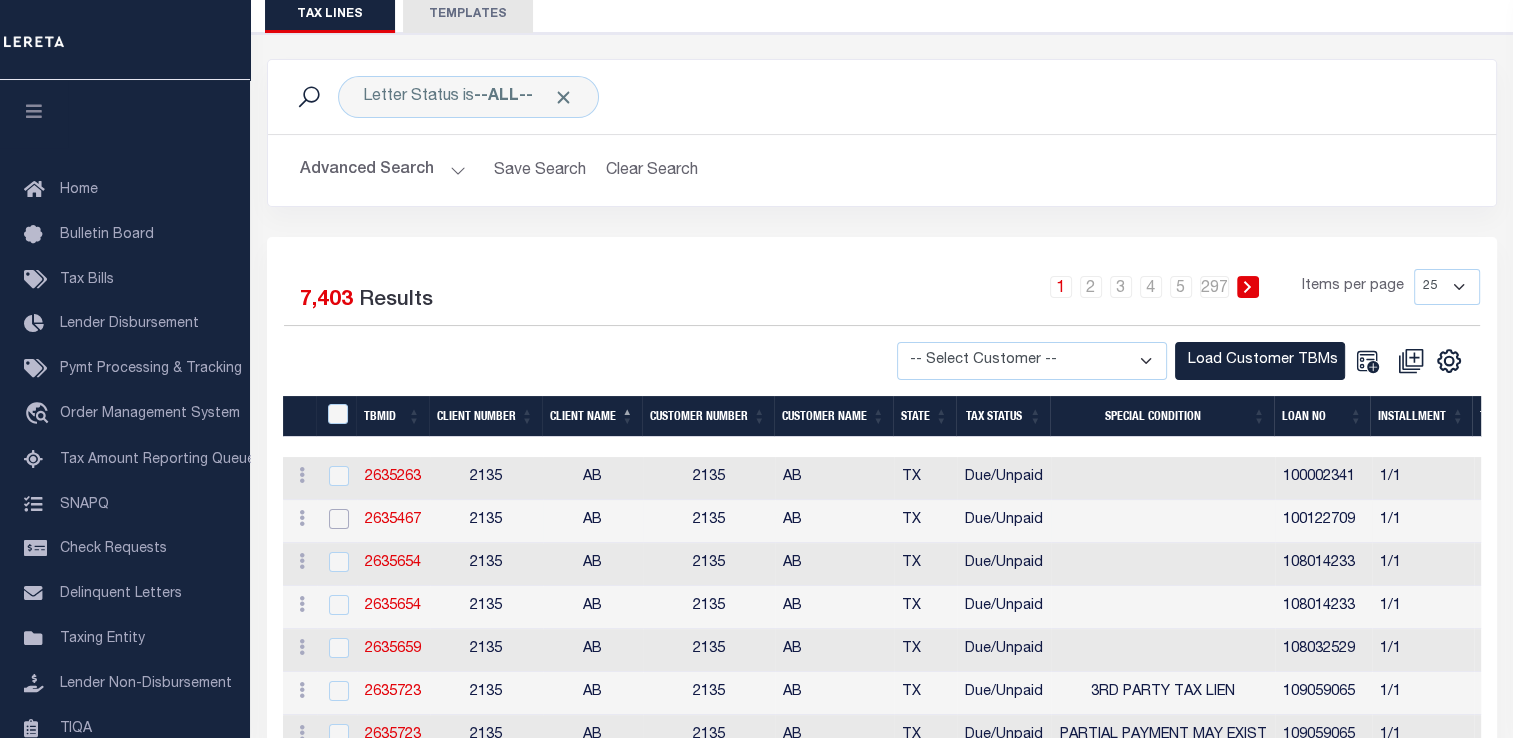 click at bounding box center (339, 519) 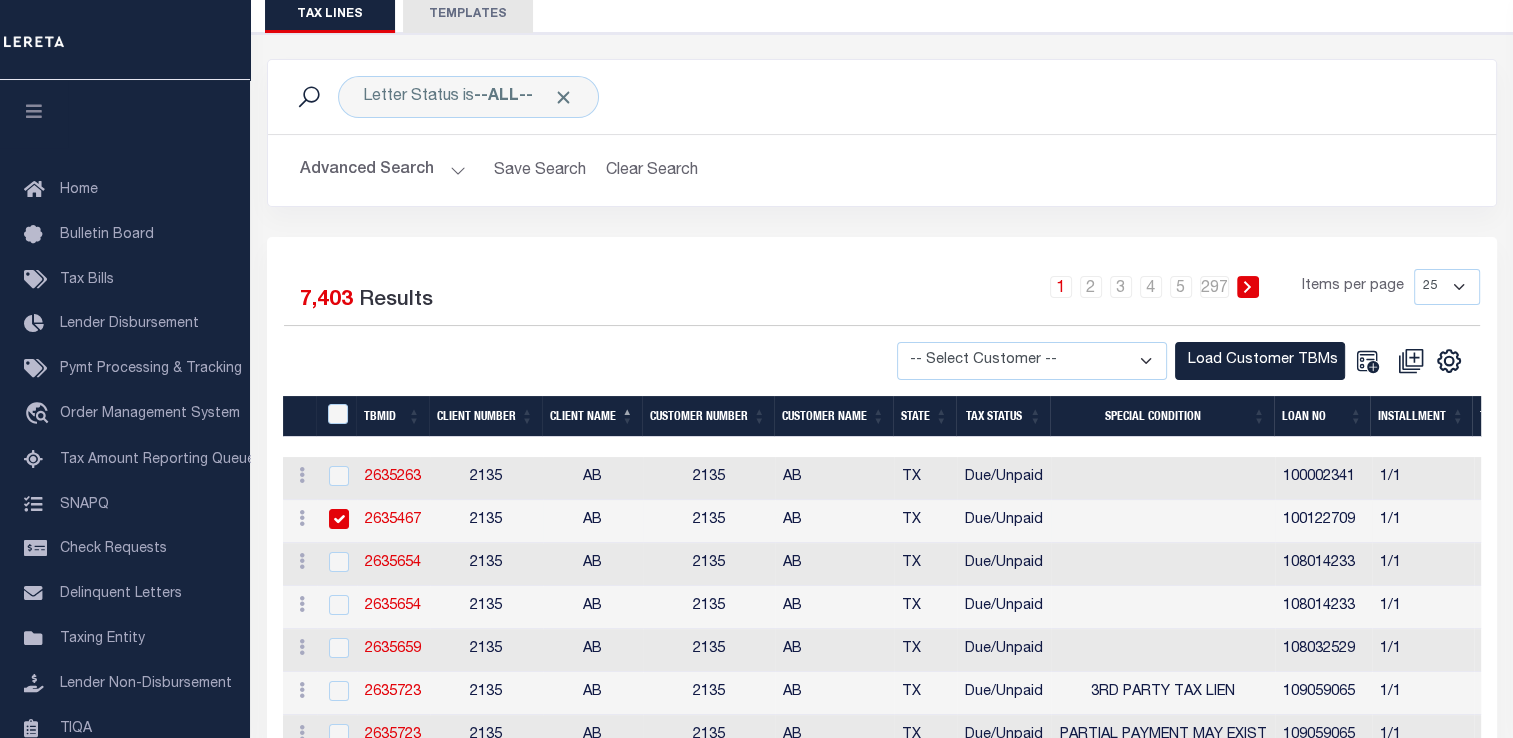 checkbox on "true" 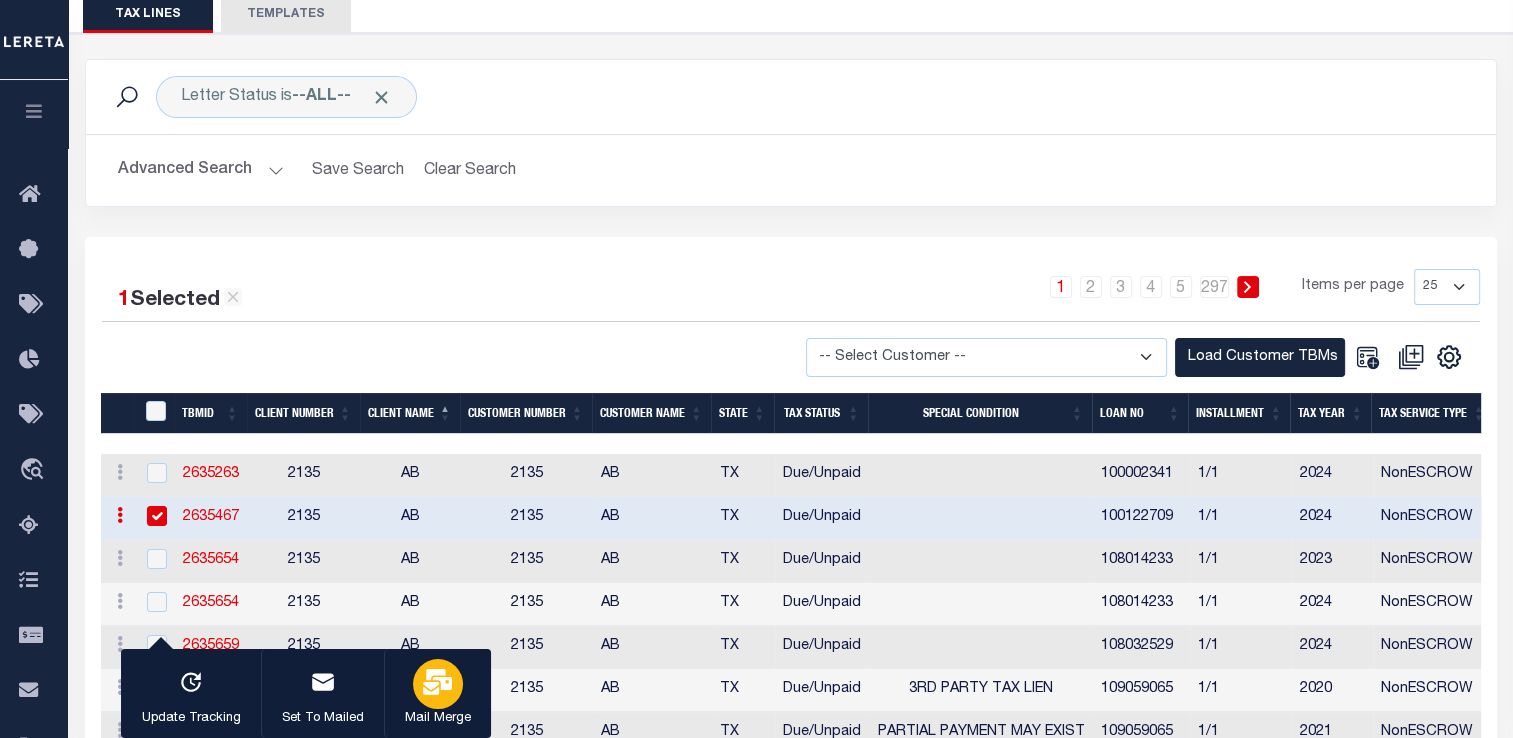click at bounding box center [438, 684] 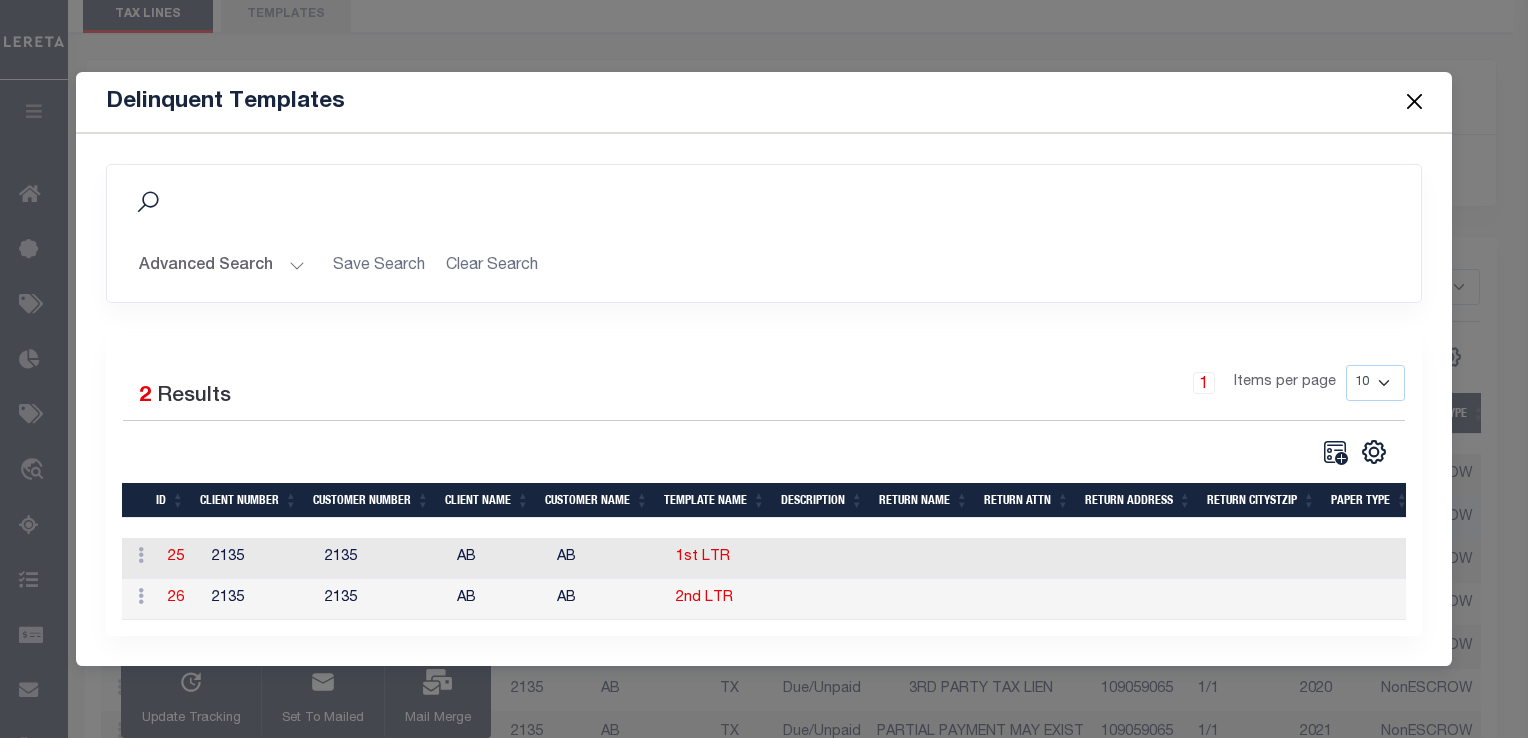 click on "25" at bounding box center [176, 557] 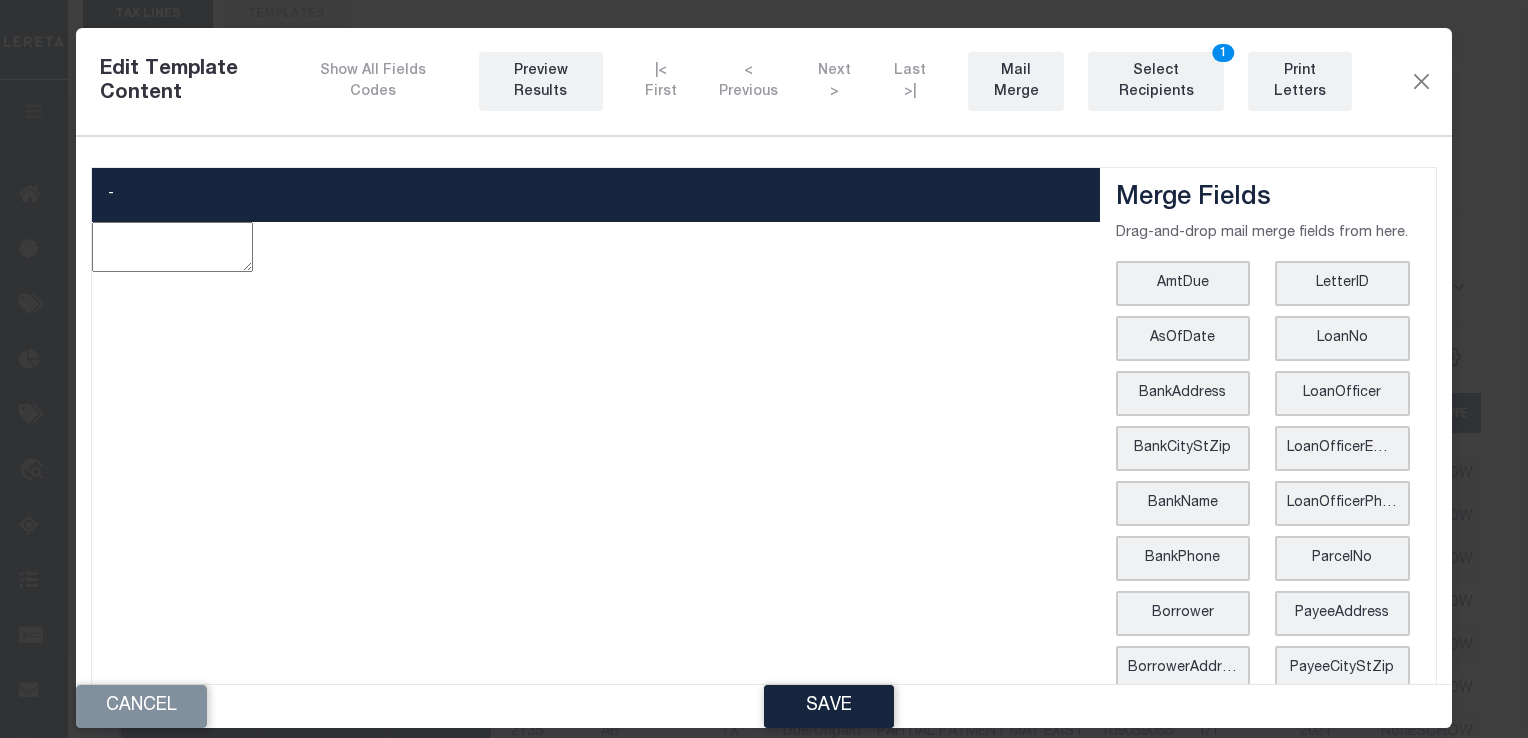 type on "<p style="text-align: center;"><img style="float: left;" src="data:image/jpeg;base64,/9j/4AAQSkZJRgABAgEAYABgAAD//gASTEVBRFRPT0xTIHYyMC4wAP/bAIQABQUFCAUIDAcHDAwJCQkMDQwMDAwNDQ0NDQ0NDQ0NDQ0NDQ0NDQ0NDQ0NDQ0NDQ0NDQ0NDQ0NDQ0NDQ0NDQ0NDQEFCAgKBwoMBwcMDQwKDA0NDQ0NDQ0NDQ0NDQ0NDQ0NDQ0NDQ0NDQ0NDQ0NDQ0NDQ0NDQ0NDQ0NDQ0NDQ0NDQ0N/8QBogAAAQUBAQEBAQEAAAAAAAAAAAECAwQFBgcICQoLAQADAQEBAQEBAQEBAAAAAAAAAQIDBAUGBwgJCgsQAAIBAwMCBAMFBQQEAAABfQECAwAEEQUSITFBBhNRYQcicRQygZGhCCNCscEVUtHwJDNicoIJChYXGBkaJSYnKCkqNDU2Nzg5OkNERUZHSElKU1RVVldYWVpjZGVmZ2hpanN0dXZ3eHl6g4SFhoeIiYqSk5SVlpeYmZqio6Slpqeoqaqys7S1tre4ubrCw8TFxsfIycrS09TV1tfY2drh4uPk5ebn6Onq8fLz9PX29/j5+hEAAgECBAQDBAcFBAQAAQJ3AAECAxEEBSExBhJBUQdhcRMiMoEIFEKRobHBCSMzUvAVYnLRChYkNOEl8RcYGRomJygpKjU2Nzg5OkNERUZHSElKU1RVVldYWVpjZGVmZ2hpanN0dXZ3eHl6goOEhYaHiImKkpOUlZaXmJmaoqOkpaanqKmqsrO0tba3uLm6wsPExcbHyMnK0tPU1dbX2Nna4uPk5ebn6Onq8vP09fb3+Pn6/8AAEQgAQwG4AwERAAIRAQMRAf/aAAwDAQACEQMRAD8A+y6APMPHHxNs/ChNpbhbq/wCYwfkiB7ykEfN0/dg7wpDHAK7tYw5tXou/wB/+RwVsSqXuQV56adLXV3unonfTyR85a38QNa19ibi..." 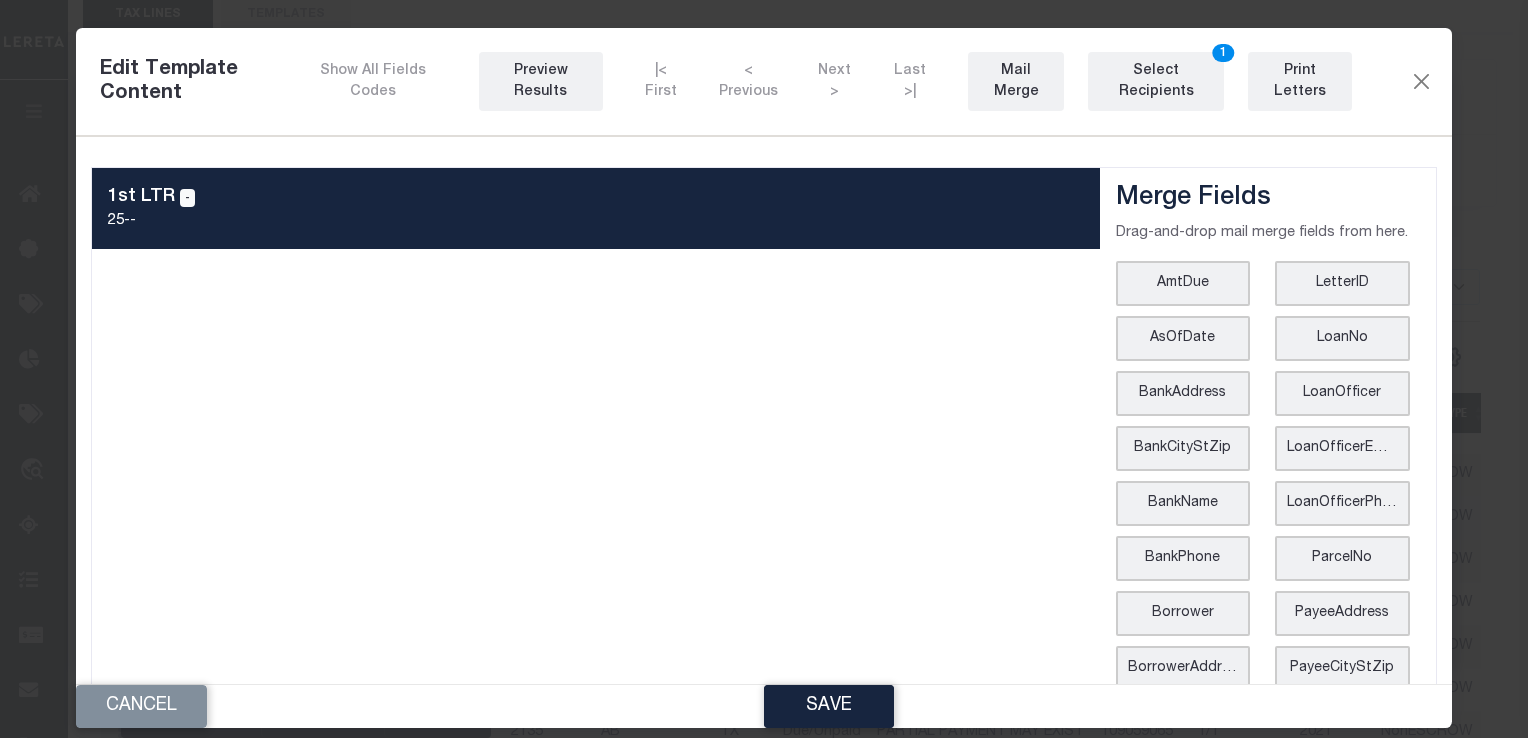 click on "1st LTR    -
25  -  -" at bounding box center [595, 698] 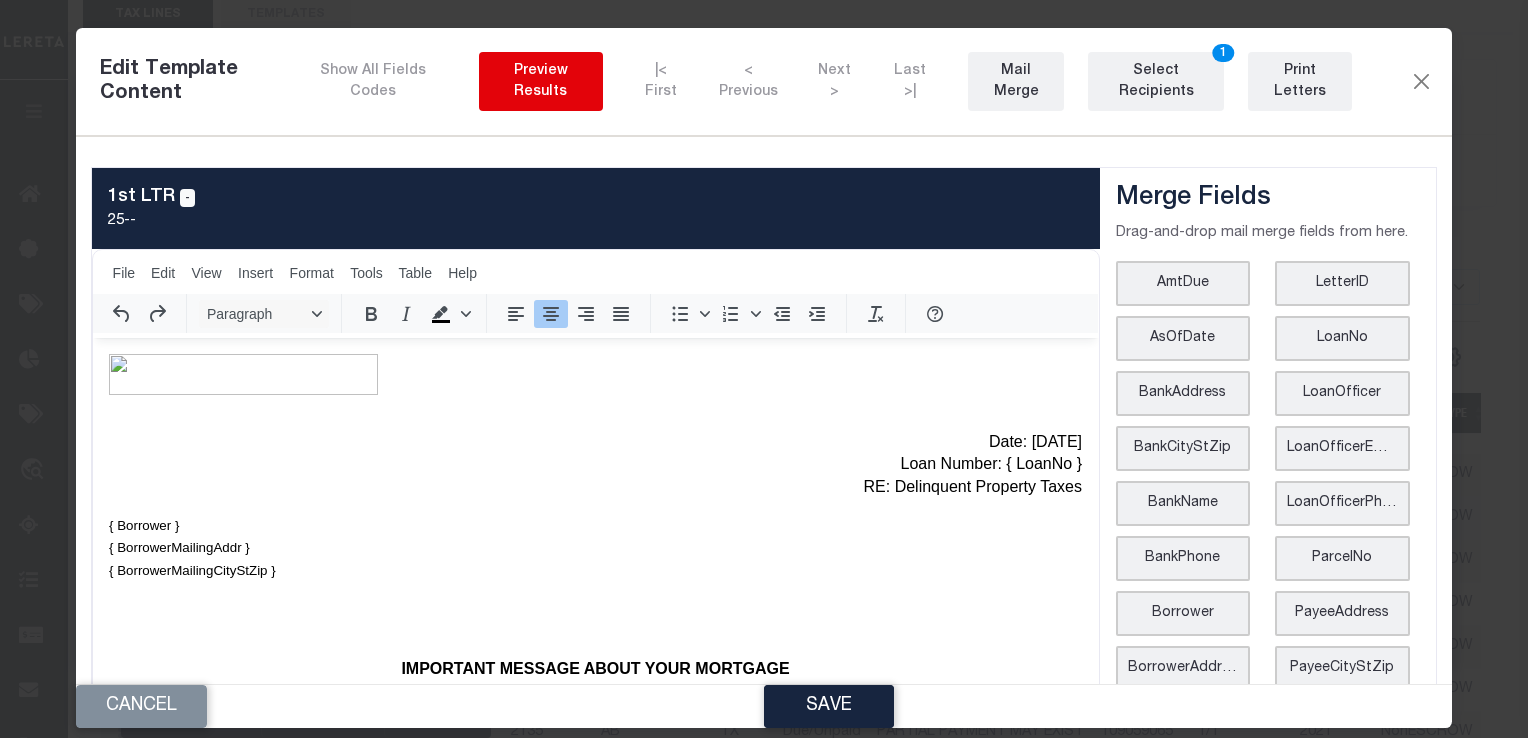 click on "Preview Results" at bounding box center (541, 82) 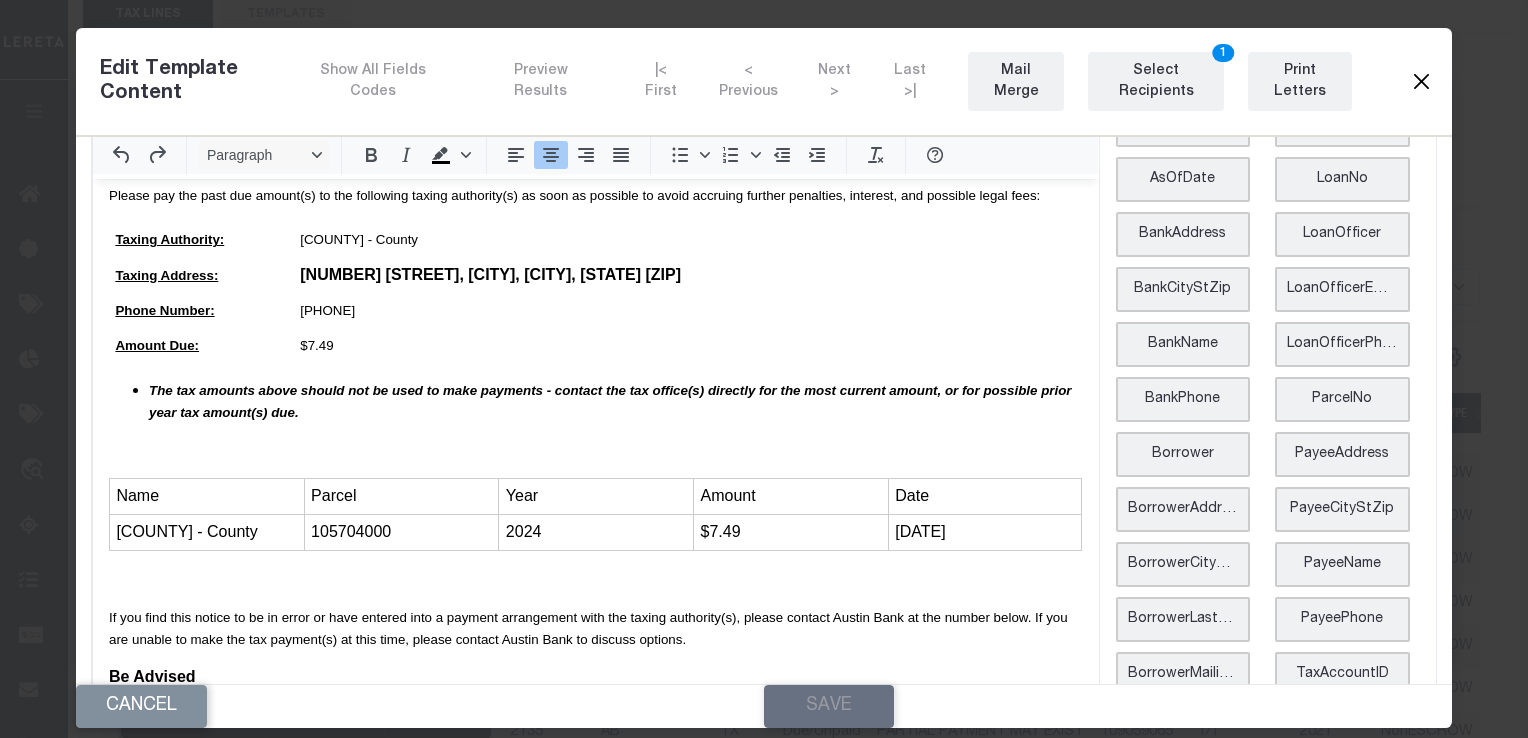 click at bounding box center [1421, 82] 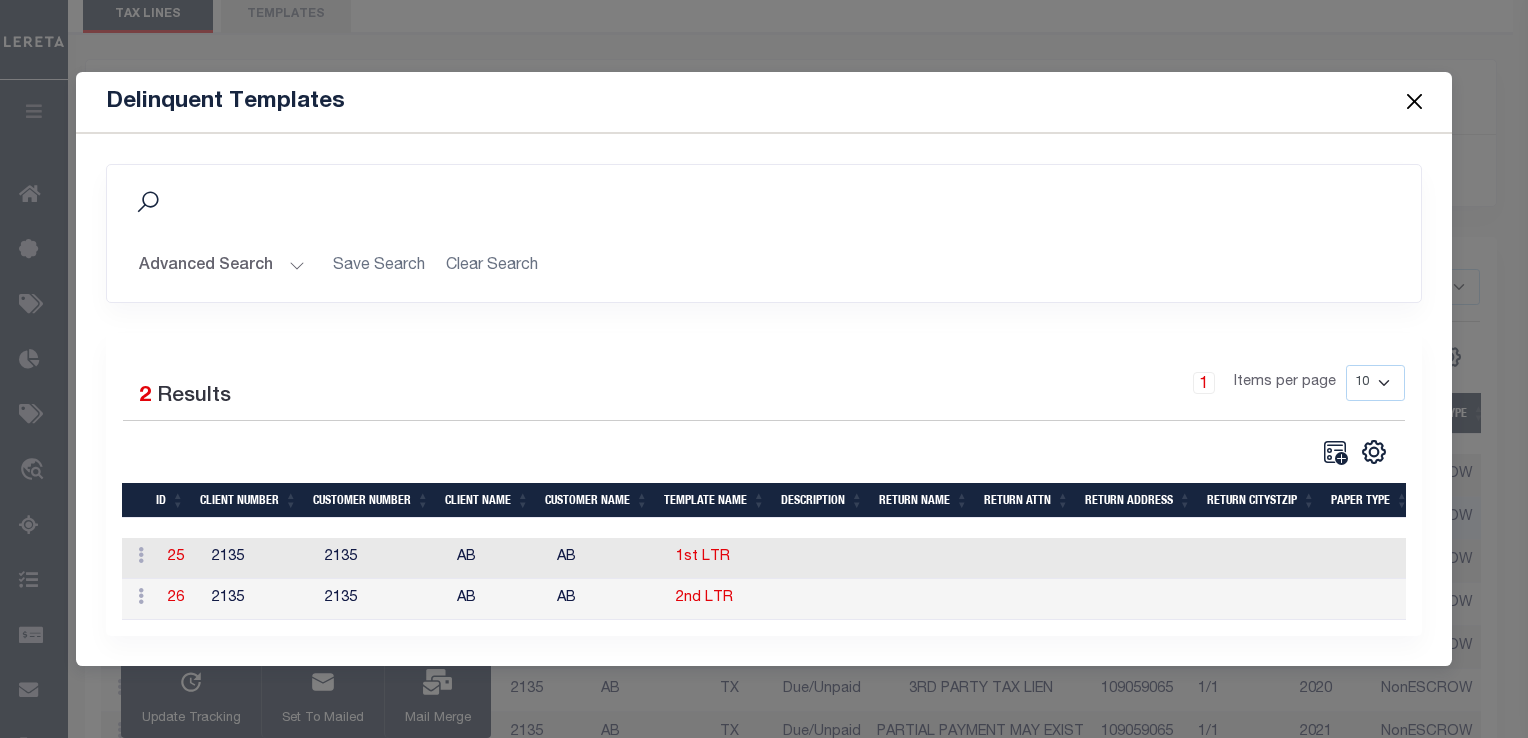 click at bounding box center (1414, 102) 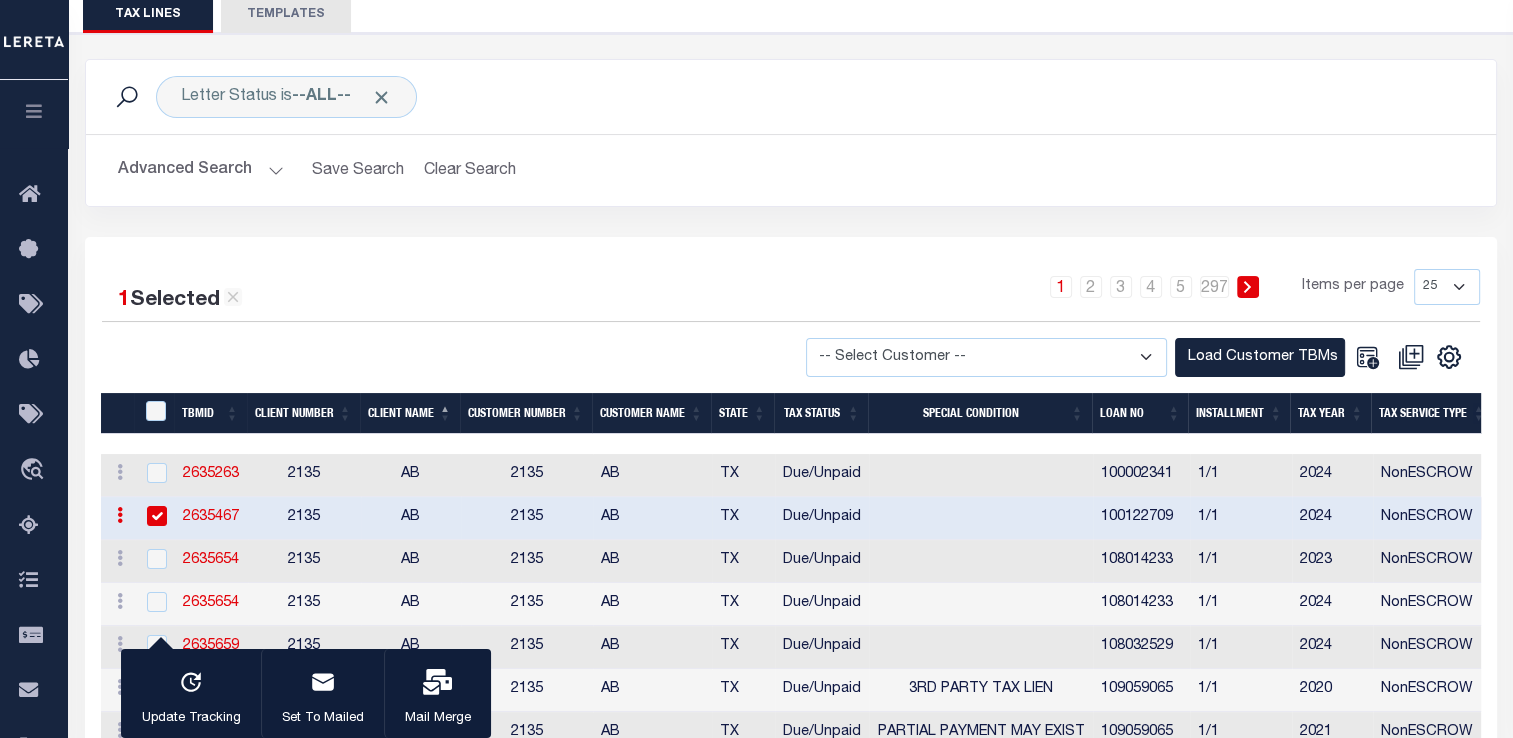 click at bounding box center [157, 516] 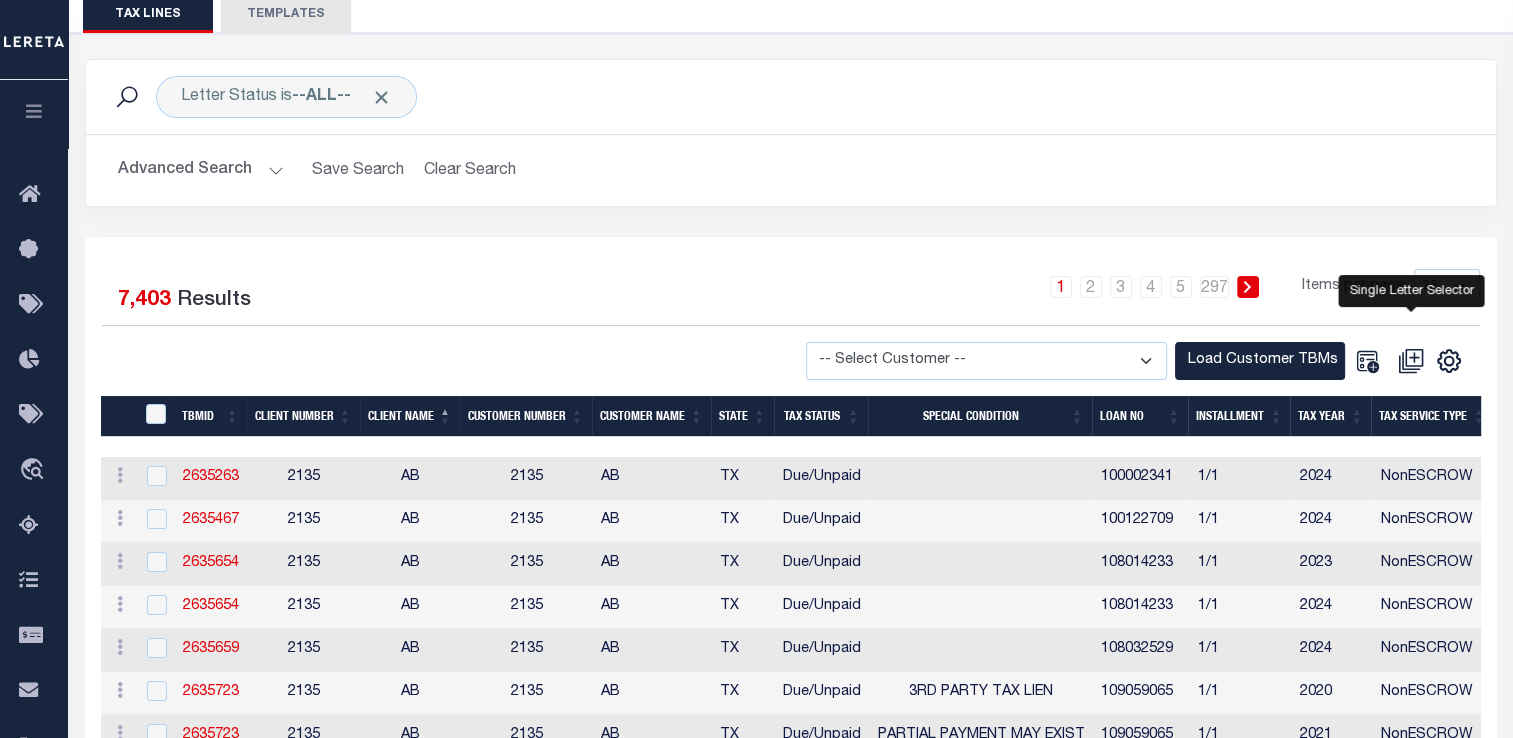 click 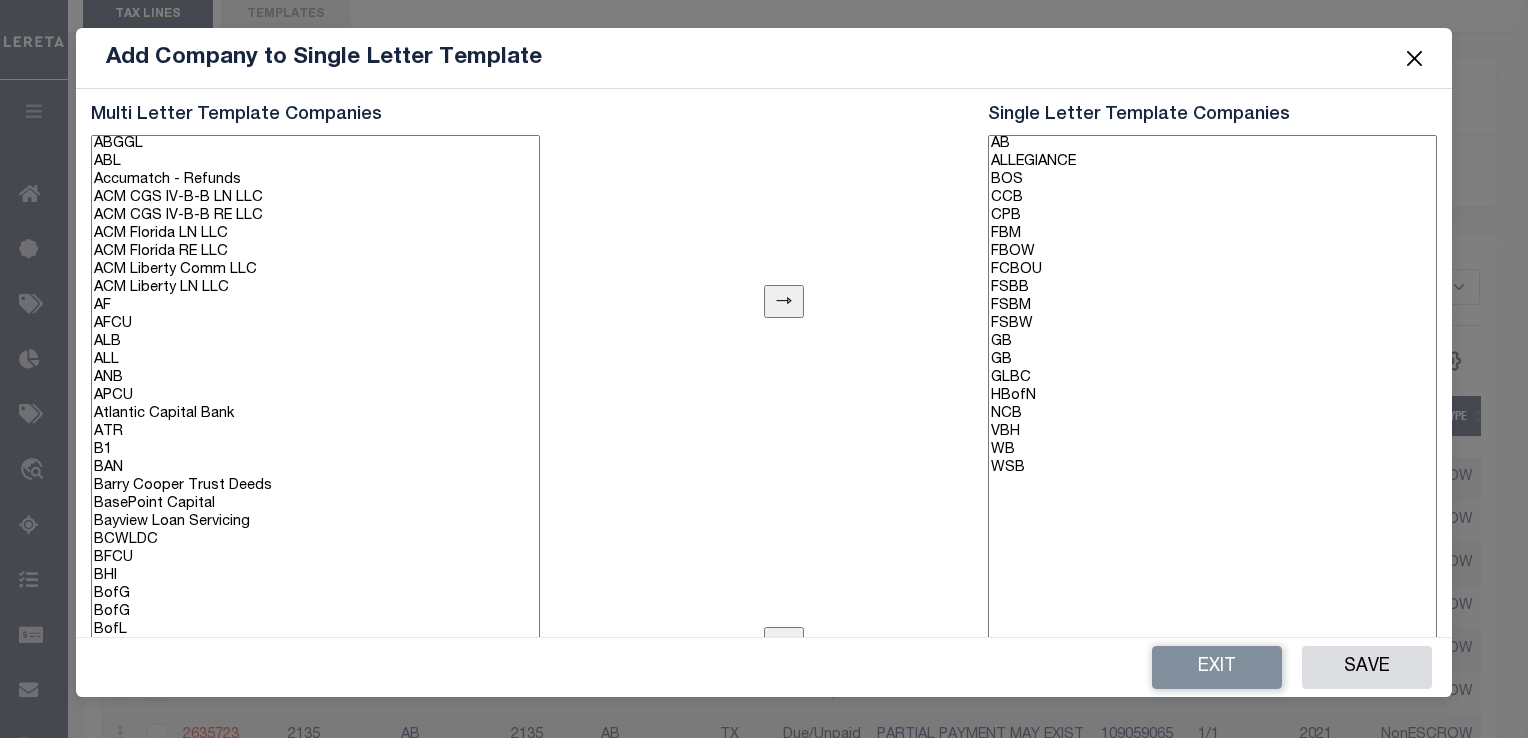 click at bounding box center (1414, 58) 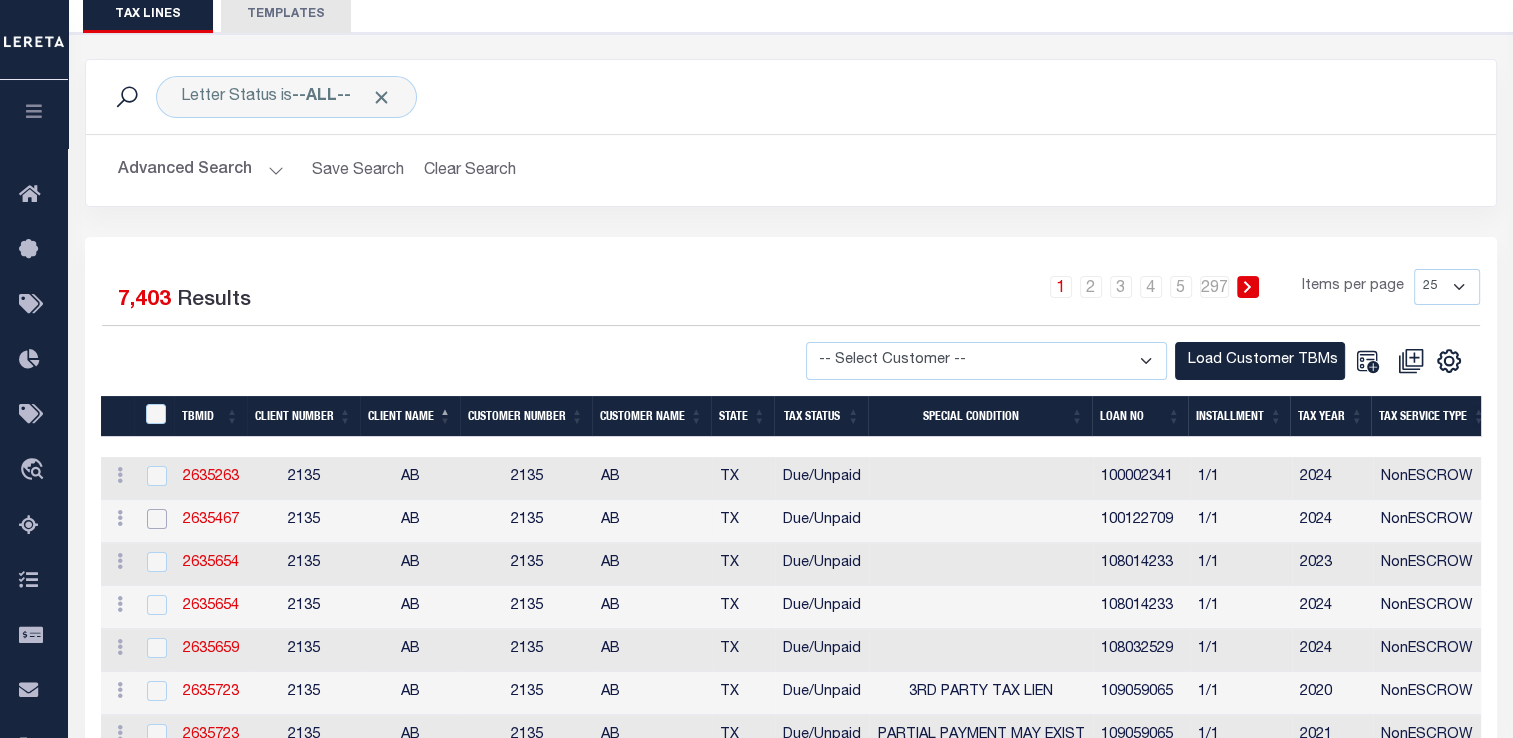 click at bounding box center (157, 519) 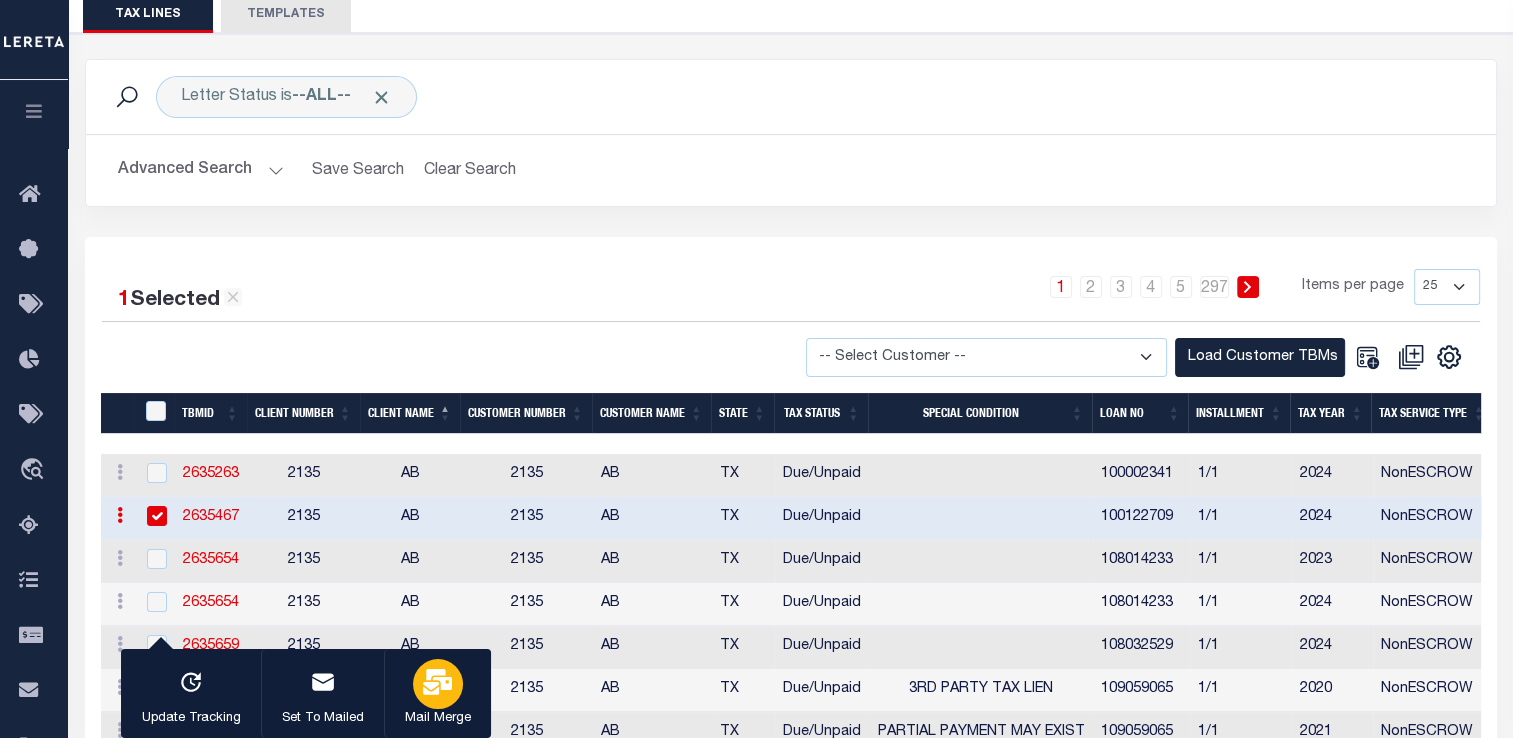 click 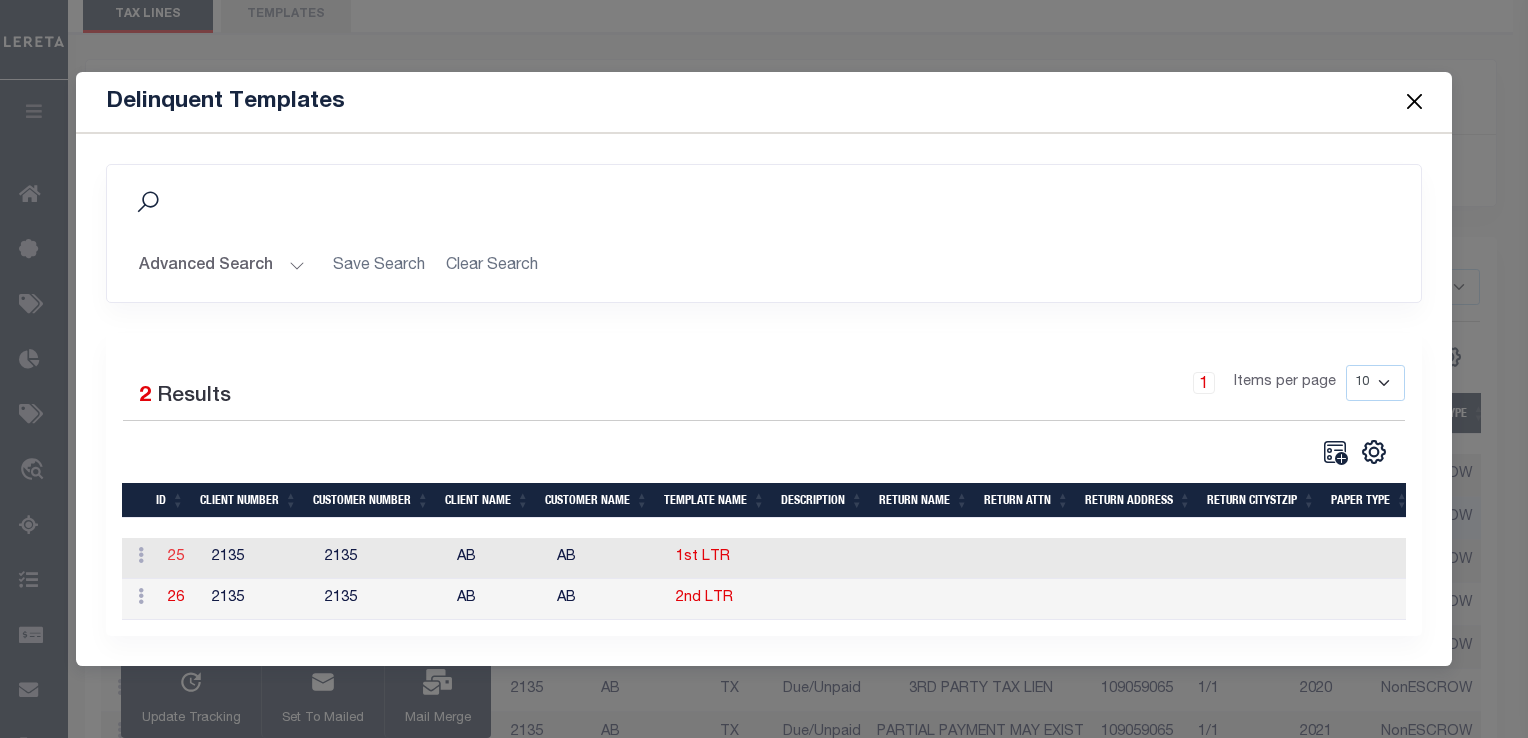 click on "25" at bounding box center (176, 557) 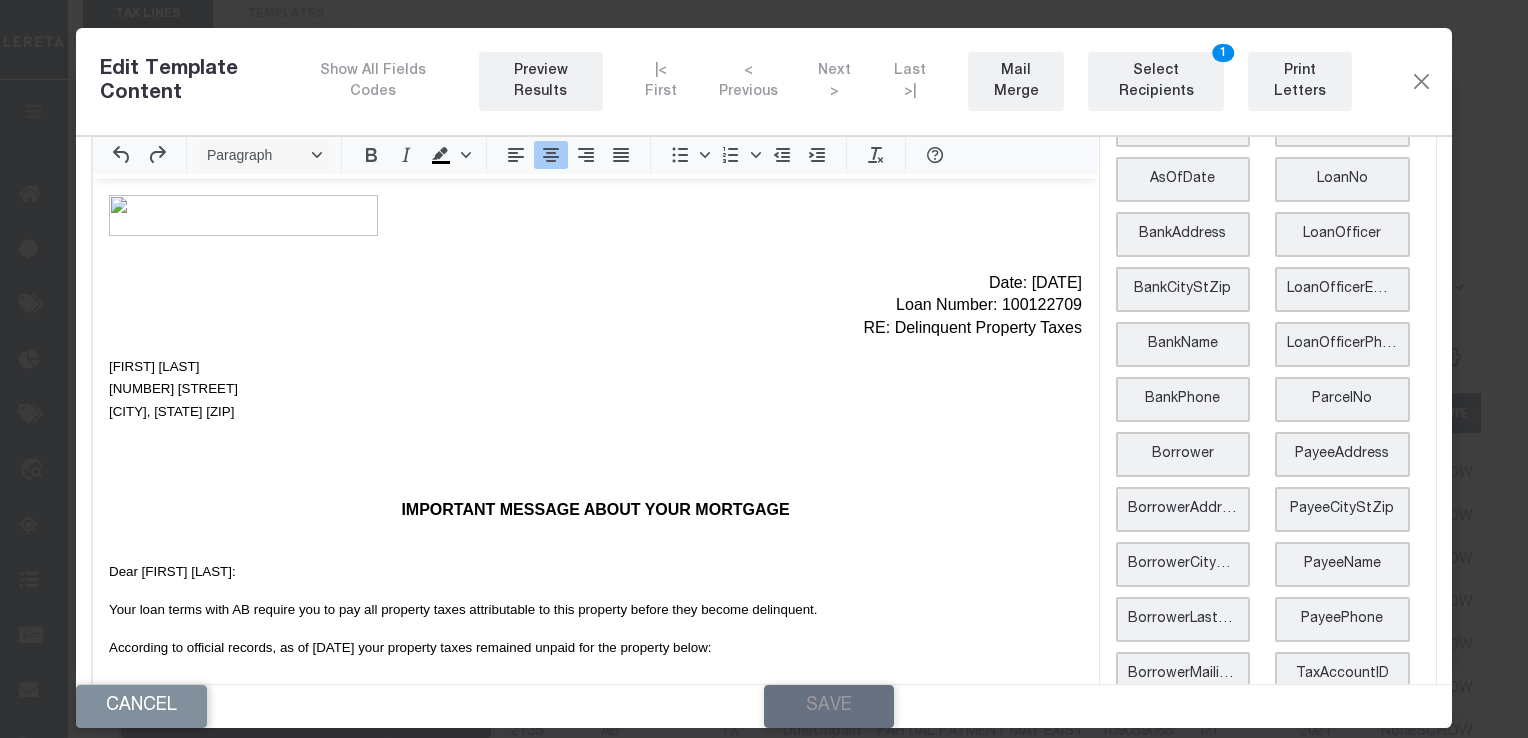 scroll, scrollTop: 0, scrollLeft: 0, axis: both 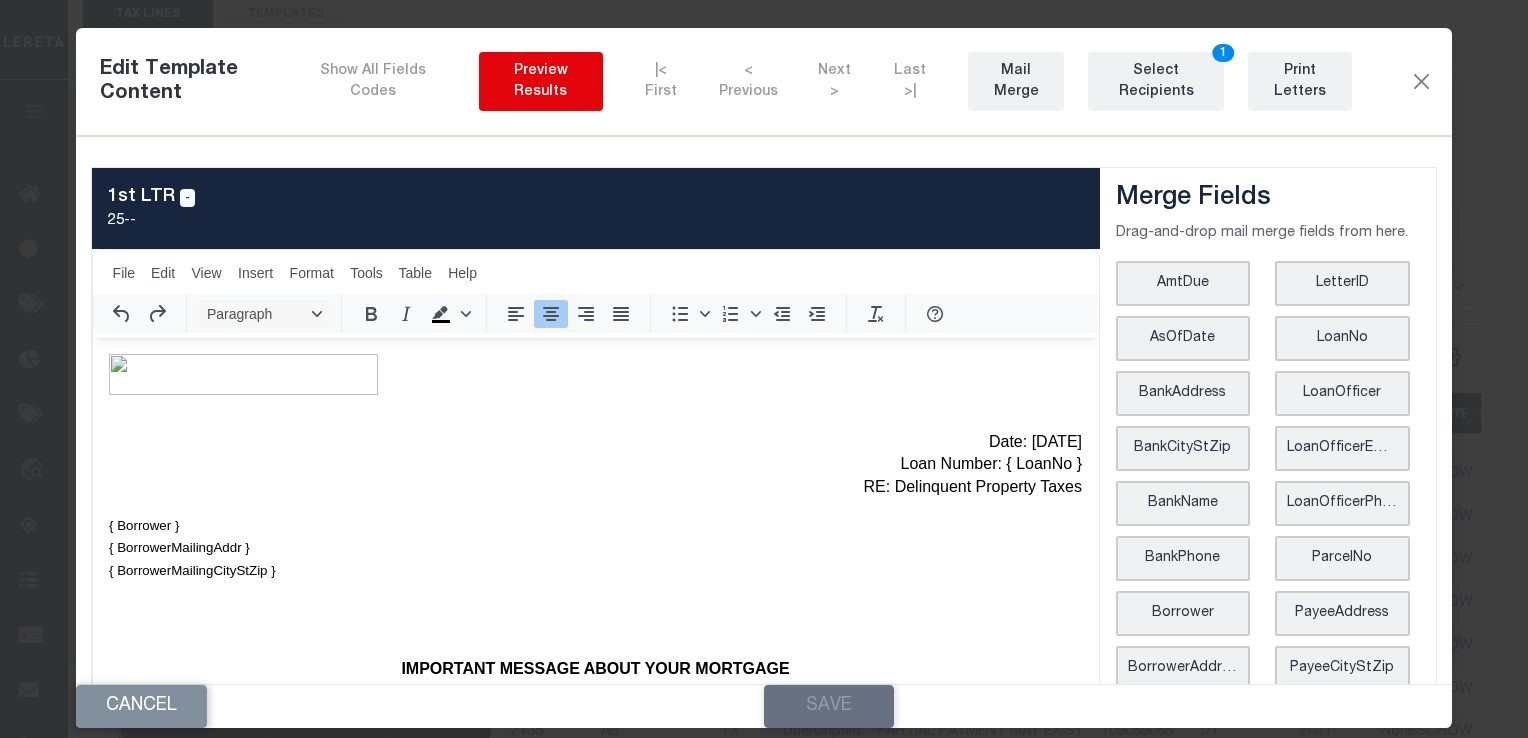 click on "Preview Results" at bounding box center [541, 82] 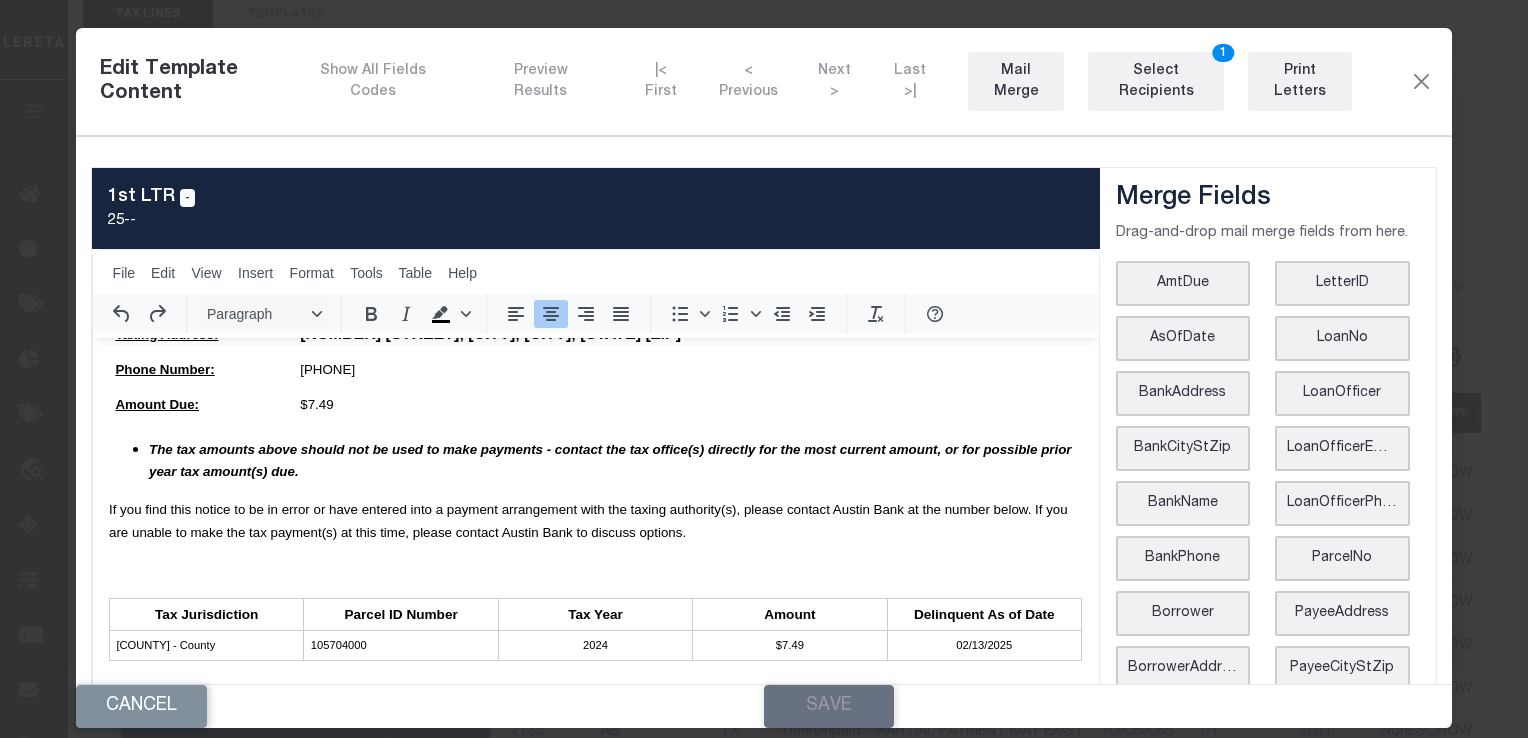 scroll, scrollTop: 779, scrollLeft: 0, axis: vertical 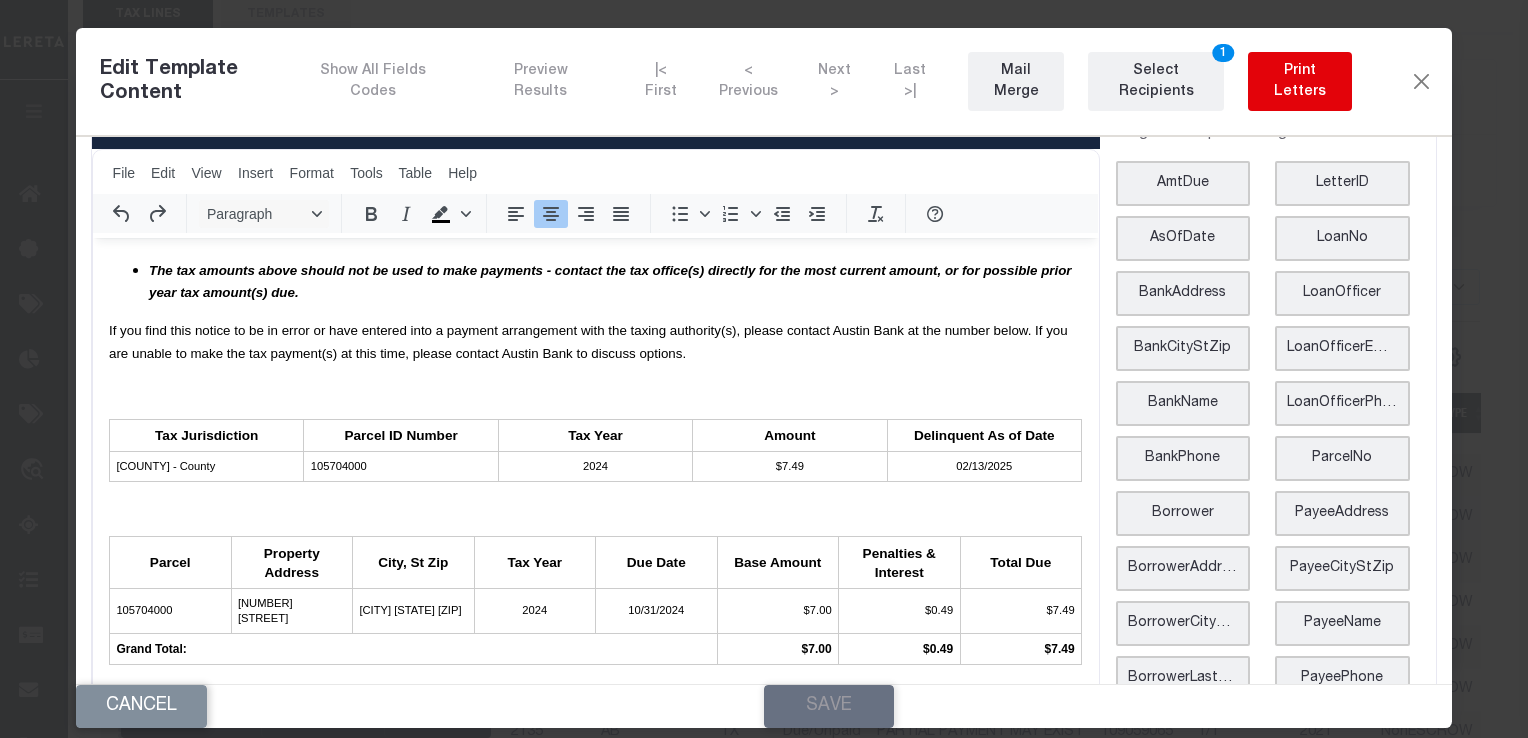 click on "Print Letters" at bounding box center [1300, 82] 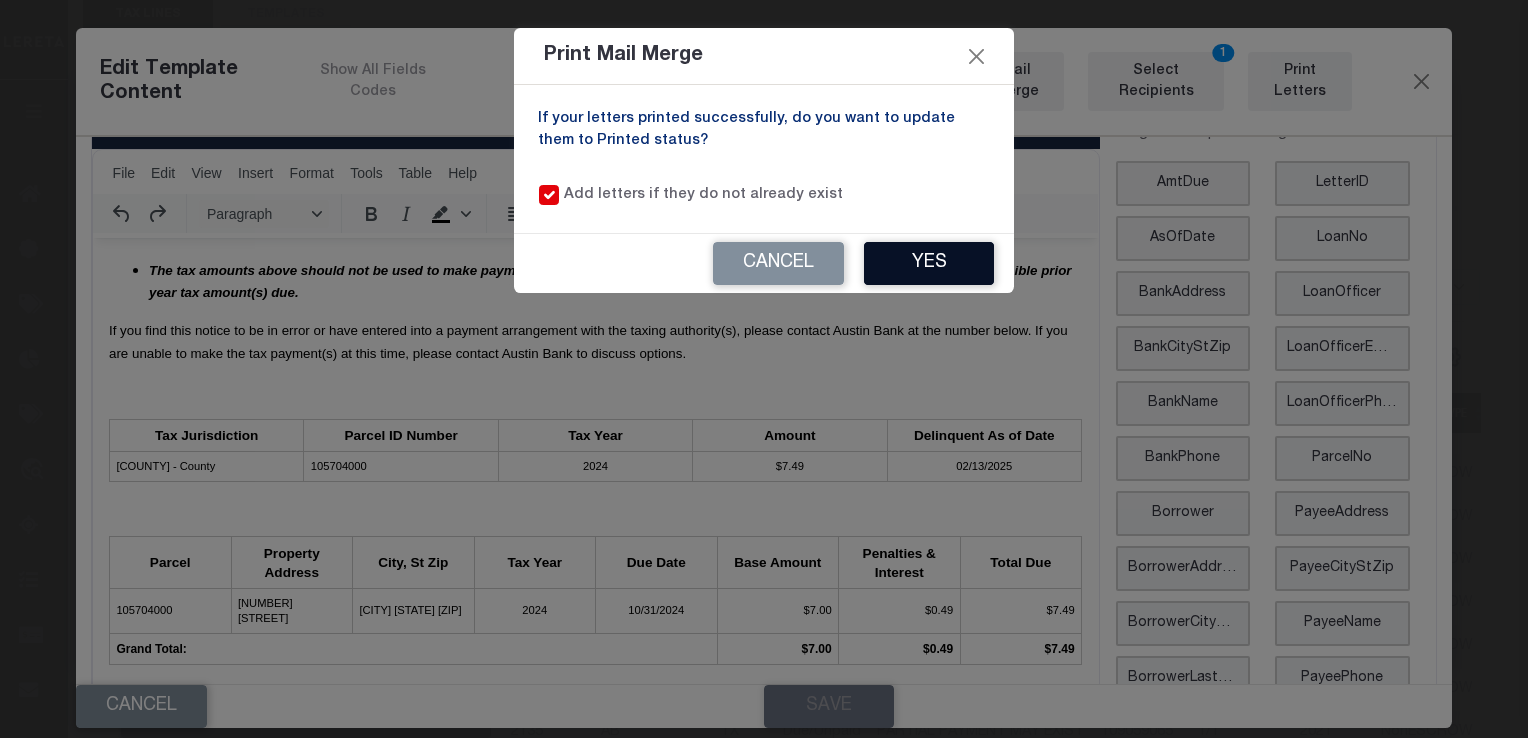 click on "Yes" at bounding box center [929, 263] 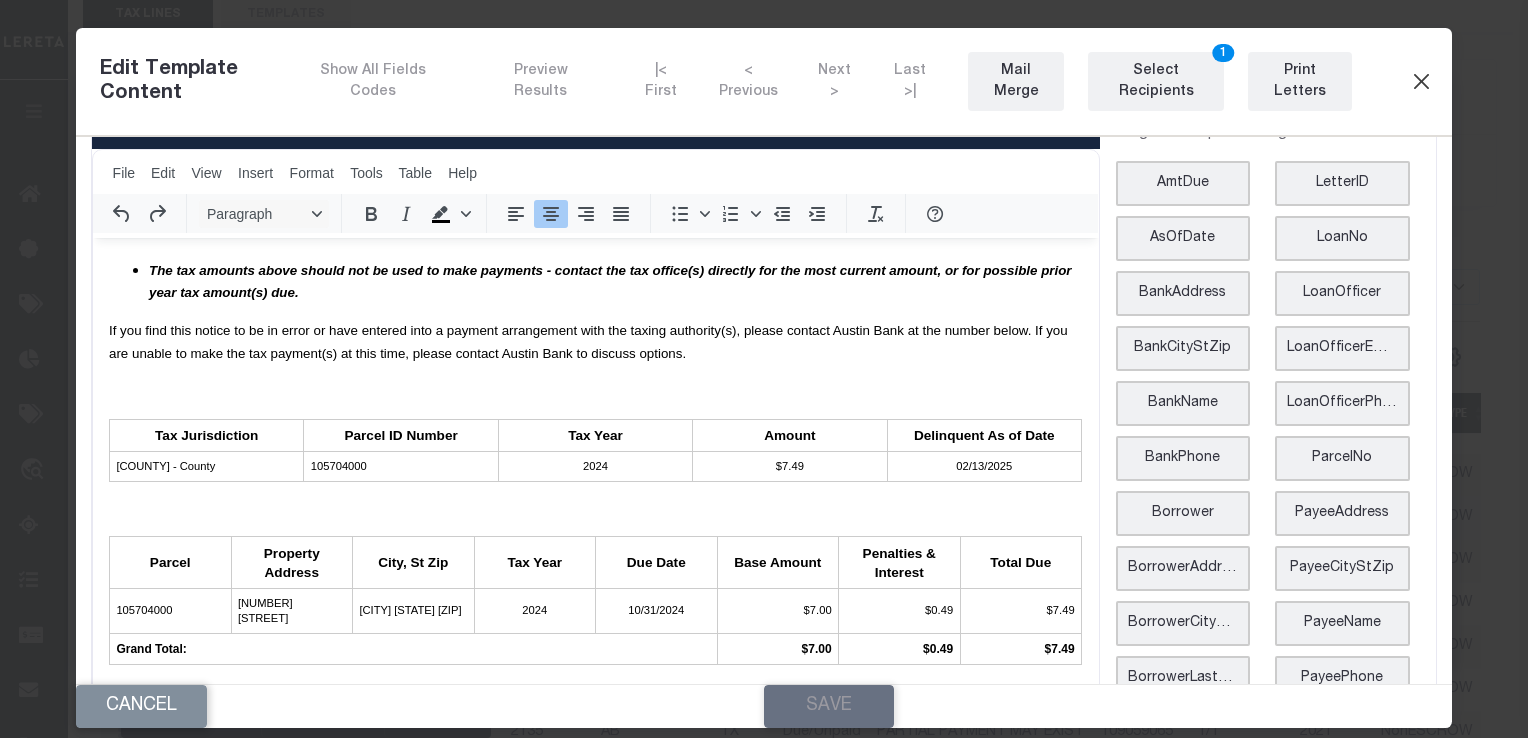 click at bounding box center (1421, 82) 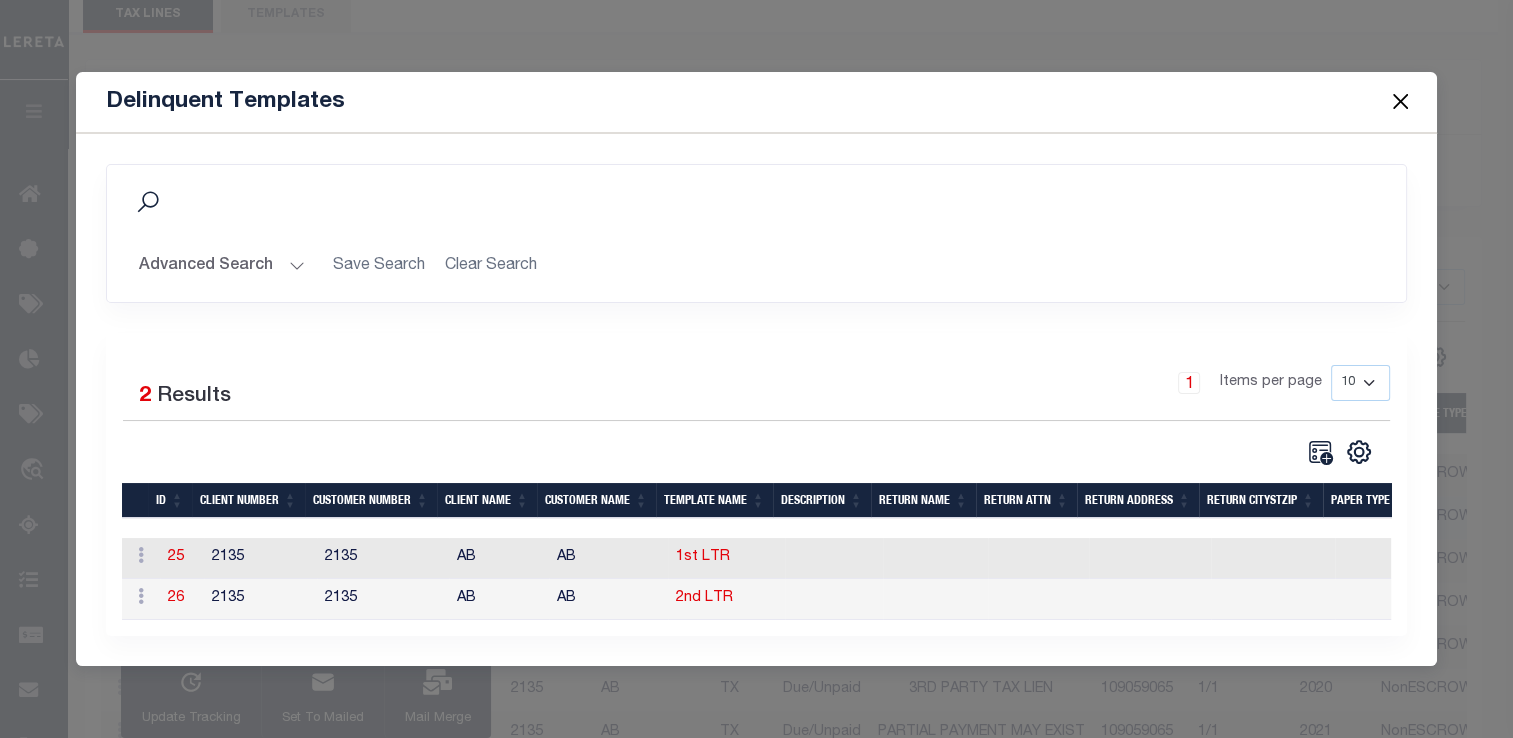 scroll, scrollTop: 0, scrollLeft: 0, axis: both 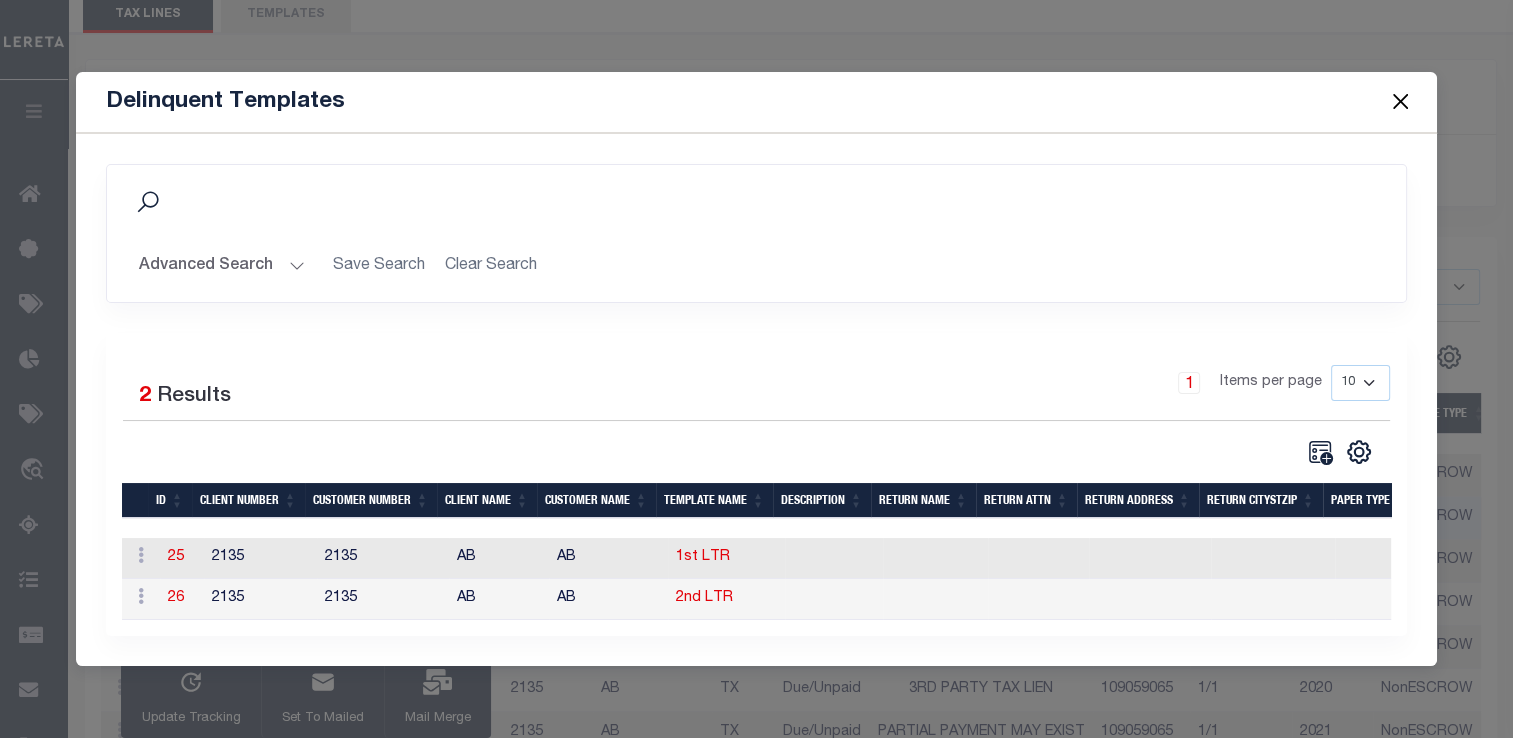 click at bounding box center (1400, 102) 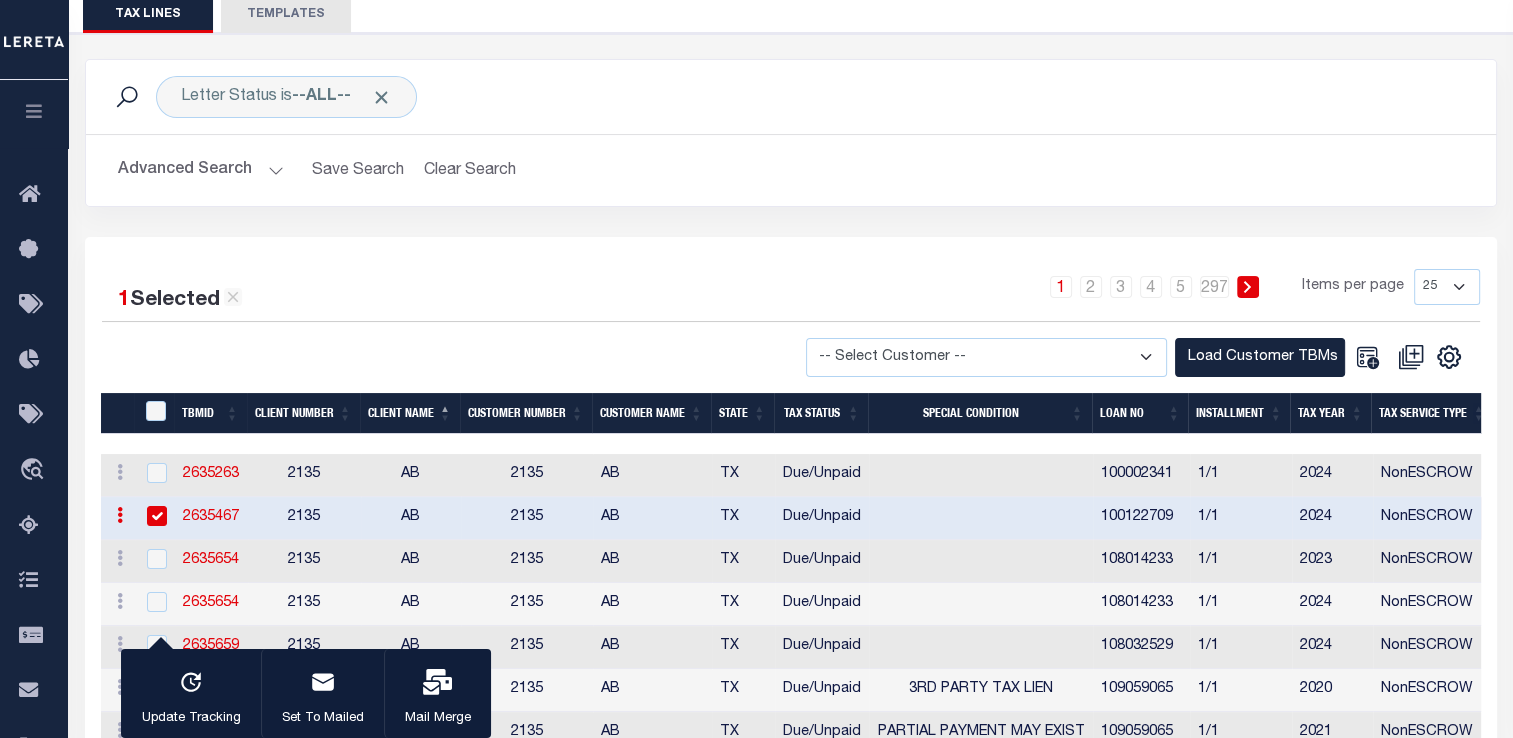 click at bounding box center [120, 515] 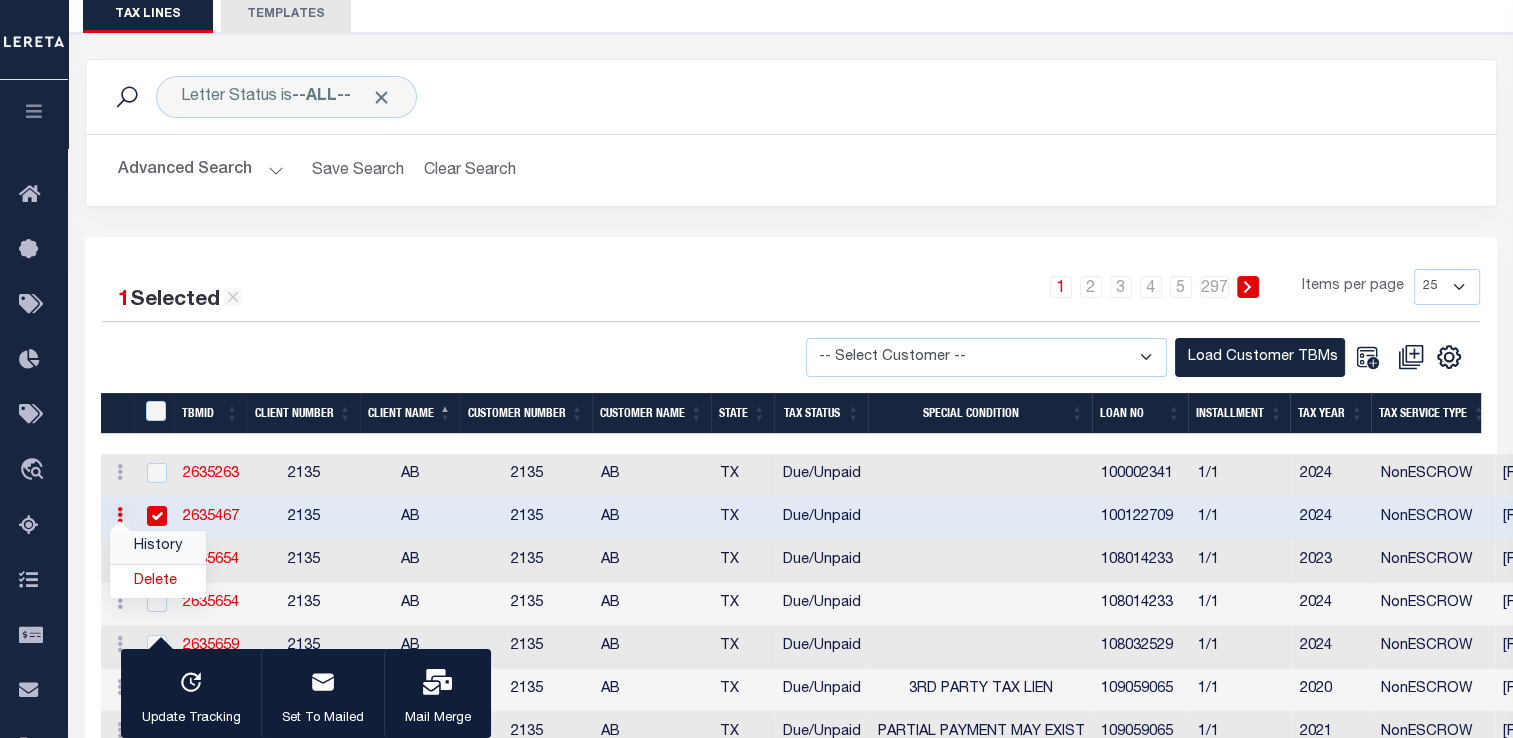 scroll, scrollTop: 0, scrollLeft: 170, axis: horizontal 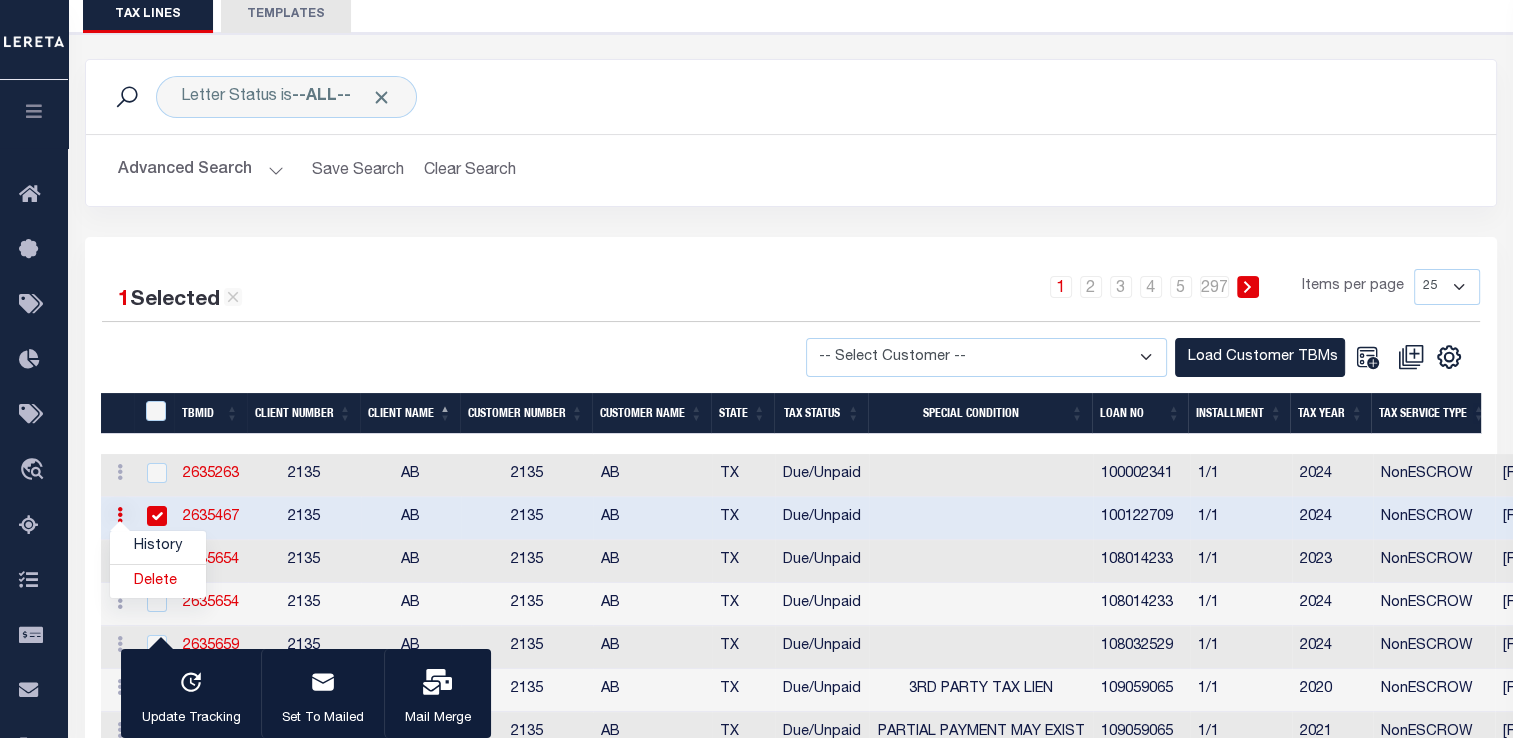 click at bounding box center [120, 515] 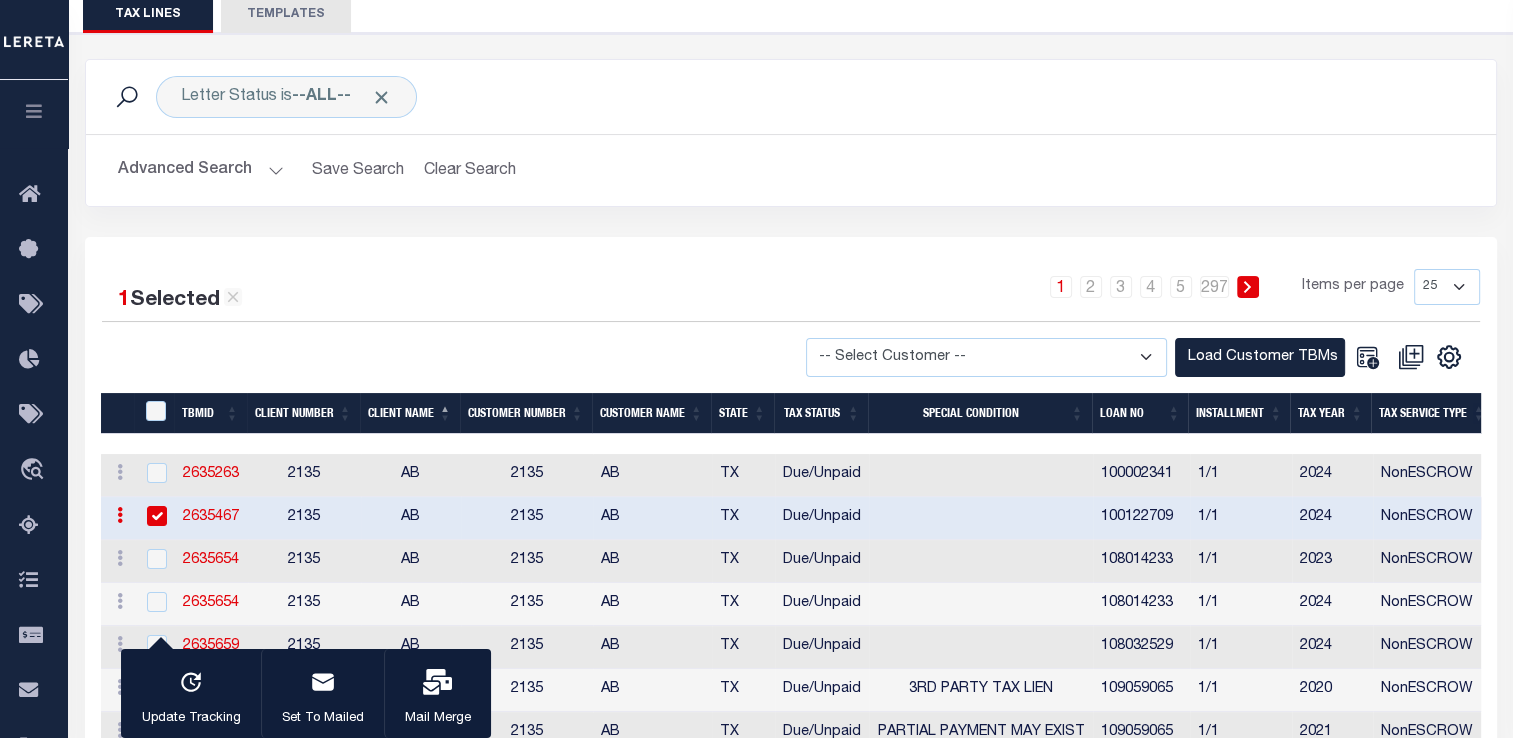 scroll, scrollTop: 0, scrollLeft: 260, axis: horizontal 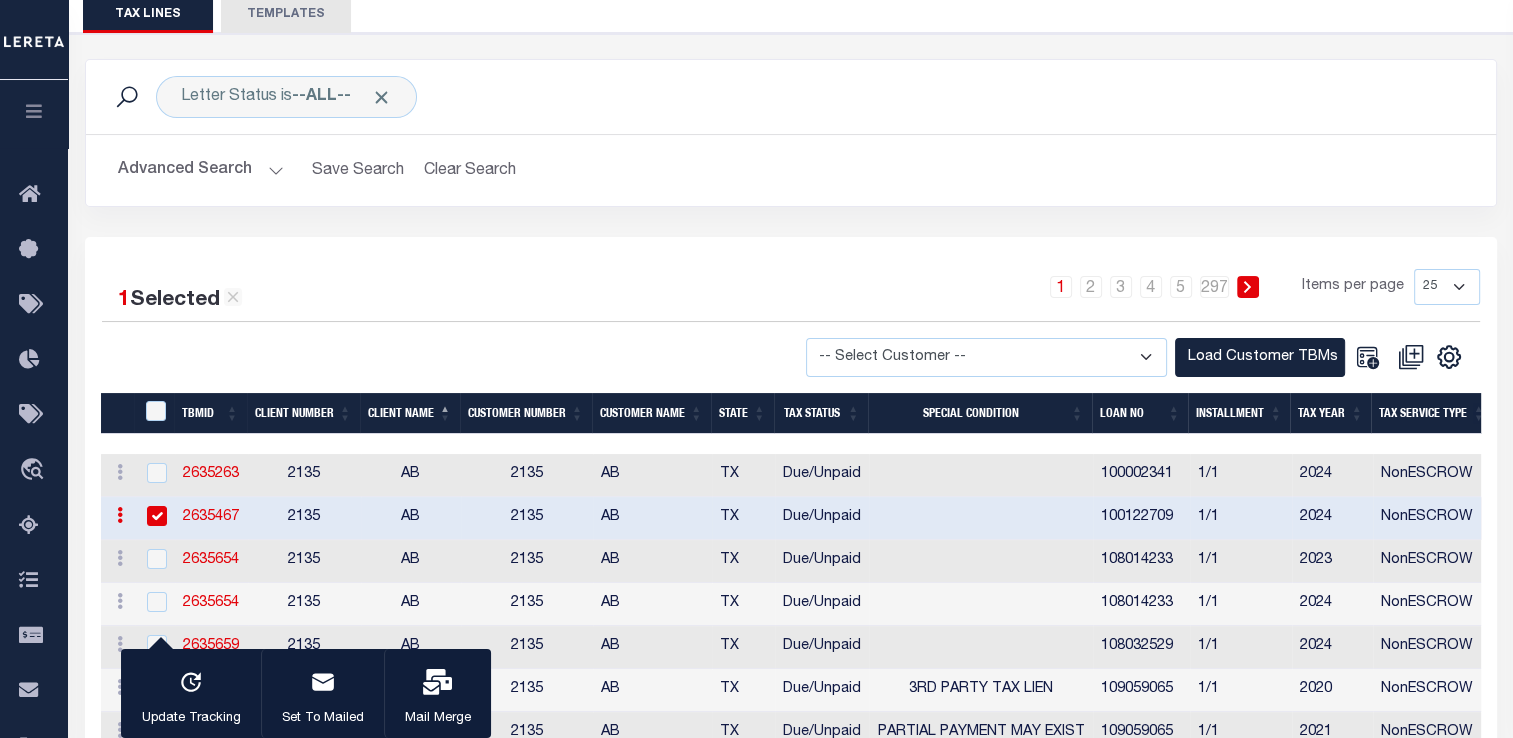 click at bounding box center [157, 516] 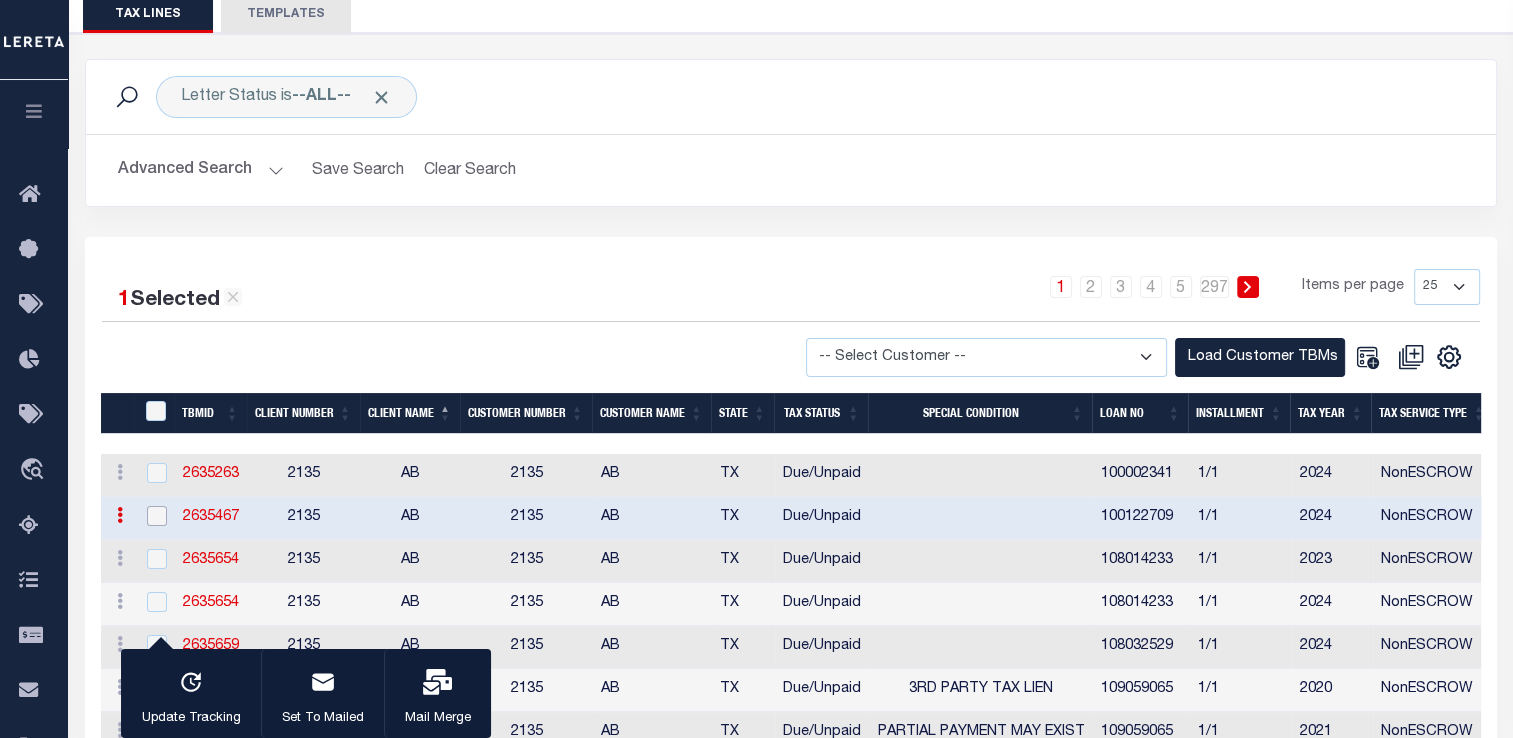 checkbox on "false" 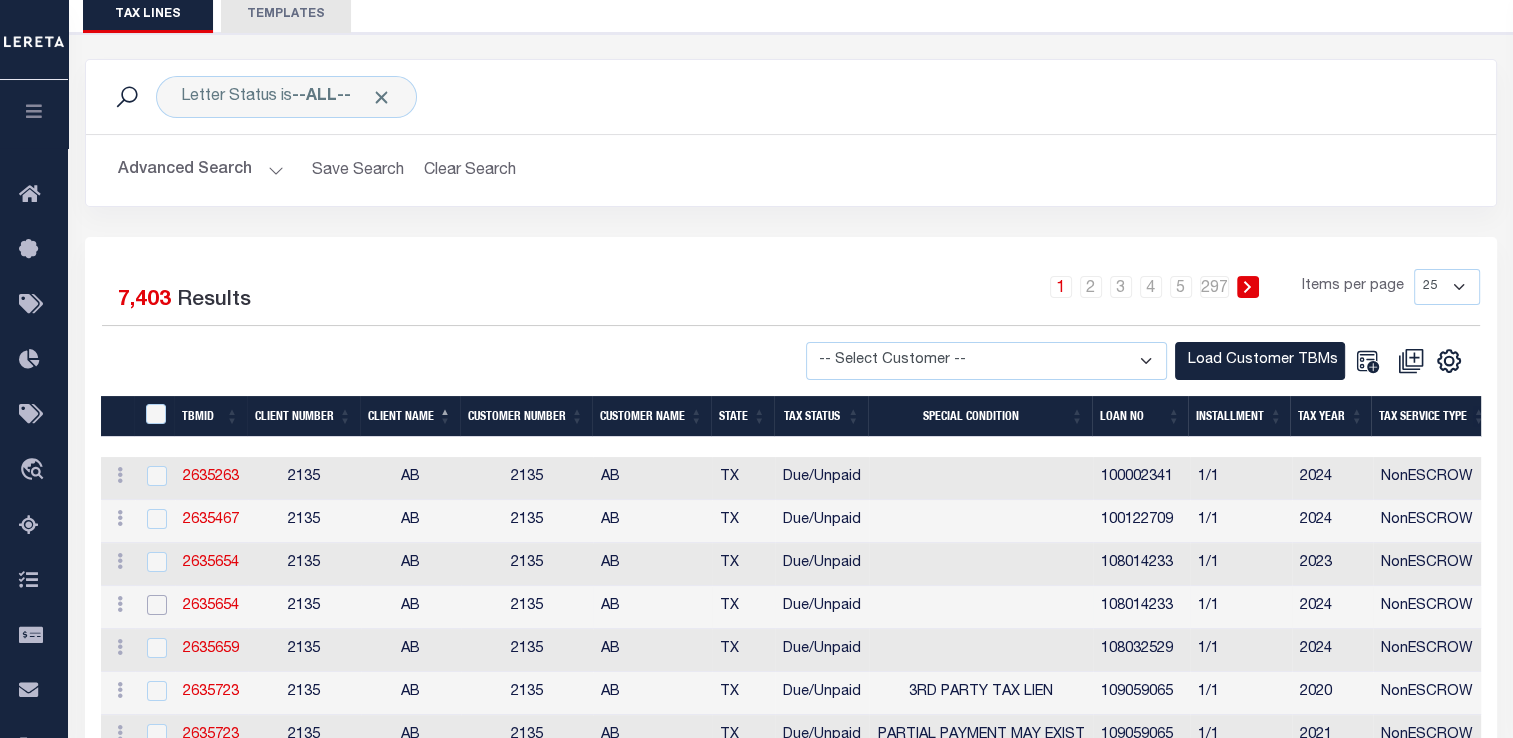 click at bounding box center (157, 605) 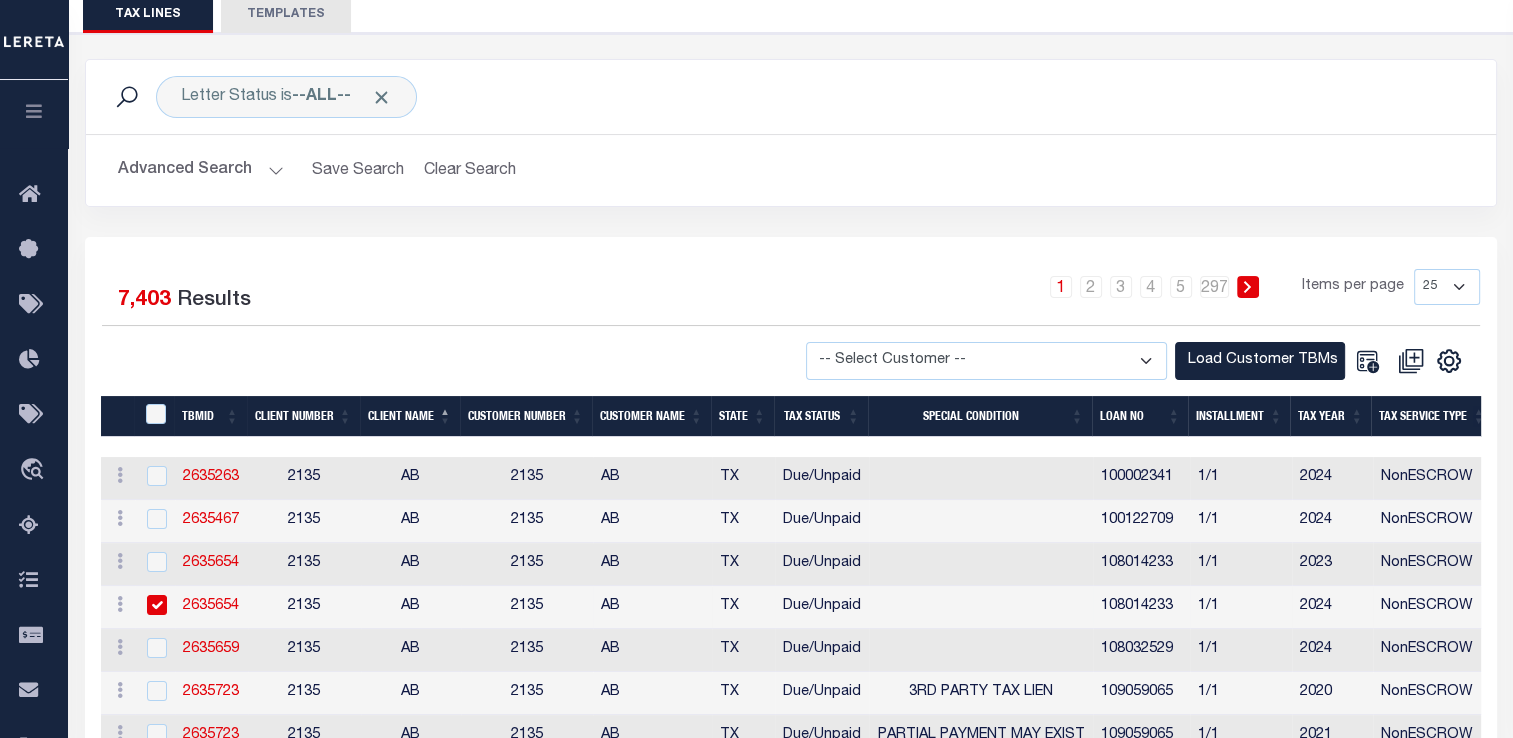 checkbox on "true" 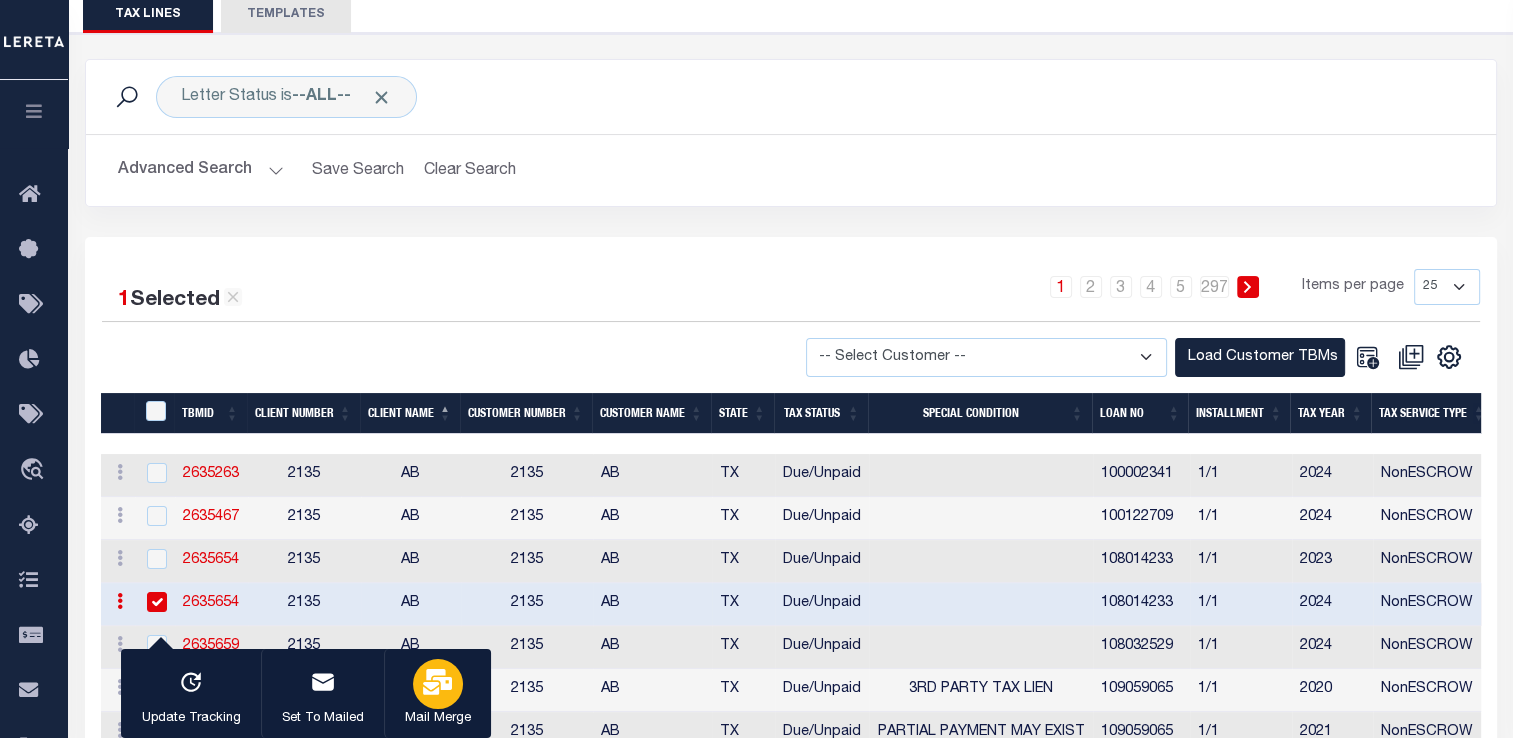 click 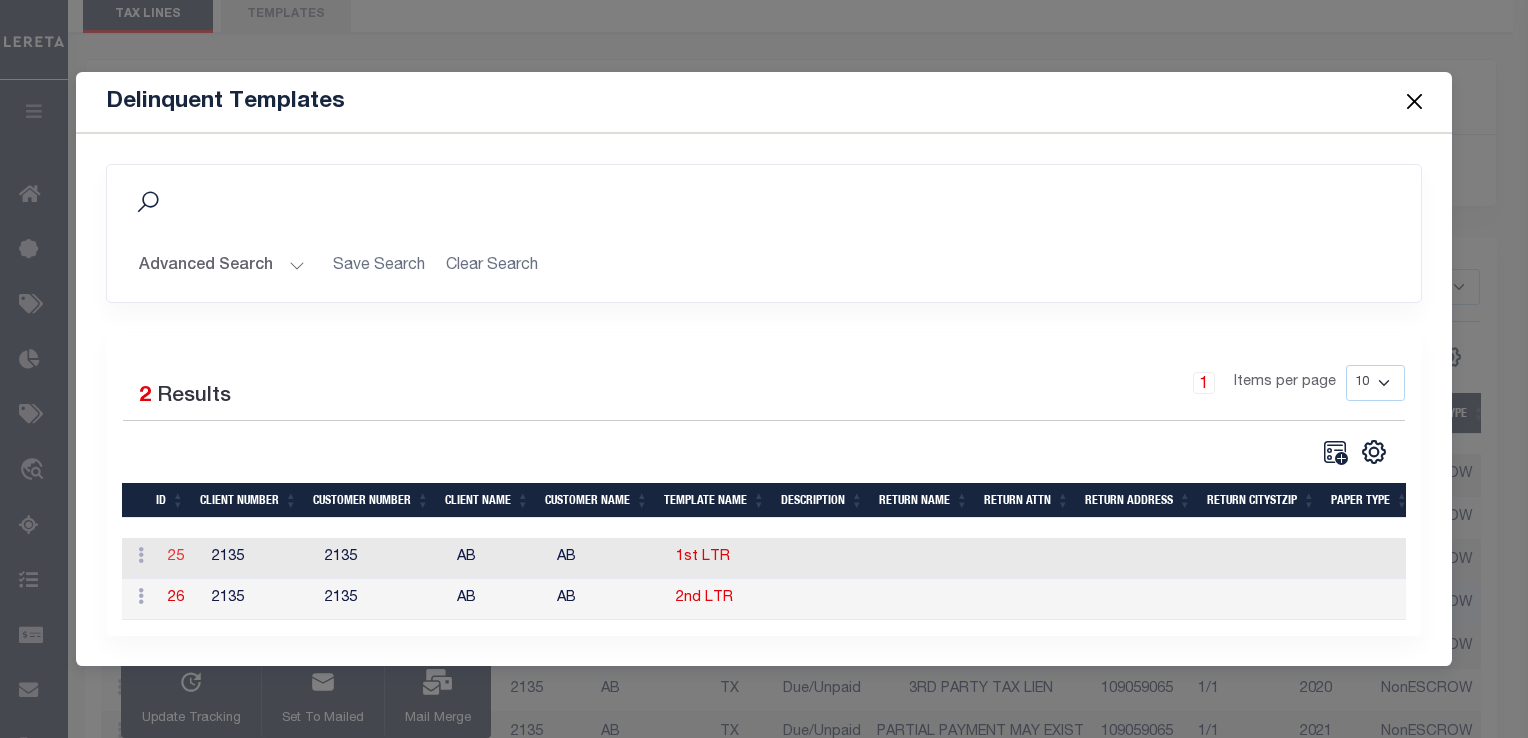 click on "25" at bounding box center [176, 557] 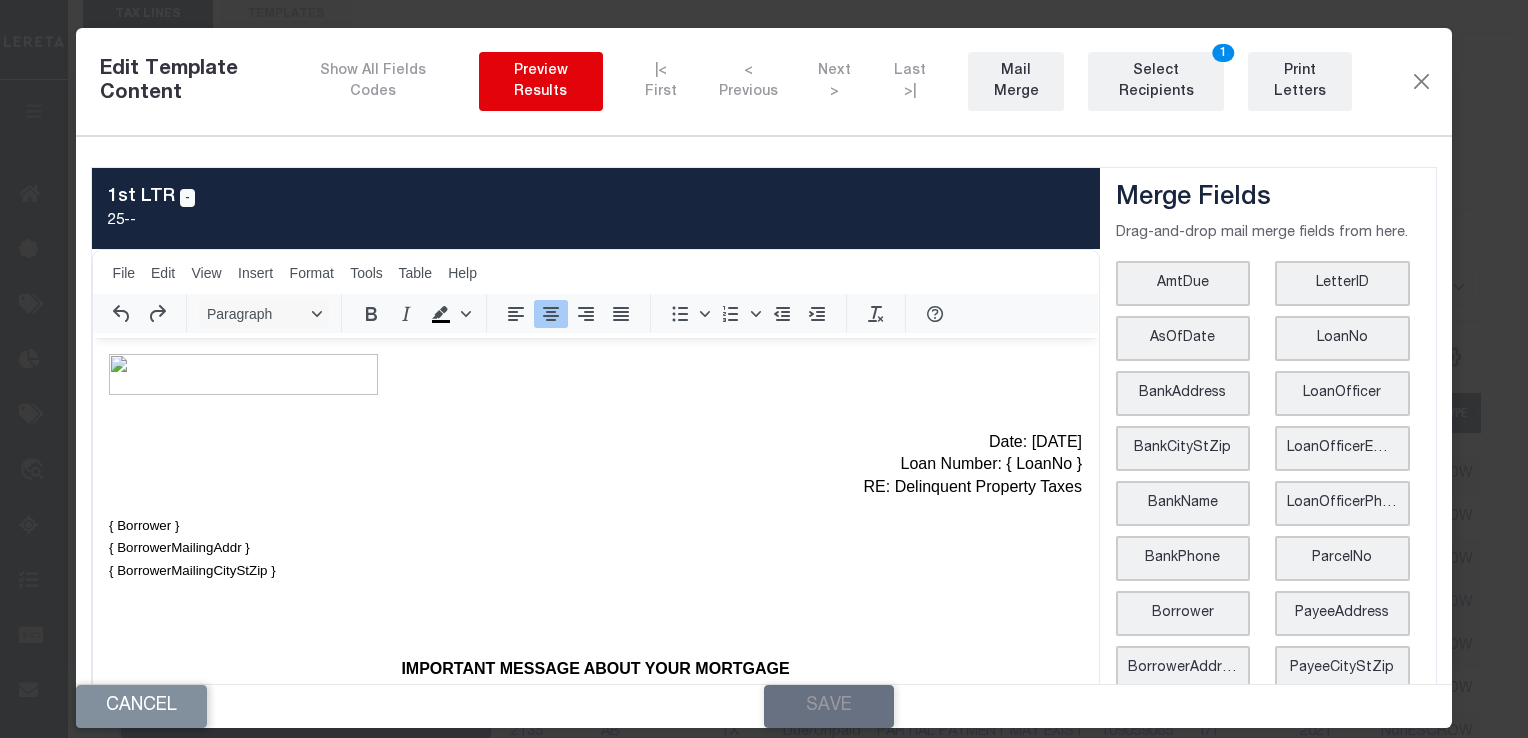 click on "Preview Results" at bounding box center [541, 82] 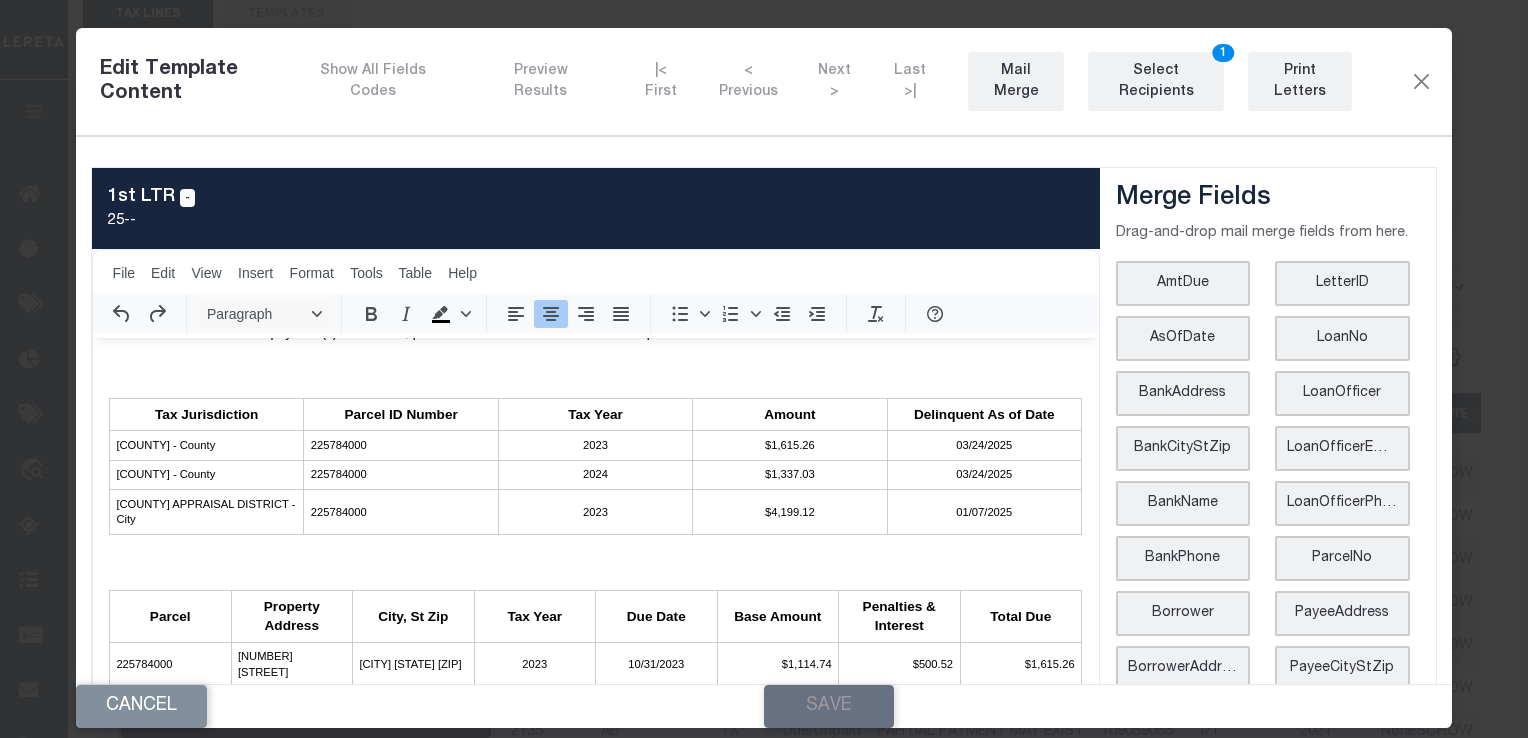 scroll, scrollTop: 943, scrollLeft: 0, axis: vertical 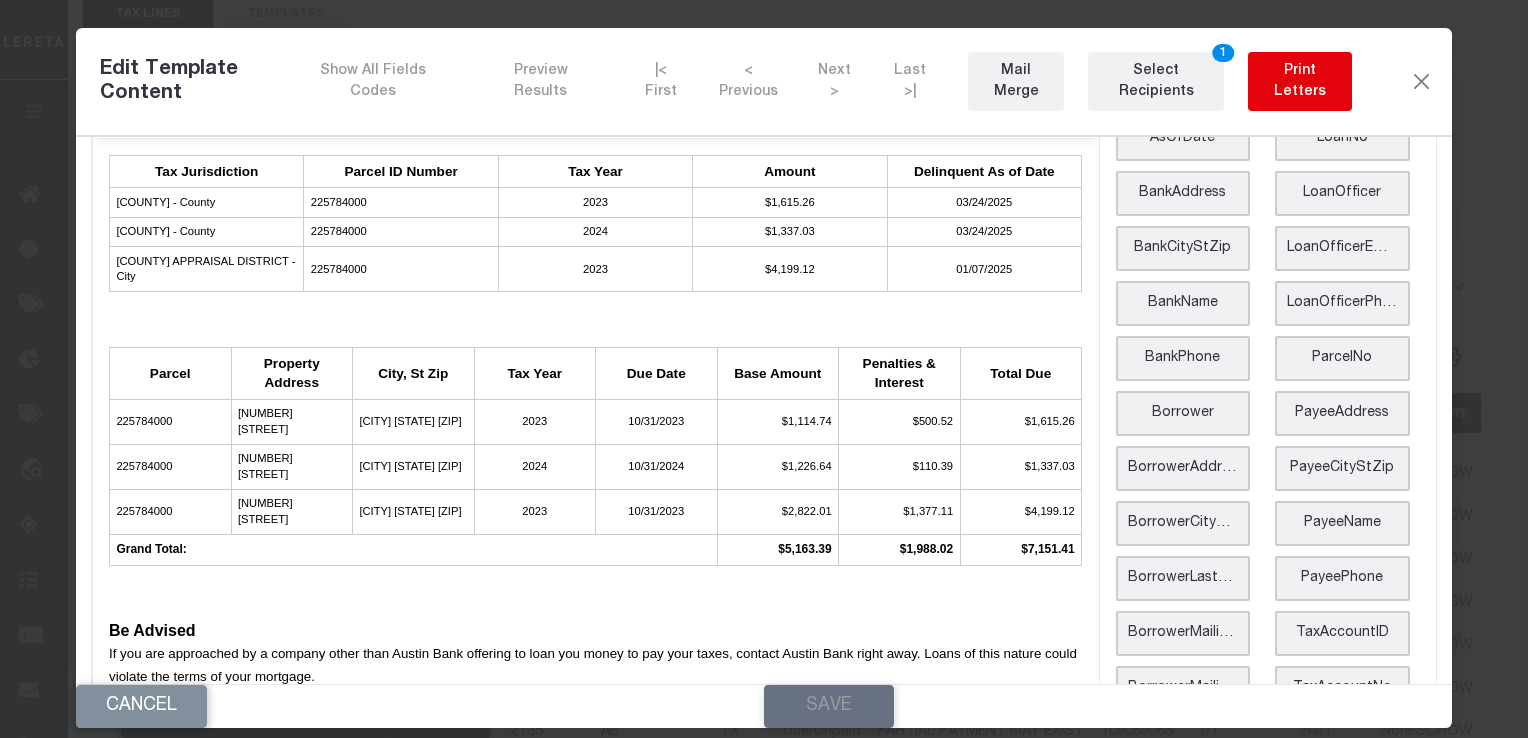 click on "Print Letters" at bounding box center (1300, 82) 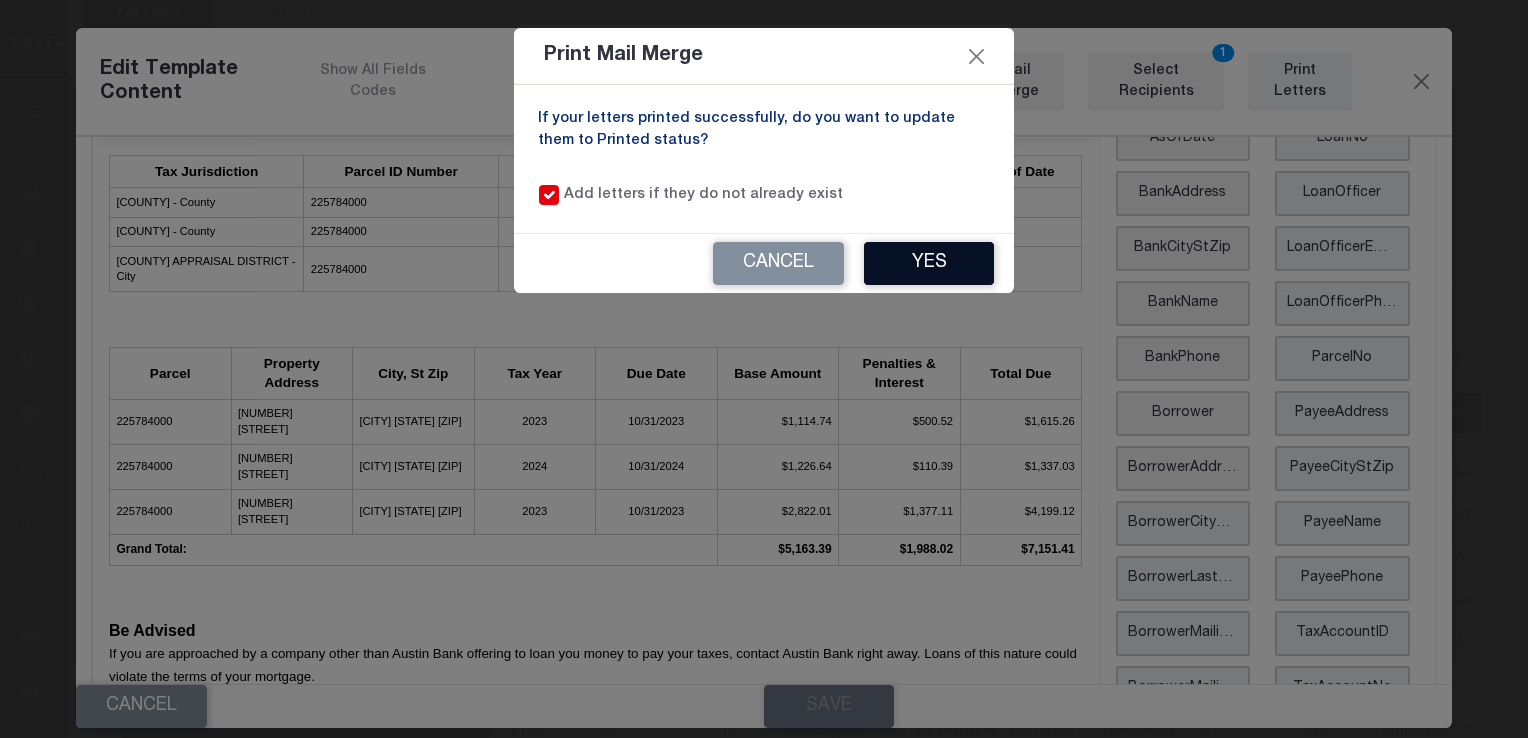 click on "Yes" at bounding box center [929, 263] 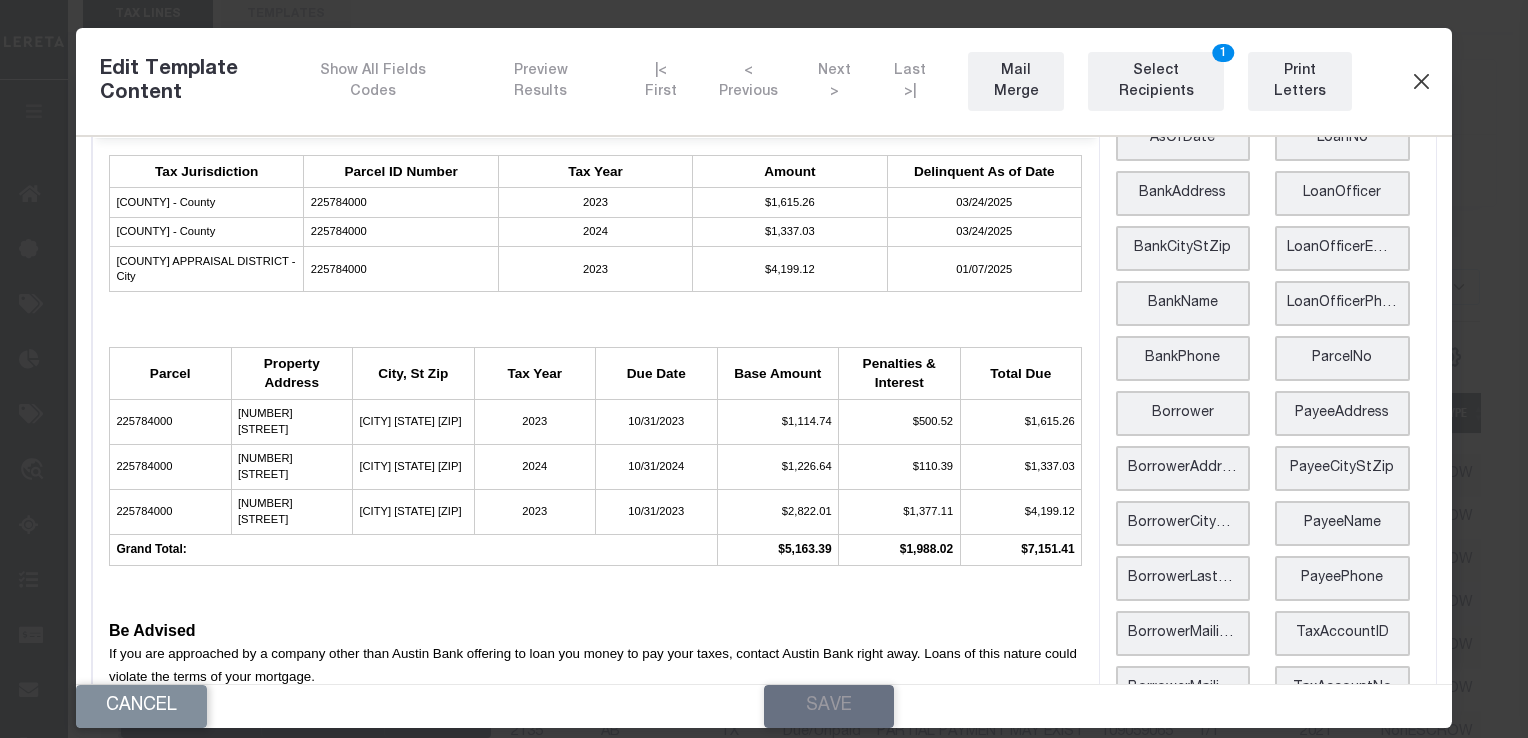 click at bounding box center (1421, 82) 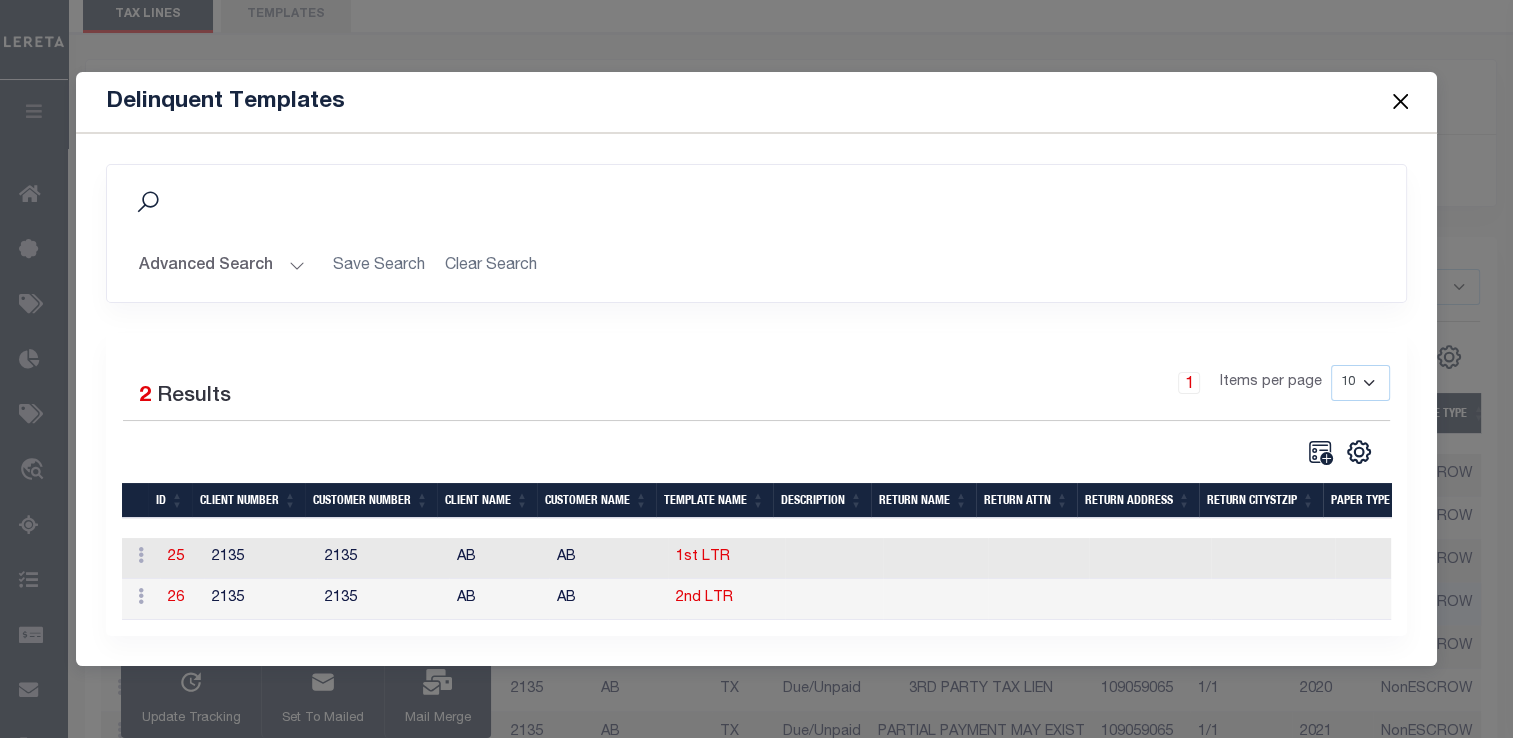 scroll, scrollTop: 0, scrollLeft: 0, axis: both 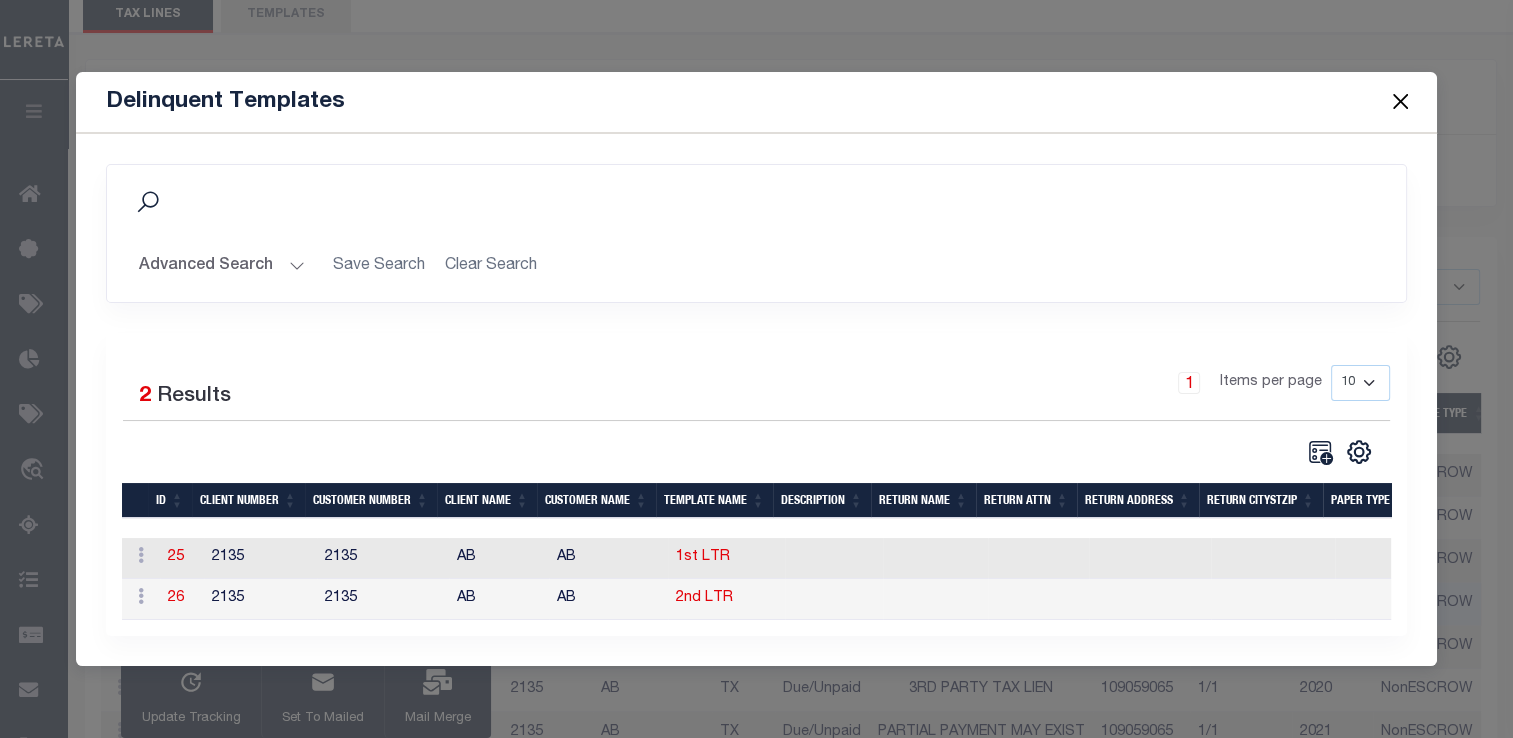 click at bounding box center [1400, 102] 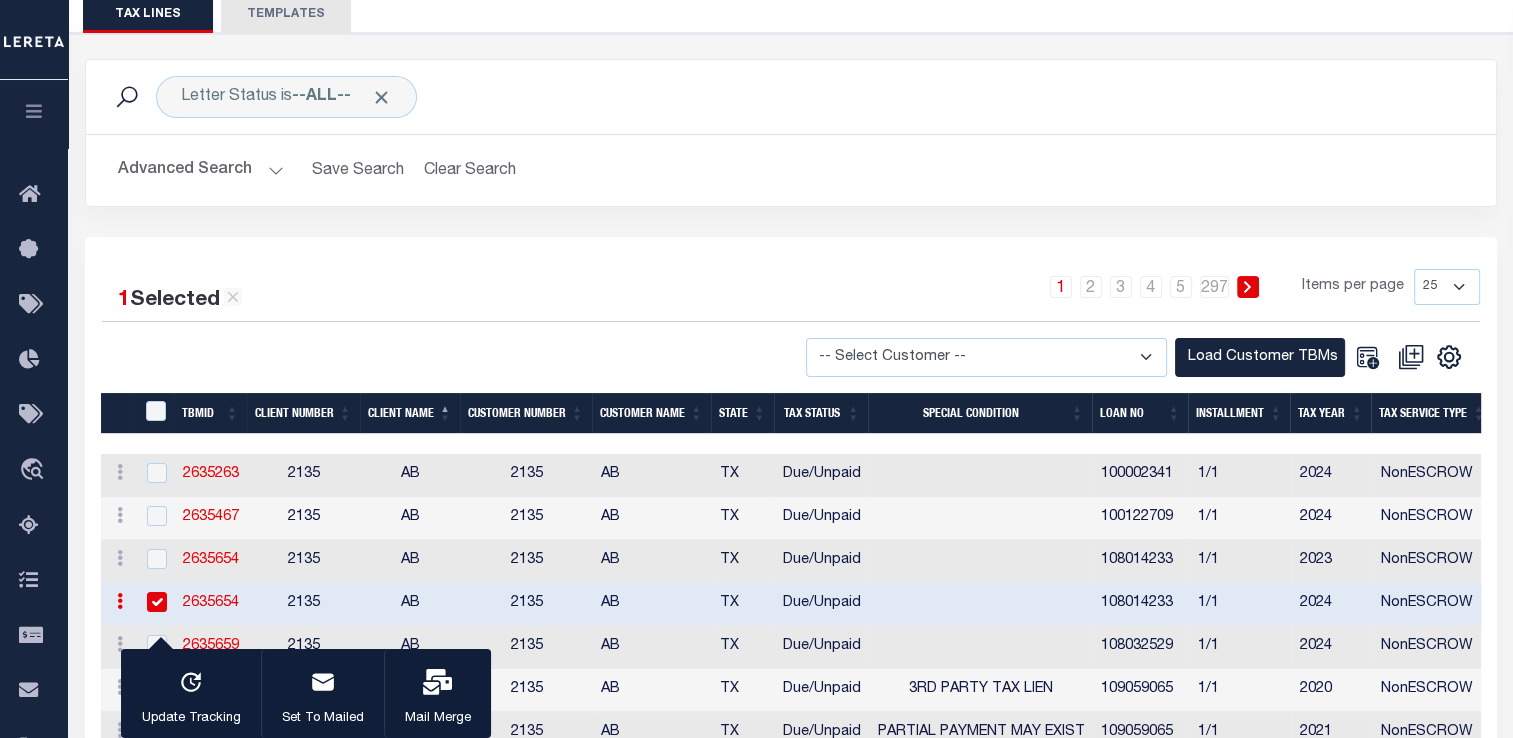 click at bounding box center (120, 604) 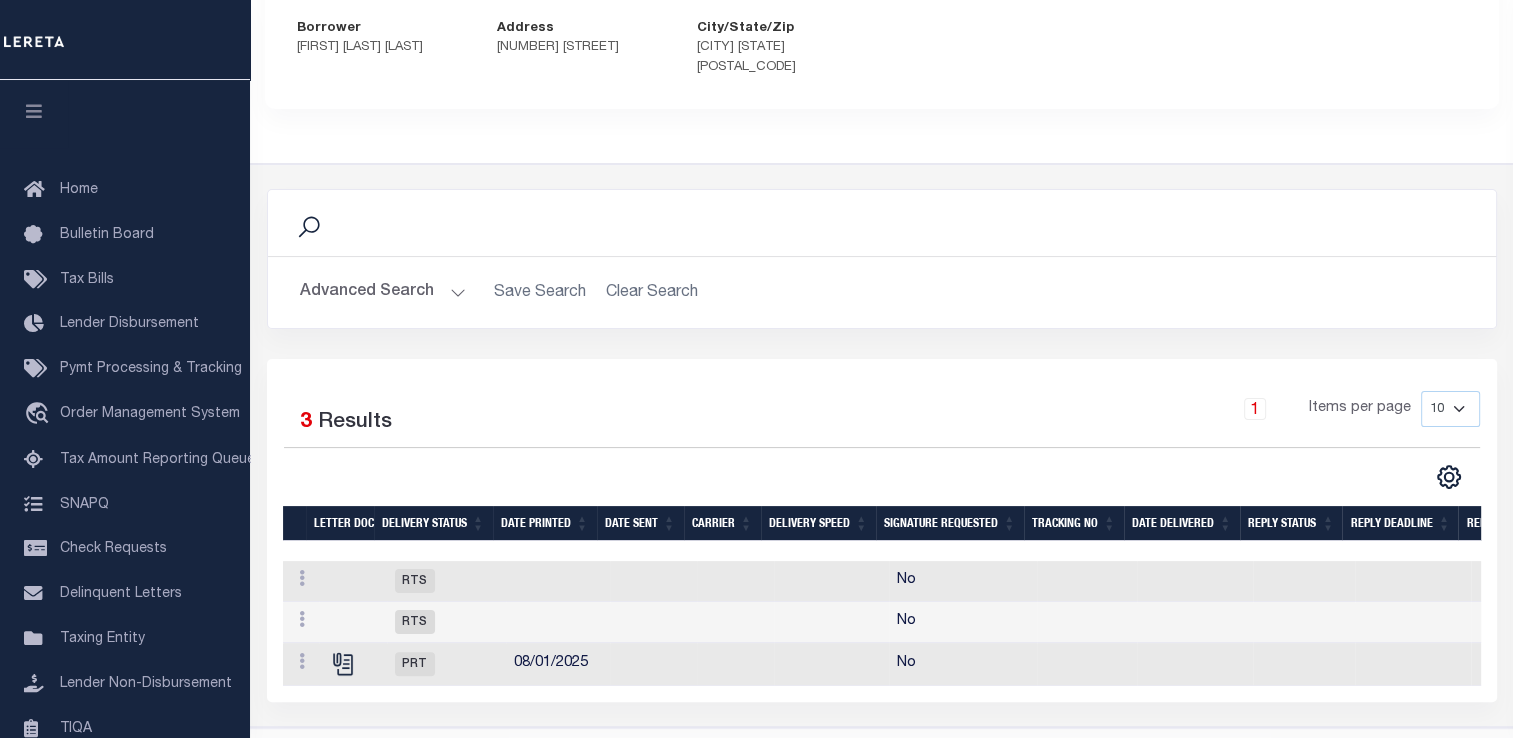 scroll, scrollTop: 362, scrollLeft: 0, axis: vertical 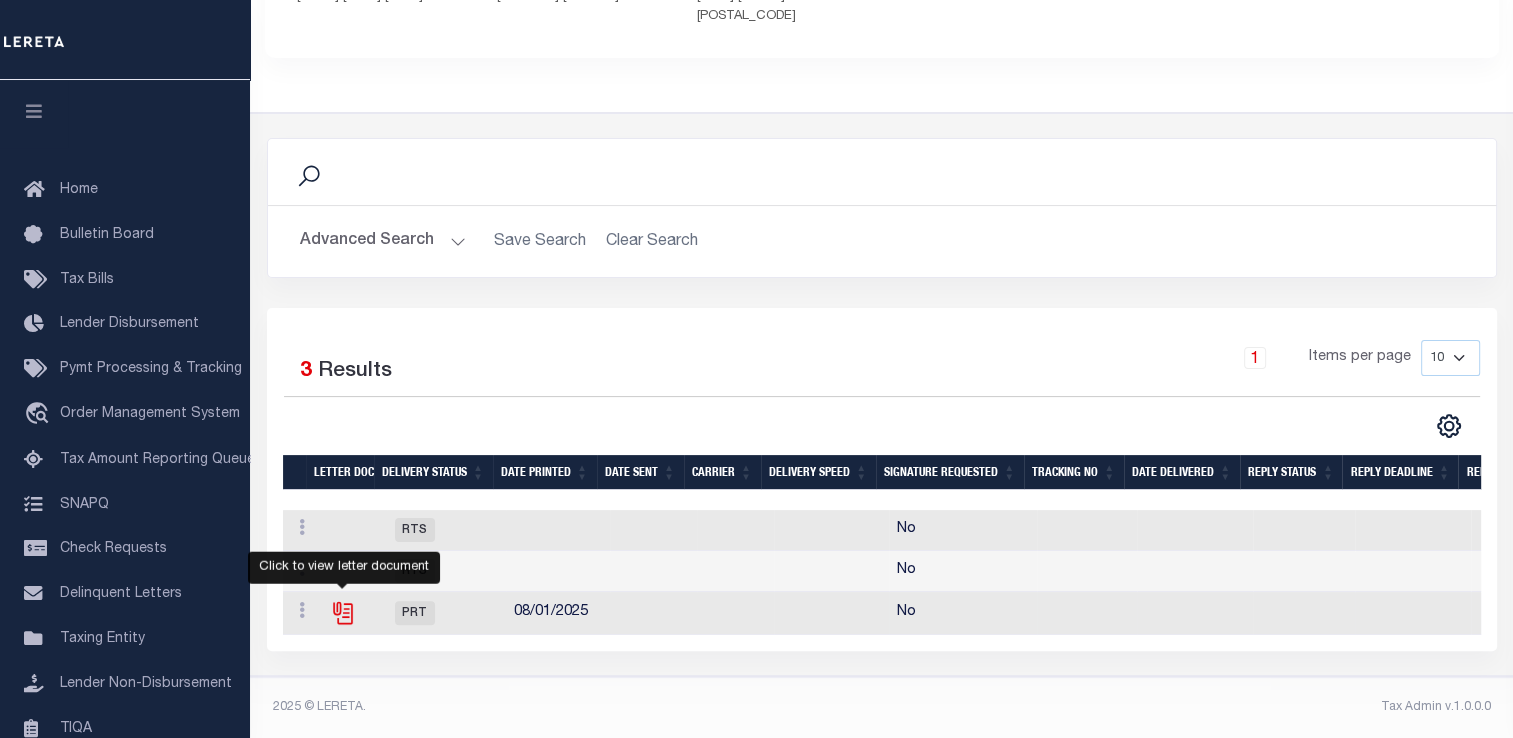 click 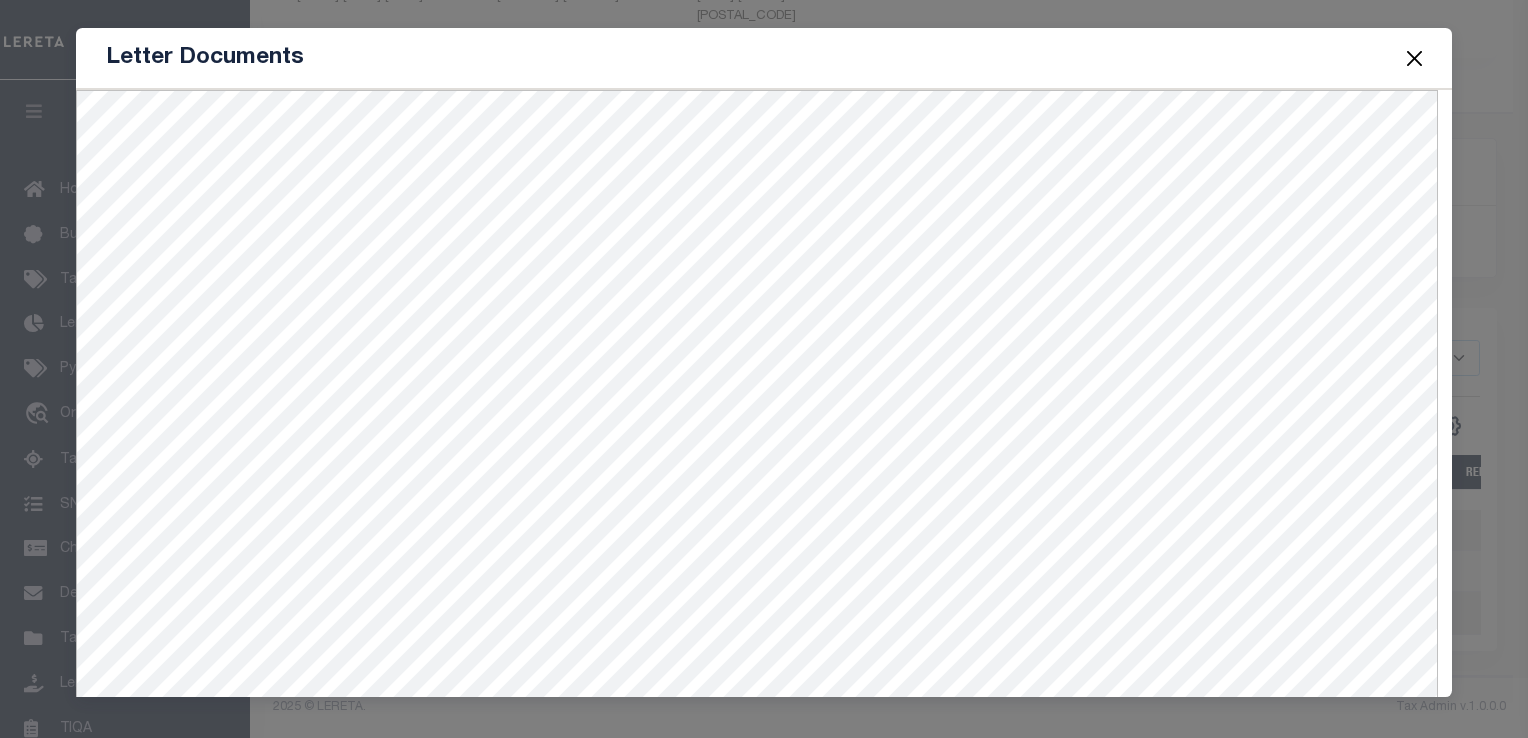 click at bounding box center (1414, 58) 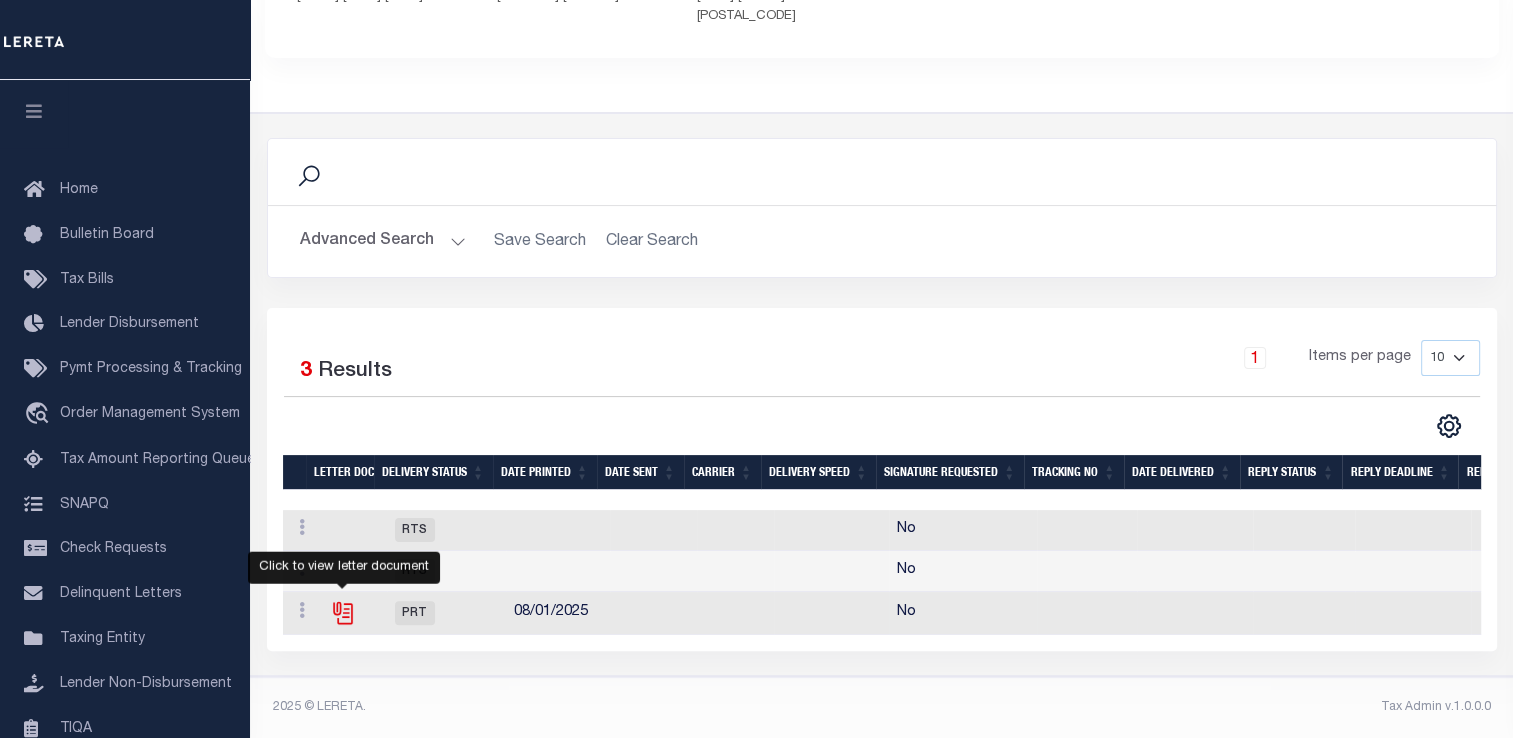click 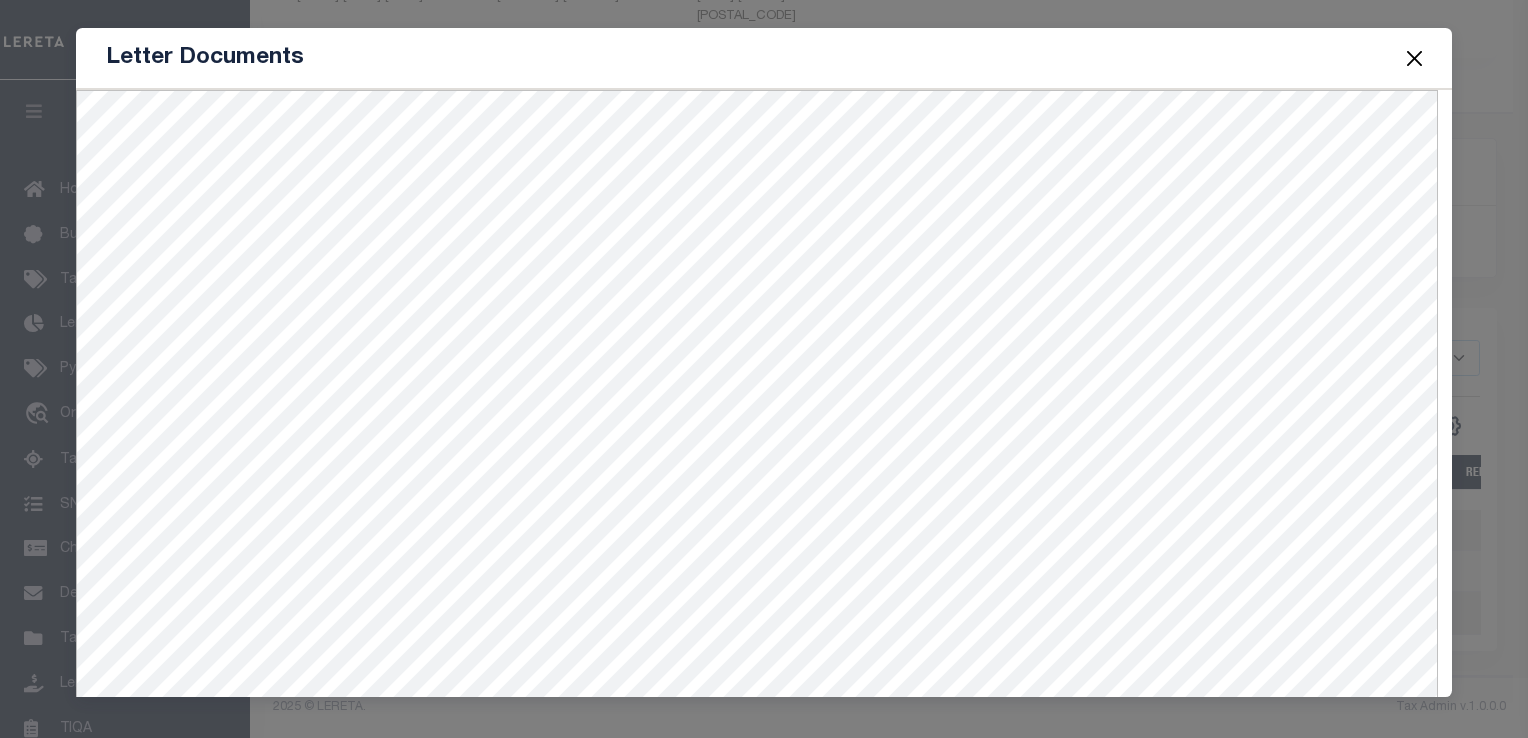 click at bounding box center [1414, 58] 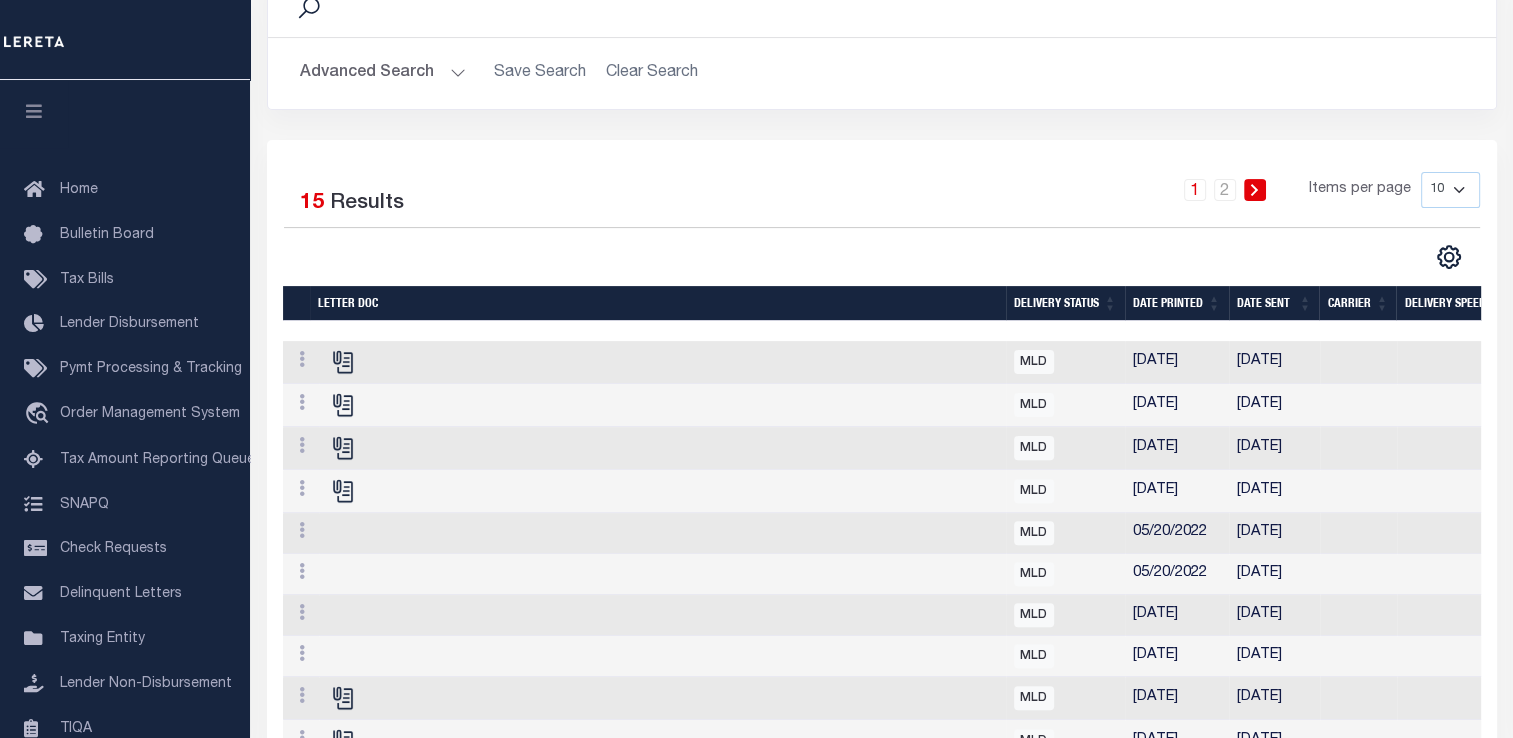 scroll, scrollTop: 600, scrollLeft: 0, axis: vertical 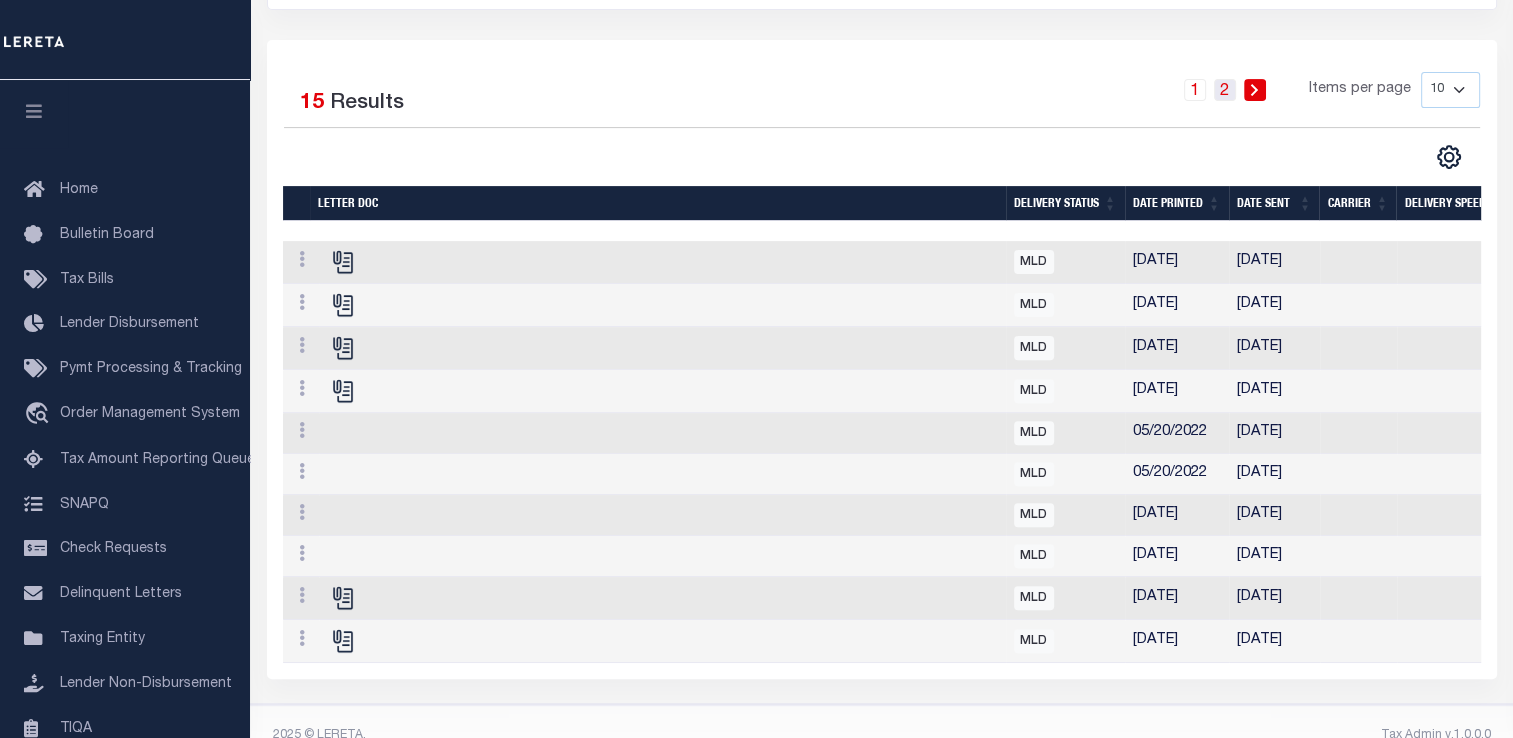 click on "2" at bounding box center [1225, 90] 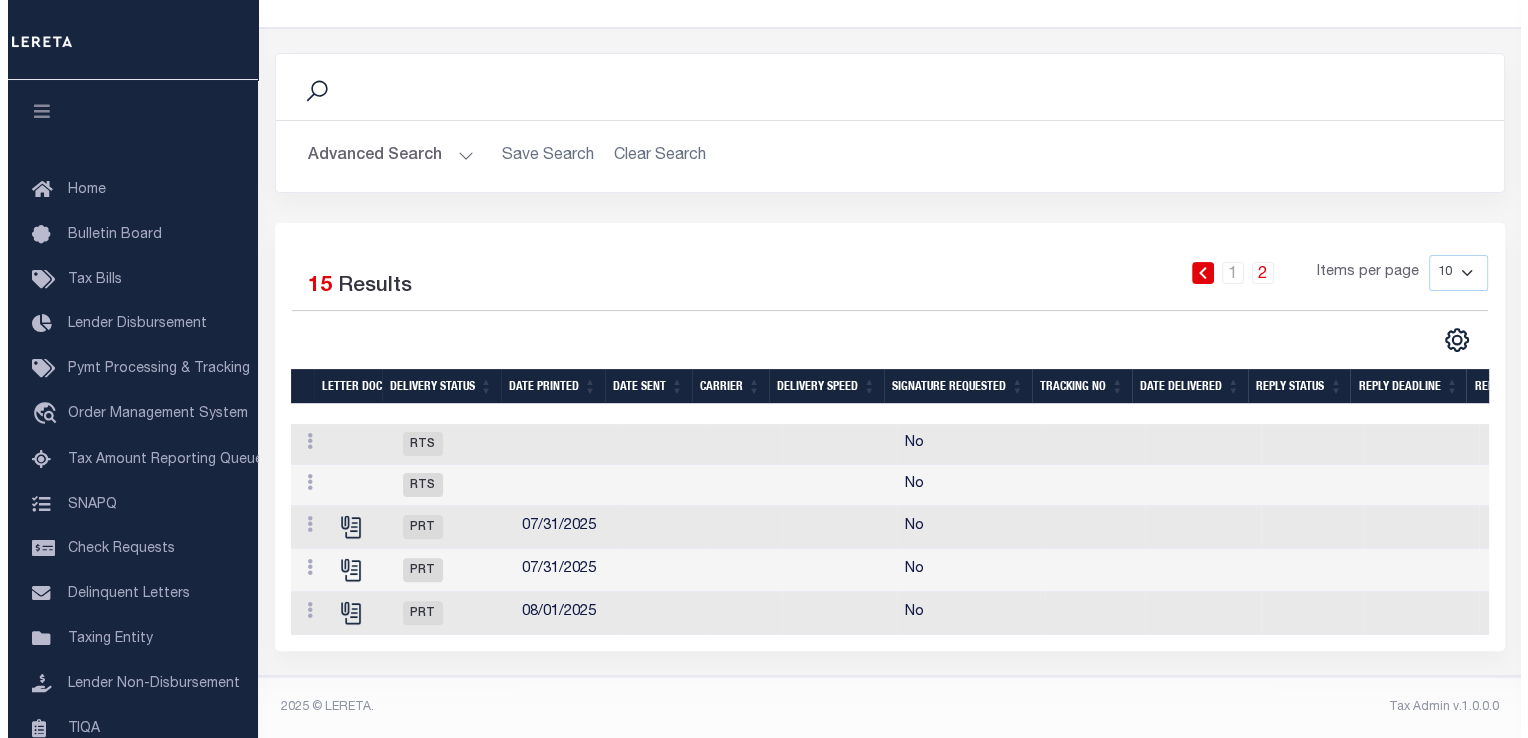 scroll, scrollTop: 431, scrollLeft: 0, axis: vertical 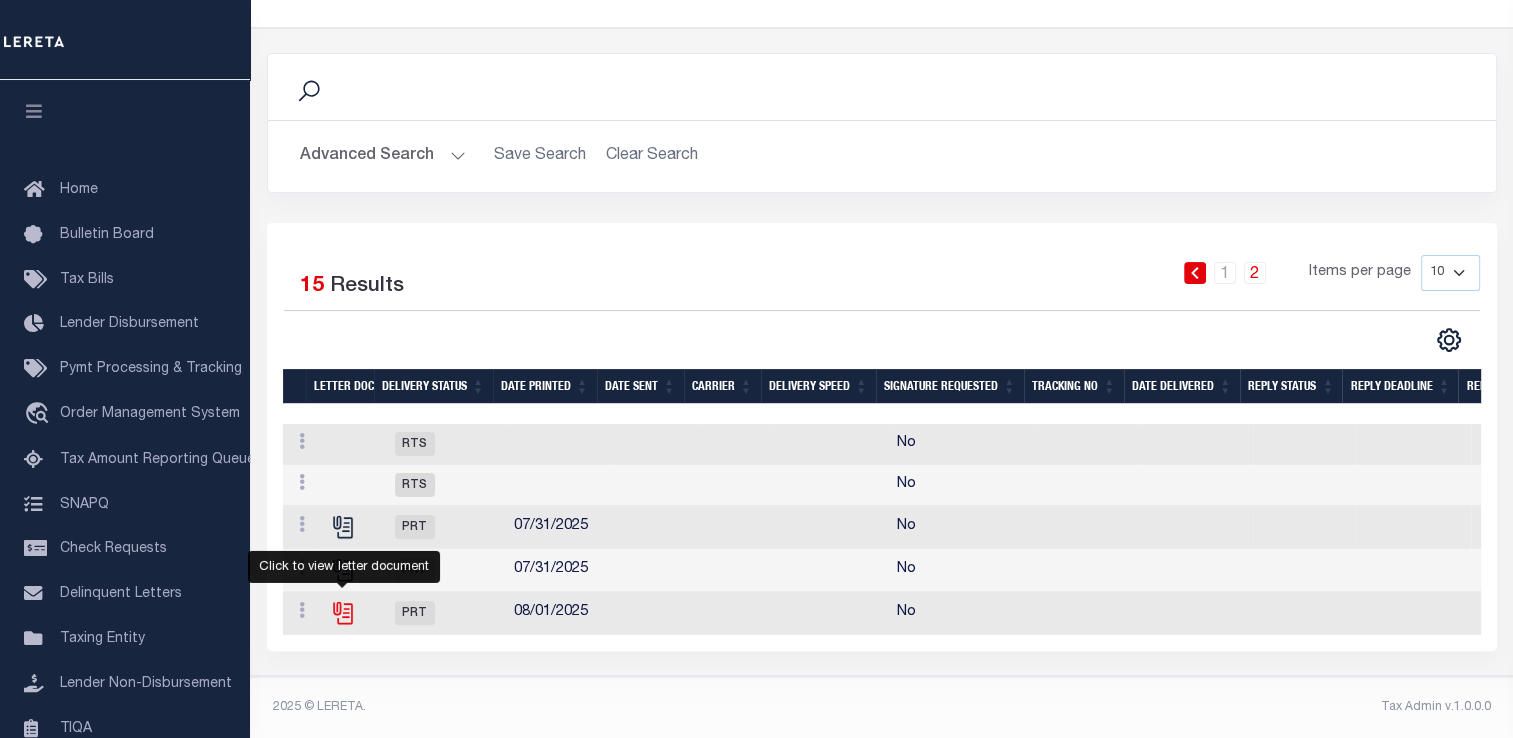 click 